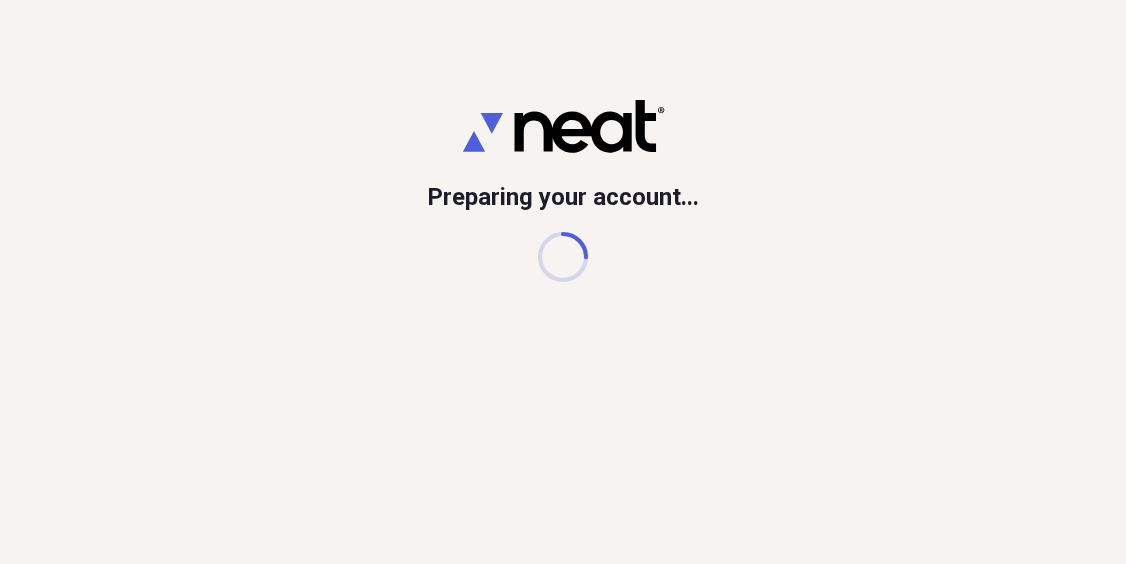 scroll, scrollTop: 0, scrollLeft: 0, axis: both 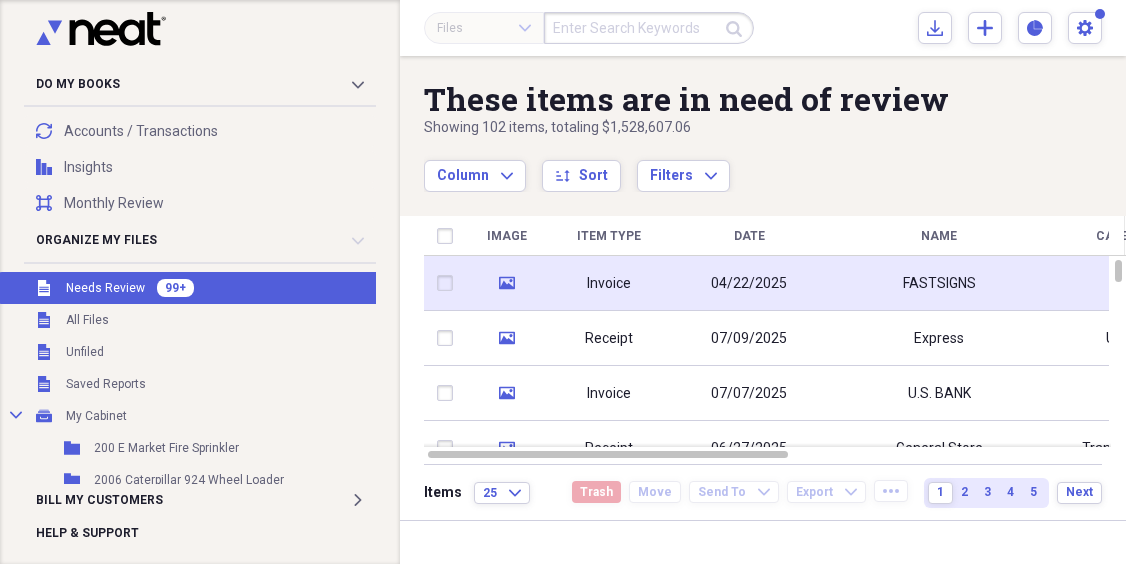 click on "Invoice" at bounding box center (609, 284) 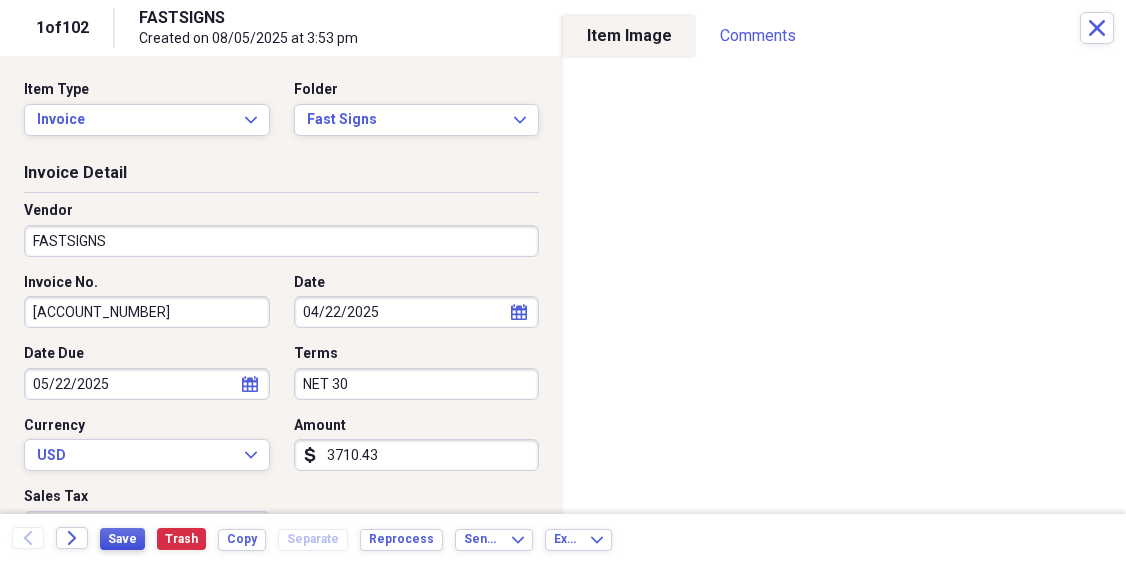 click on "Save" at bounding box center (122, 539) 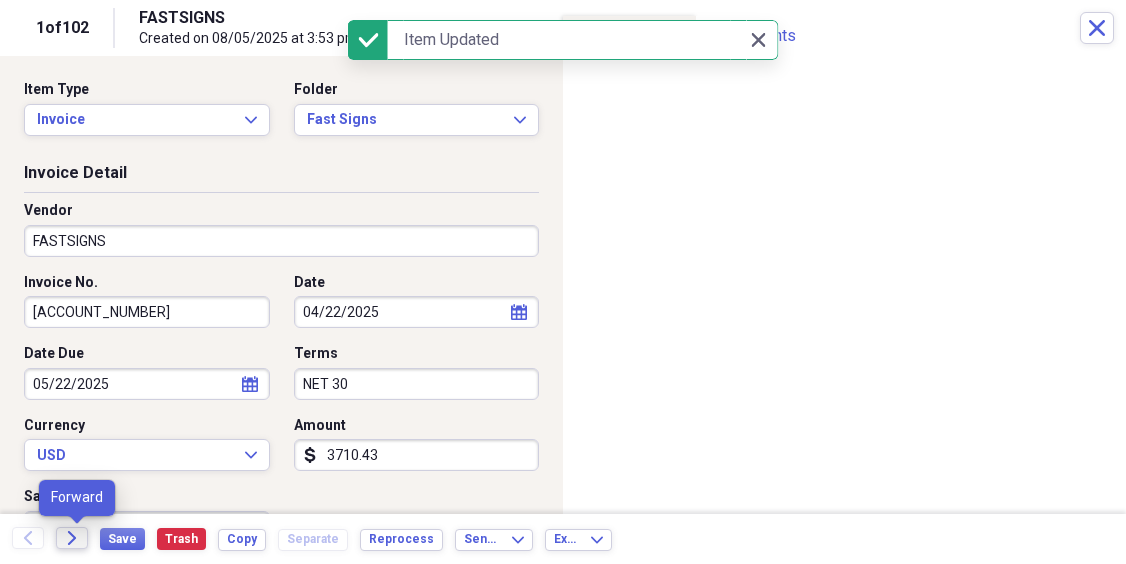click on "Forward" 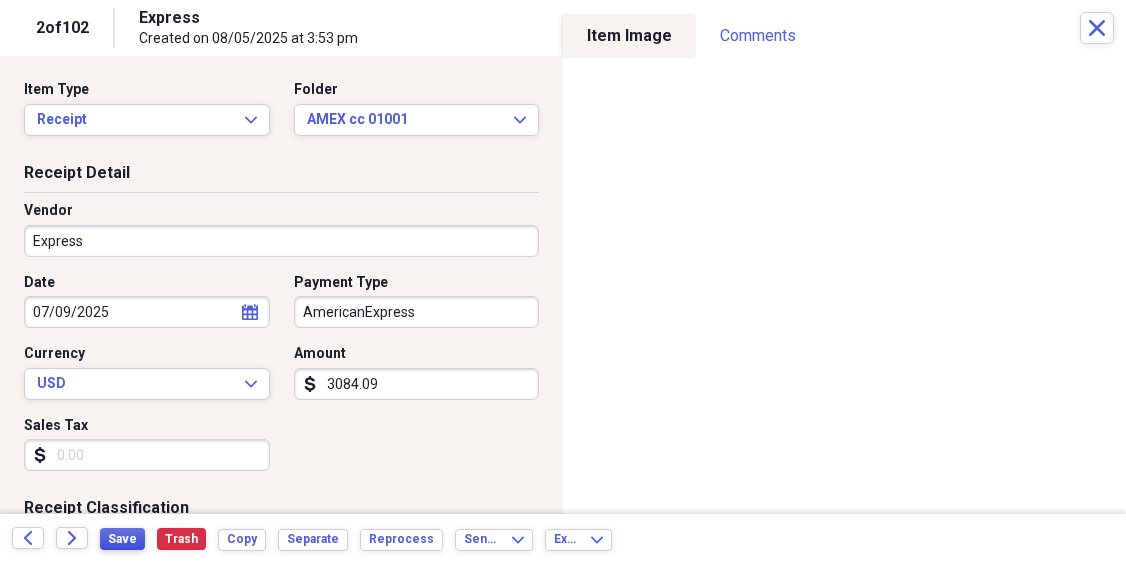 click on "Save" at bounding box center [122, 539] 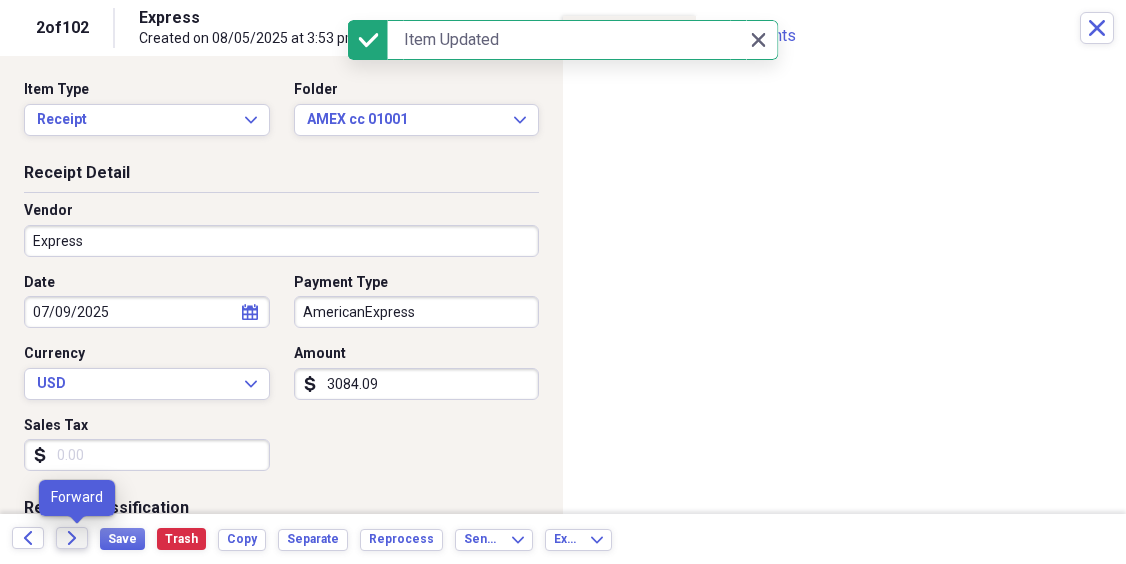 click on "Forward" 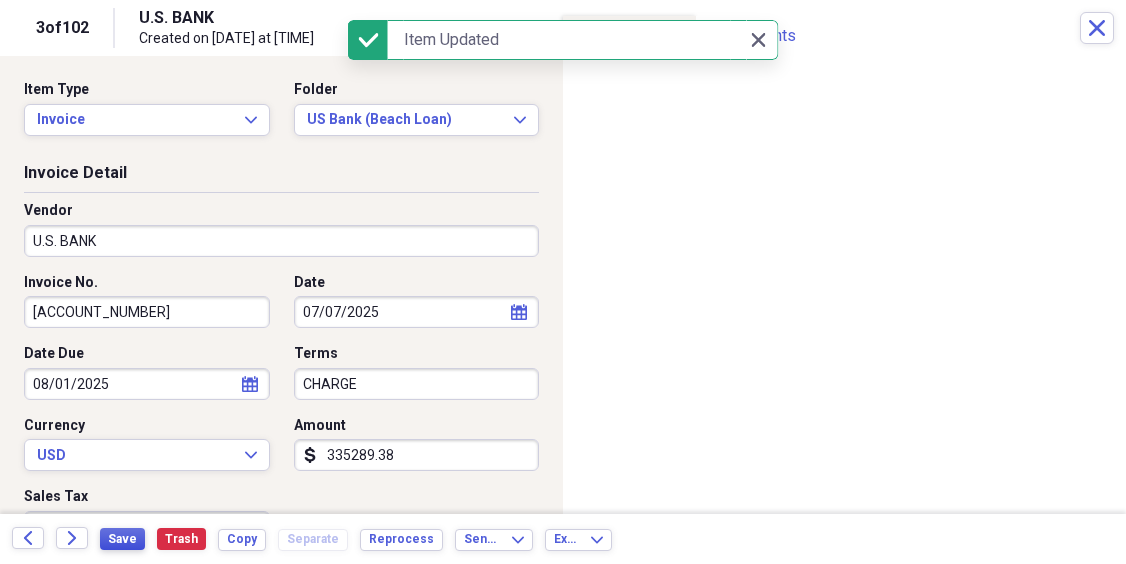 click on "Save" at bounding box center [122, 539] 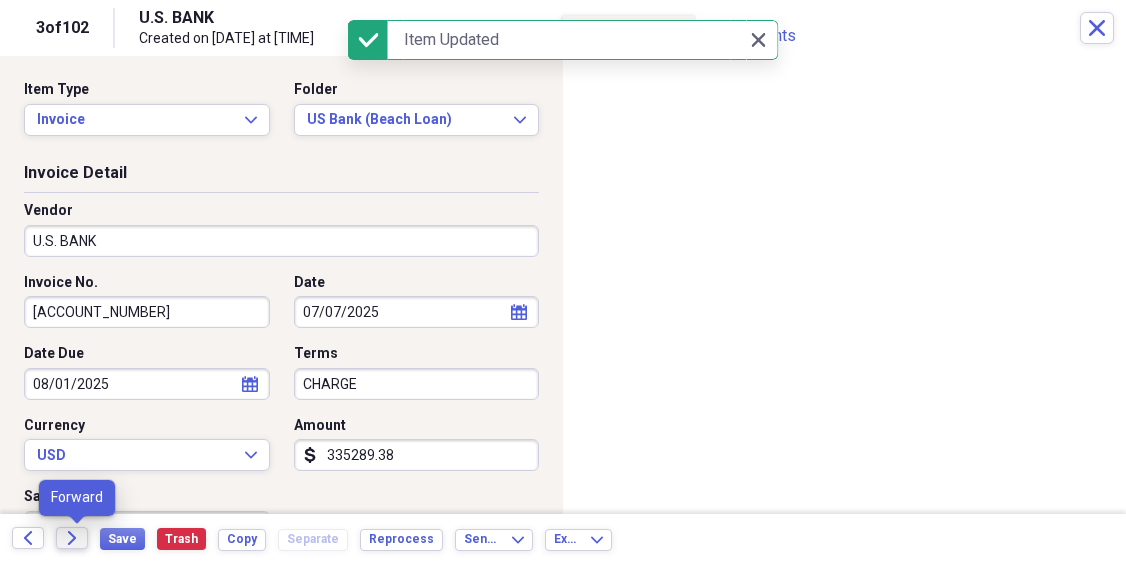 click on "Forward" 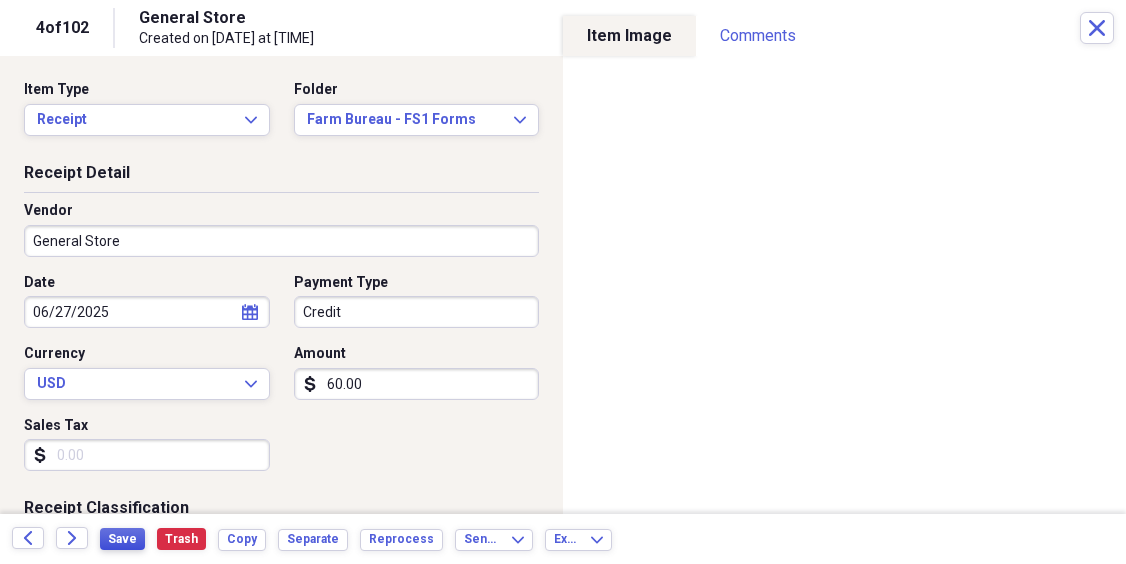 click on "Save" at bounding box center (122, 539) 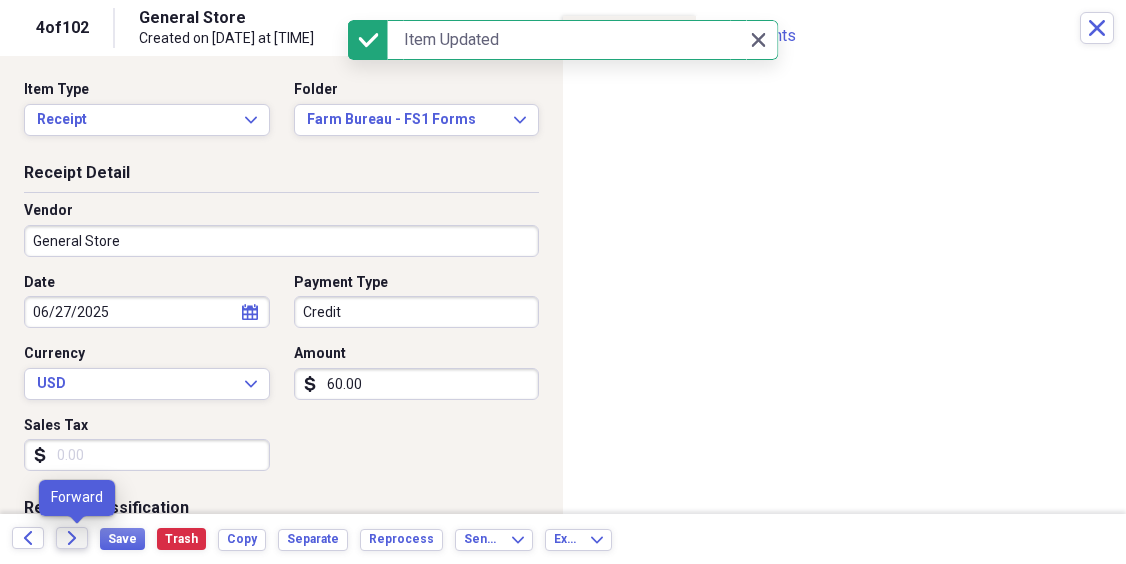 click on "Forward" at bounding box center (72, 538) 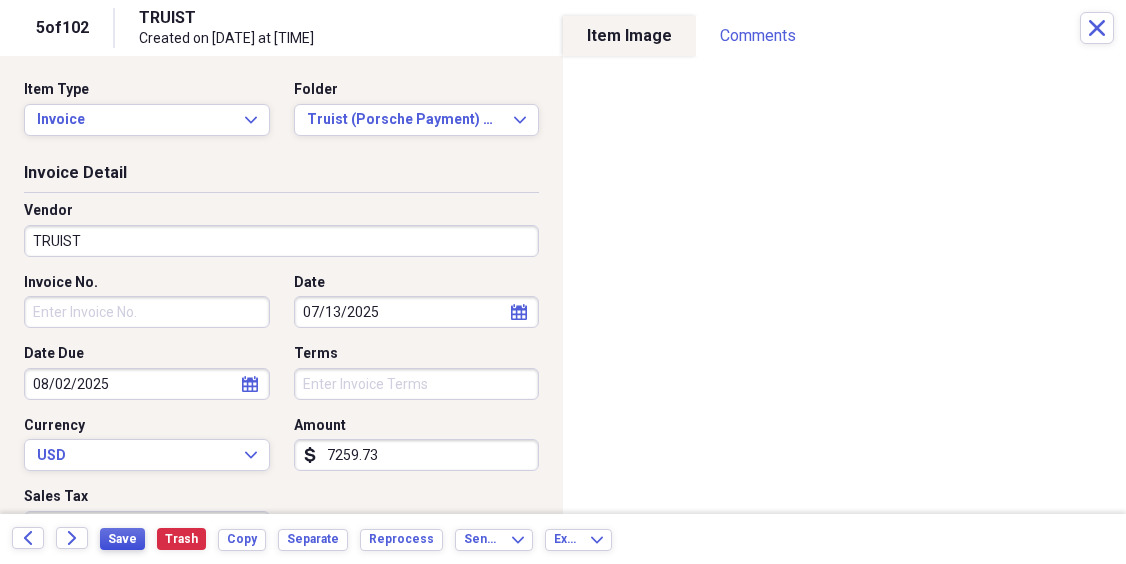 click on "Save" at bounding box center (122, 539) 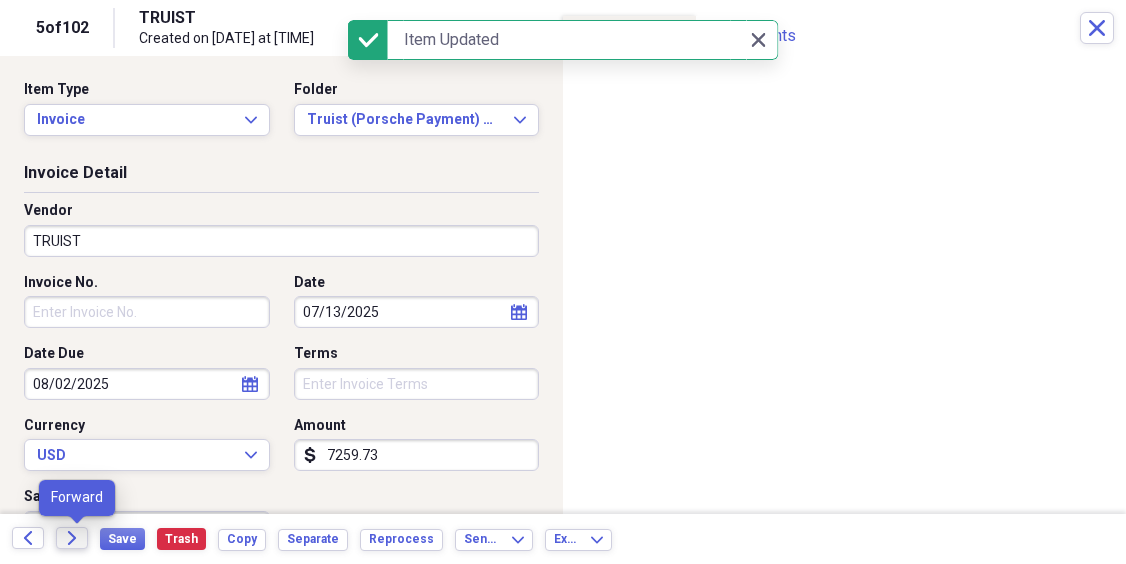 click on "Forward" 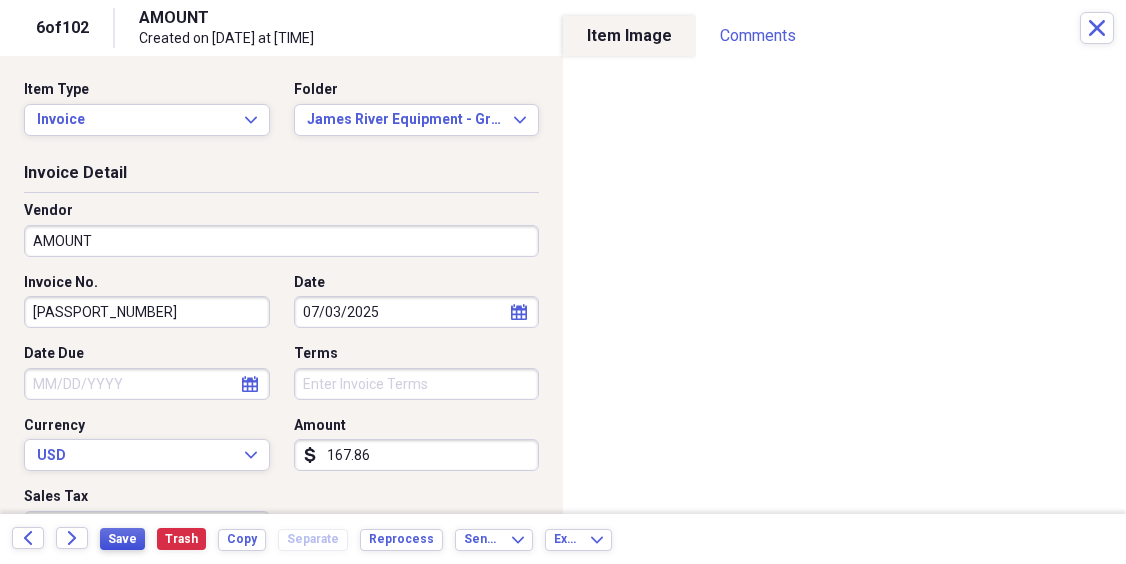 click on "Save" at bounding box center (122, 539) 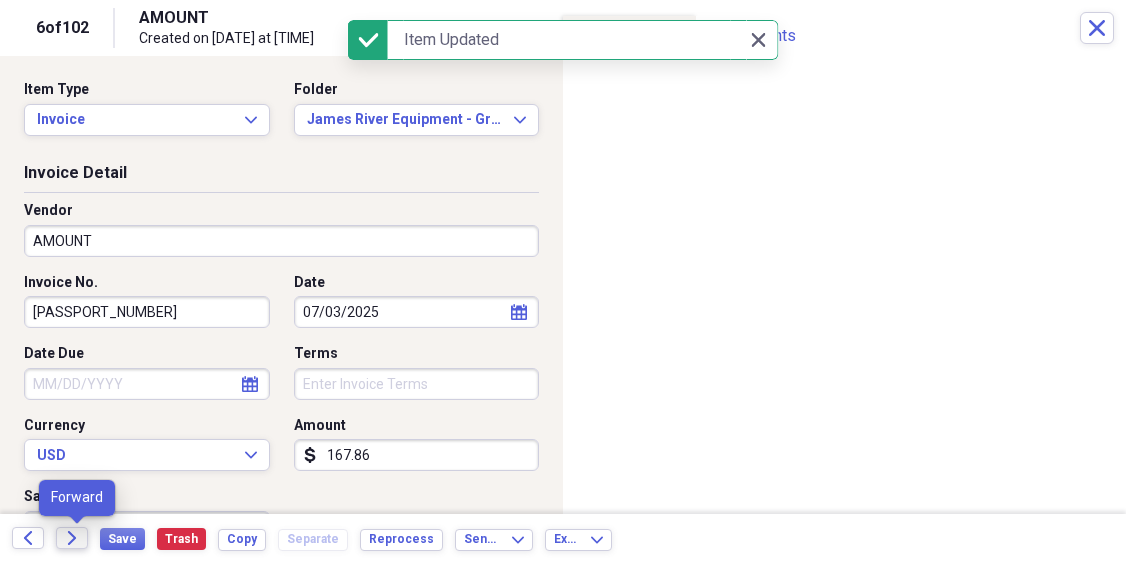click on "Forward" 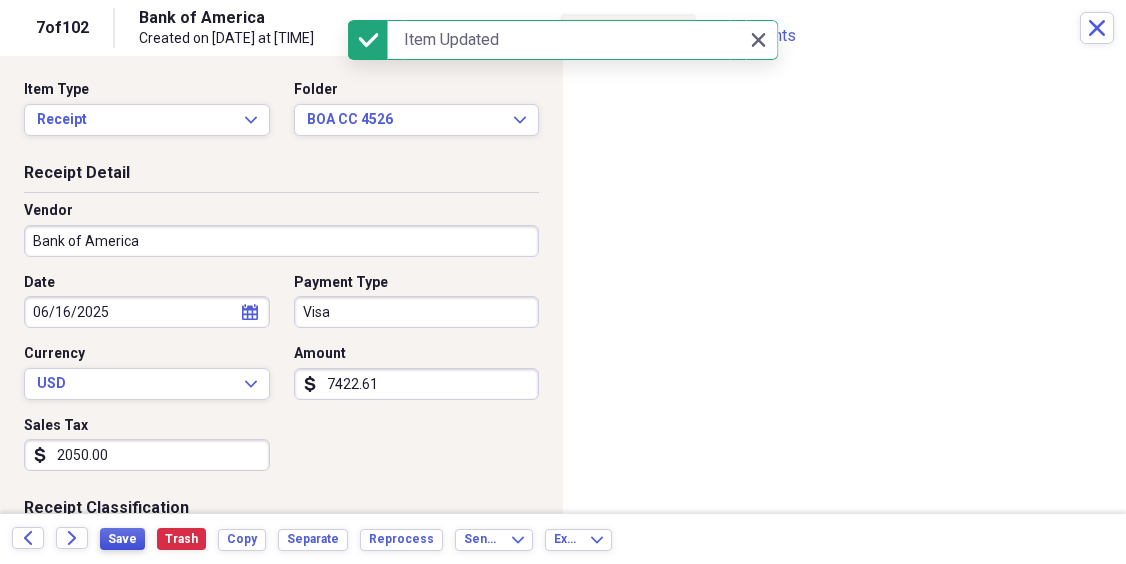 click on "Save" at bounding box center (122, 539) 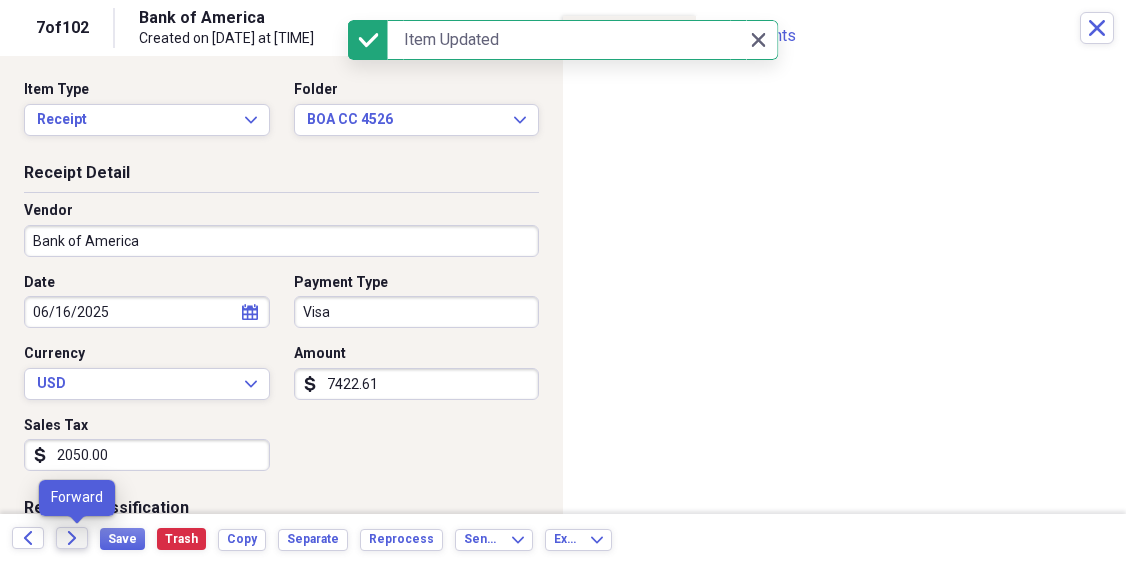 click 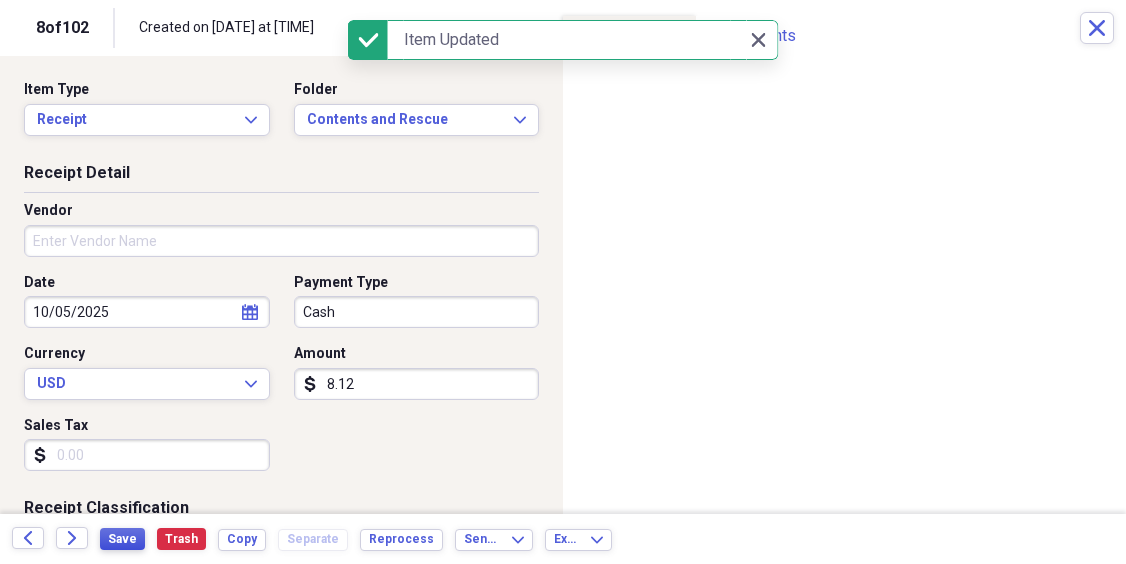 click on "Save" at bounding box center [122, 539] 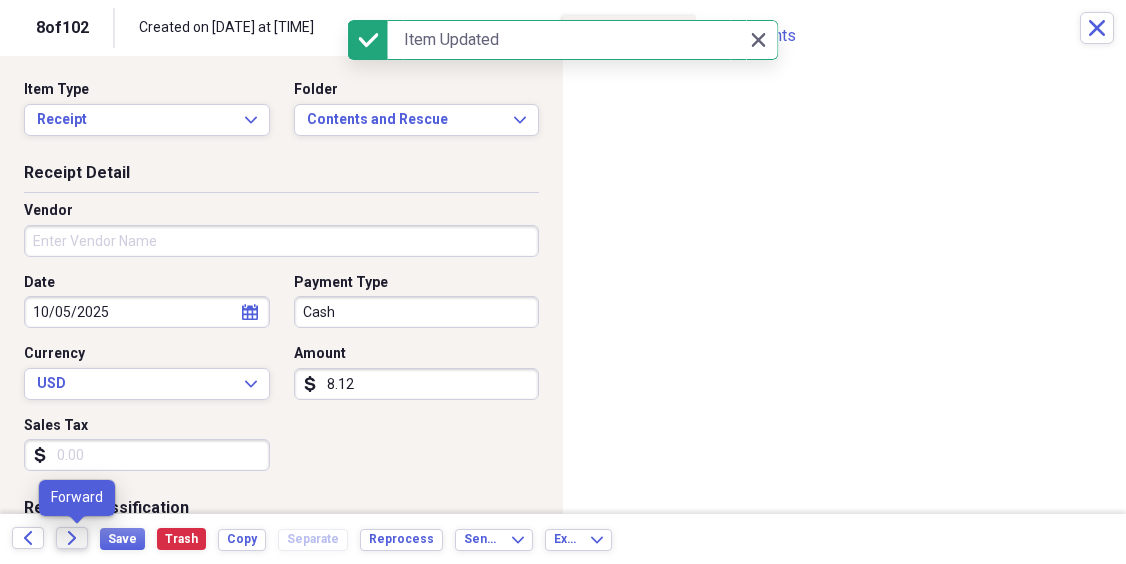 click on "Forward" 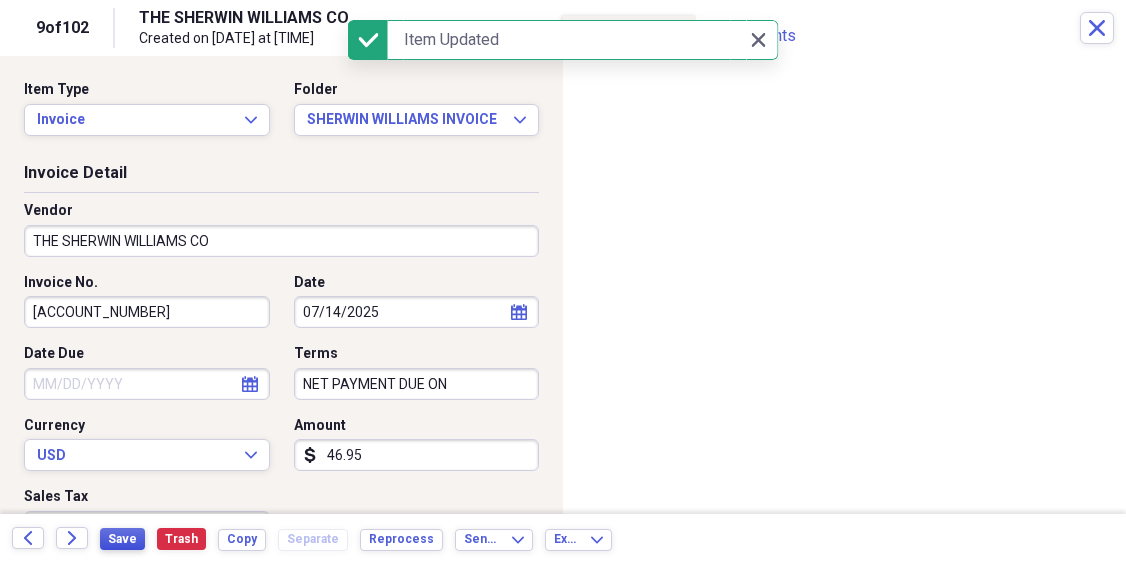 click on "Save" at bounding box center (122, 539) 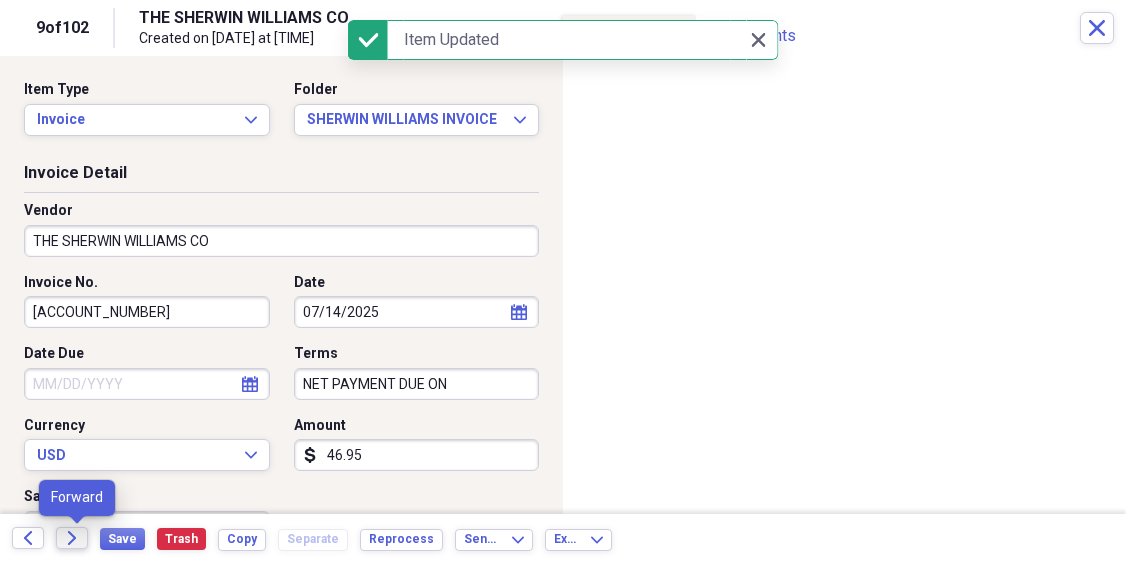 click on "Forward" at bounding box center (72, 538) 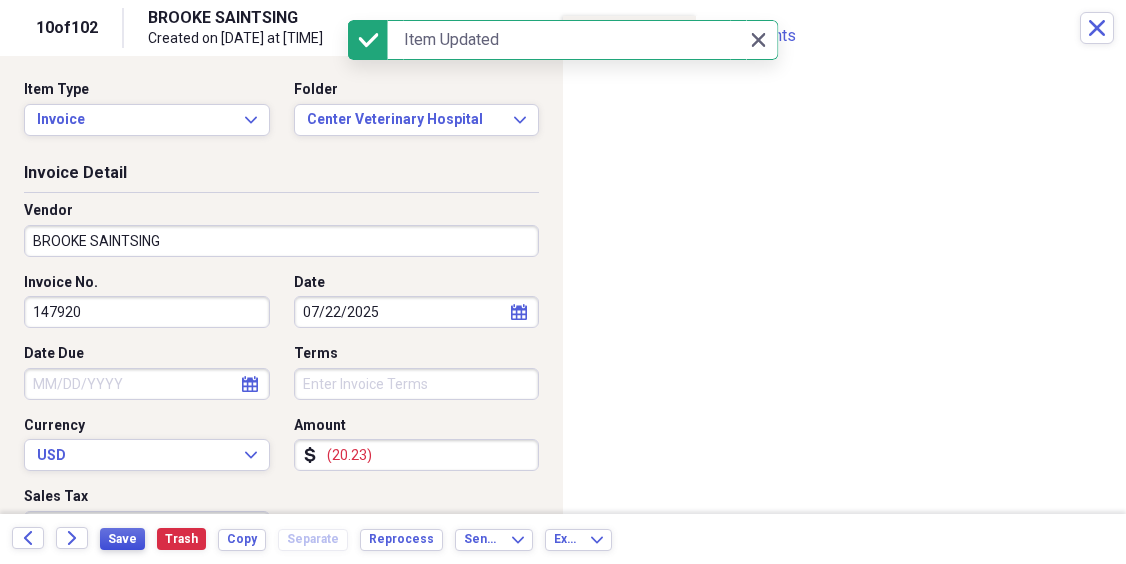 click on "Save" at bounding box center [122, 539] 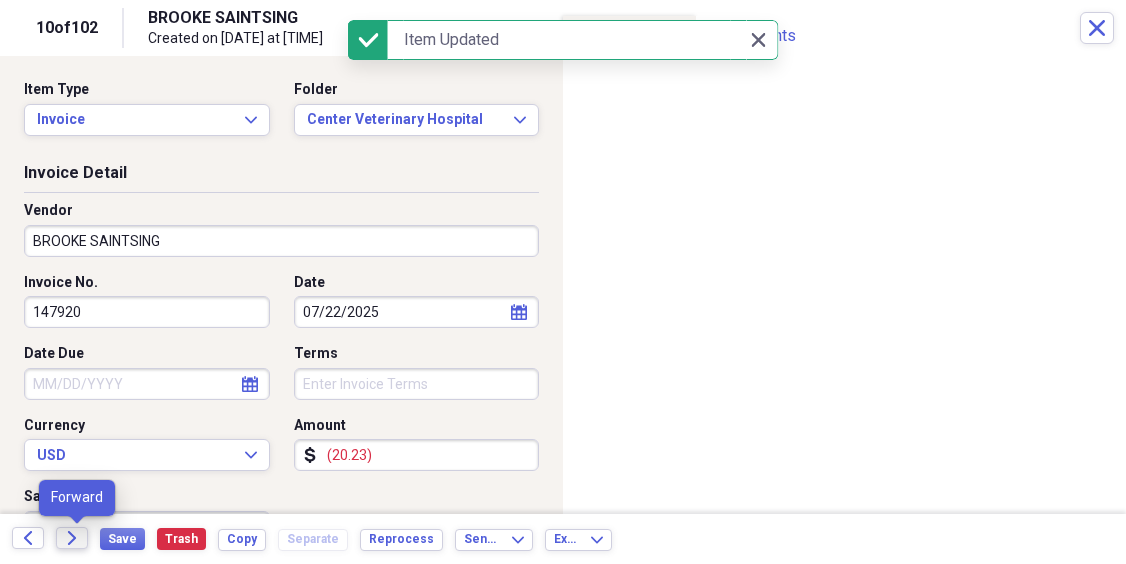 click on "Forward" 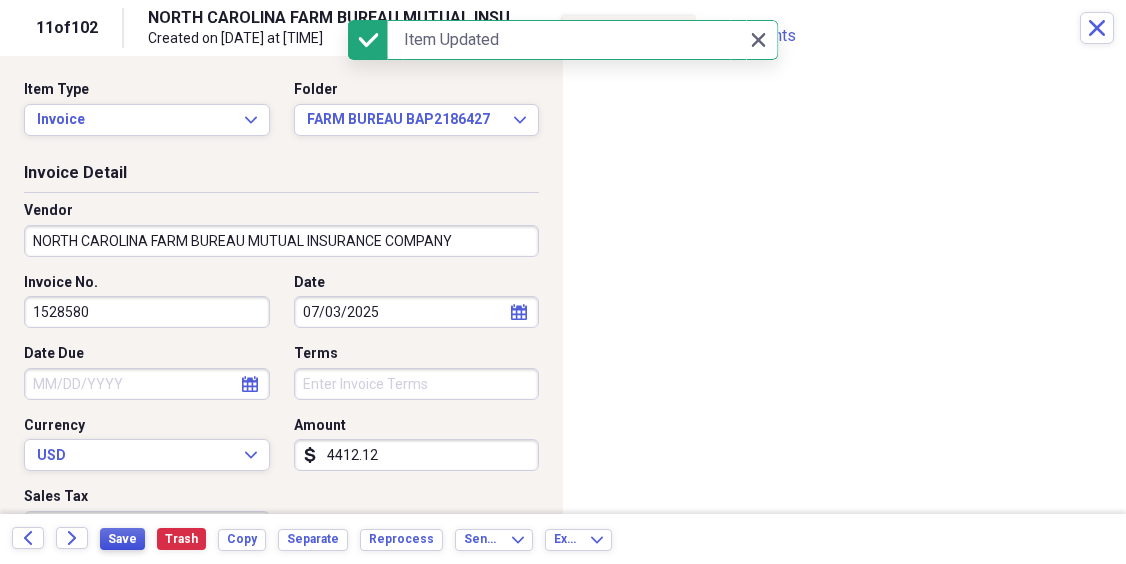 click on "Save" at bounding box center [122, 539] 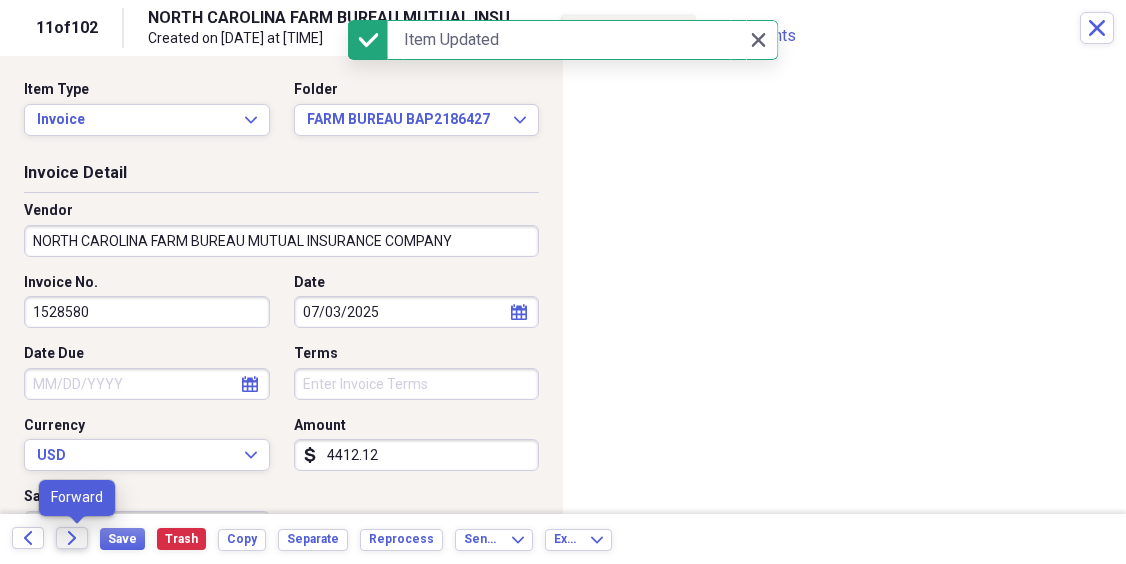 click on "Forward" 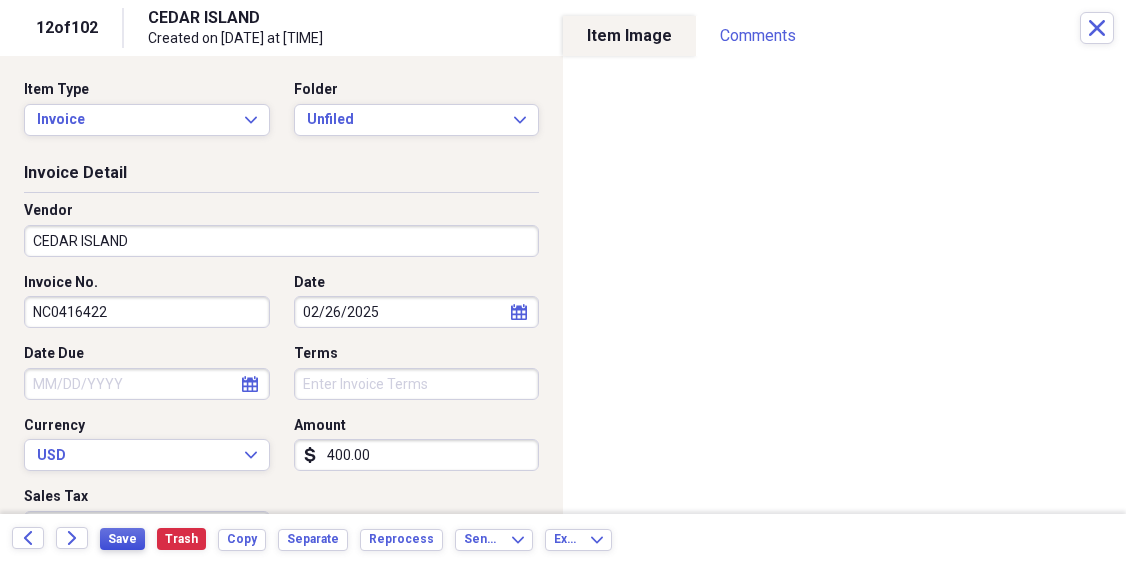 click on "Save" at bounding box center [122, 539] 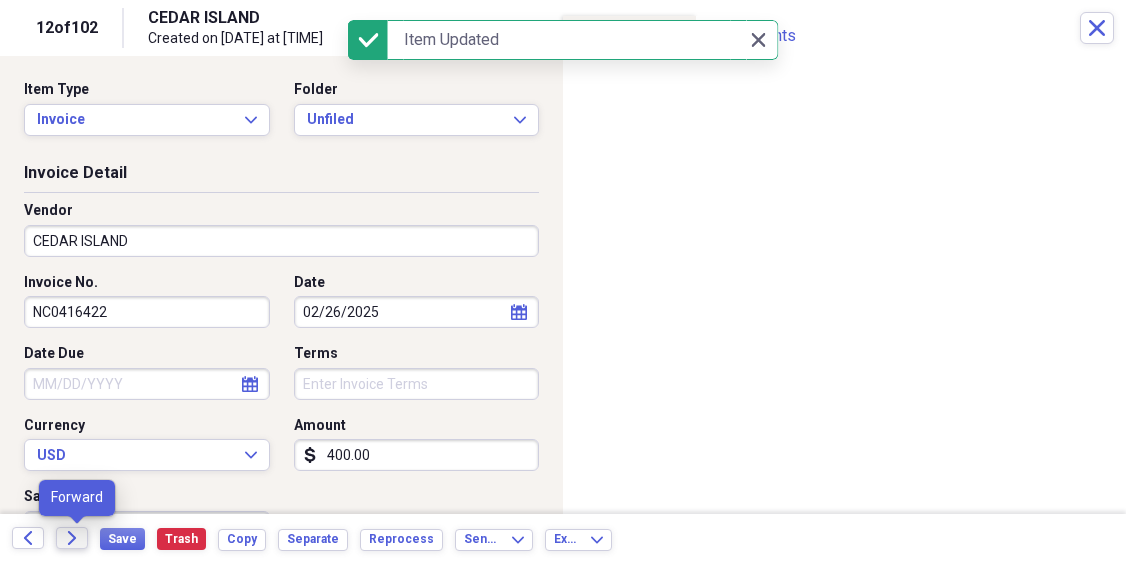 click on "Forward" at bounding box center [72, 538] 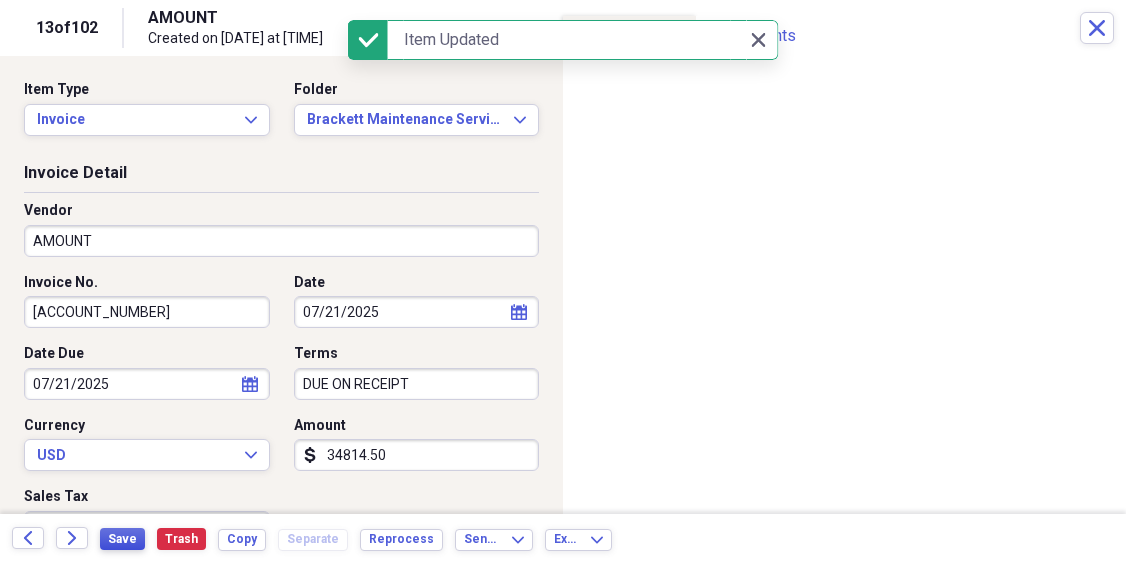 click on "Save" at bounding box center [122, 539] 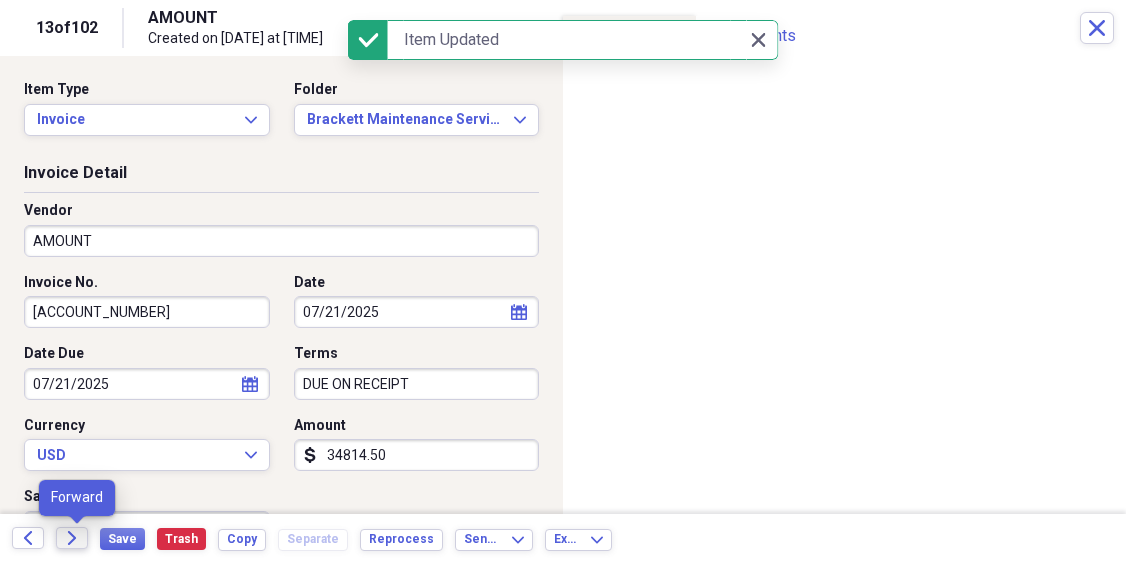 click 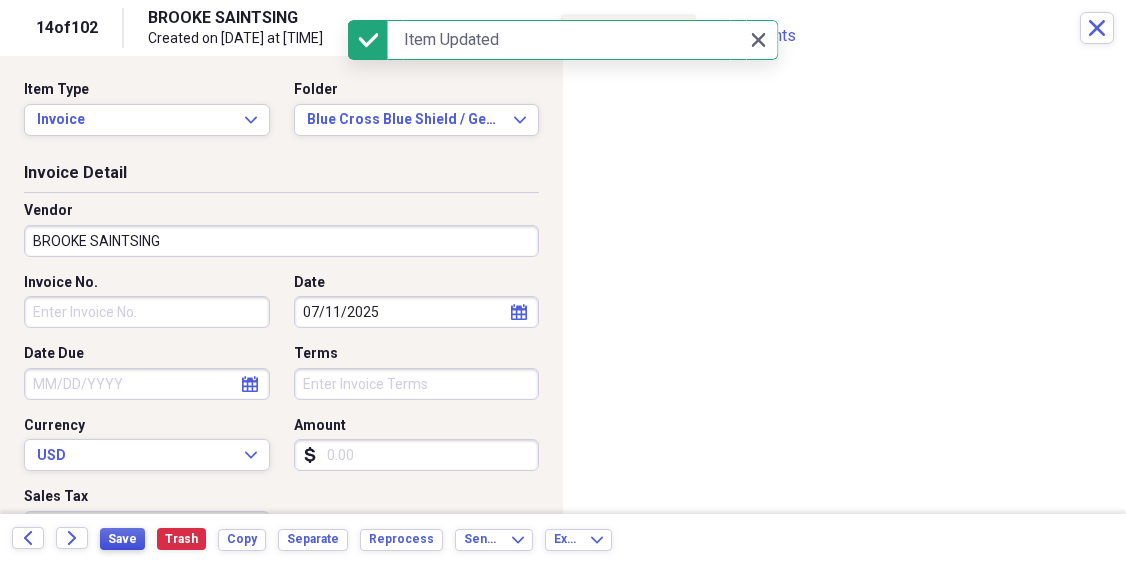 click on "Save" at bounding box center [122, 539] 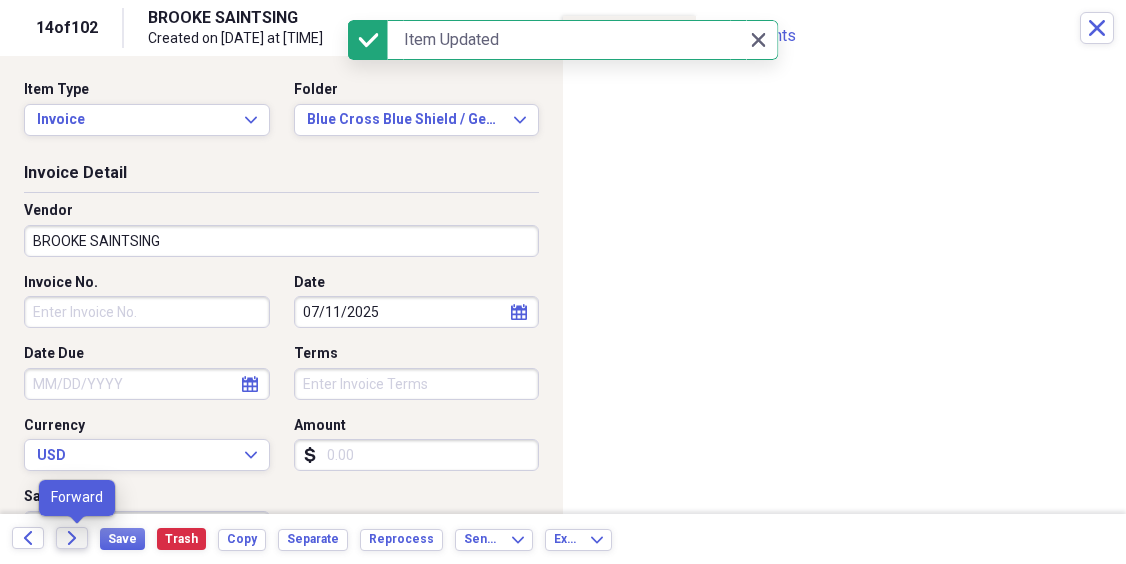 click 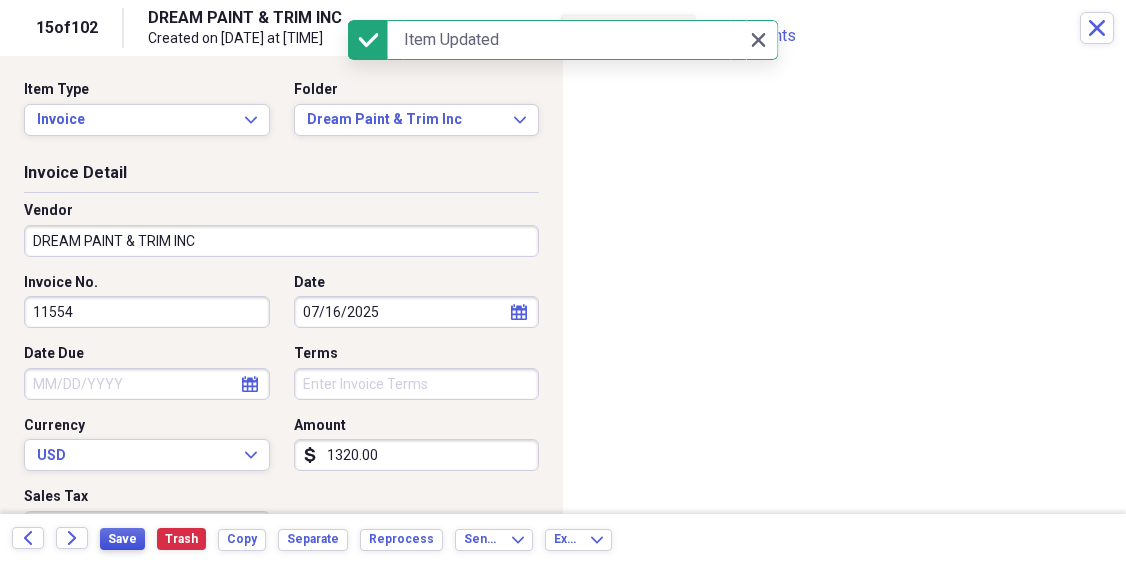 click on "Save" at bounding box center [122, 539] 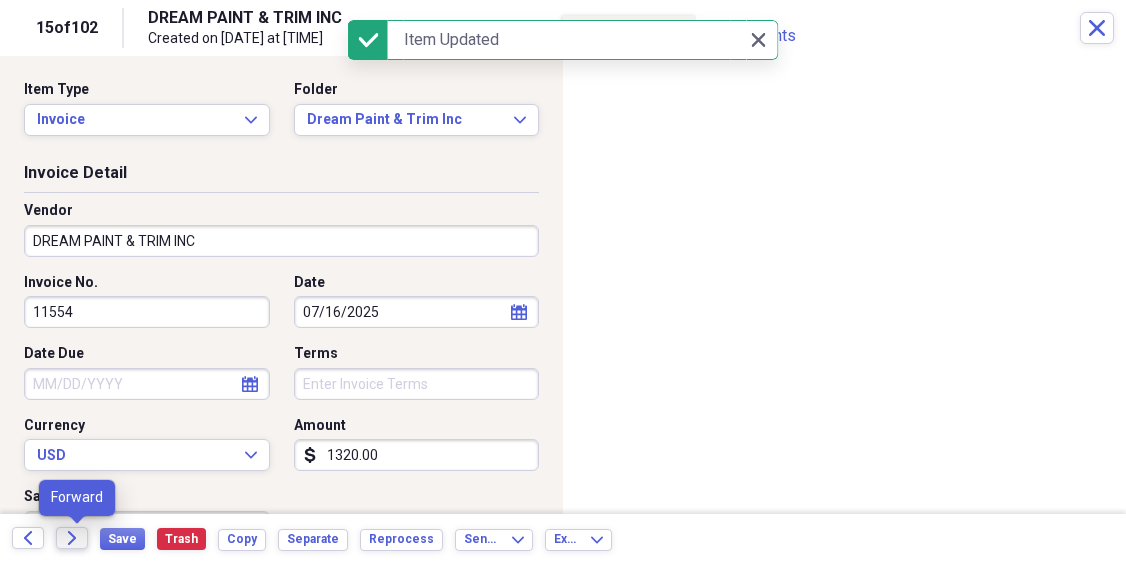 click on "Forward" 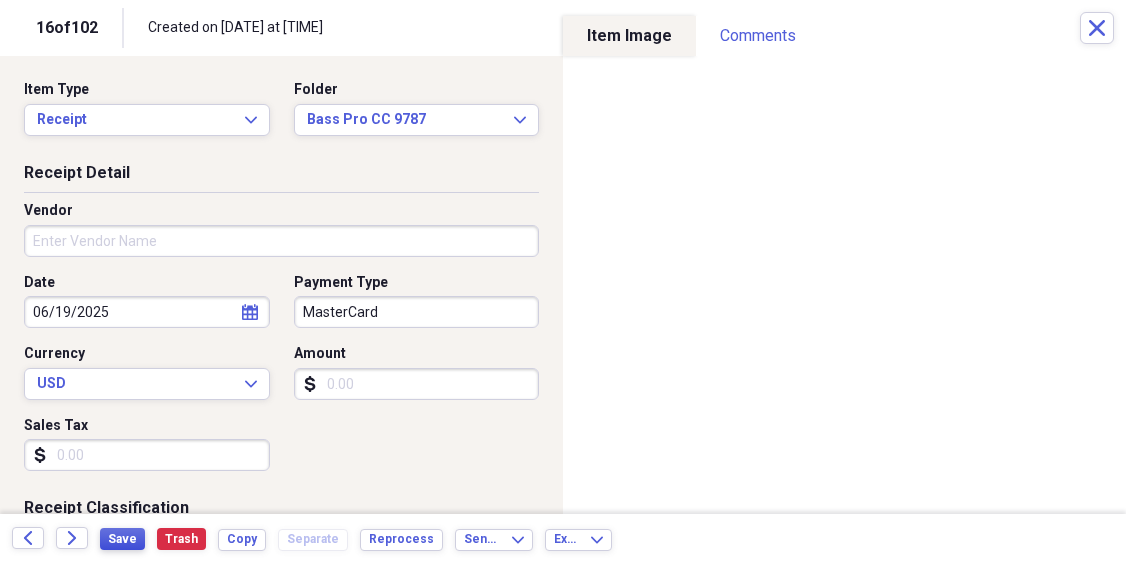 click on "Save" at bounding box center (122, 539) 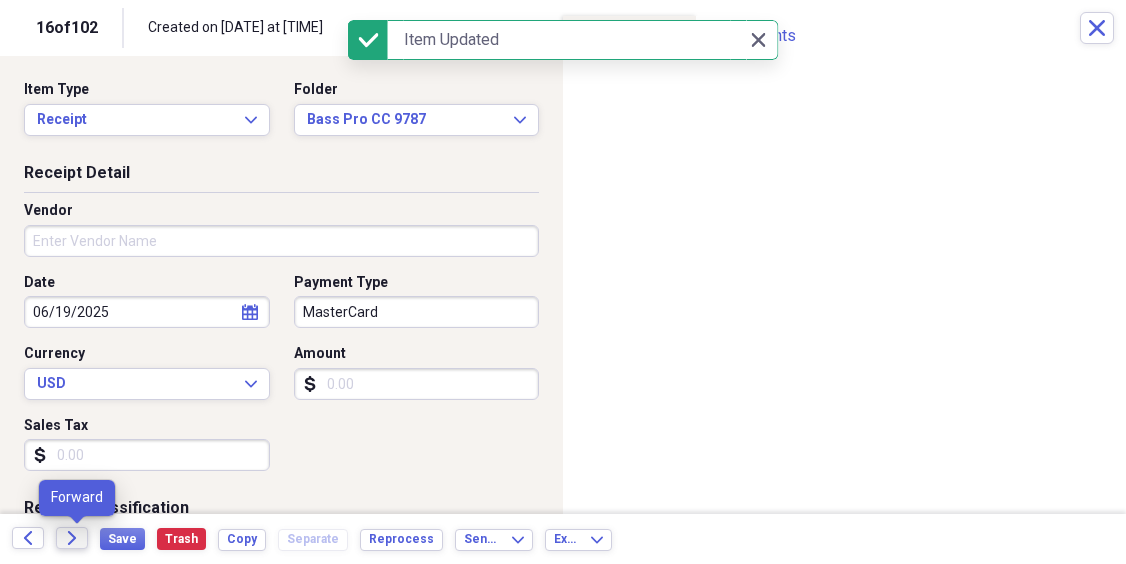 click 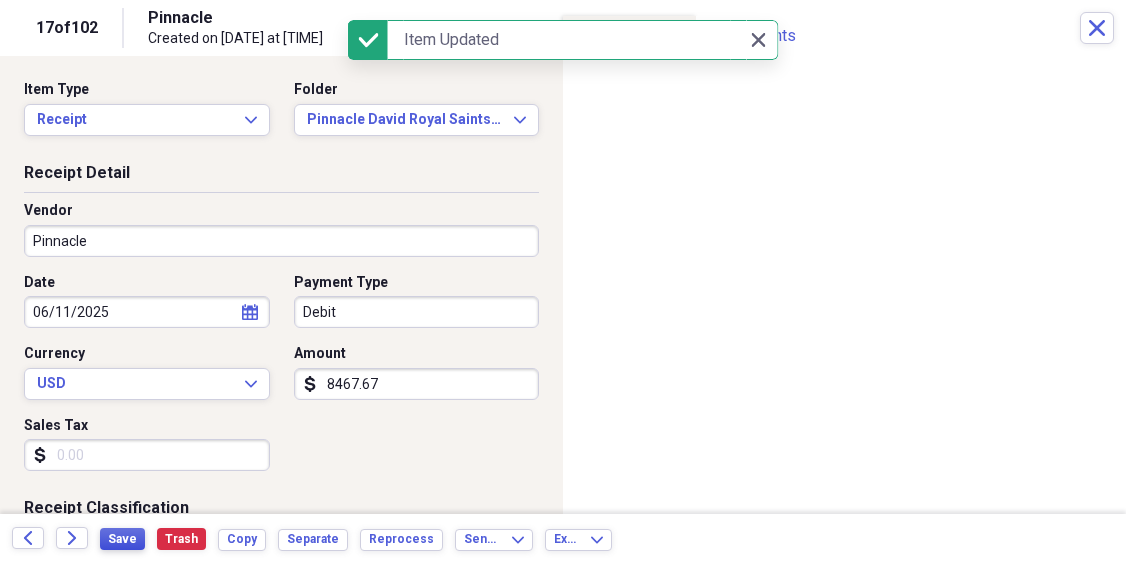 click on "Save" at bounding box center [122, 539] 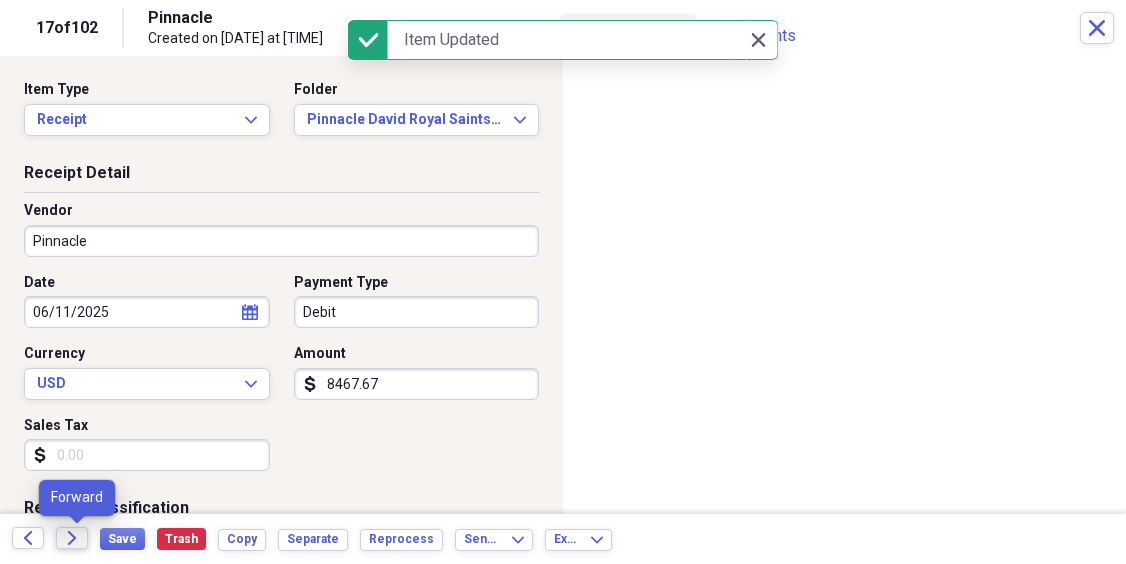 click on "Forward" 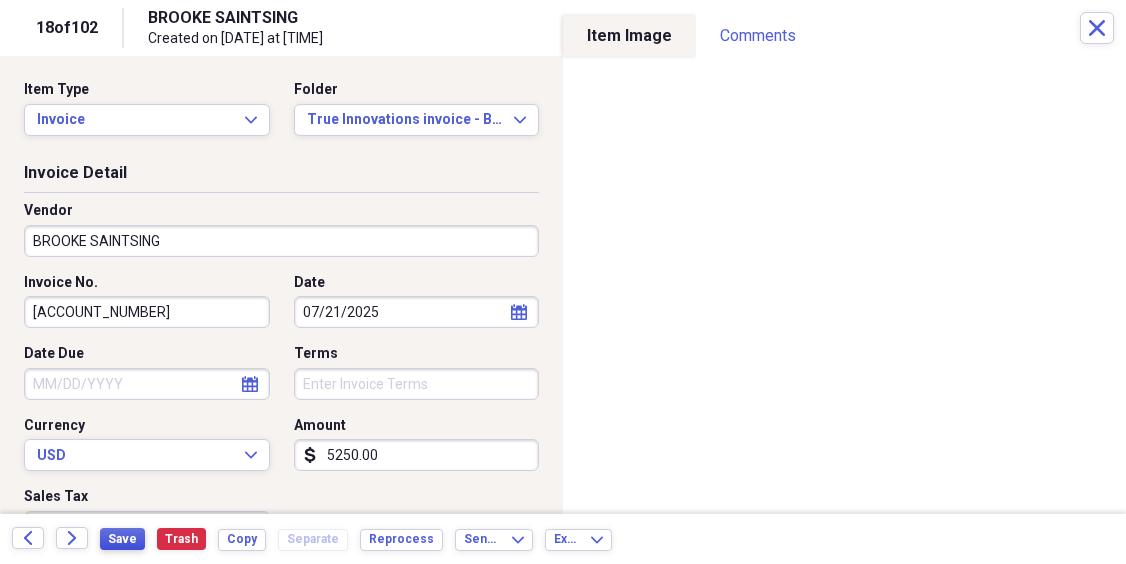 click on "Save" at bounding box center [122, 539] 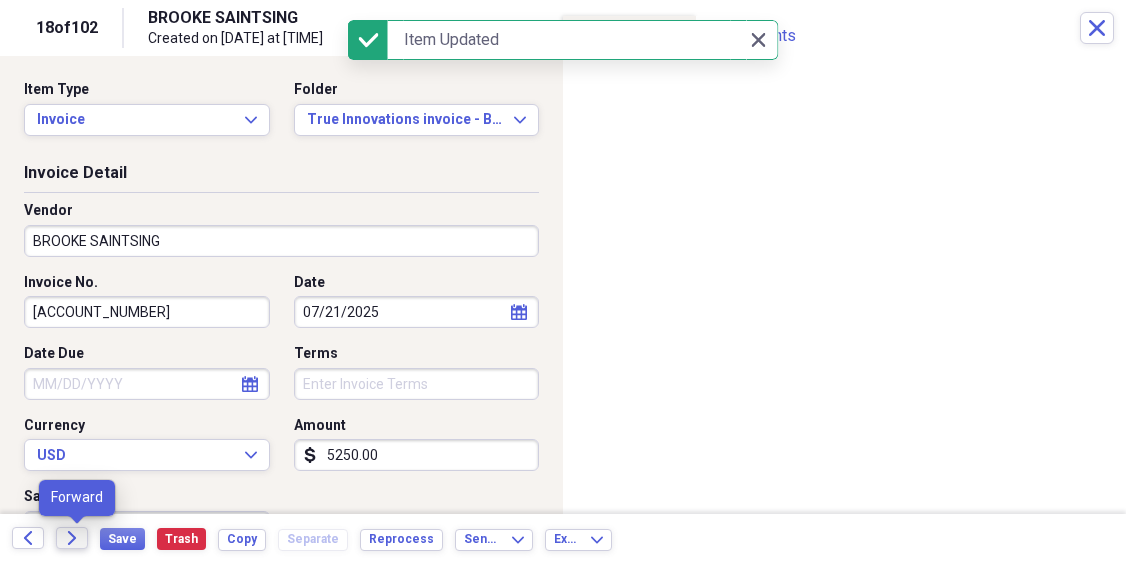 click on "Forward" 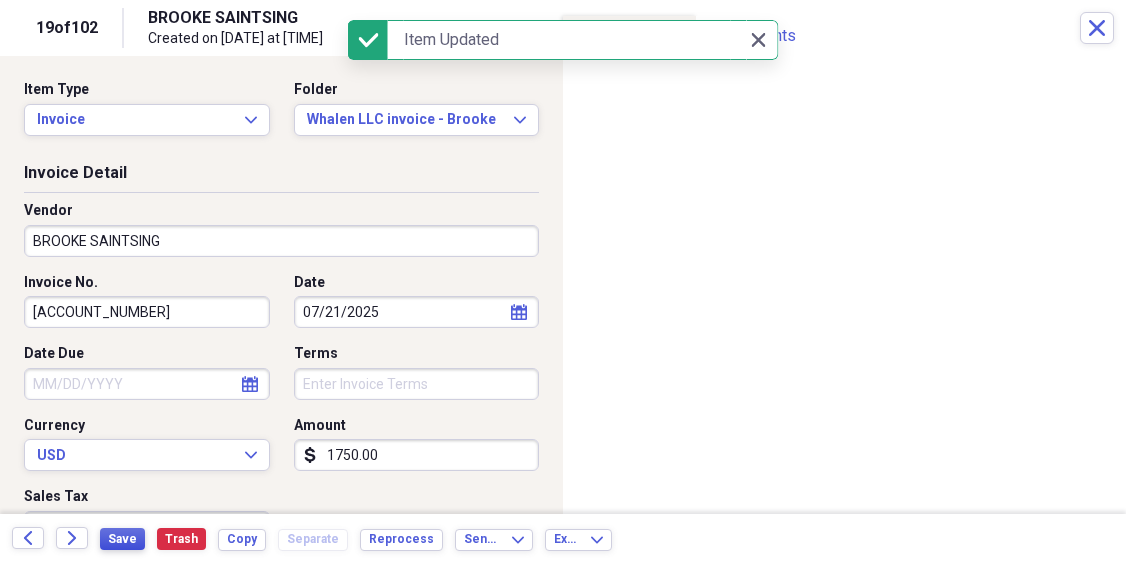 click on "Save" at bounding box center [122, 539] 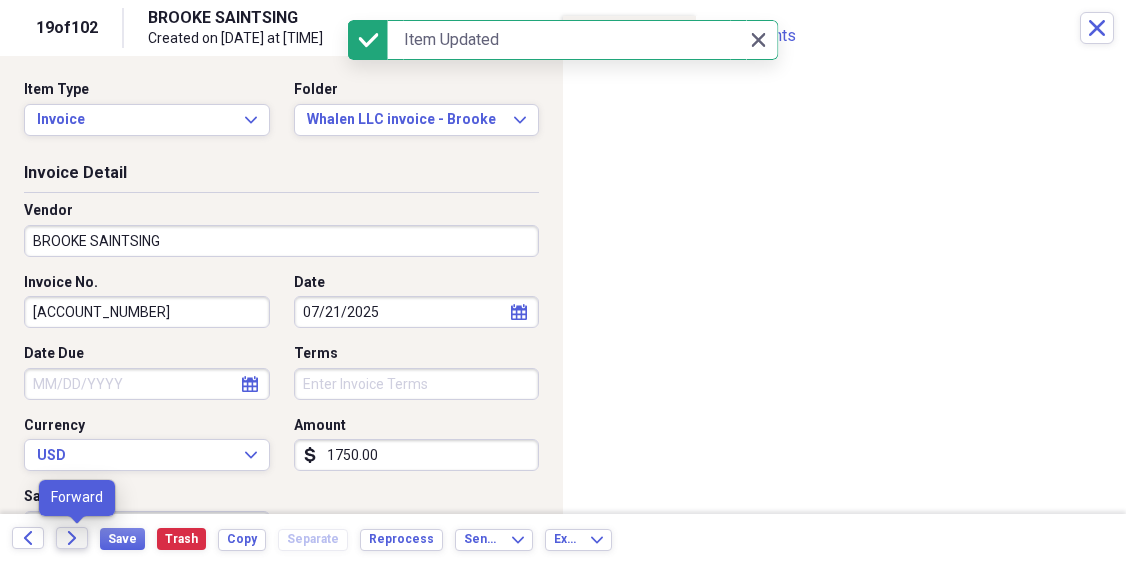 click on "Forward" 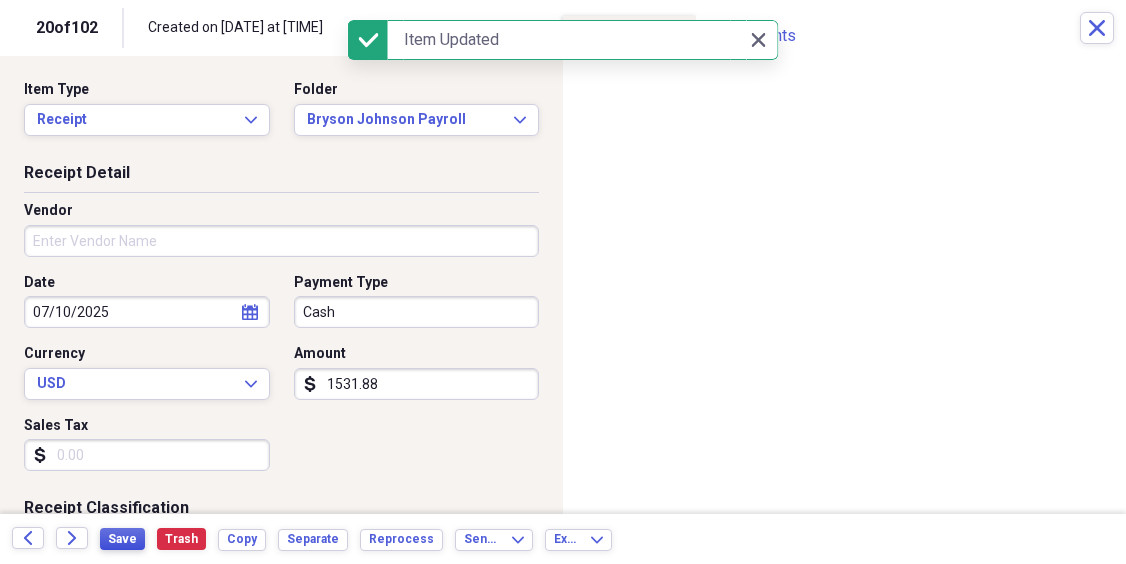 click on "Save" at bounding box center (122, 539) 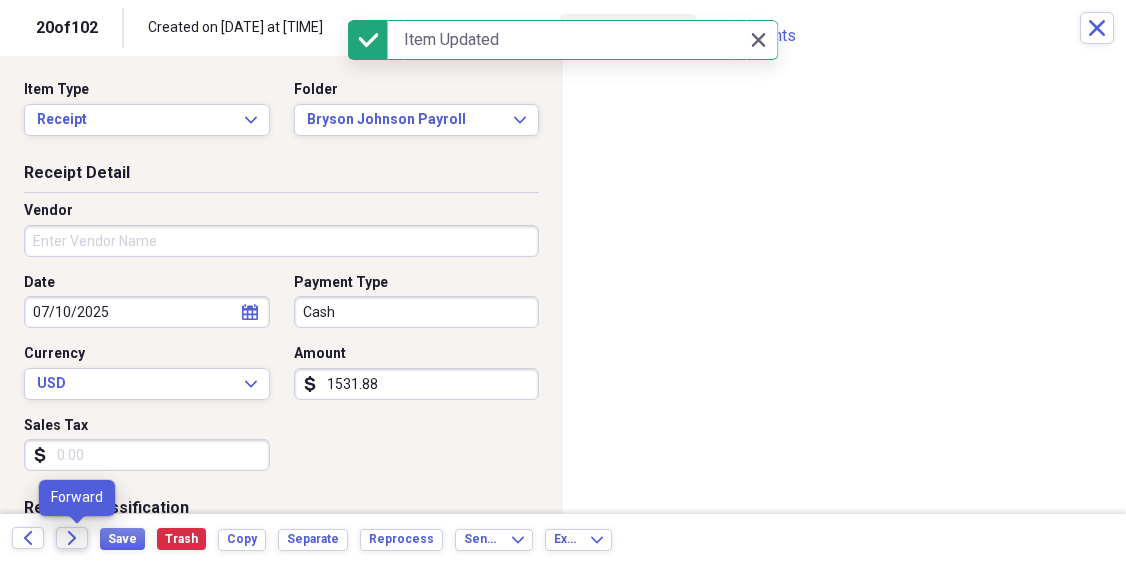 click on "Forward" 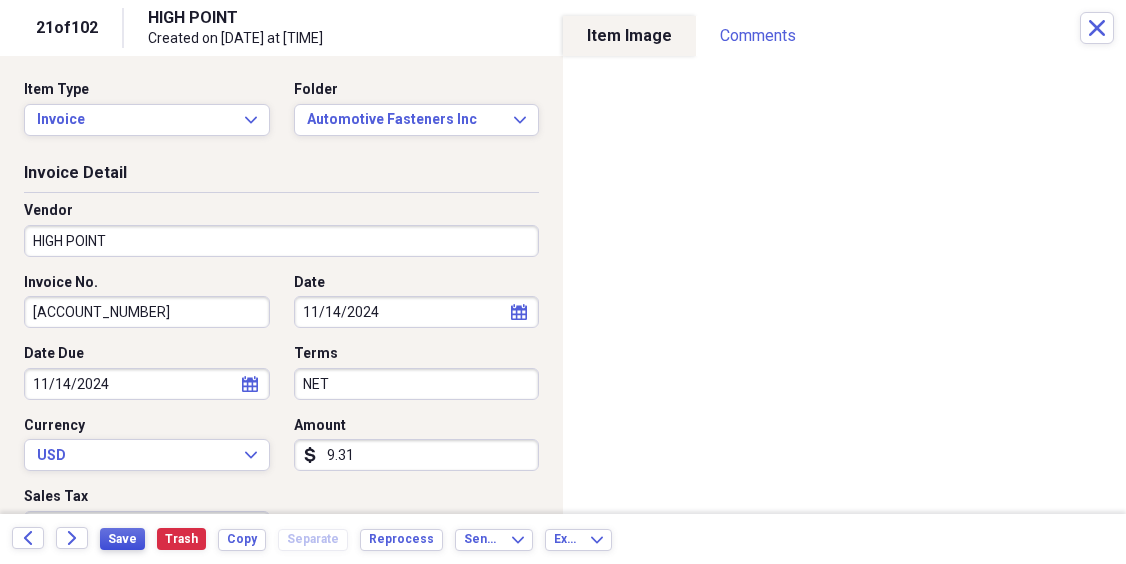 click on "Save" at bounding box center [122, 539] 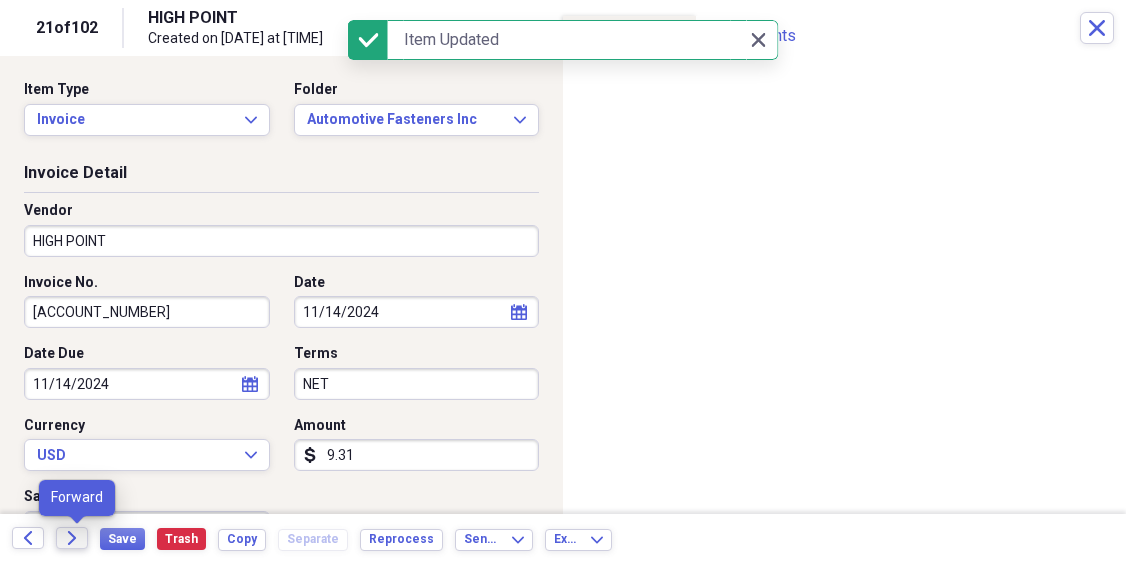 click on "Forward" at bounding box center [72, 538] 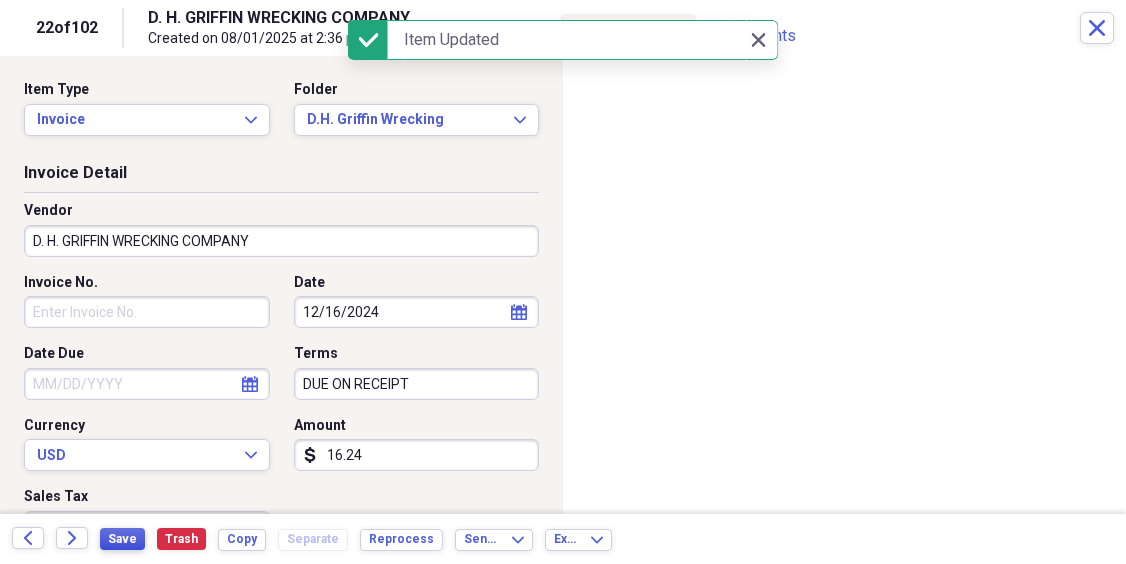 click on "Save" at bounding box center (122, 539) 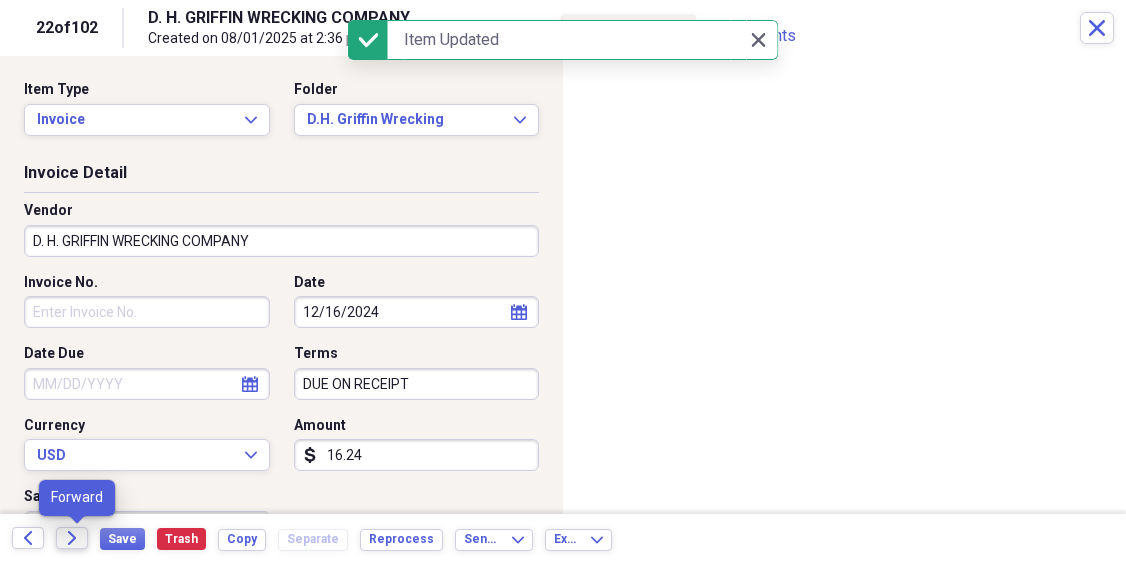click on "Forward" 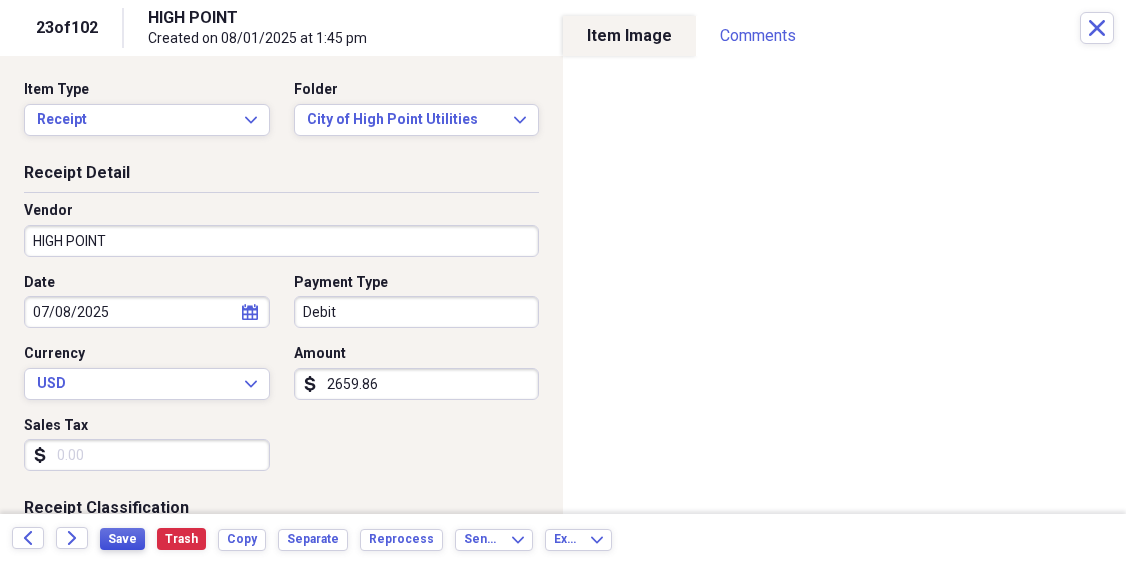 click on "Save" at bounding box center [122, 539] 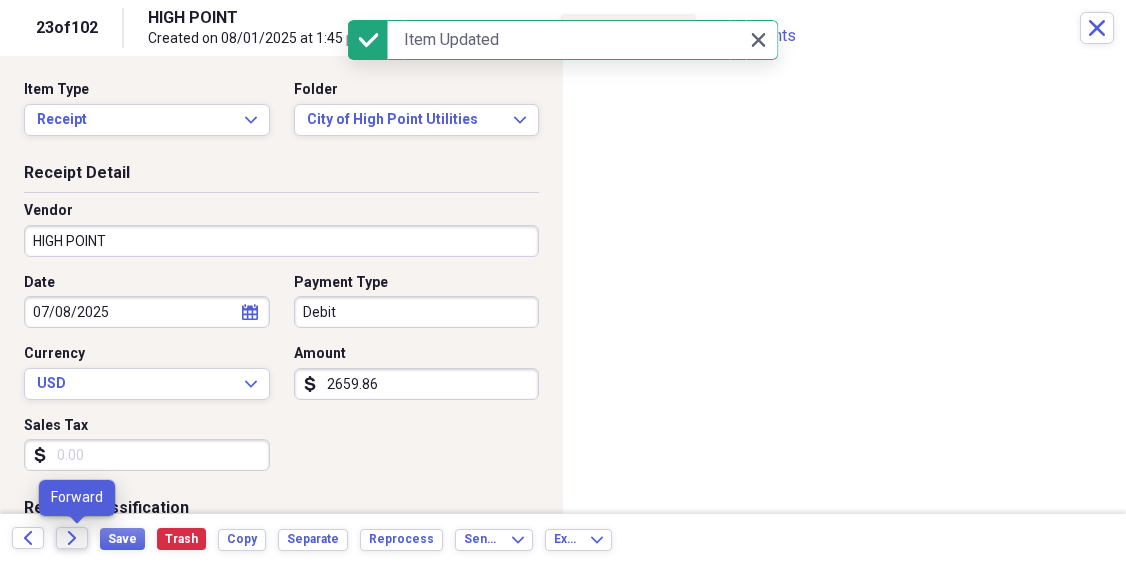 click on "Forward" 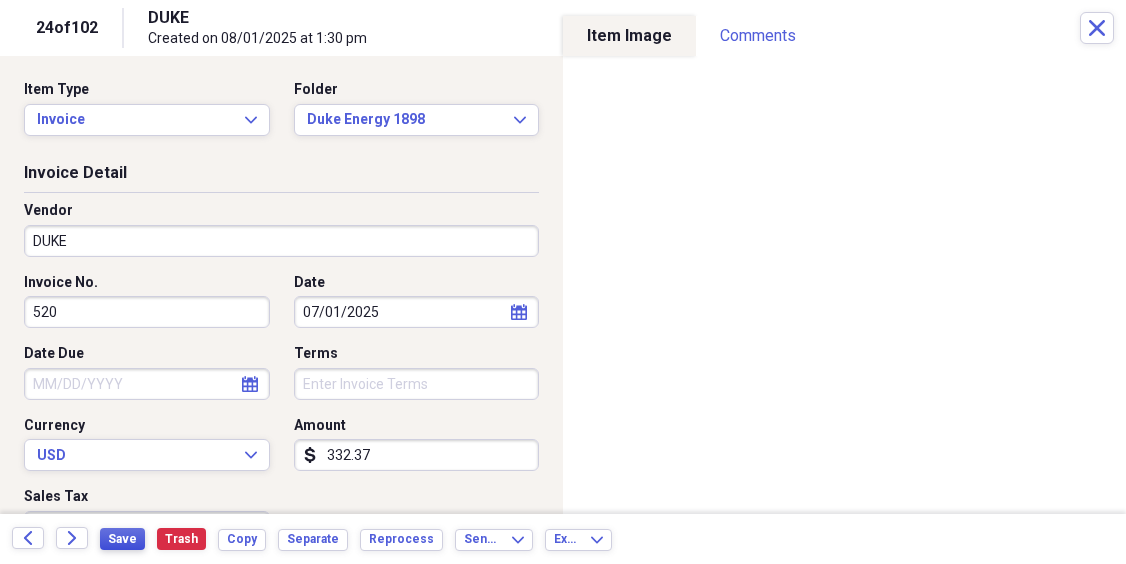 click on "Save" at bounding box center (122, 539) 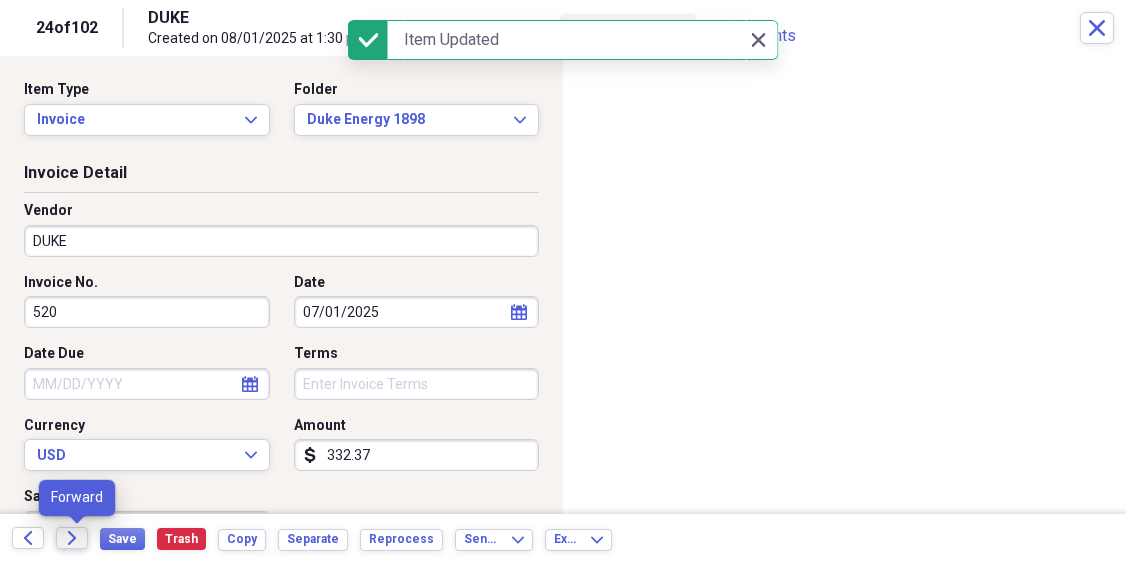 click on "Forward" 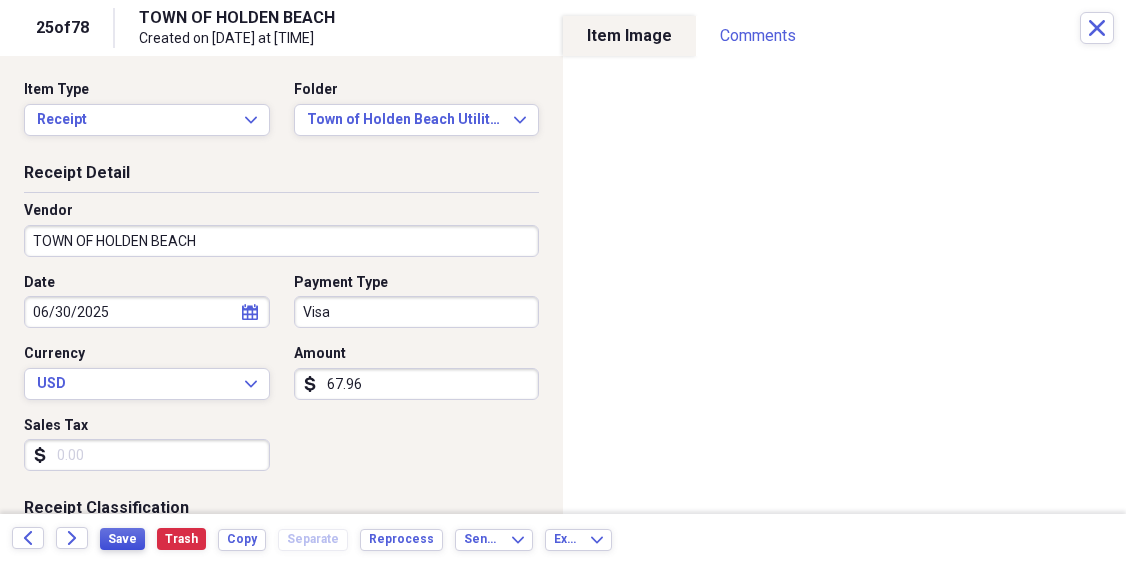 click on "Save" at bounding box center [122, 539] 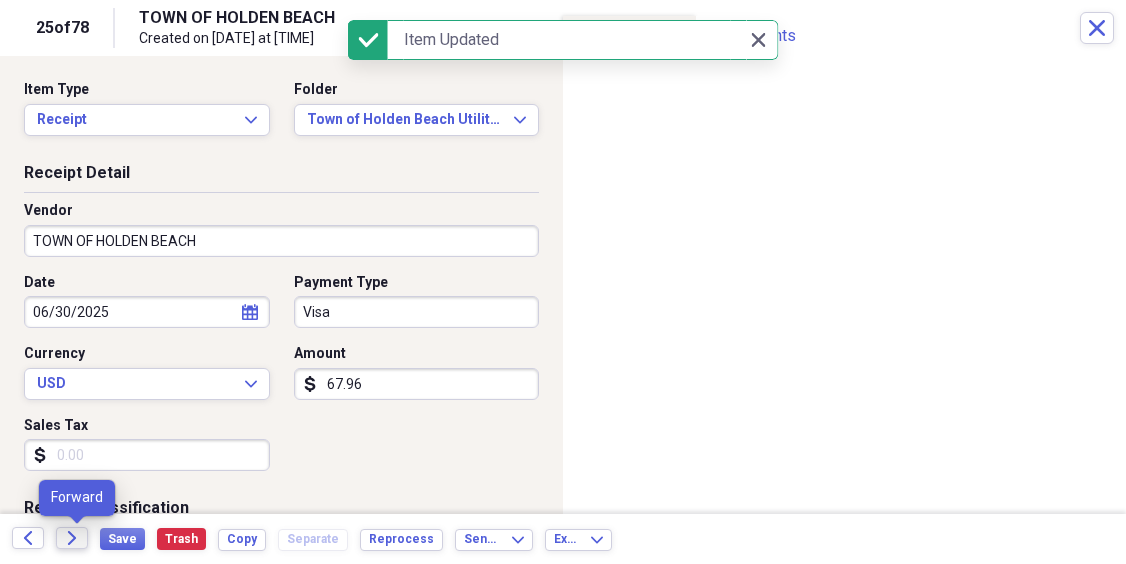 click on "Forward" 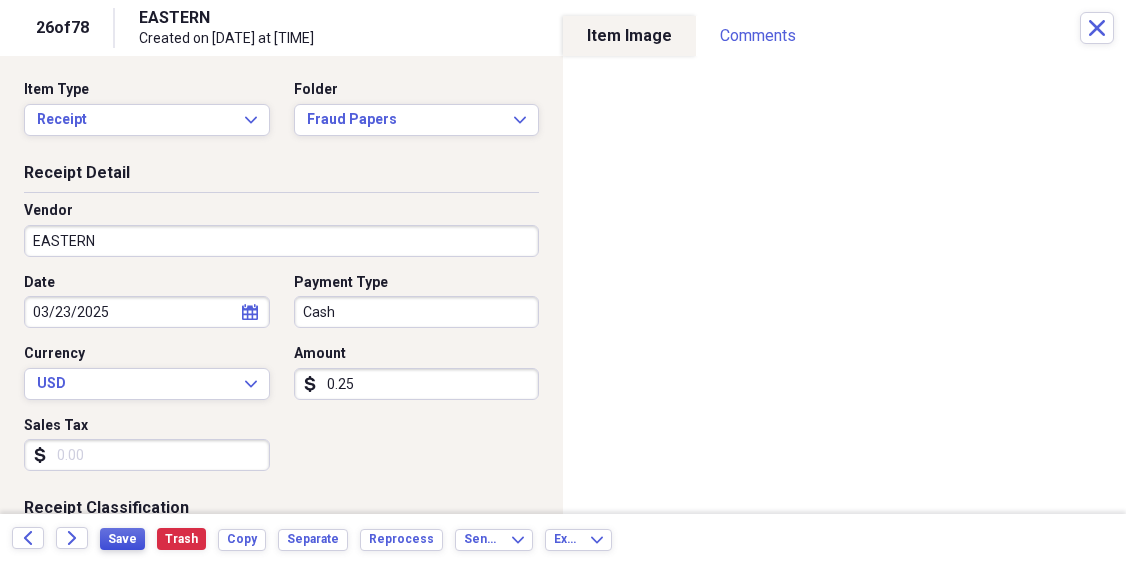 click on "Save" at bounding box center [122, 539] 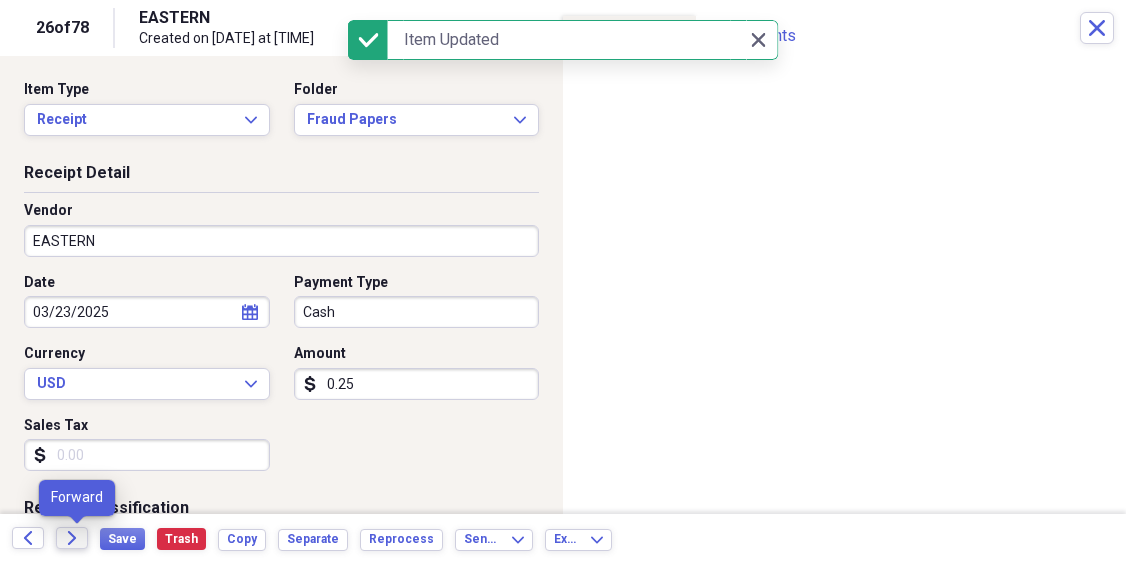 click on "Forward" 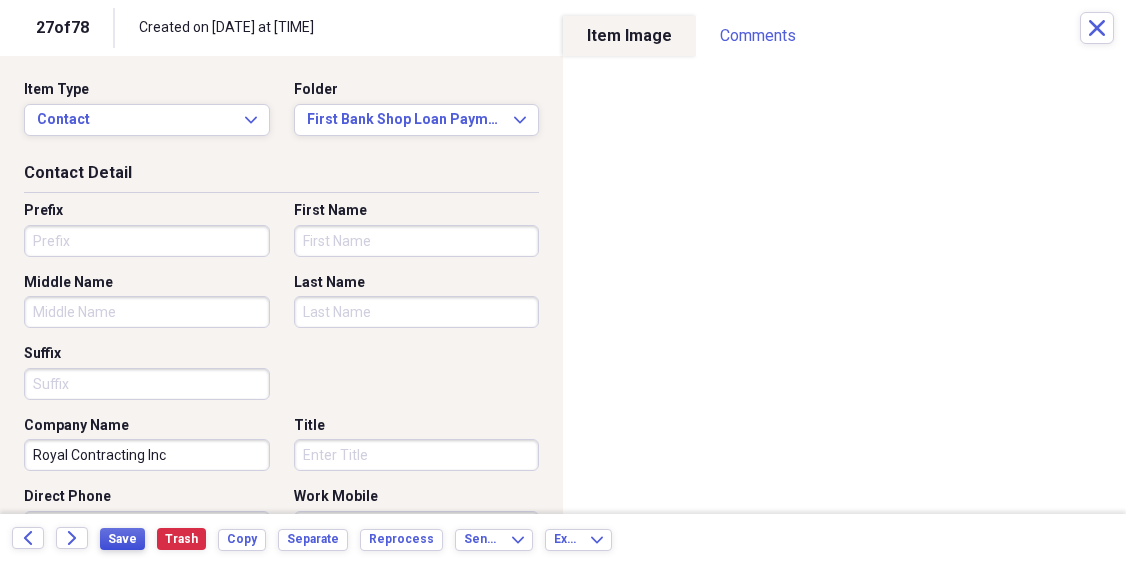 click on "Save" at bounding box center [122, 539] 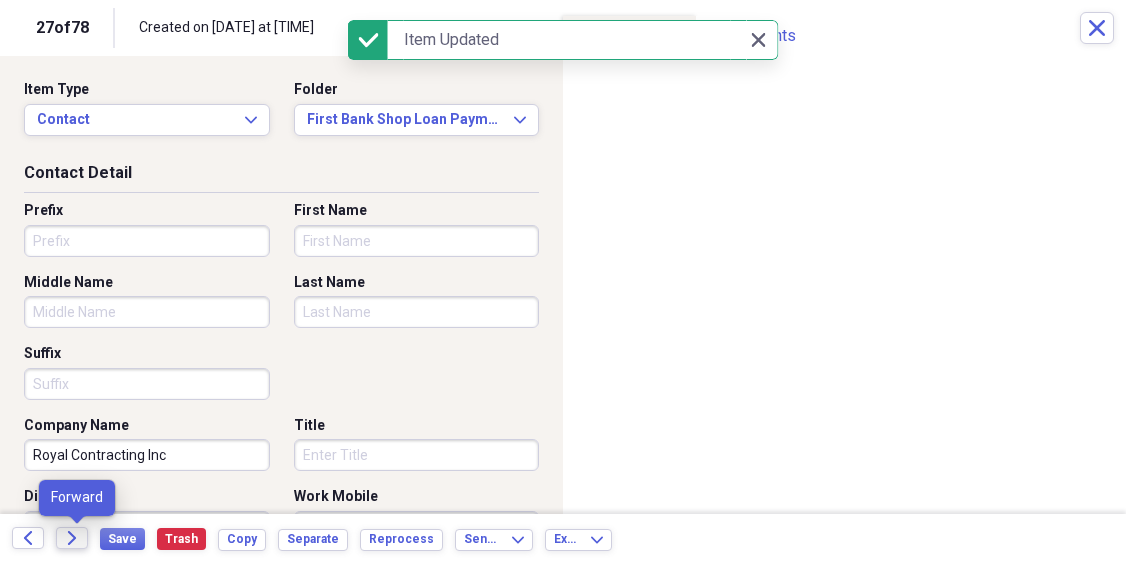 click on "Forward" 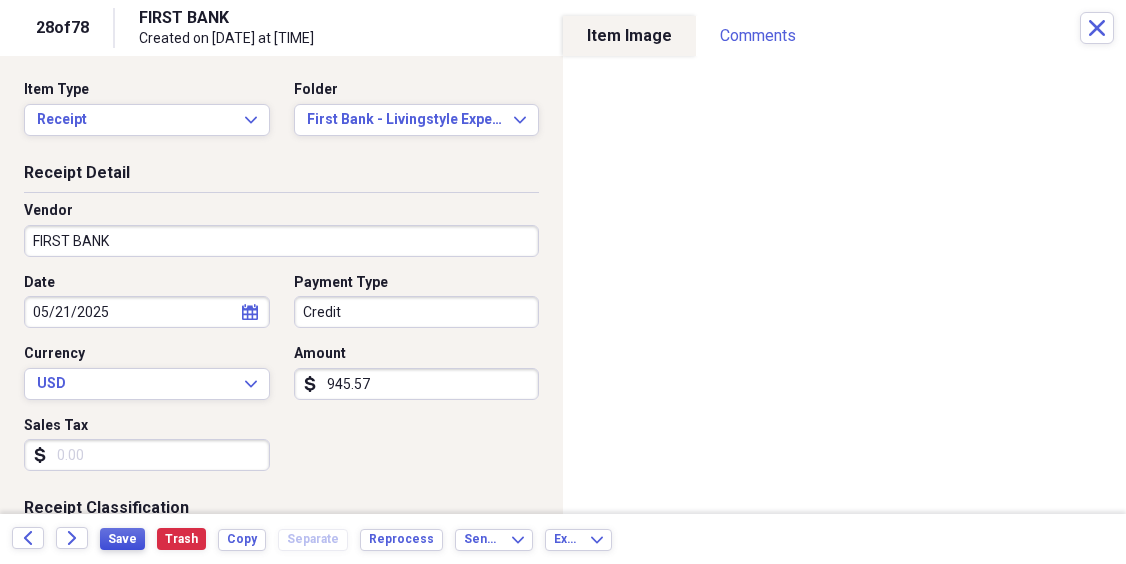 click on "Save" at bounding box center [122, 539] 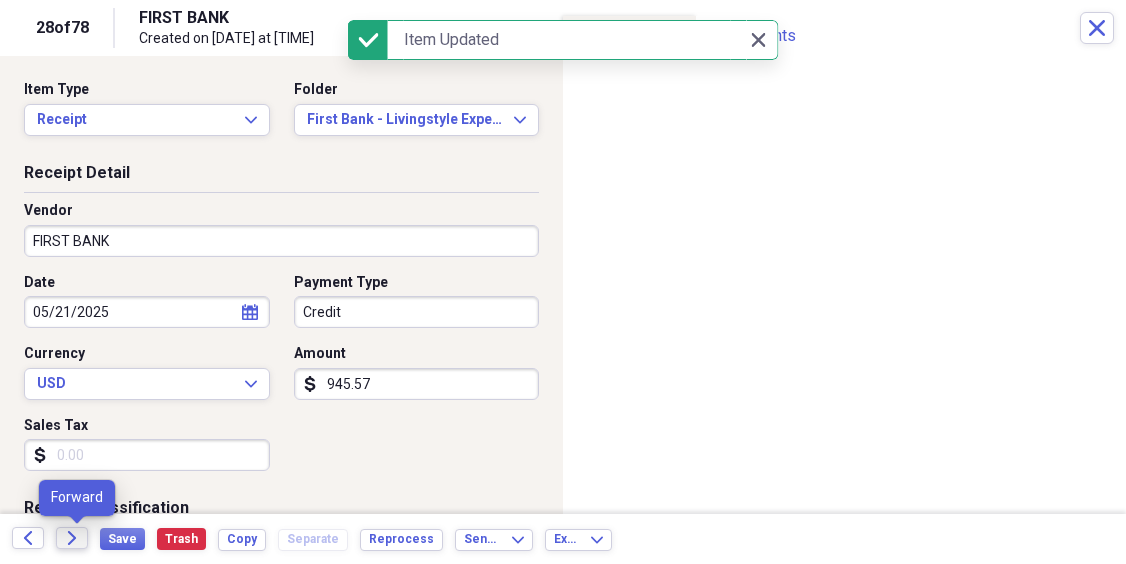click on "Forward" 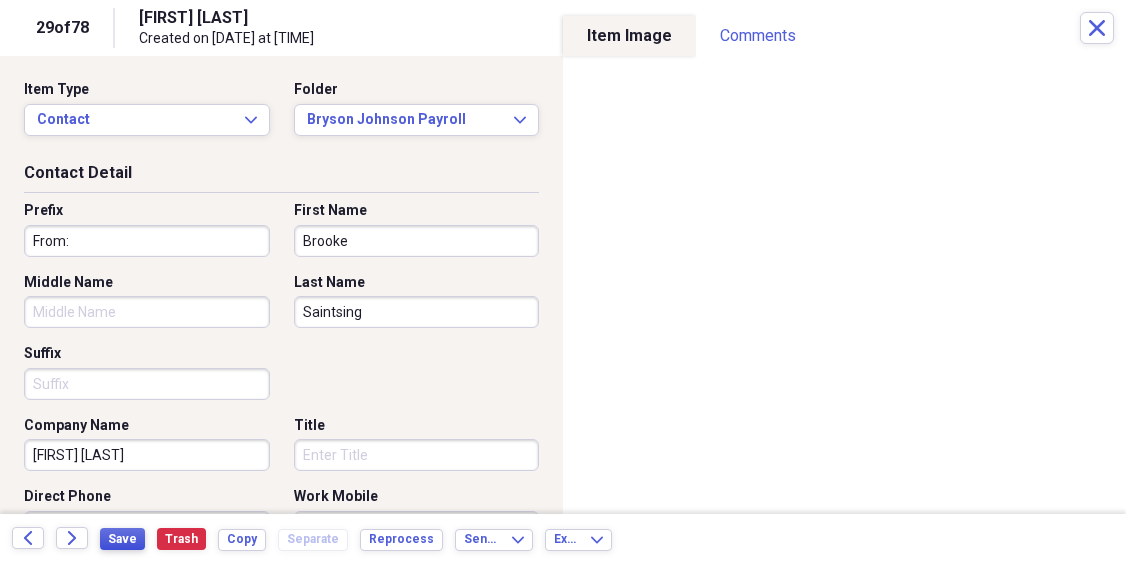 click on "Save" at bounding box center (122, 539) 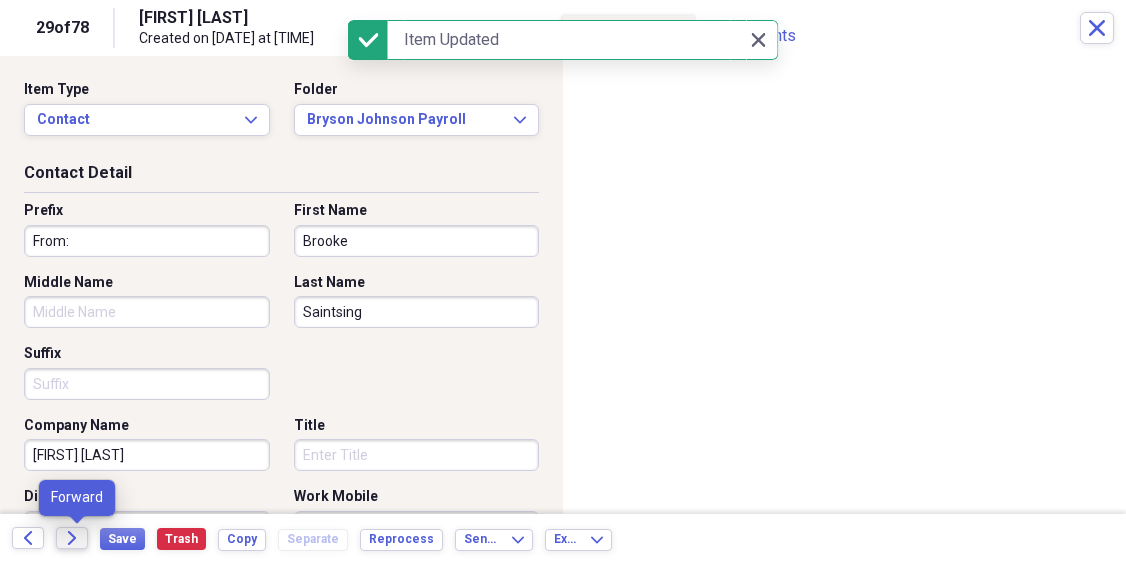 click on "Forward" 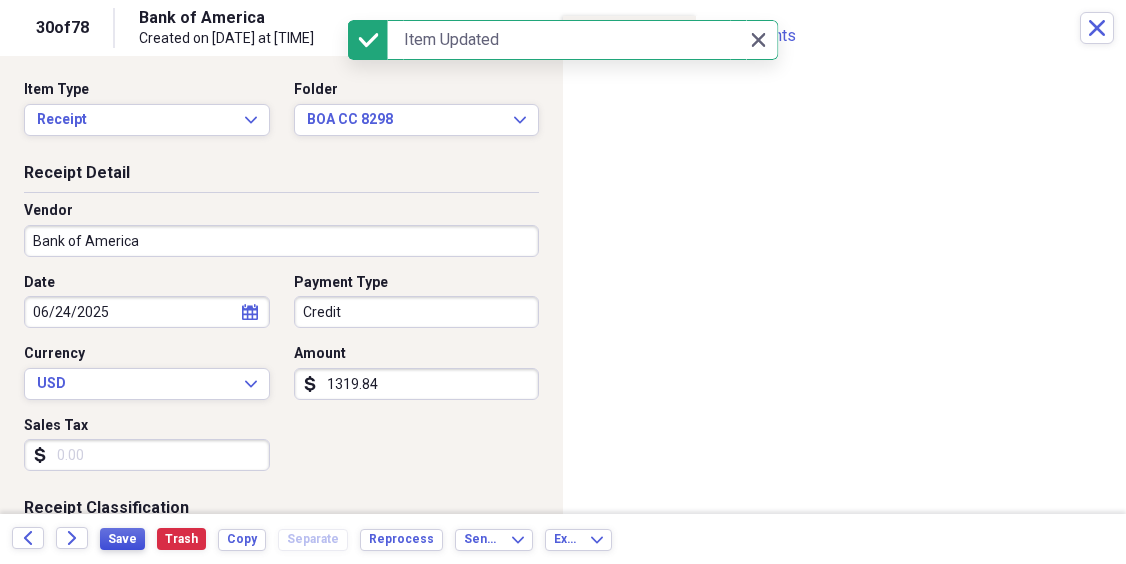 click on "Save" at bounding box center [122, 539] 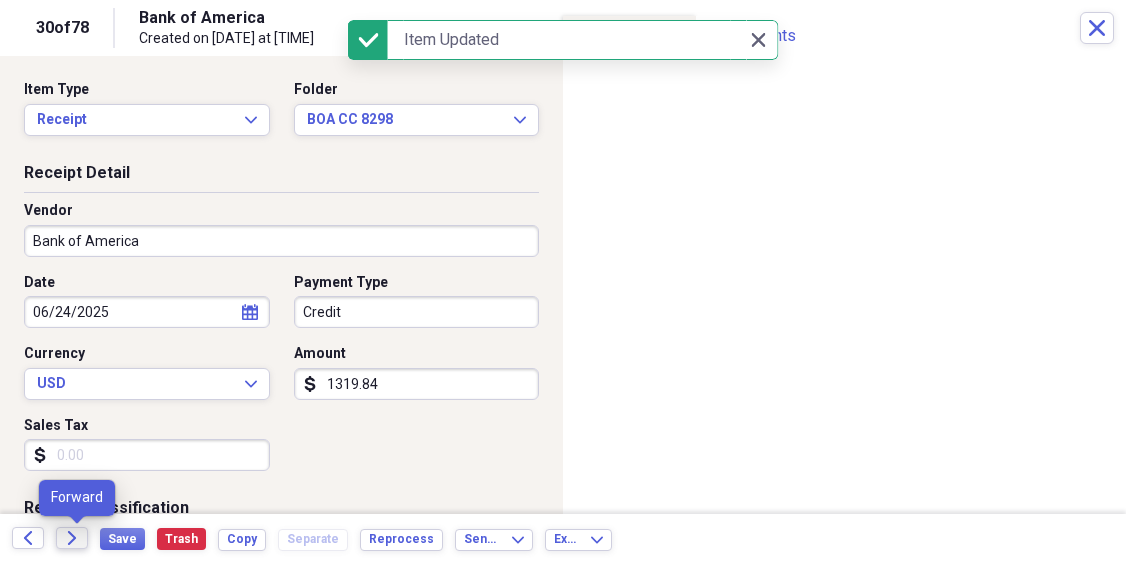 click on "Forward" 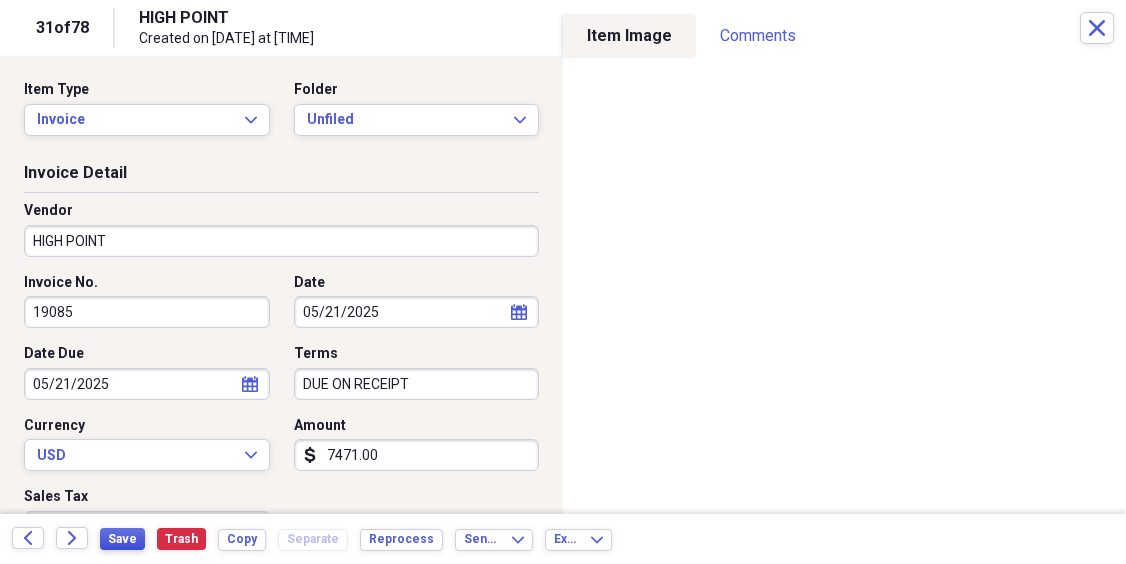 click on "Save" at bounding box center (122, 539) 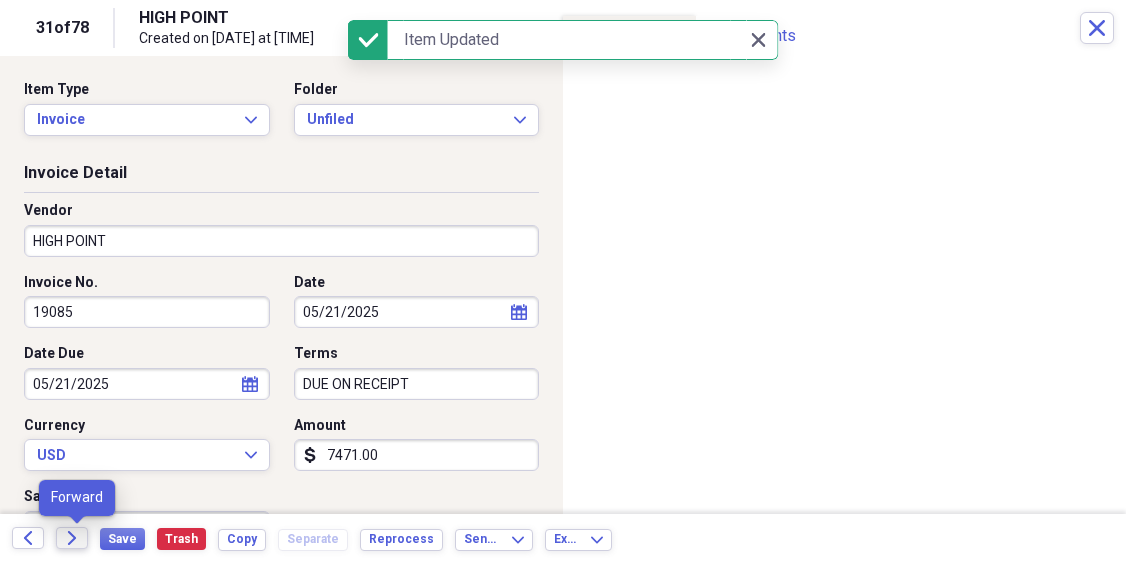 click on "Forward" 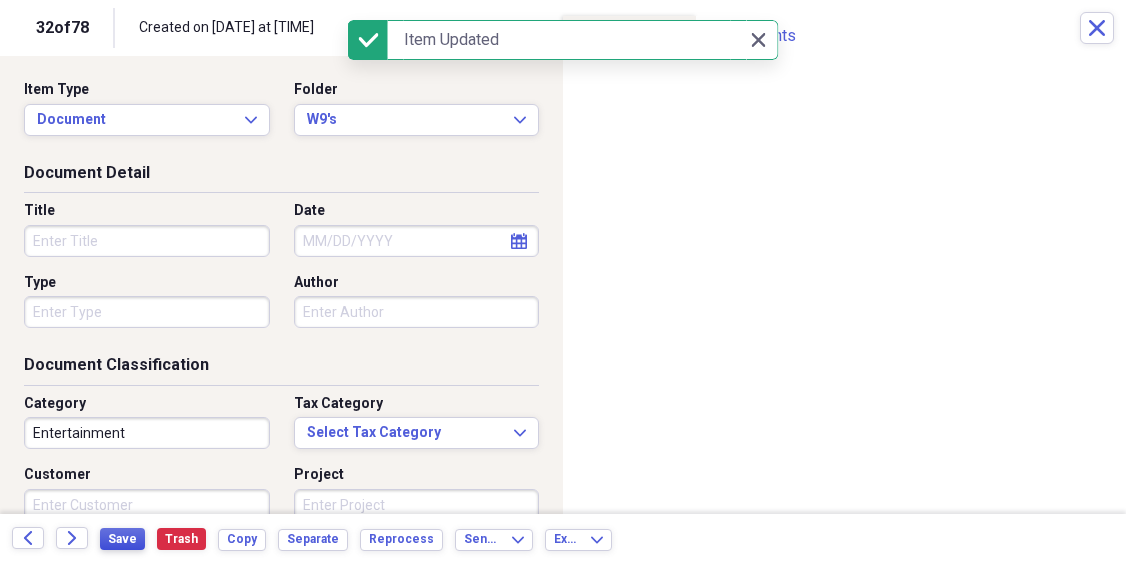 click on "Save" at bounding box center [122, 539] 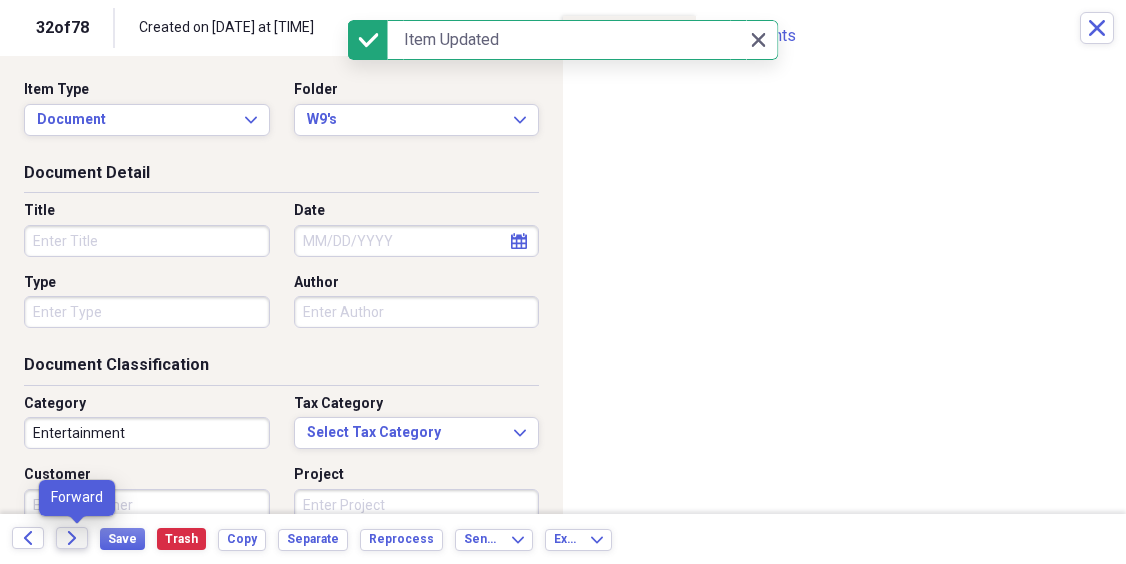 click 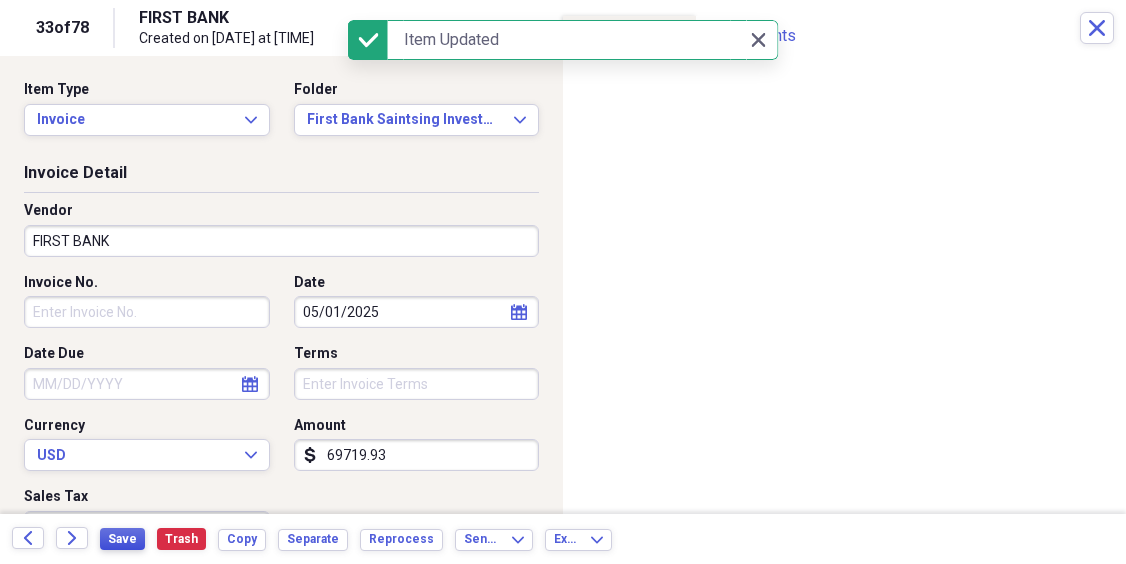 click on "Save" at bounding box center (122, 539) 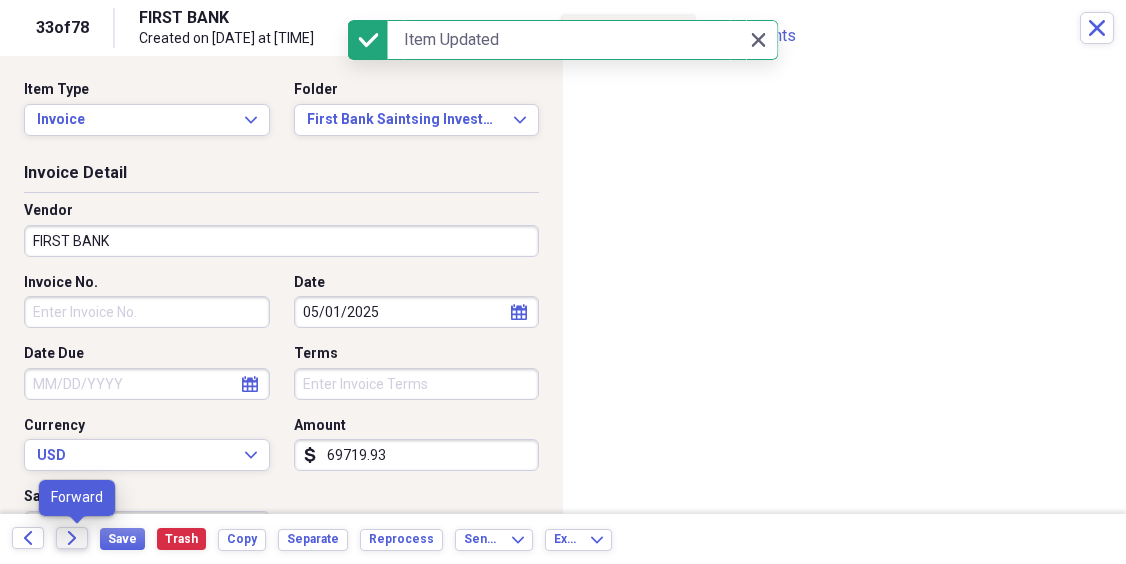 click on "Forward" 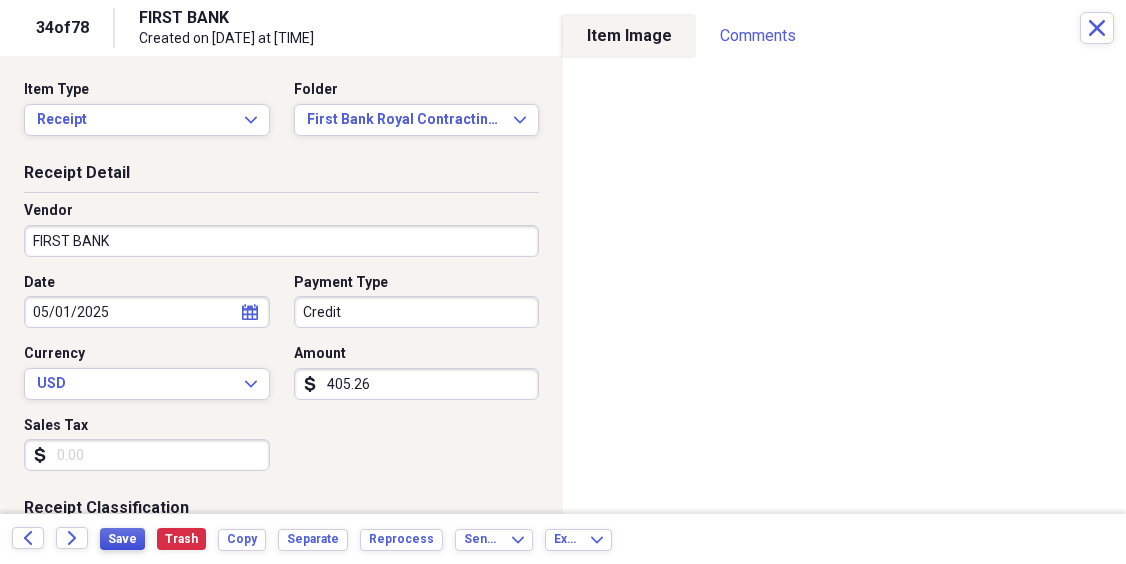 click on "Save" at bounding box center (122, 539) 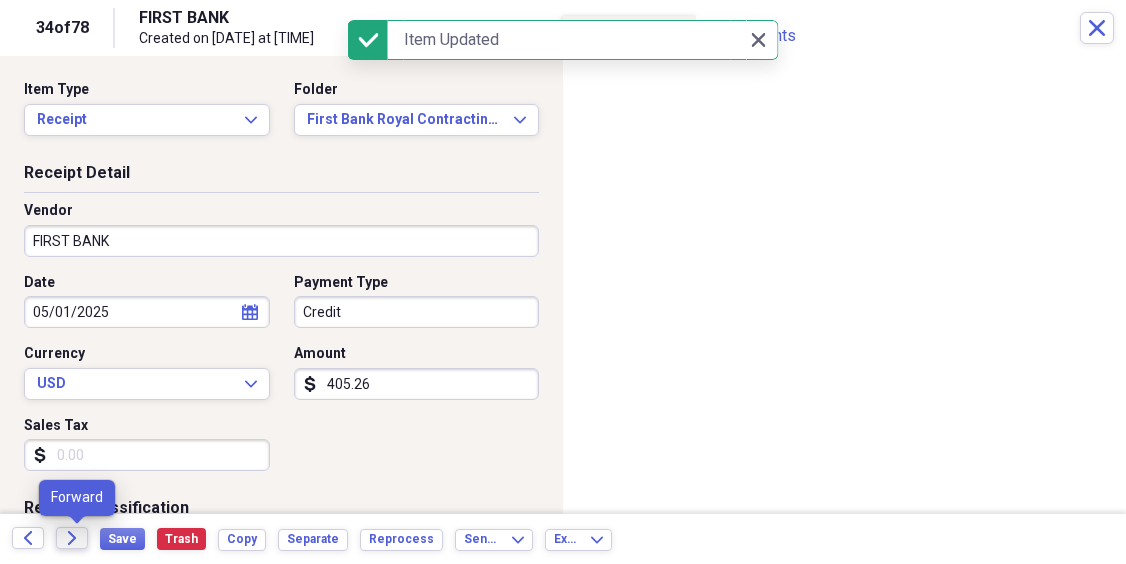 click on "Forward" 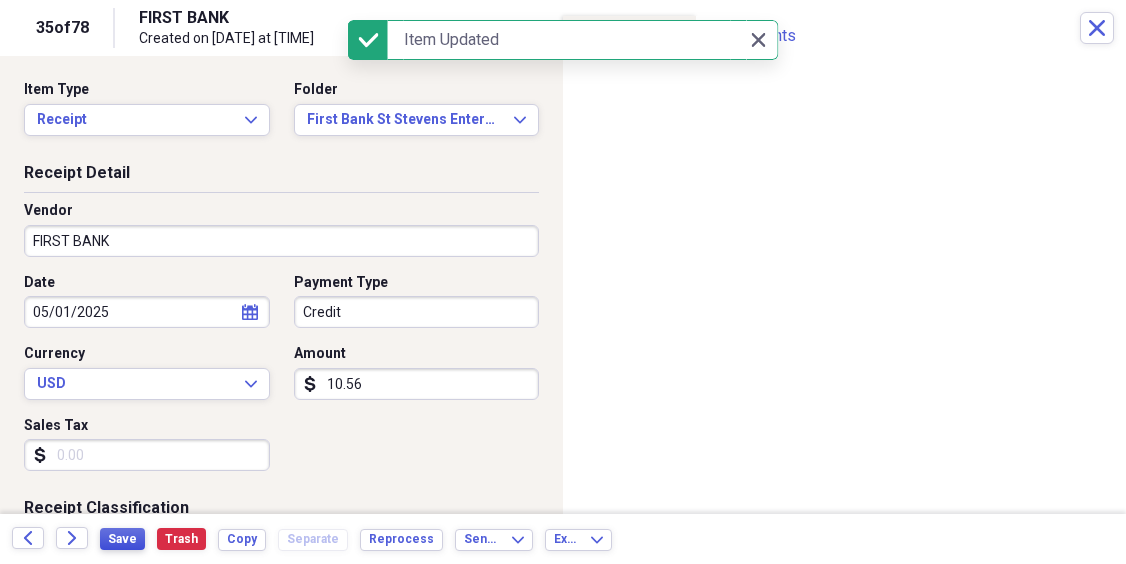 click on "Save" at bounding box center [122, 539] 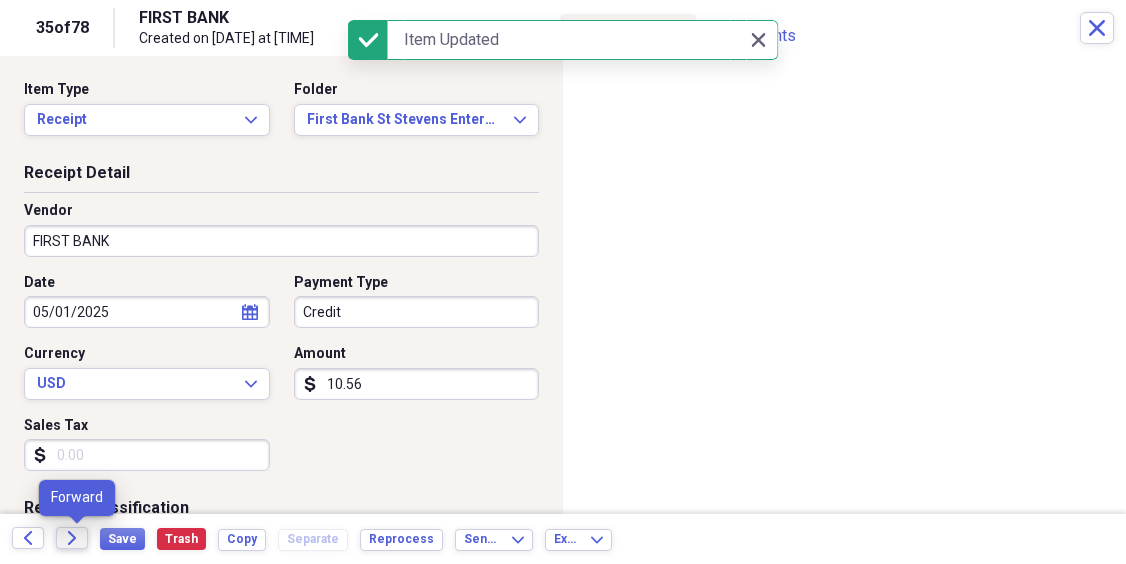 click 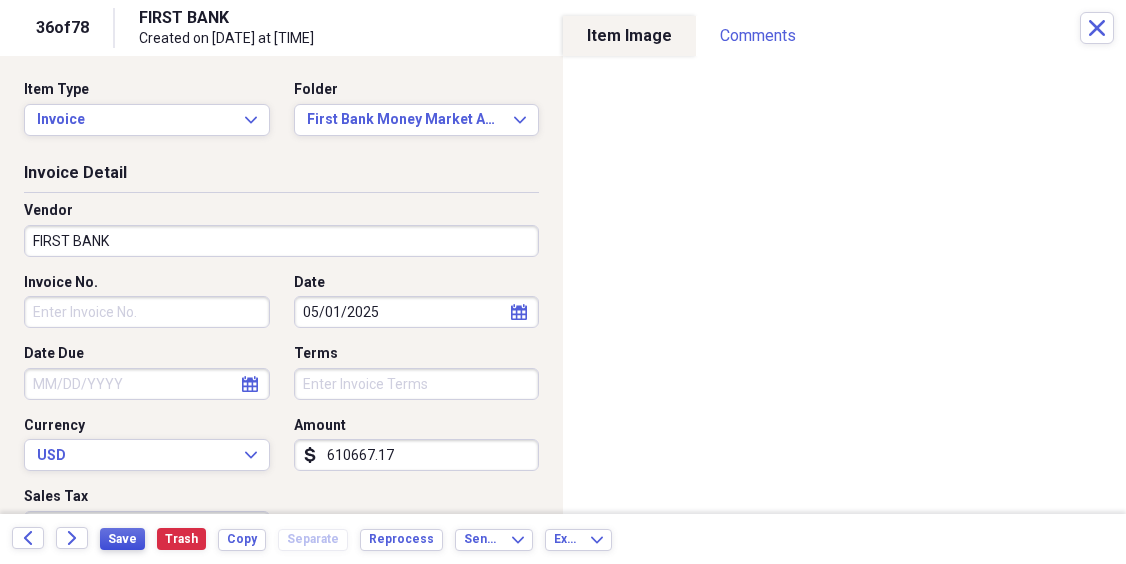 click on "Save" at bounding box center (122, 539) 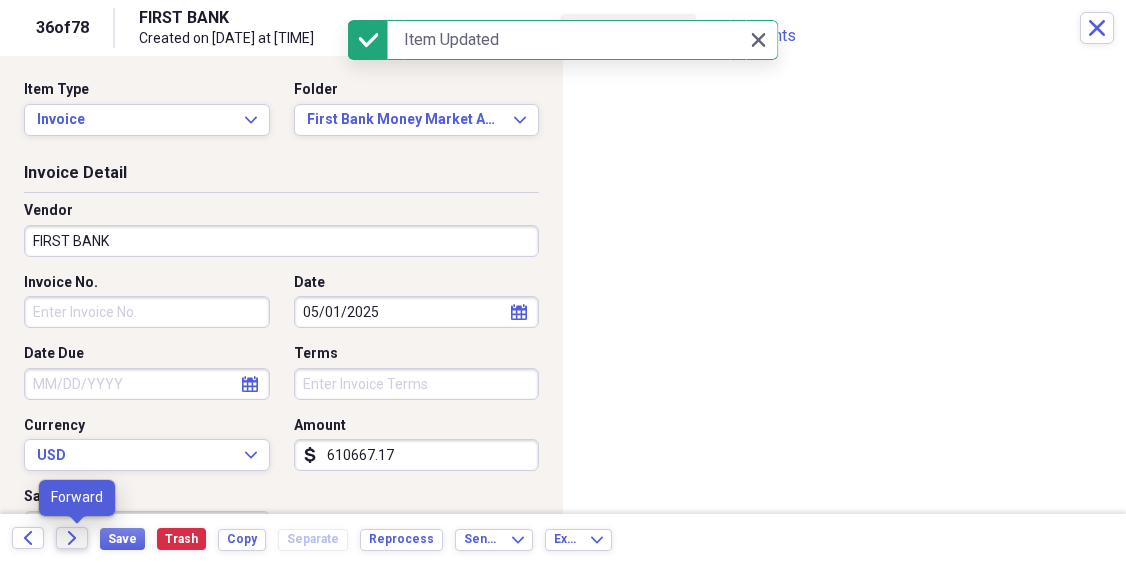 click on "Forward" 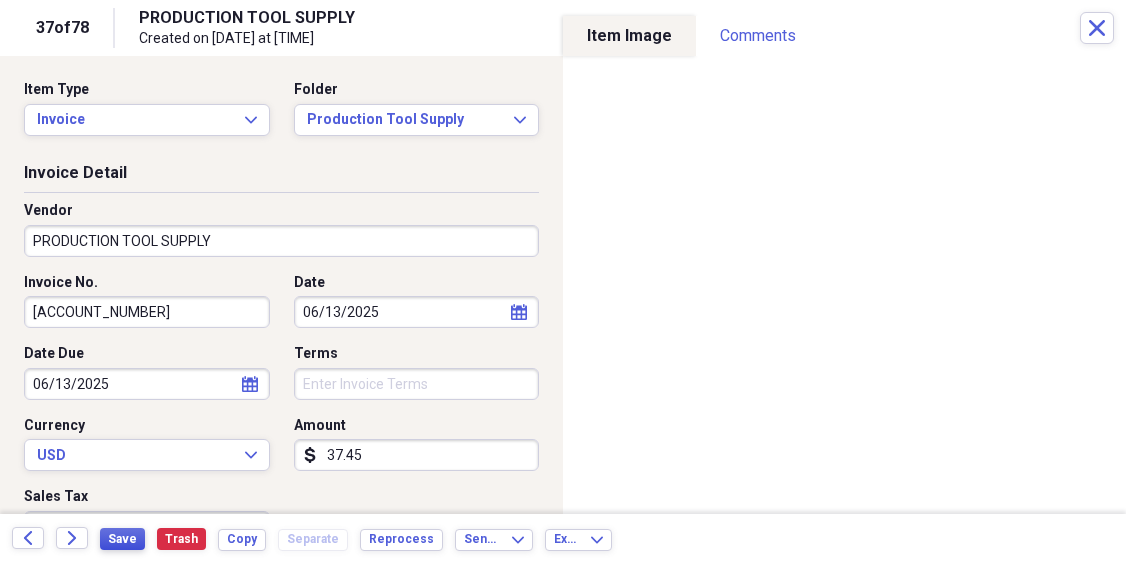 click on "Save" at bounding box center (122, 539) 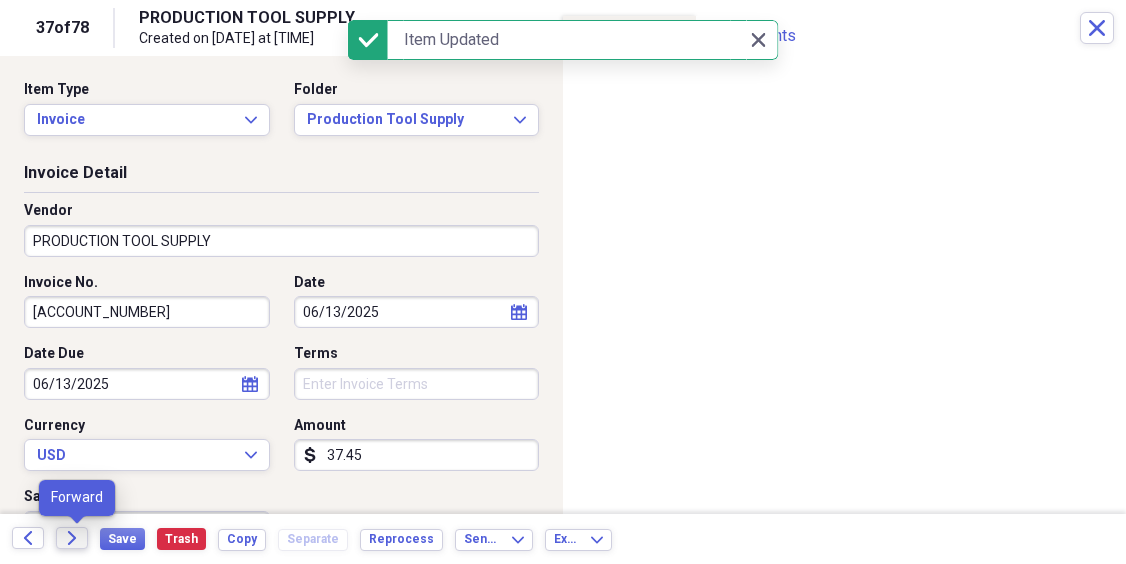 click on "Forward" 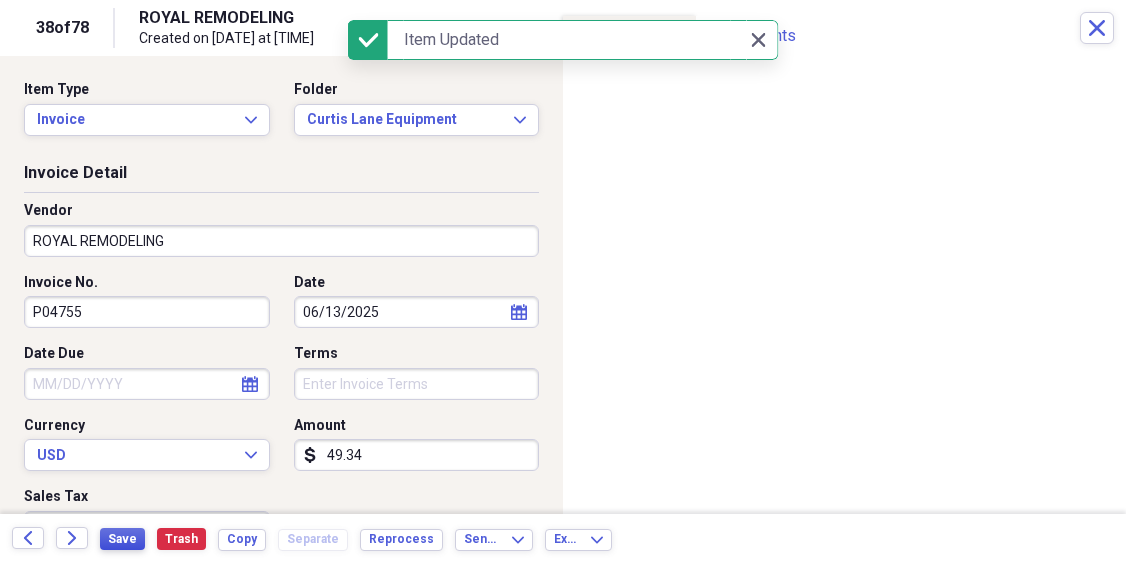 click on "Save" at bounding box center [122, 539] 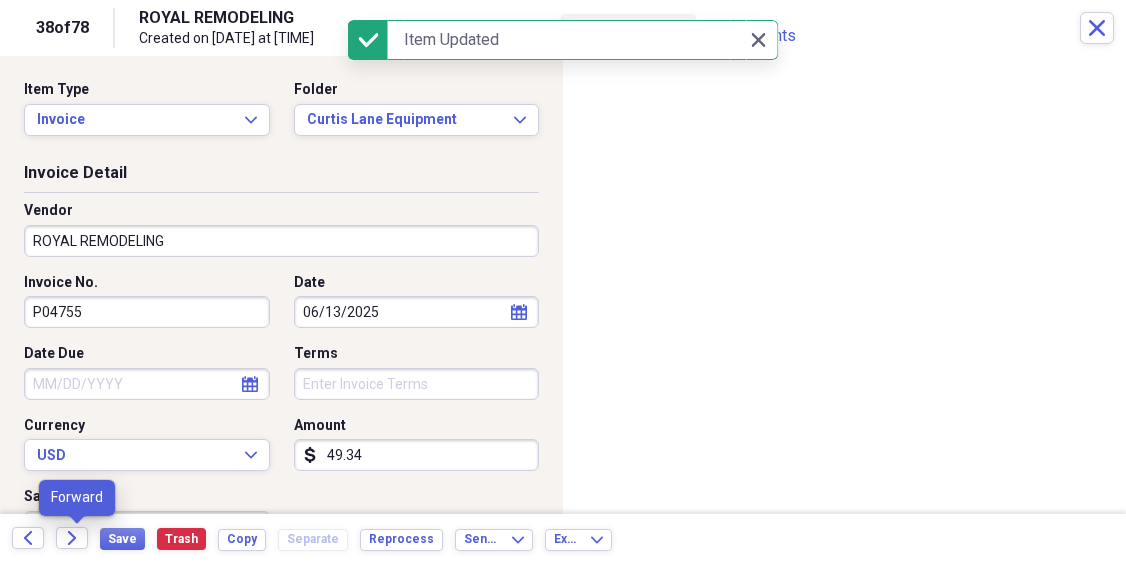 scroll, scrollTop: 0, scrollLeft: 0, axis: both 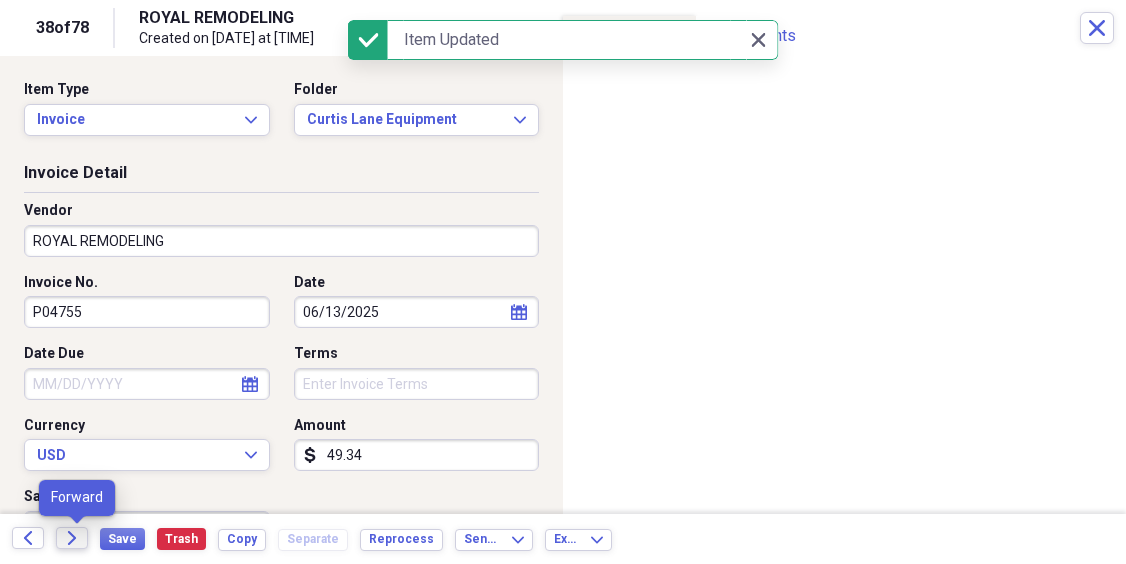 click on "Forward" 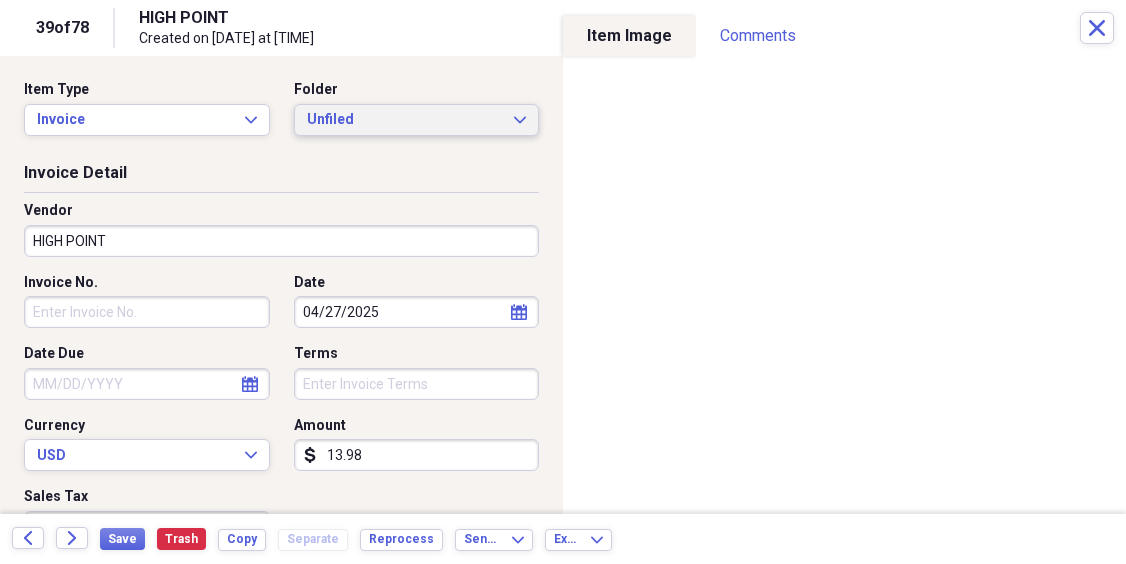 click on "Expand" 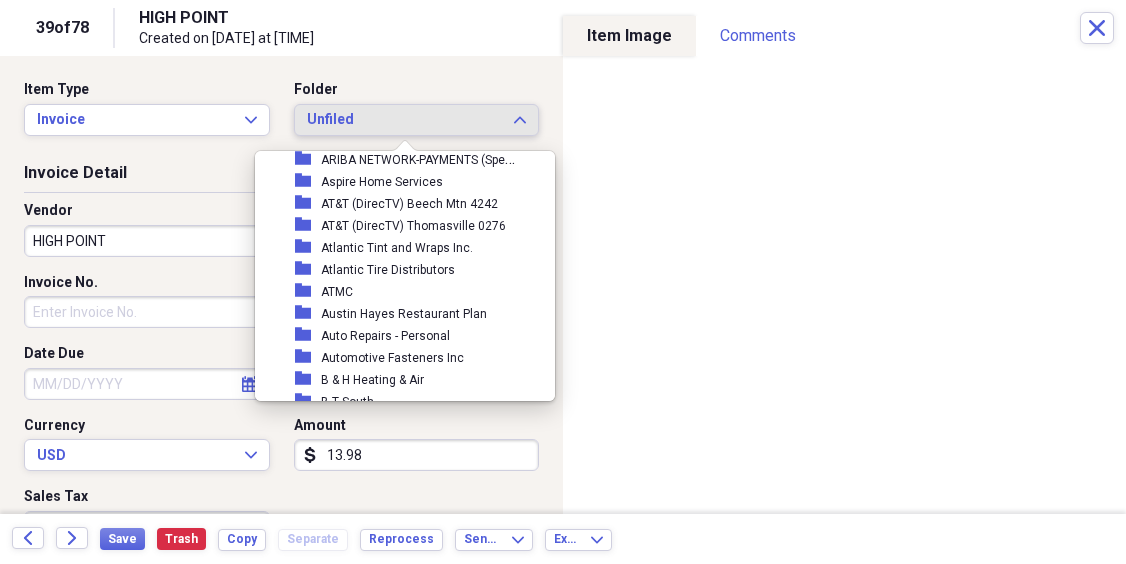 scroll, scrollTop: 1846, scrollLeft: 0, axis: vertical 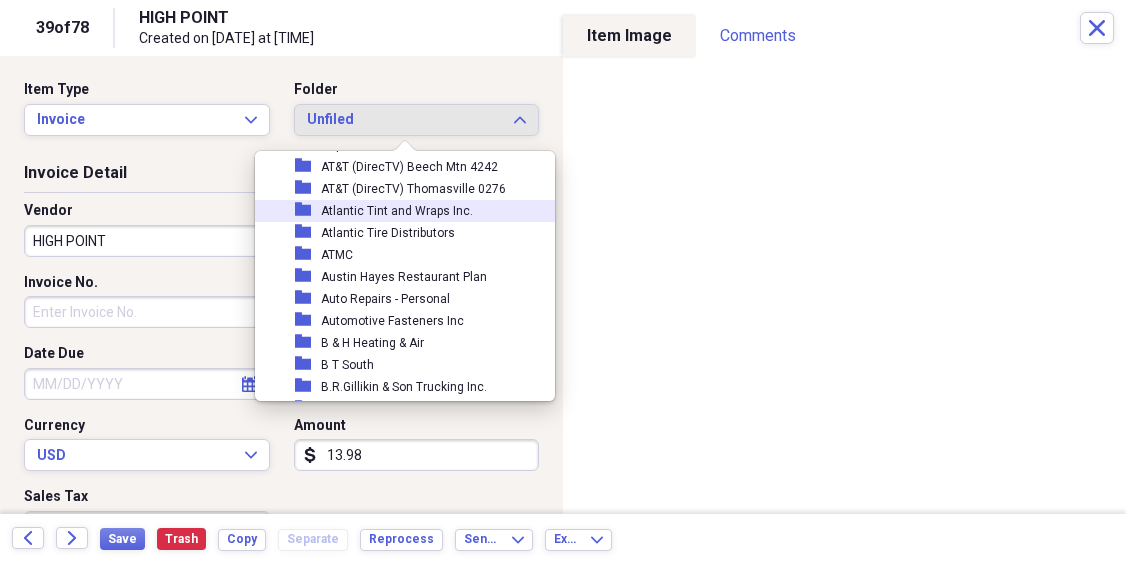 click on "Created on [DATE] at [TIME]" at bounding box center [329, 39] 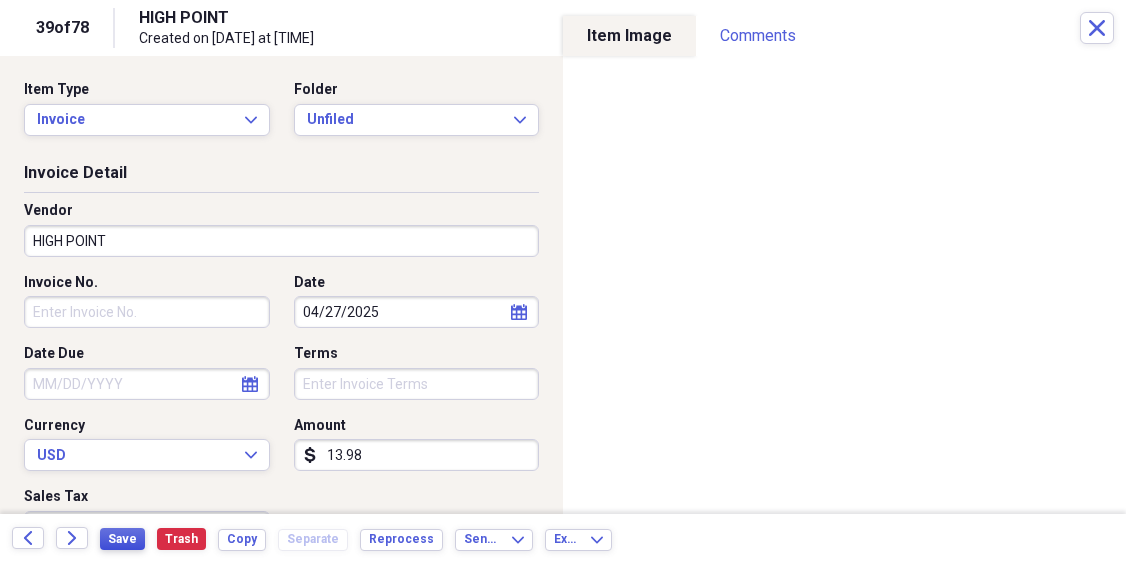 click on "Save" at bounding box center [122, 539] 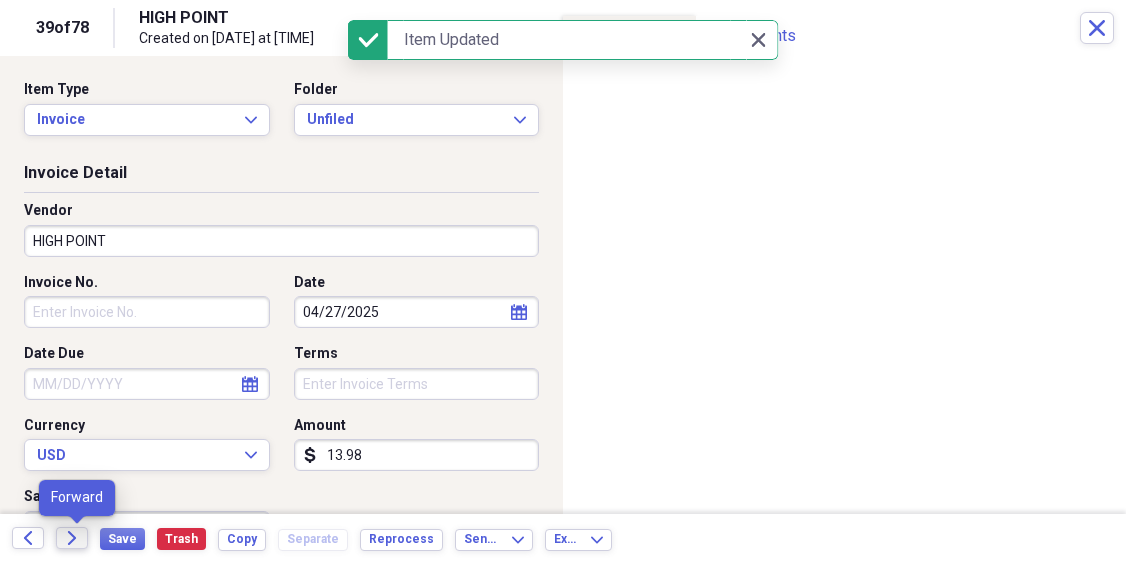 click on "Forward" at bounding box center (72, 538) 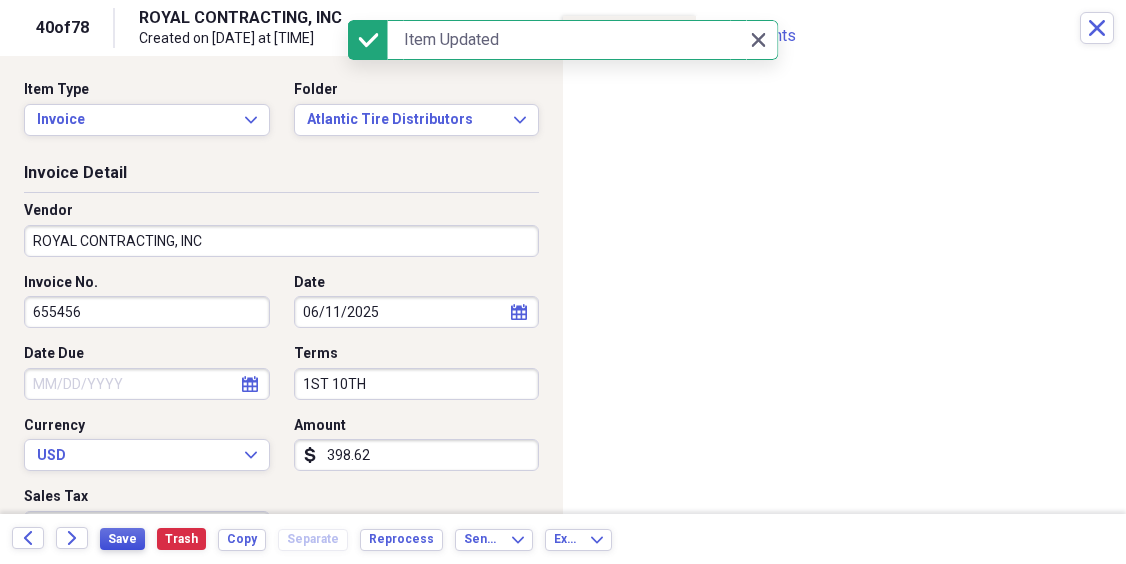 click on "Save" at bounding box center [122, 539] 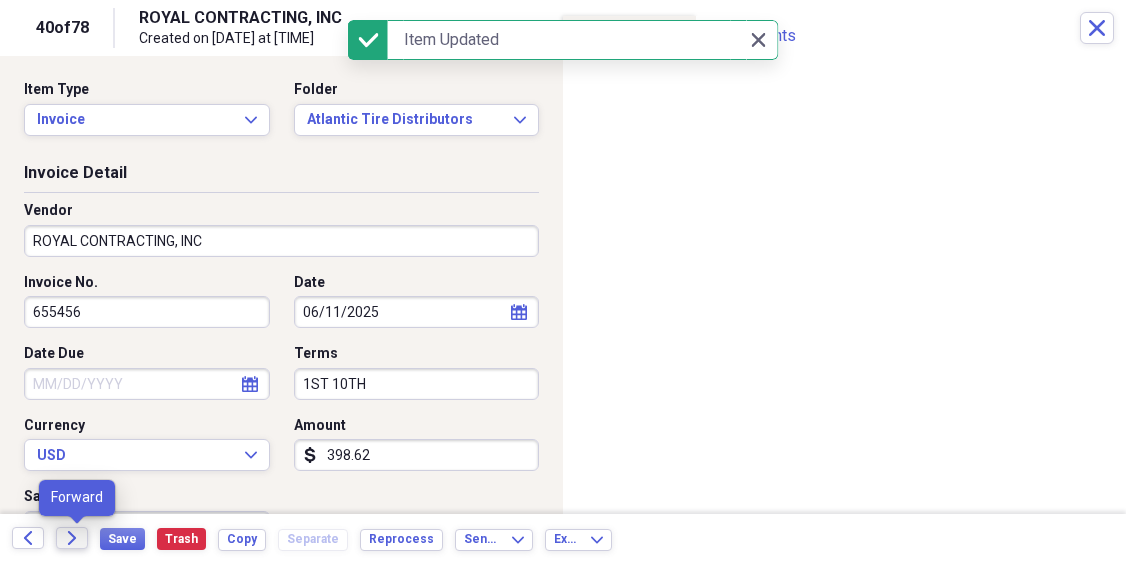 click on "Forward" 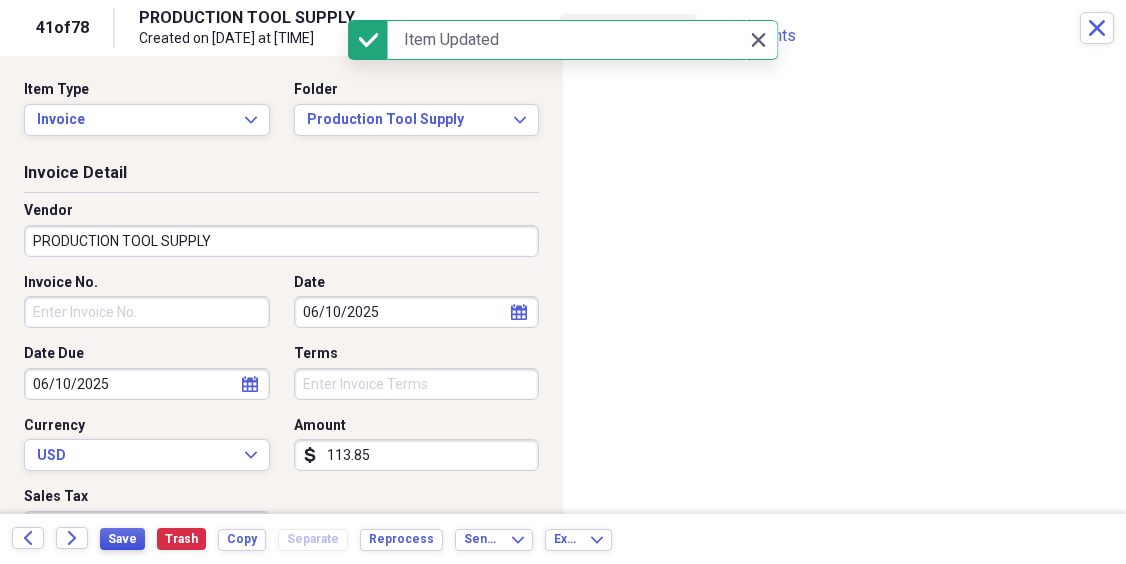 click on "Save" at bounding box center (122, 539) 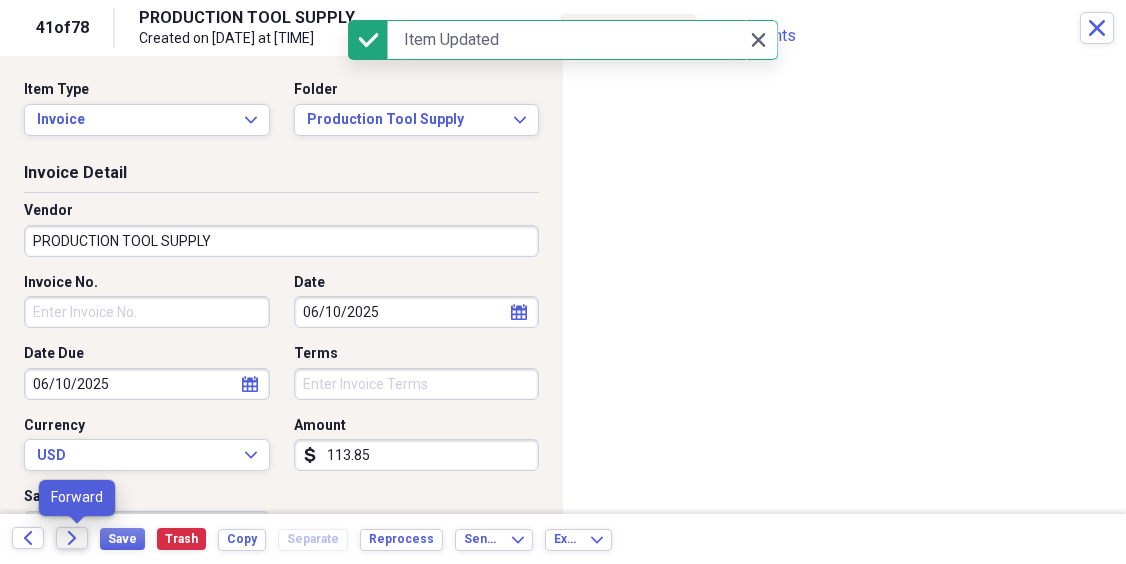 click on "Forward" 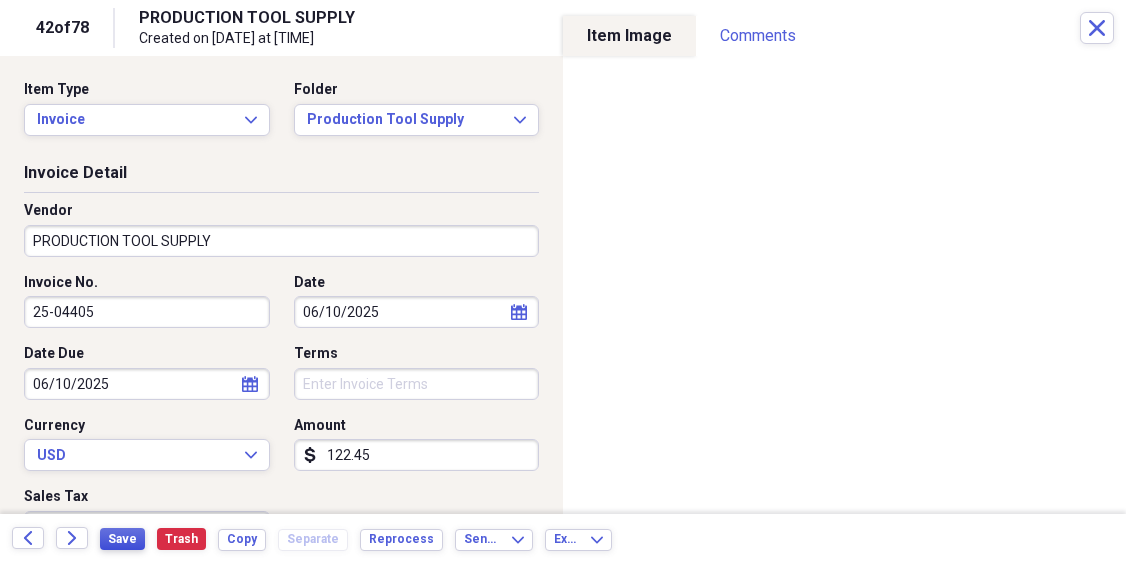 click on "Save" at bounding box center [122, 539] 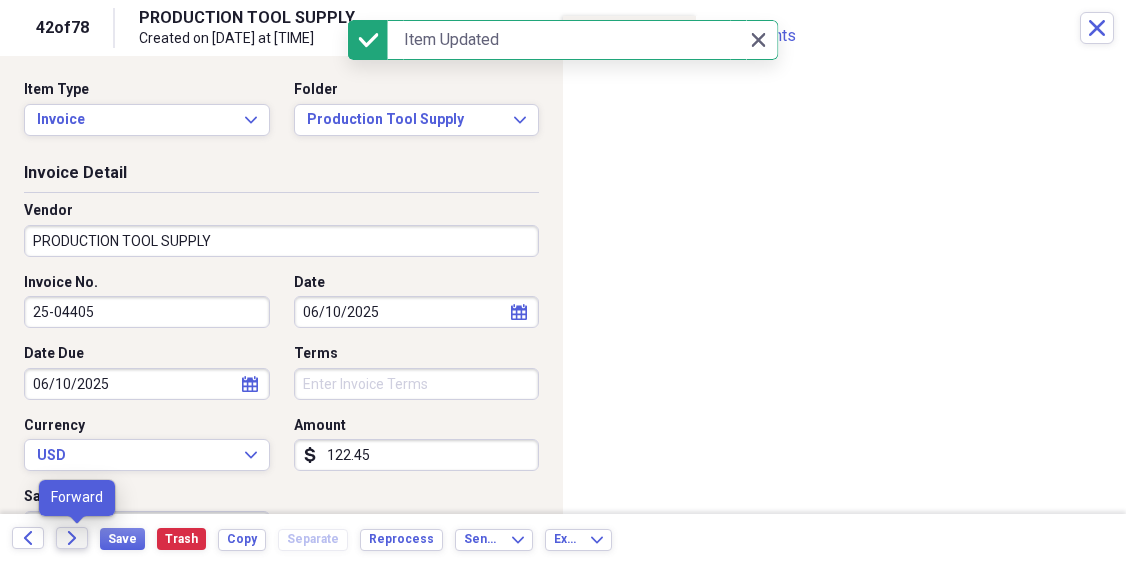 click on "Forward" 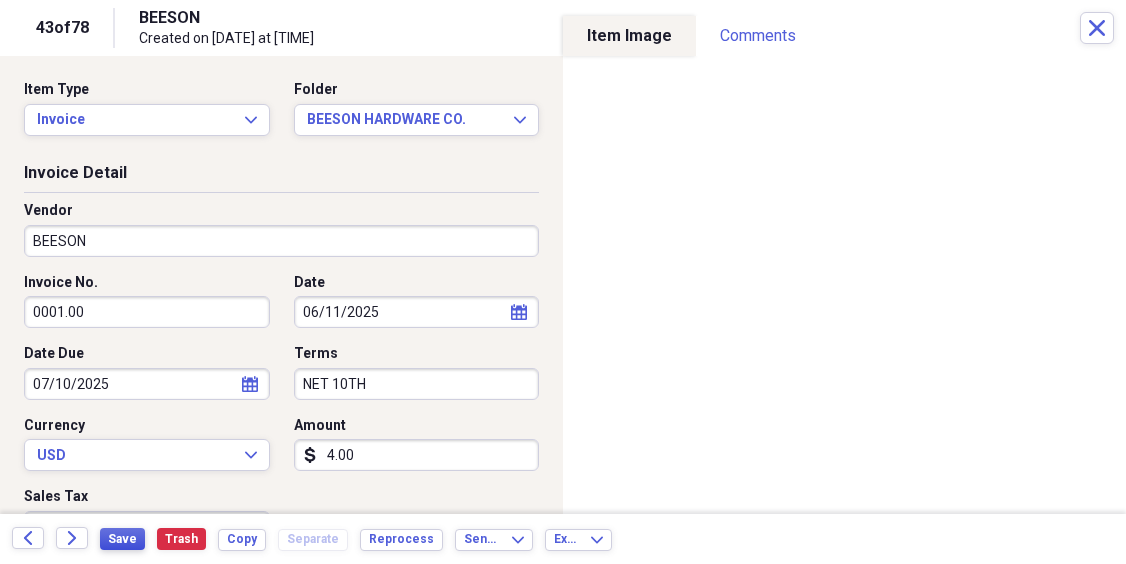 click on "Save" at bounding box center (122, 539) 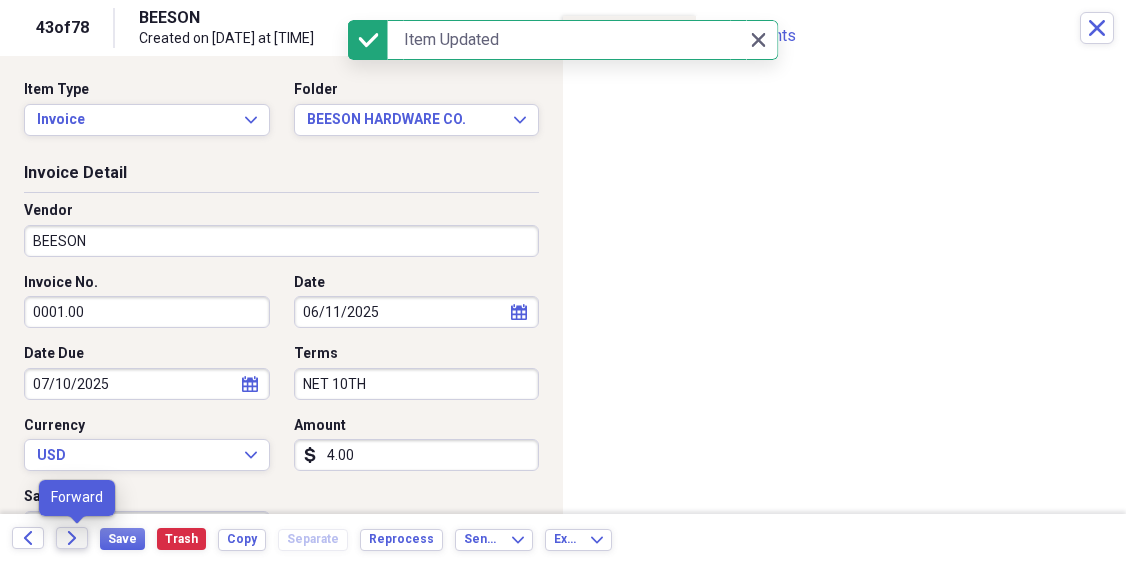 click 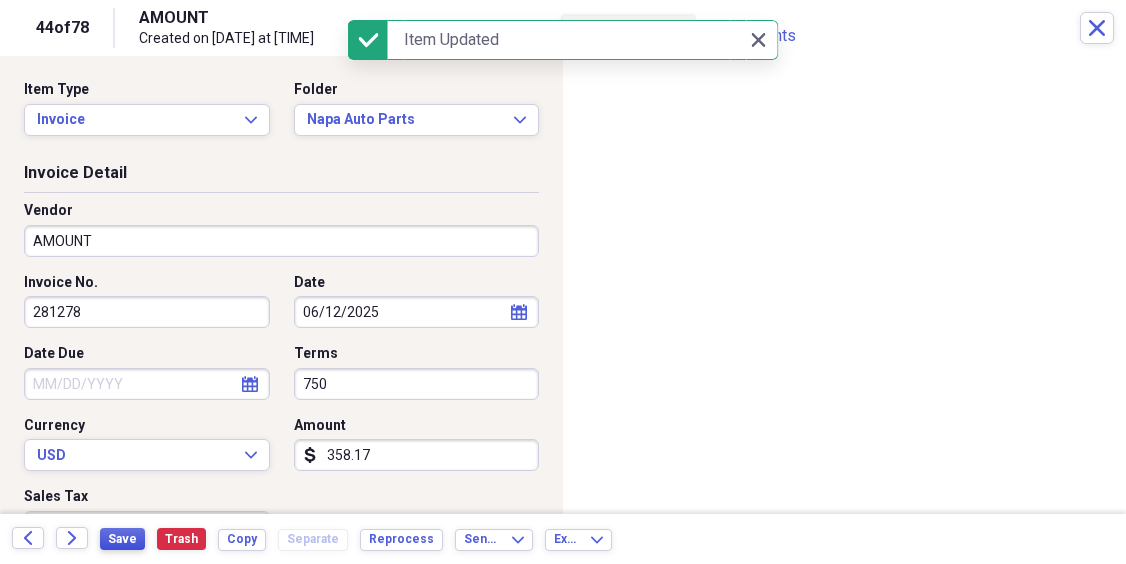 click on "Save" at bounding box center [122, 539] 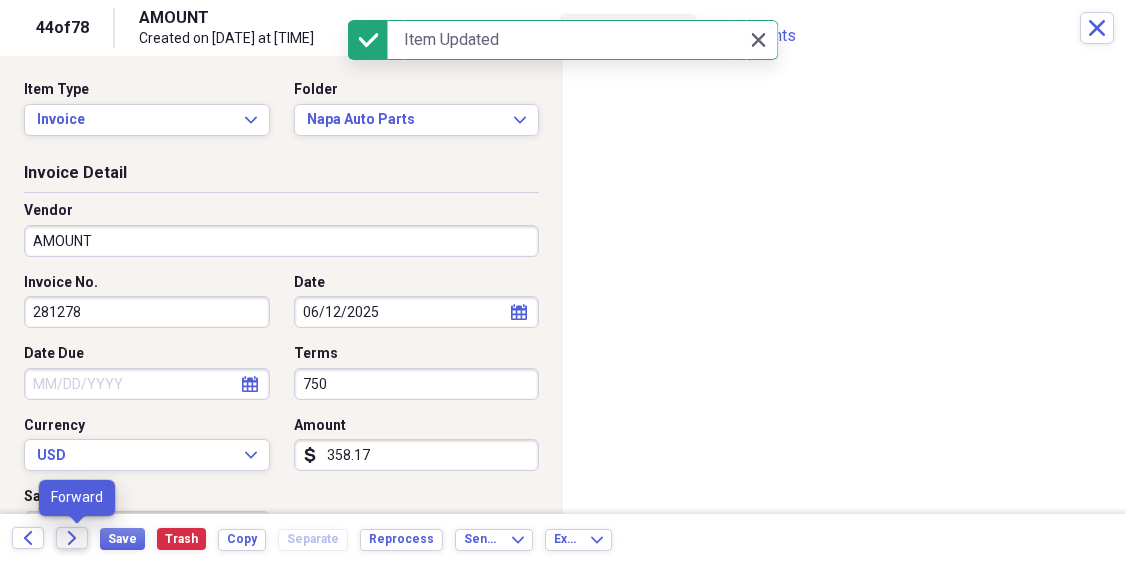 click on "Forward" 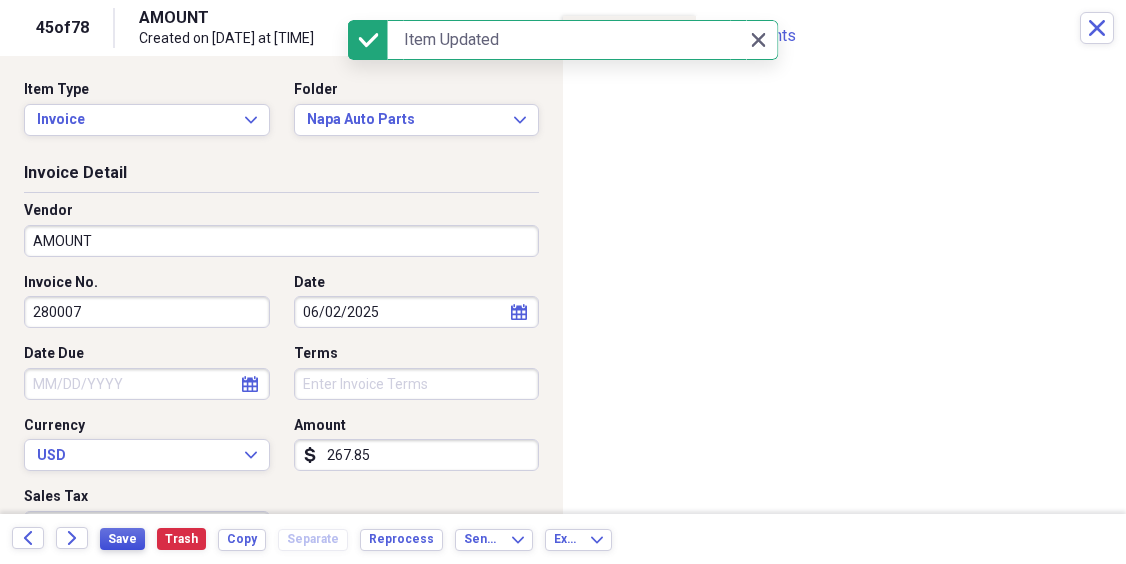 click on "Save" at bounding box center [122, 539] 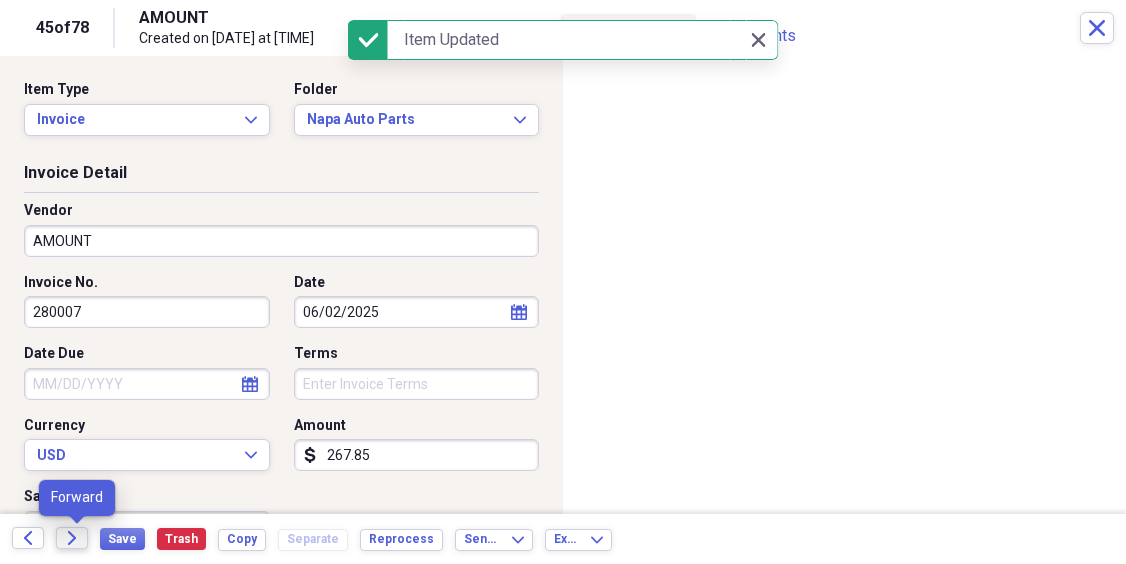 click on "Forward" 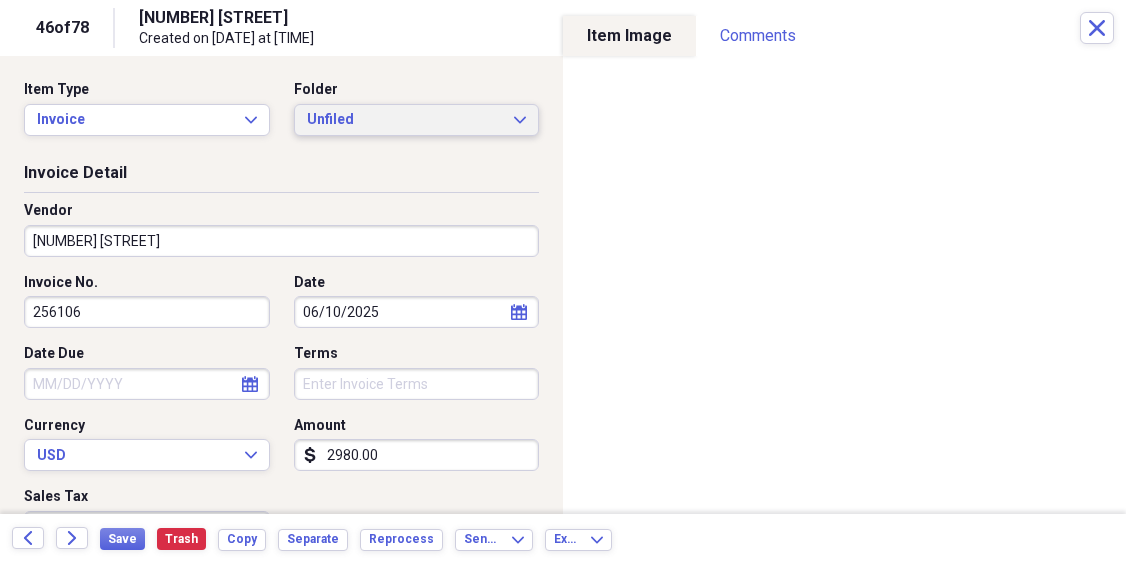 click on "Expand" 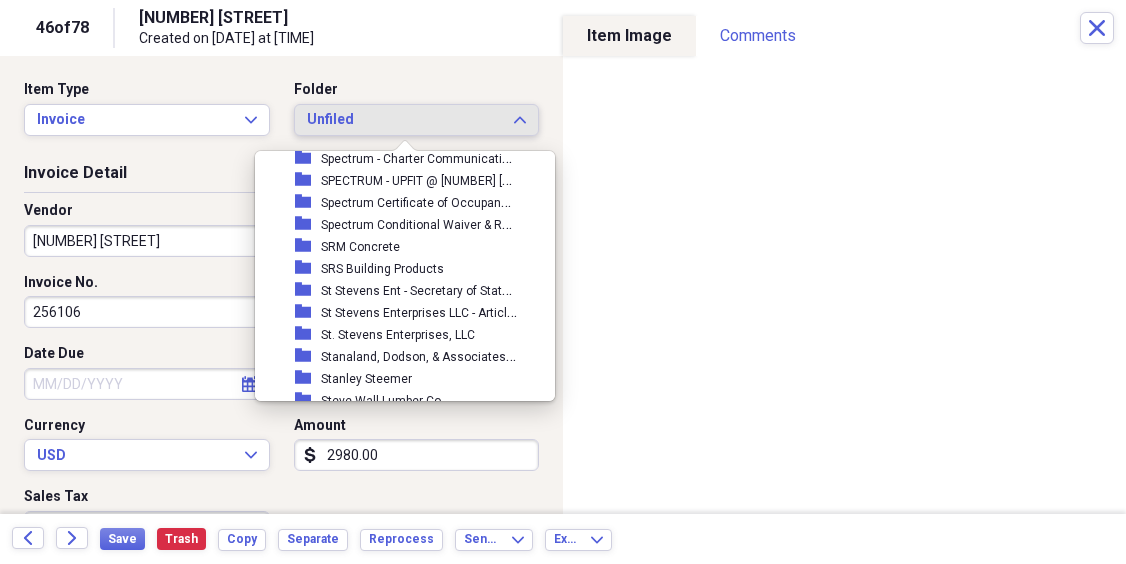 scroll, scrollTop: 16308, scrollLeft: 0, axis: vertical 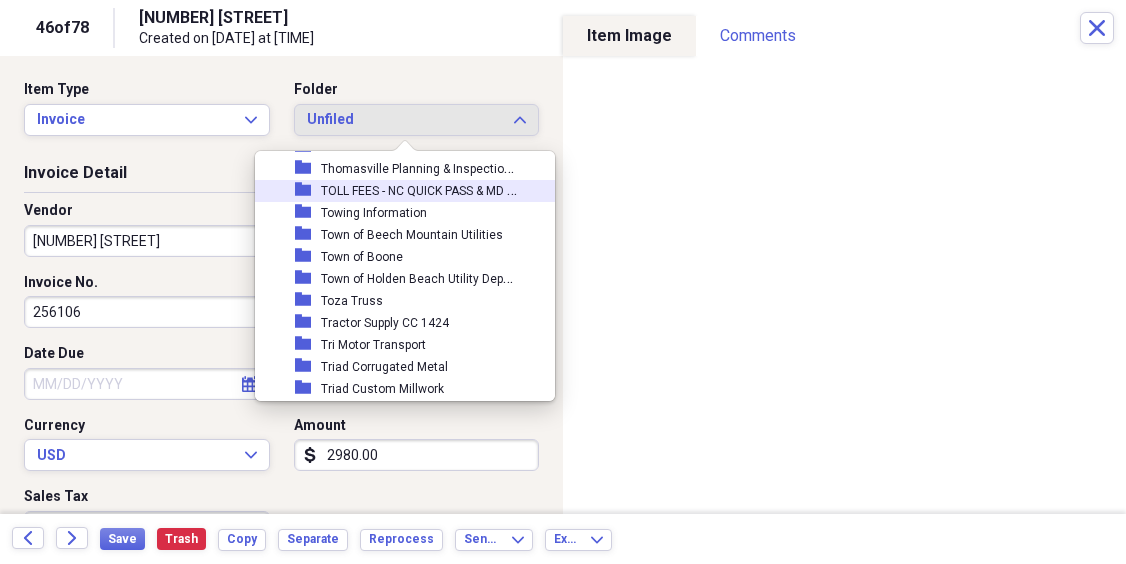 click on "Item Type Invoice Expand Folder Unfiled Expand Invoice Detail Vendor 1900 WHITEHART SCHOOL RD Invoice No. 256106 Date 06/10/2025 calendar Calendar Date Due calendar Calendar Terms Currency USD Expand Amount dollar-sign 2980.00 Sales Tax dollar-sign Invoice Classification Category Product Customer Project Account Number Purchase Order Number Class Location Notes Sold To... First Name Middle Name Last Name Suffix Street 1 Street 2 Country Select Country Expand State/Province Select State/Province Expand City Zip Ship To... First Name Middle Name Last Name Suffix Street 1 Street 2 Country Select Country Expand State/Province Select State/Province Expand City Zip Sold By... First Name Middle Name Last Name Suffix Street 1 Street 2 Country Select Country Expand State/Province Select State/Province Expand City Zip" at bounding box center (281, 285) 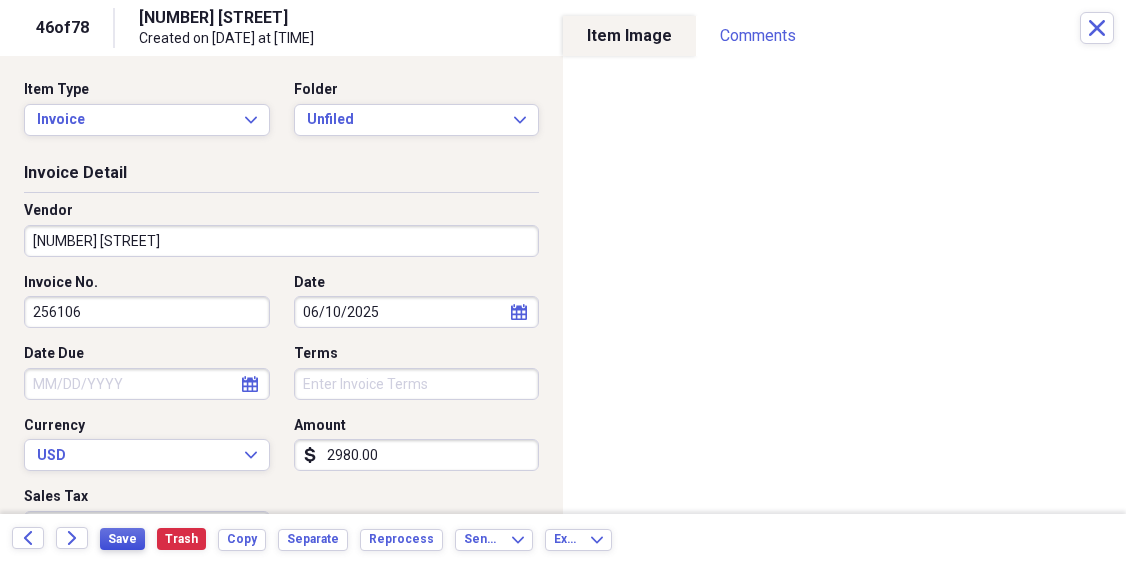 click on "Save" at bounding box center (122, 539) 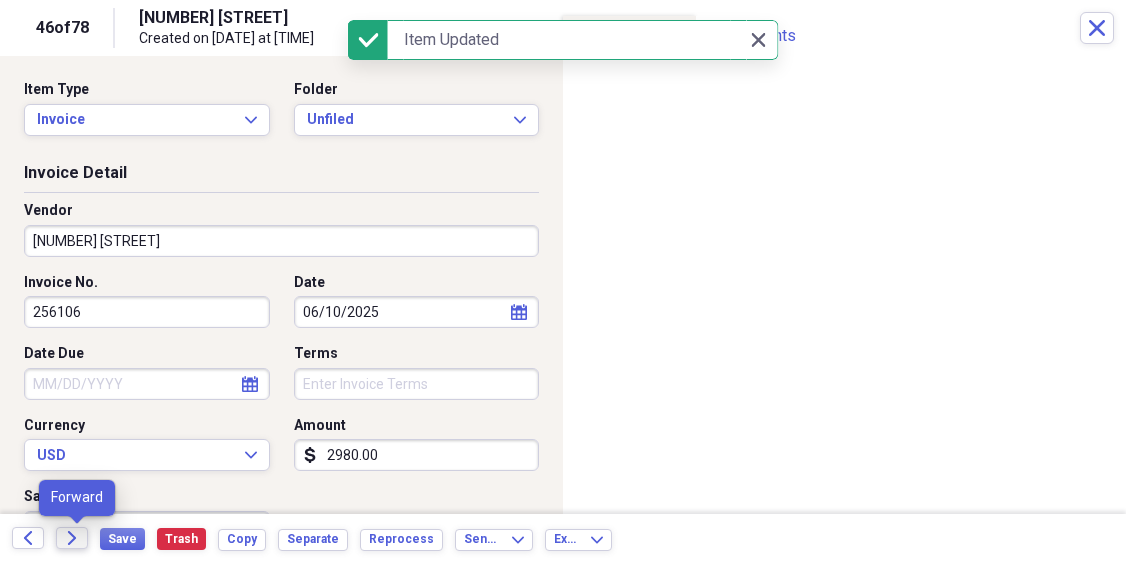 click 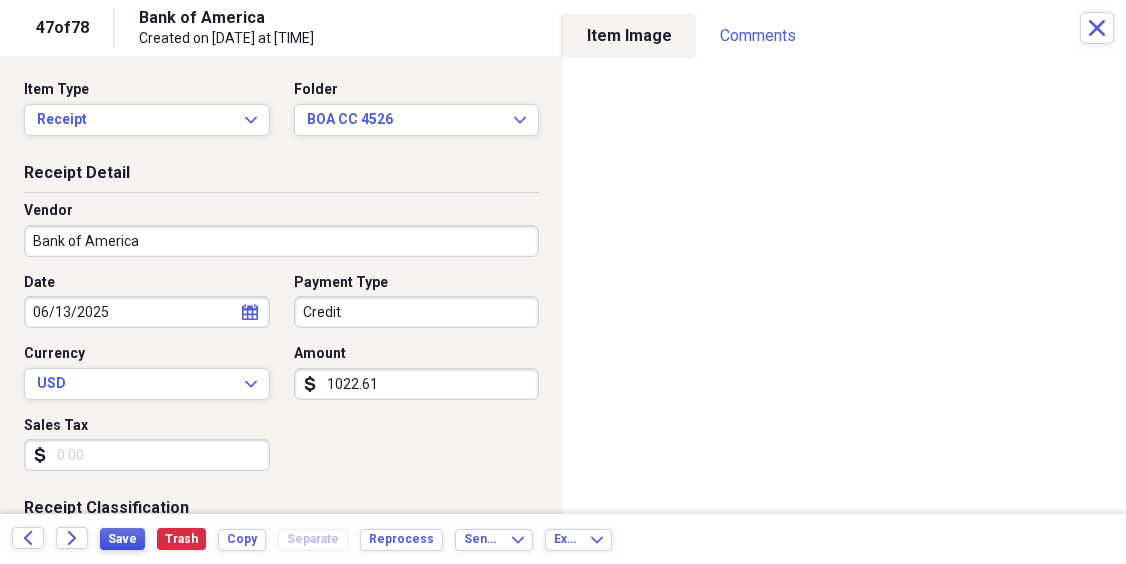 click on "Save" at bounding box center (122, 539) 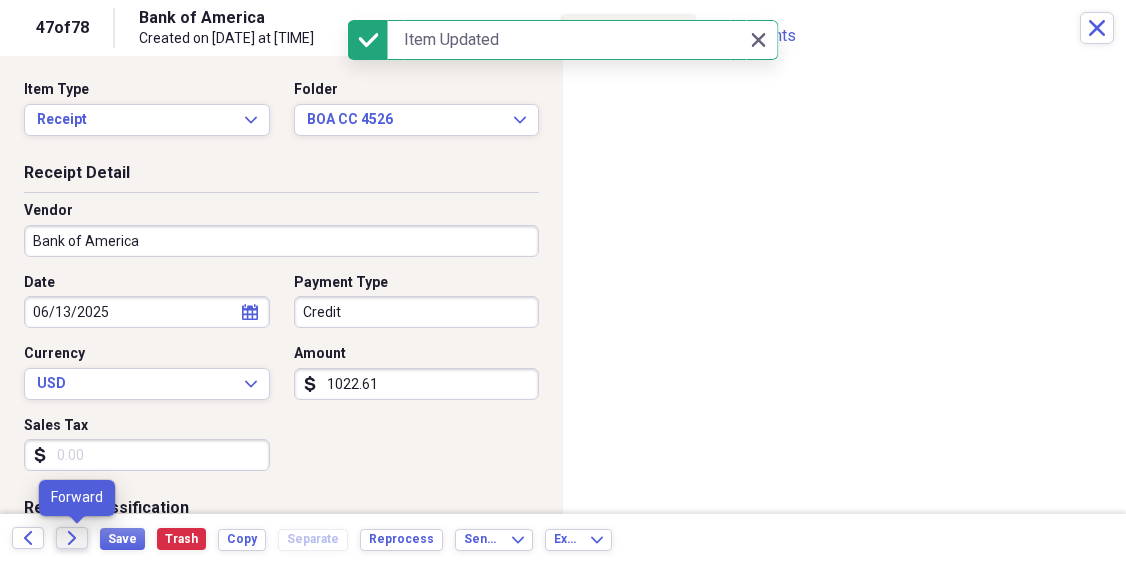 click on "Forward" at bounding box center (72, 538) 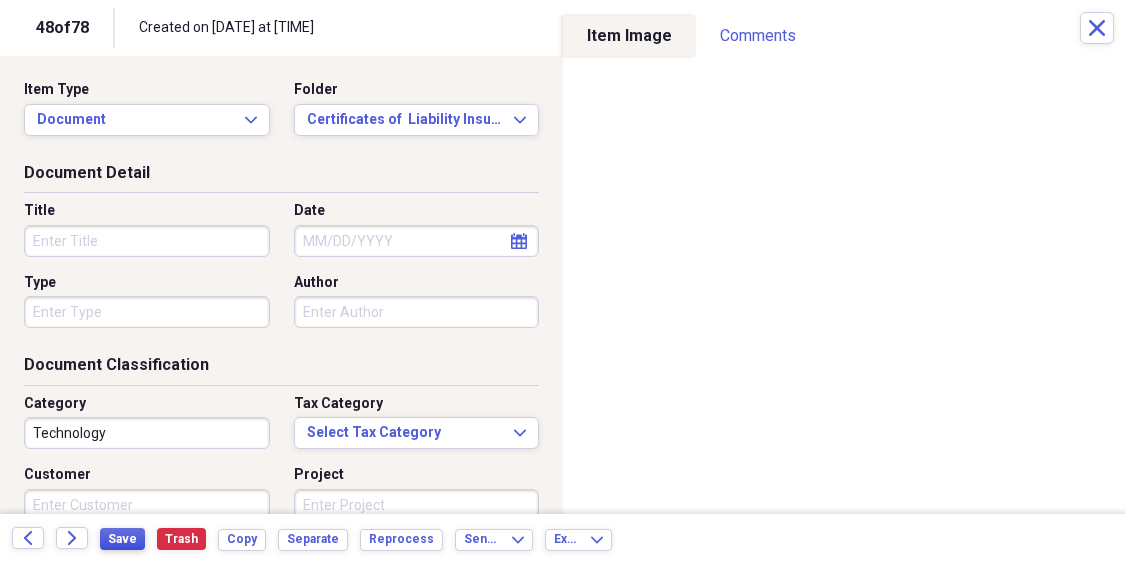 click on "Save" at bounding box center [122, 539] 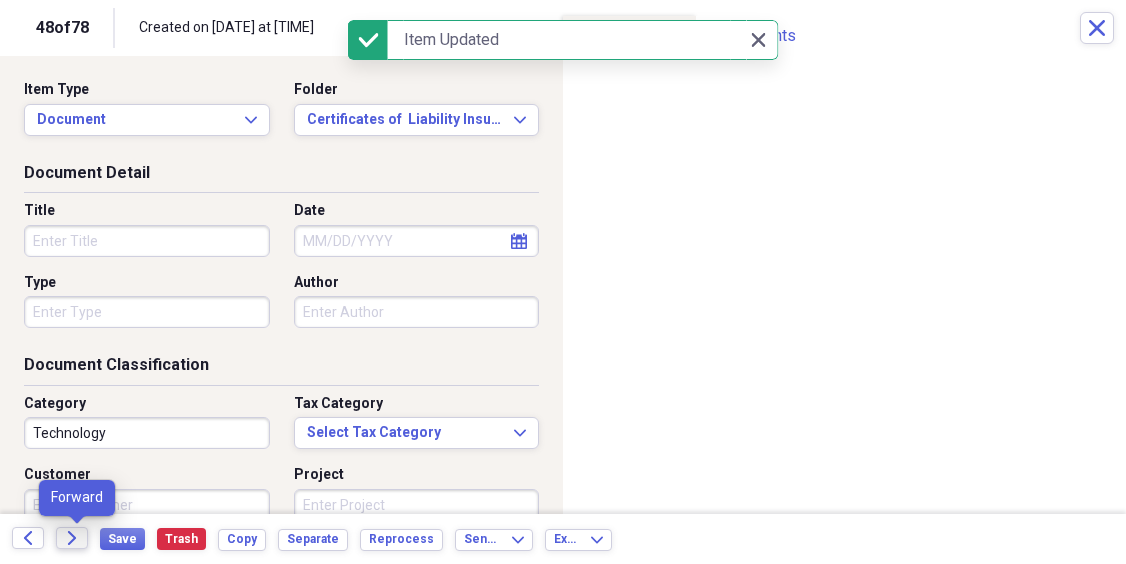click on "Forward" 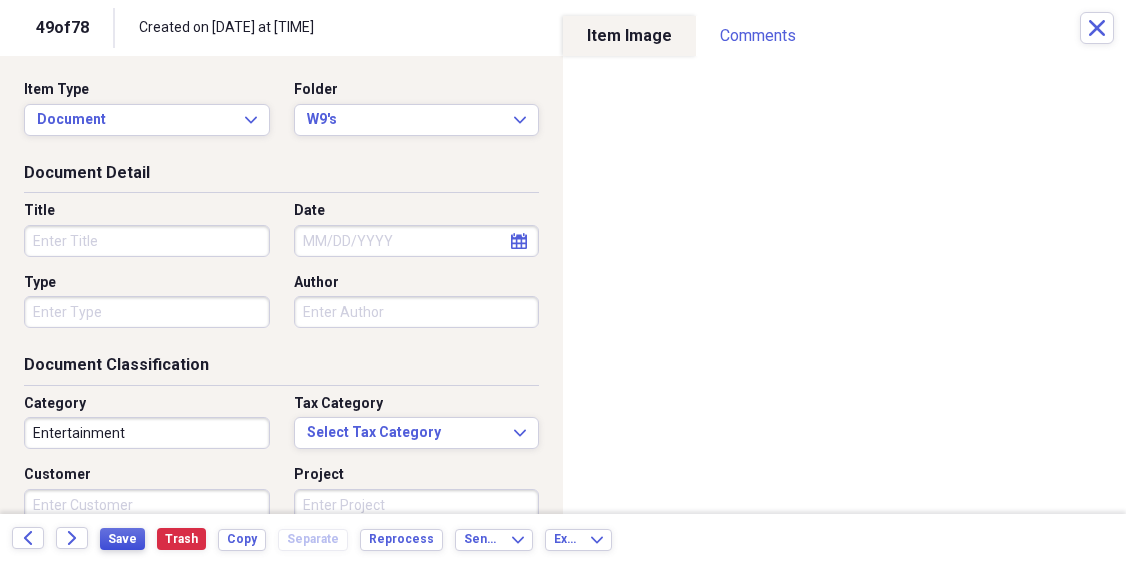 click on "Save" at bounding box center [122, 539] 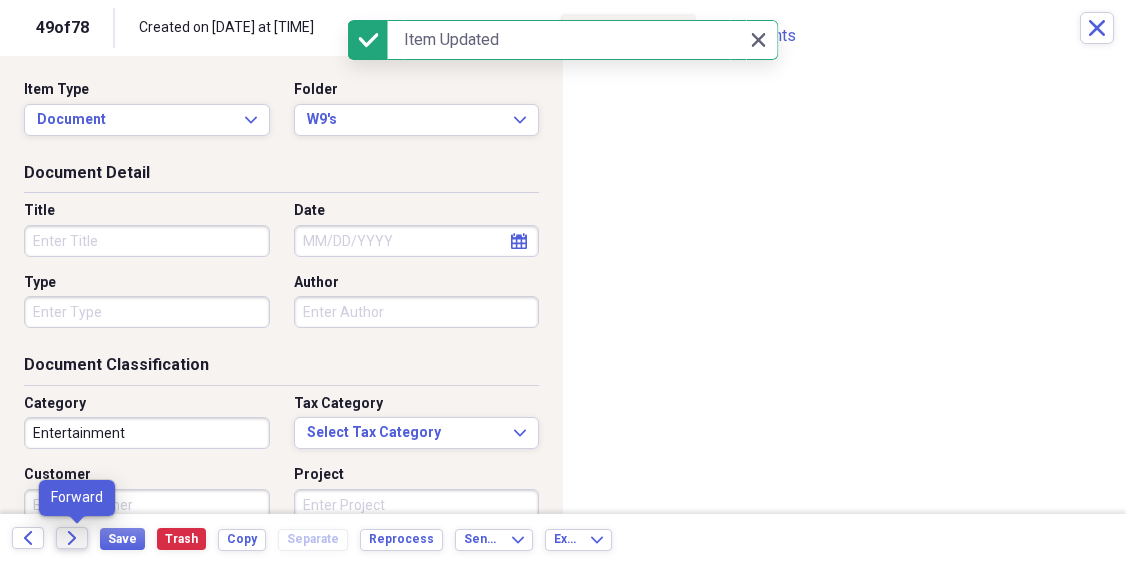 click on "Forward" 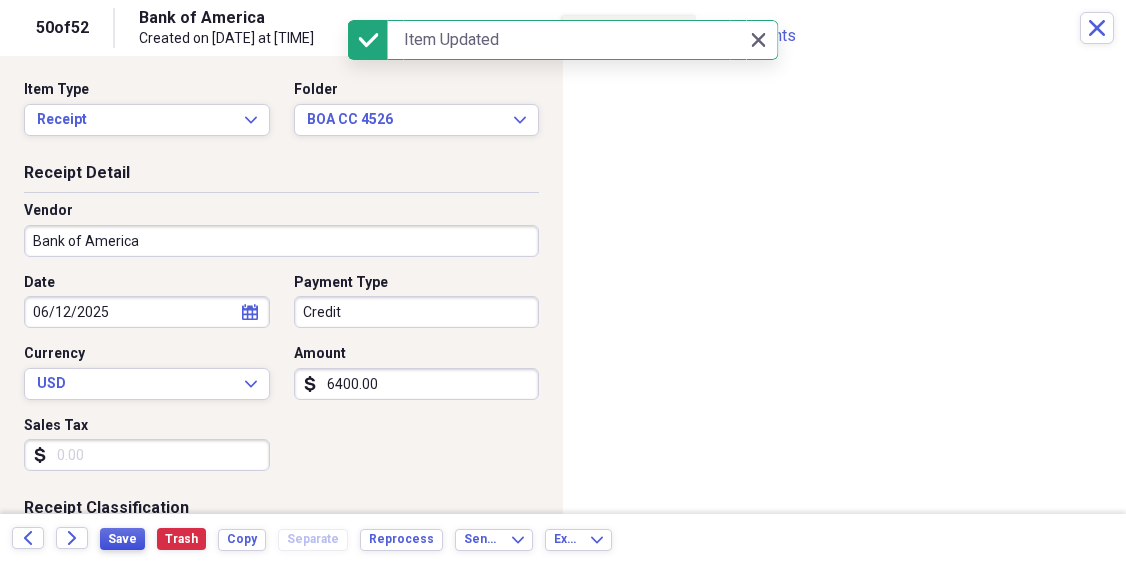 click on "Save" at bounding box center [122, 539] 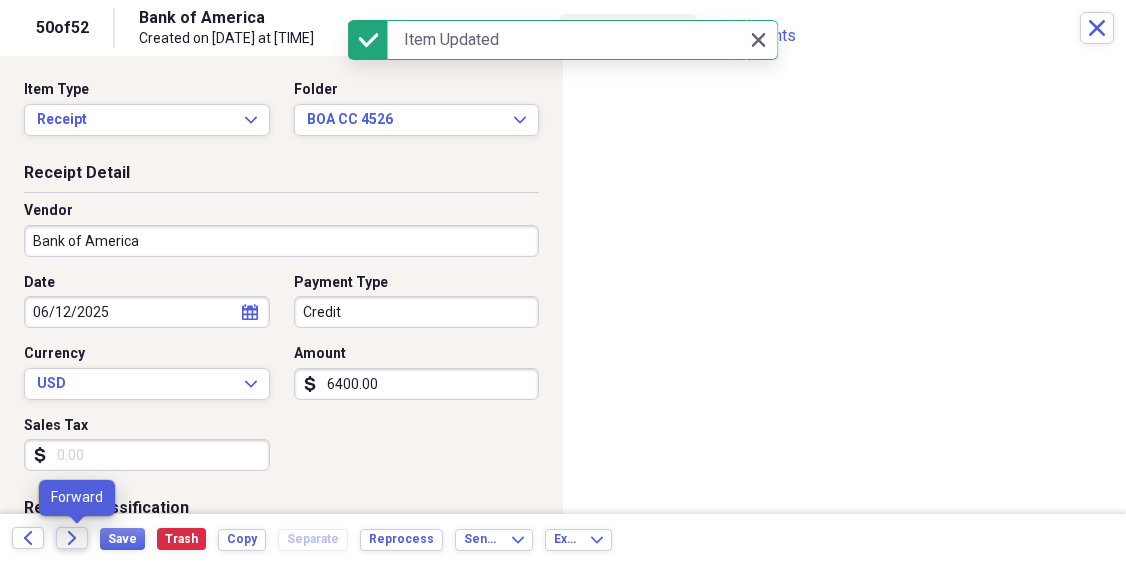 click on "Forward" 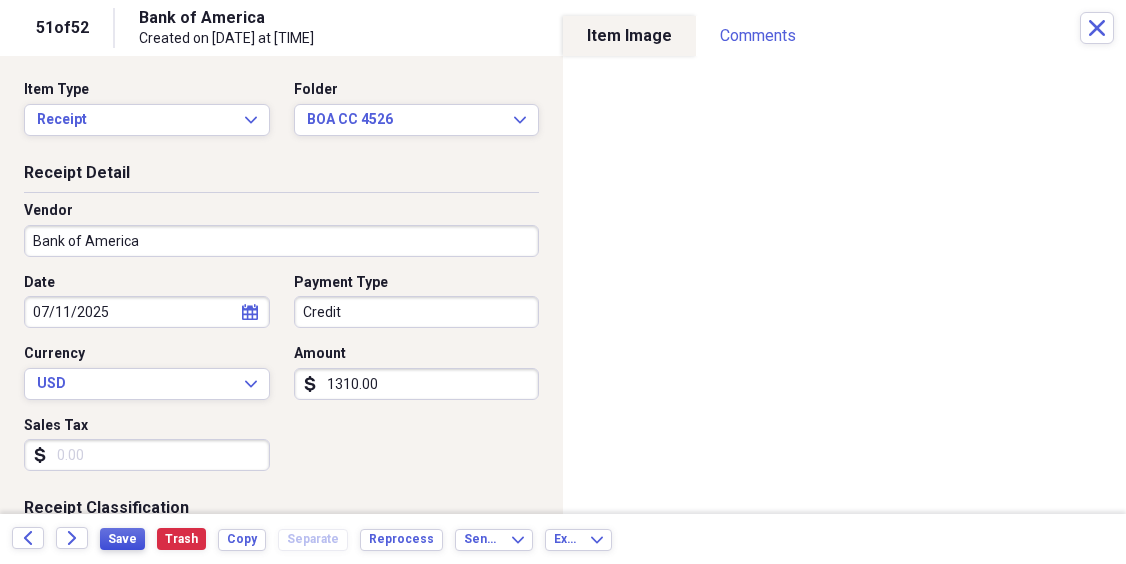 click on "Save" at bounding box center [122, 539] 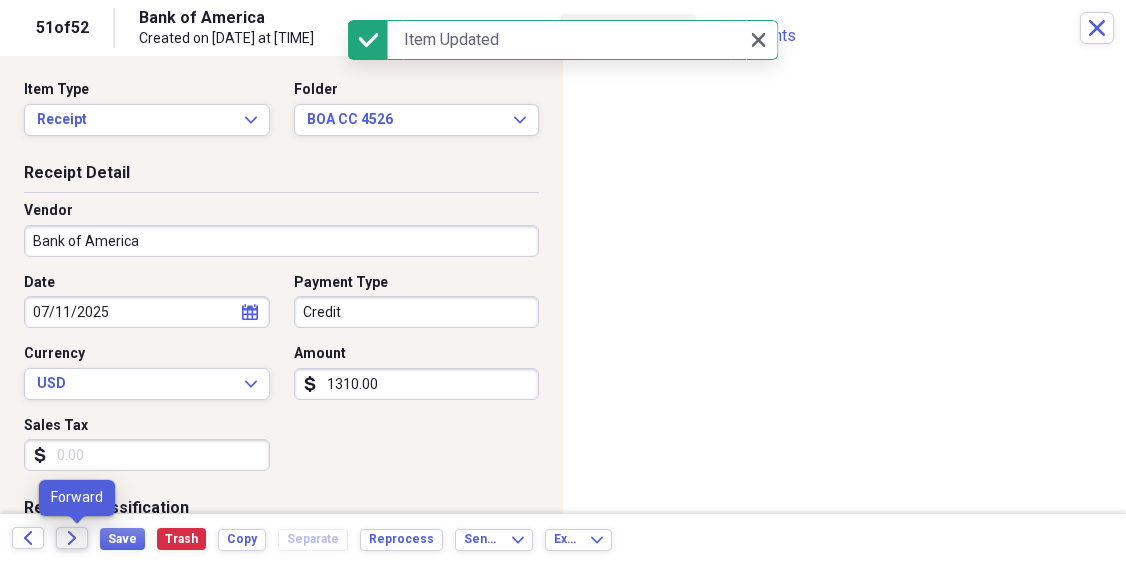 click on "Forward" 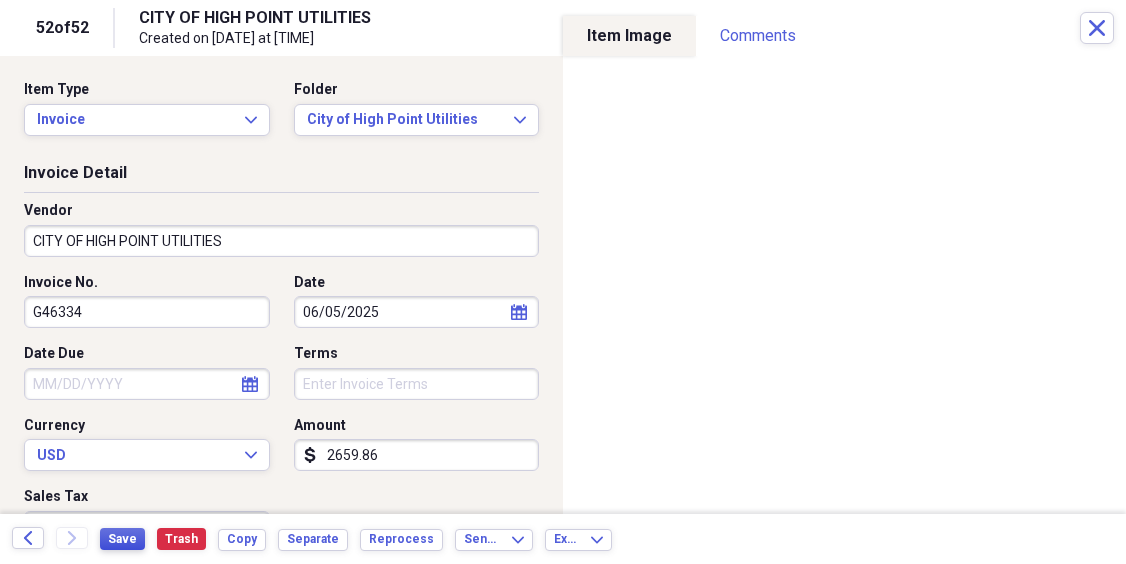 click on "Save" at bounding box center (122, 539) 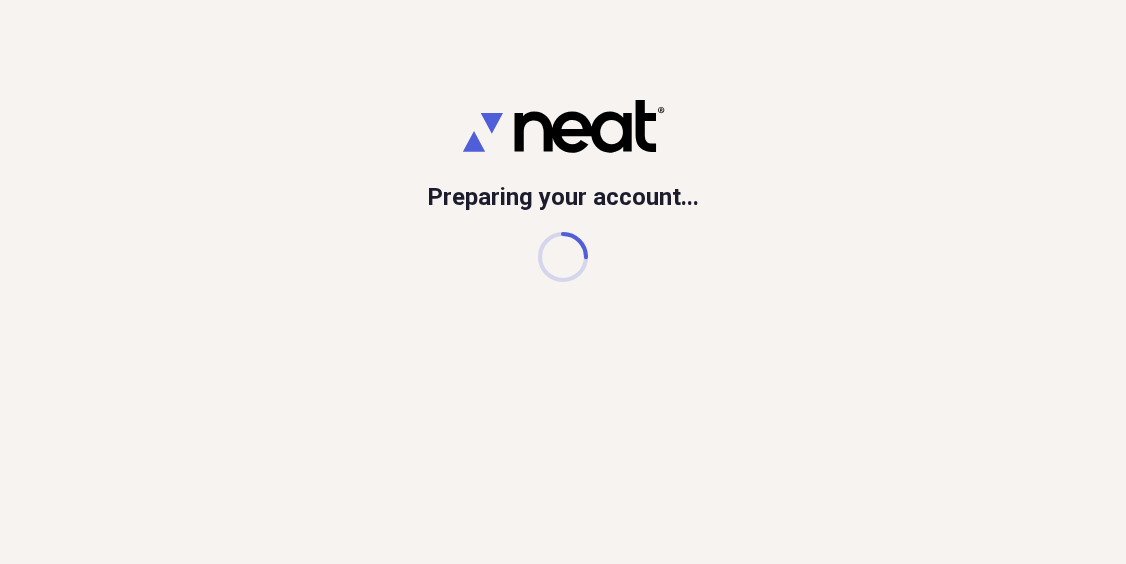 scroll, scrollTop: 0, scrollLeft: 0, axis: both 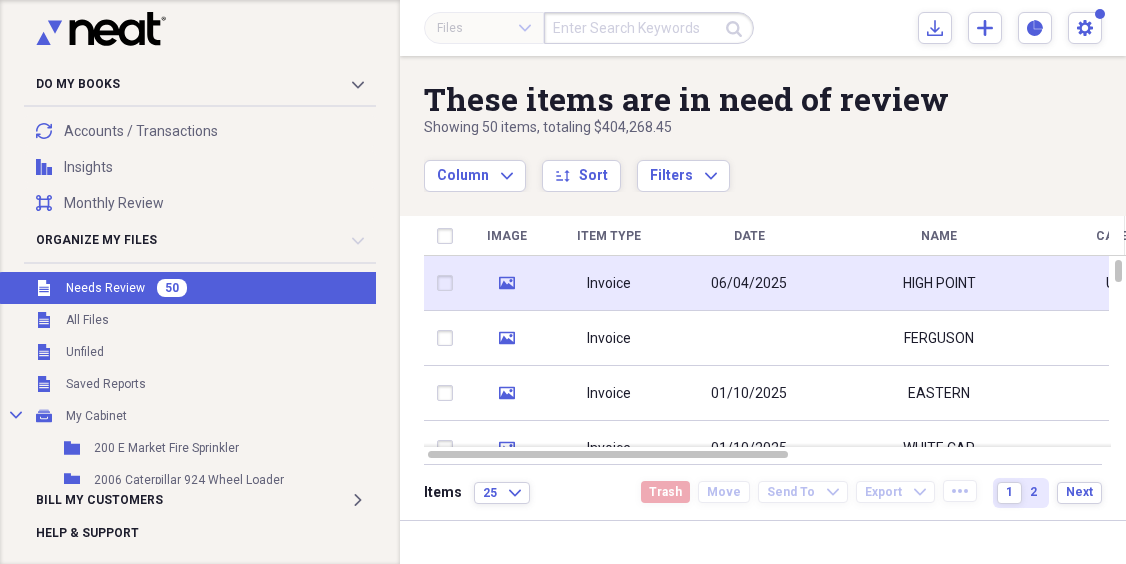 click on "Invoice" at bounding box center (609, 284) 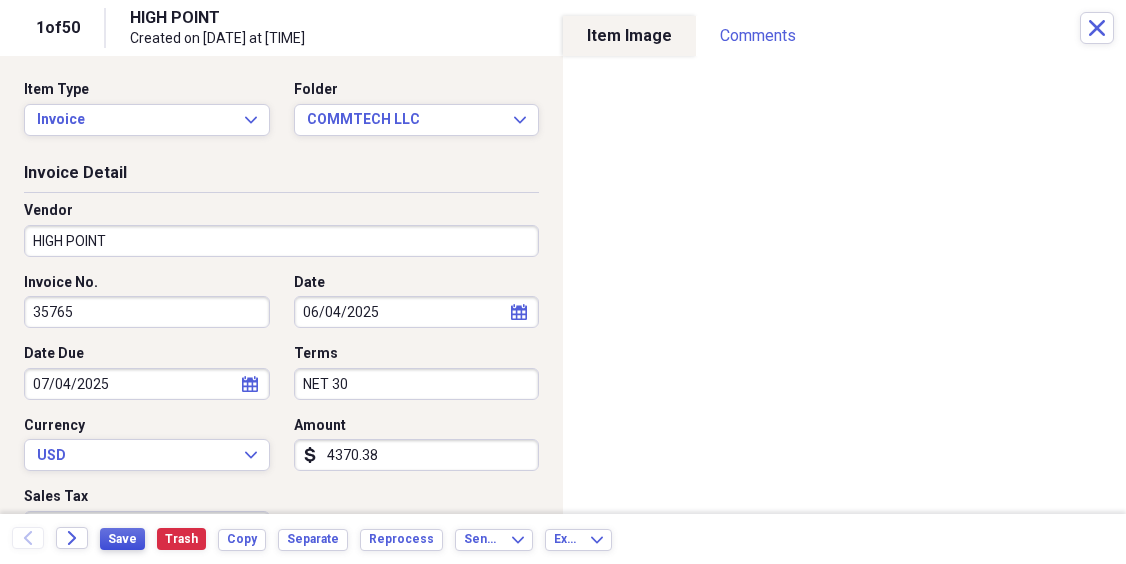 click on "Save" at bounding box center [122, 539] 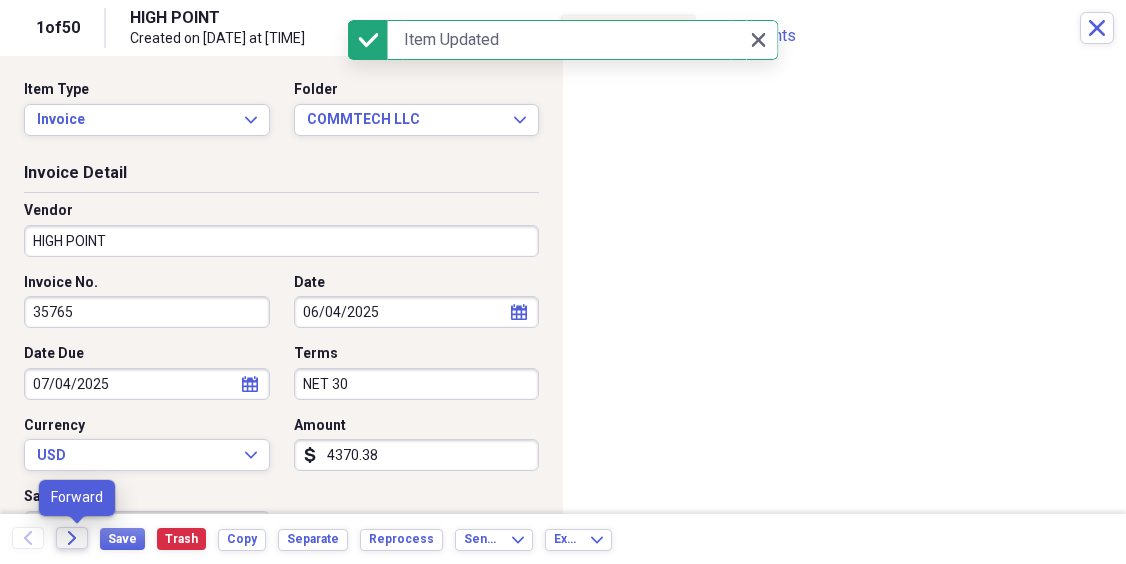 click on "Forward" 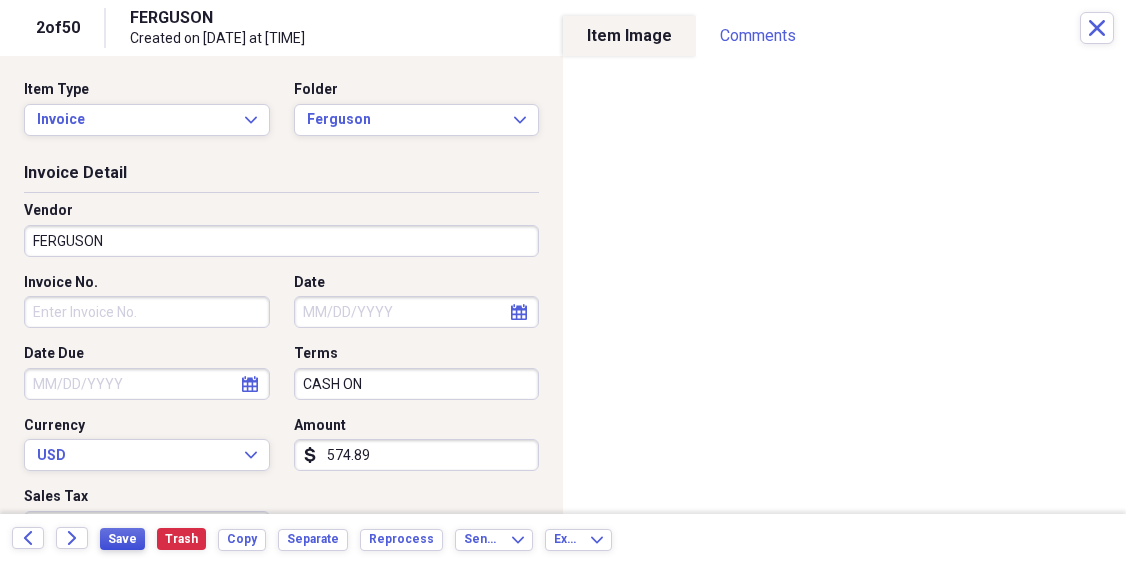 click on "Save" at bounding box center (122, 539) 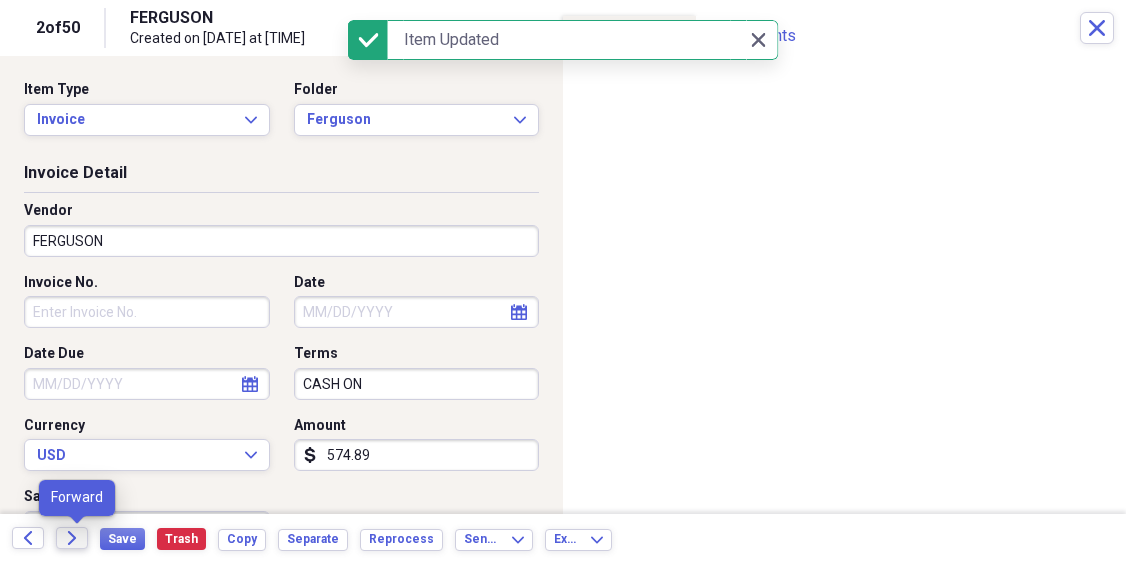 click 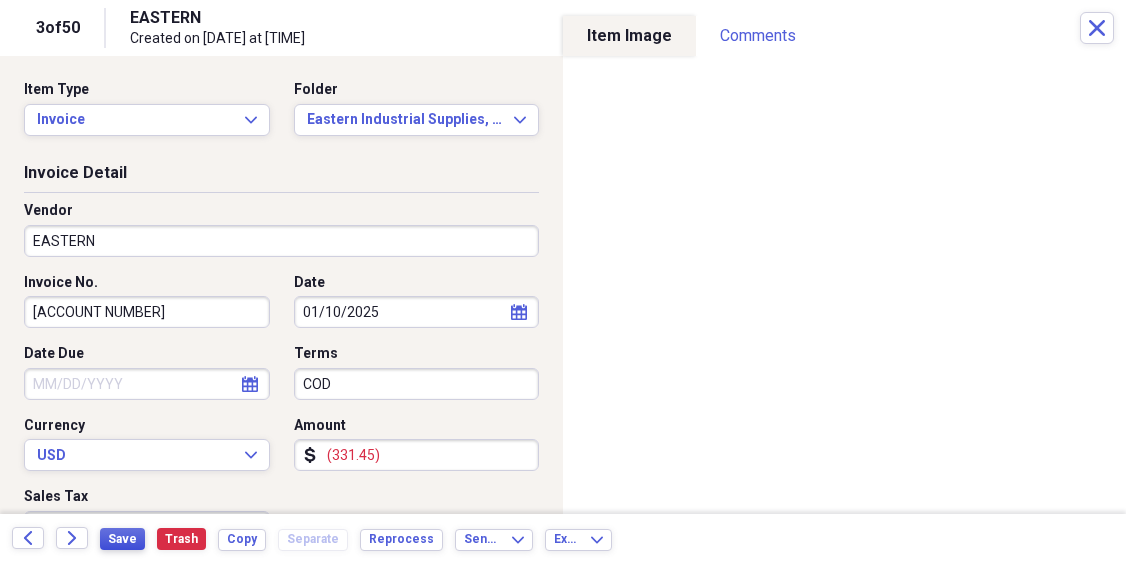 click on "Save" at bounding box center (122, 539) 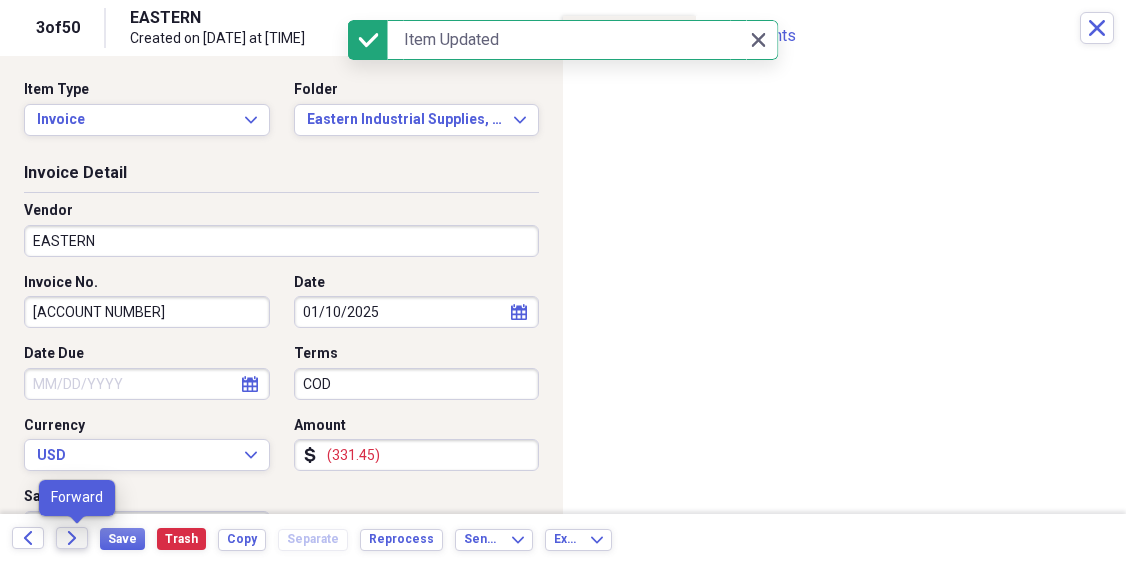 click 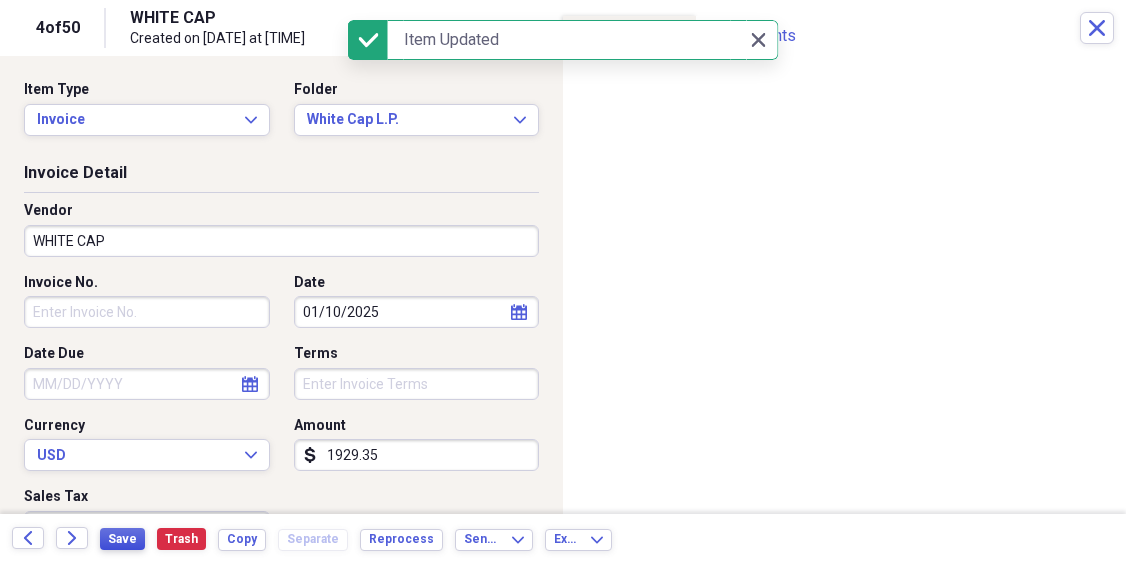 click on "Save" at bounding box center (122, 539) 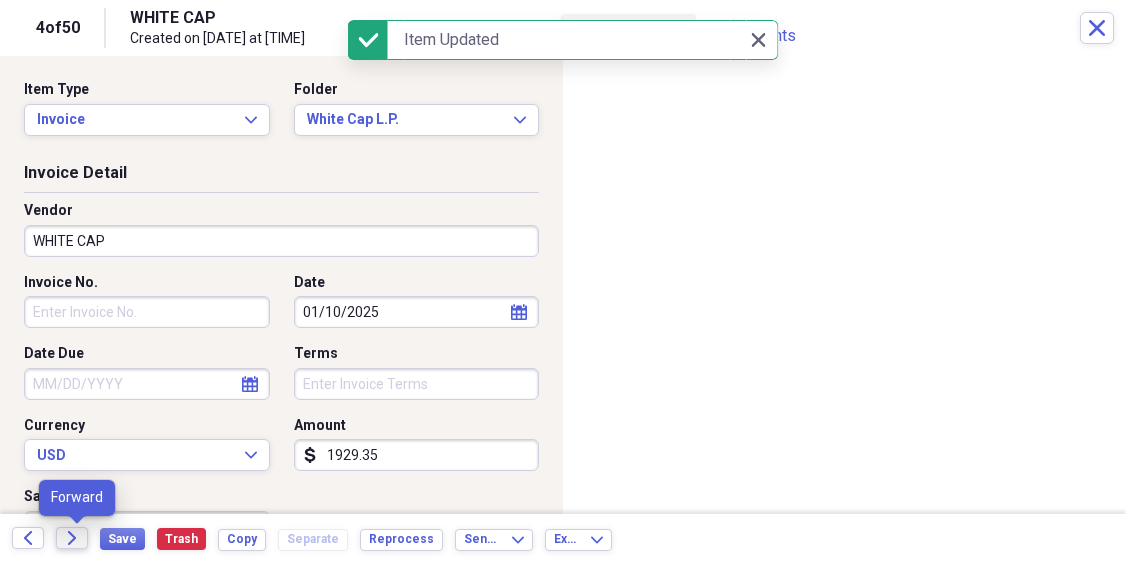 click 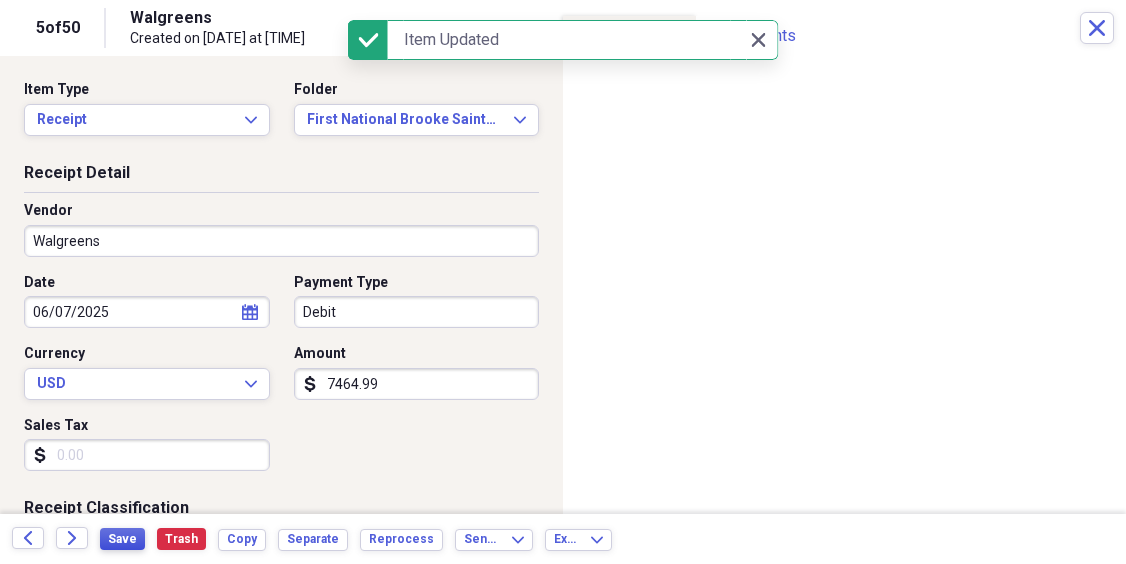 click on "Save" at bounding box center (122, 539) 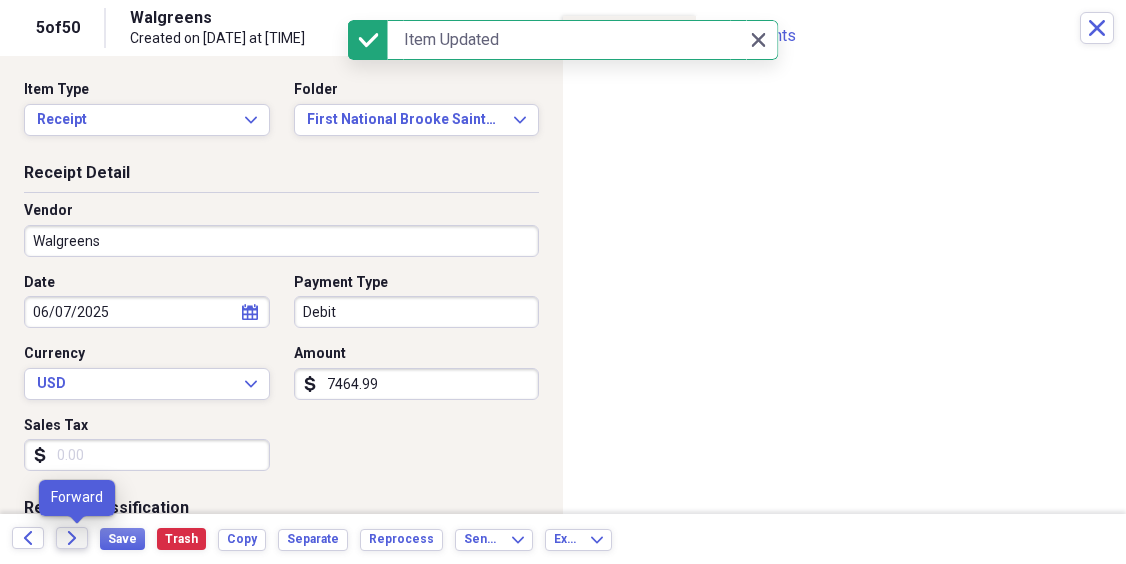 click 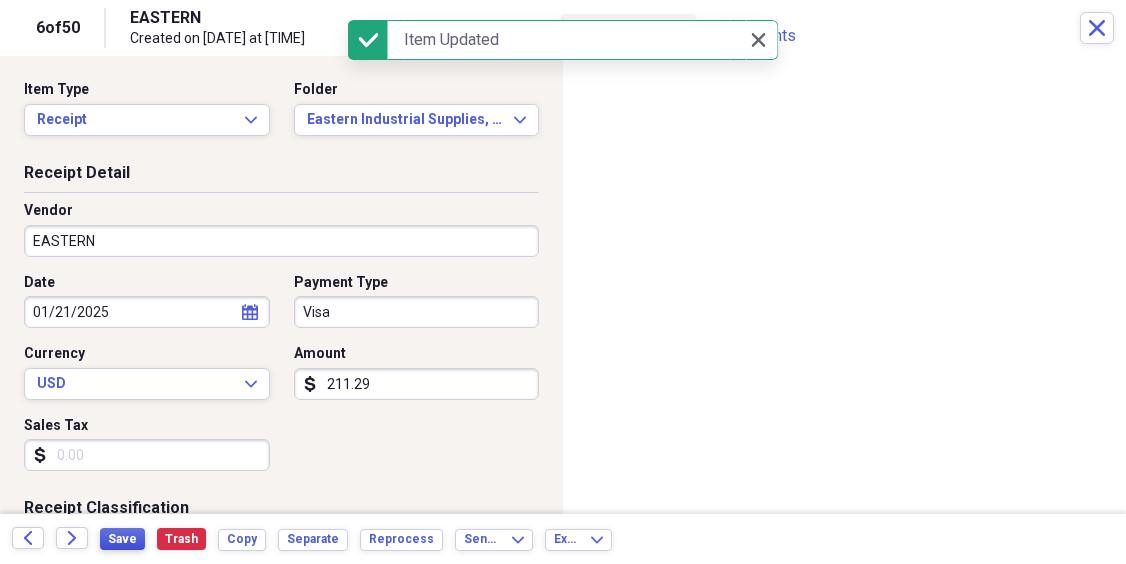 click on "Save" at bounding box center [122, 539] 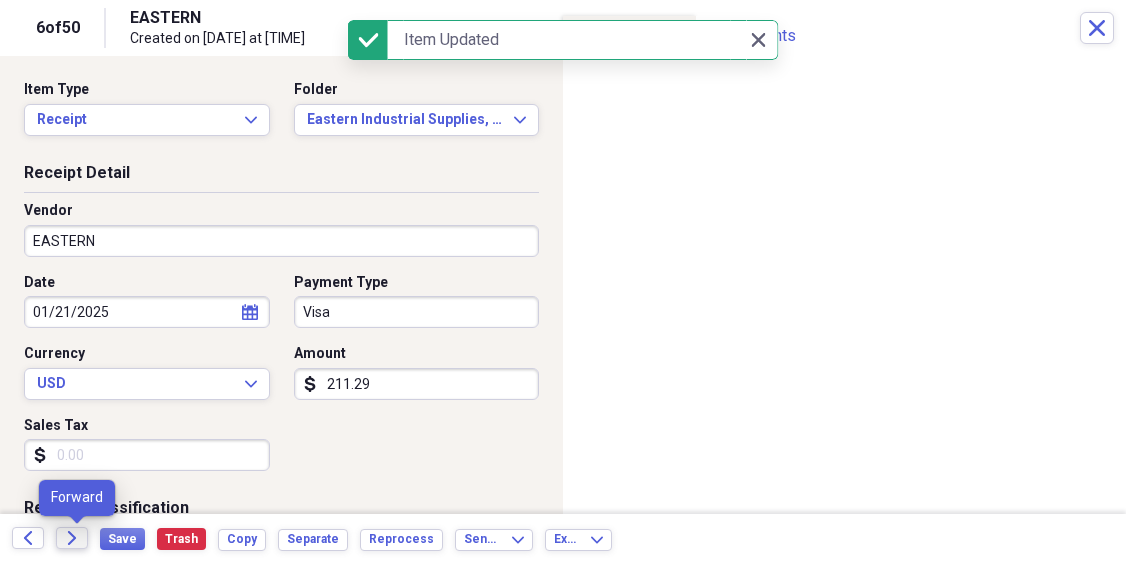 click 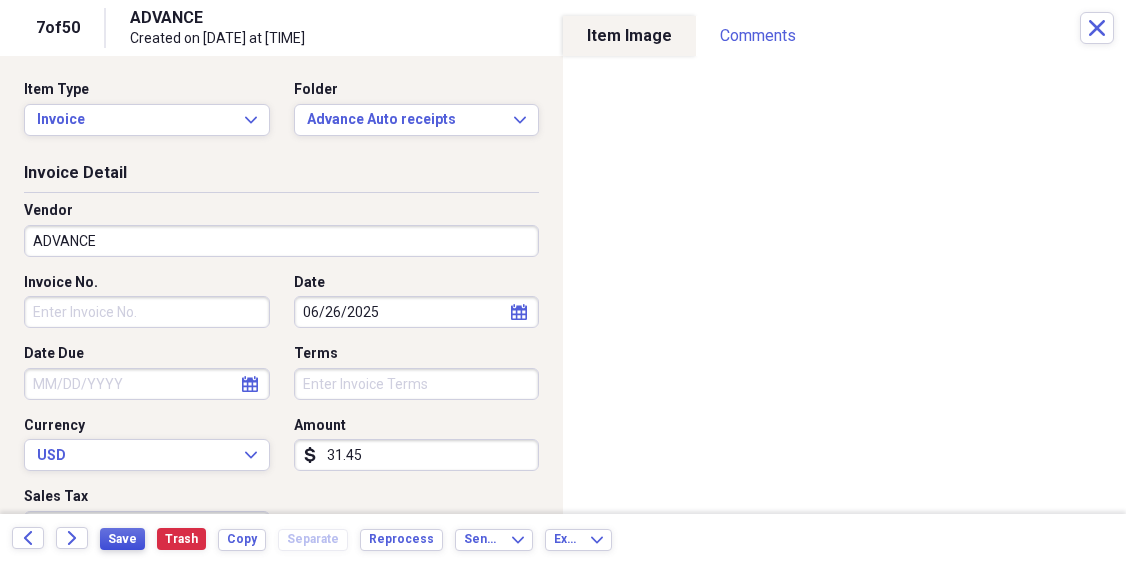 click on "Save" at bounding box center [122, 539] 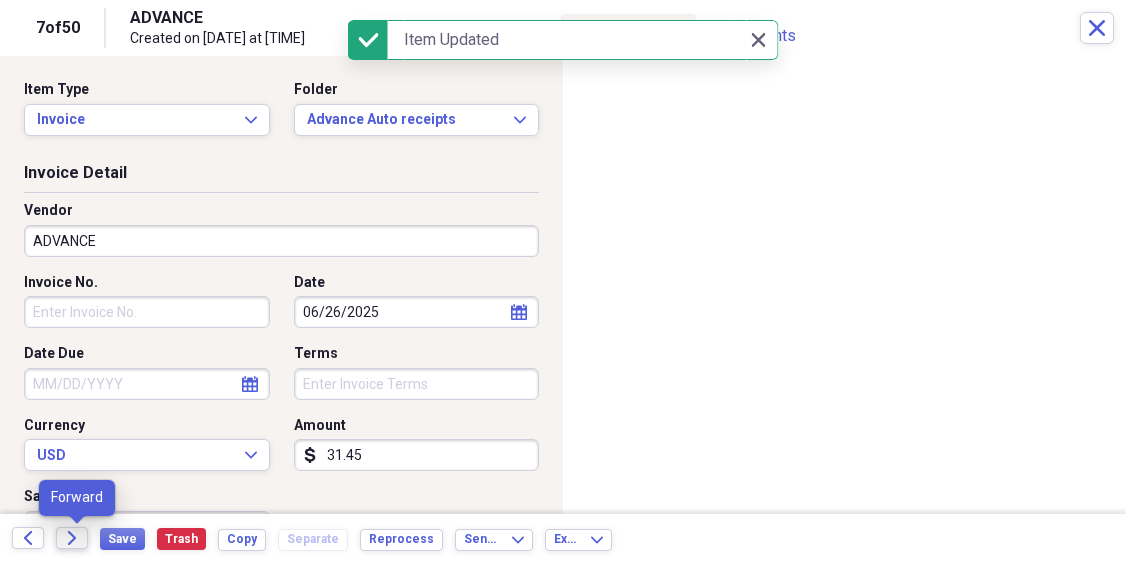 click on "Forward" 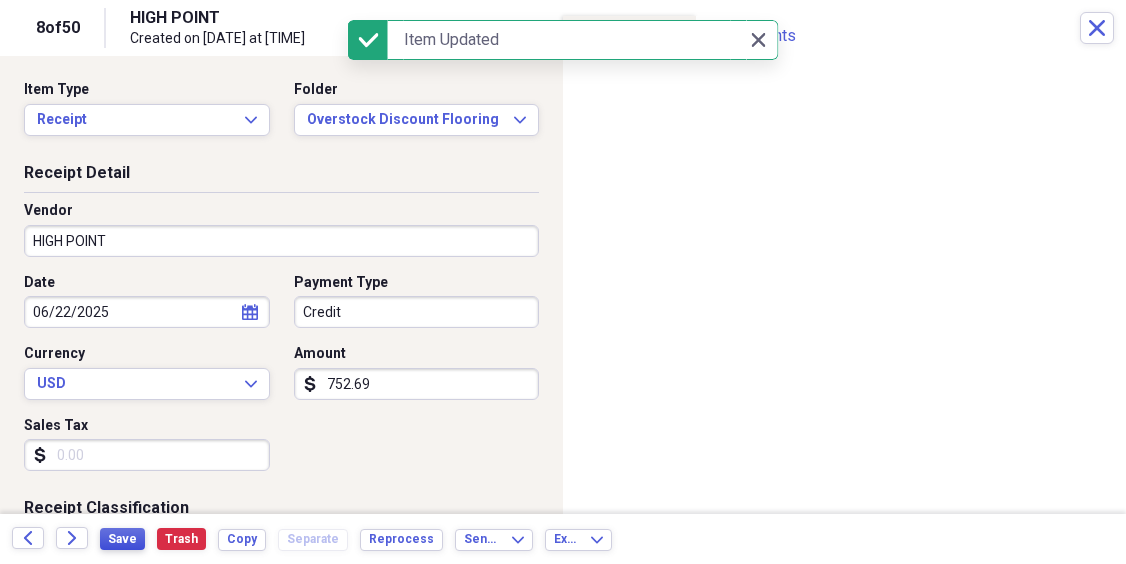 click on "Save" at bounding box center [122, 539] 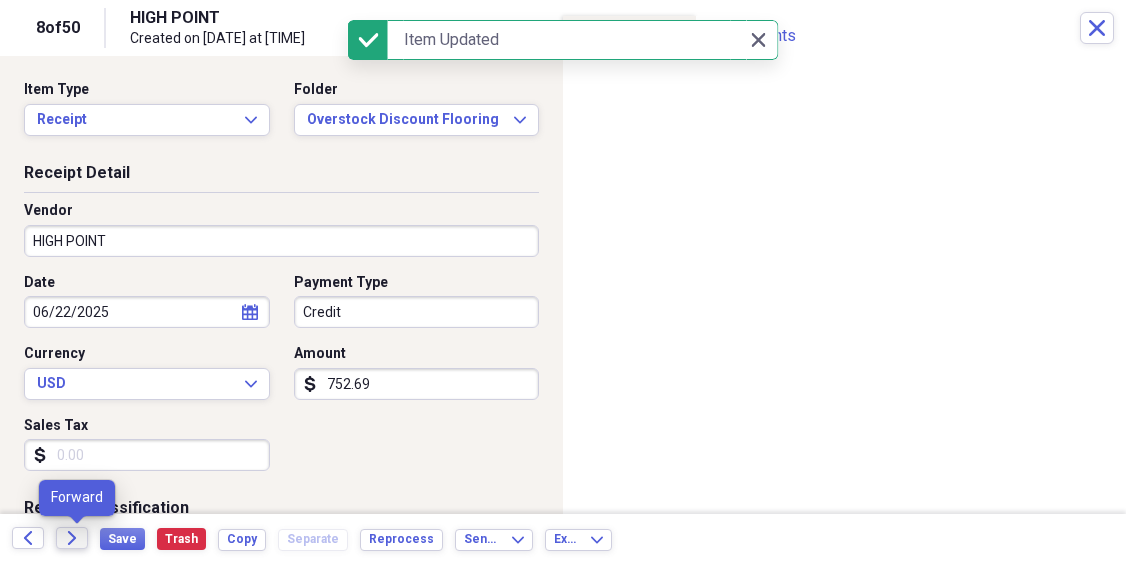 click on "Forward" 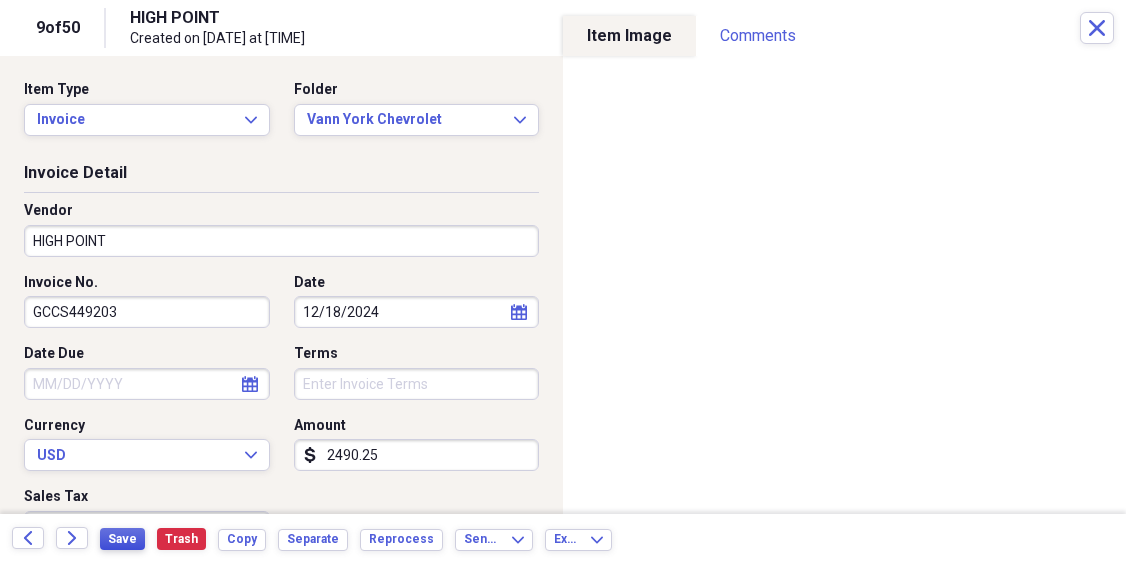 click on "Save" at bounding box center [122, 539] 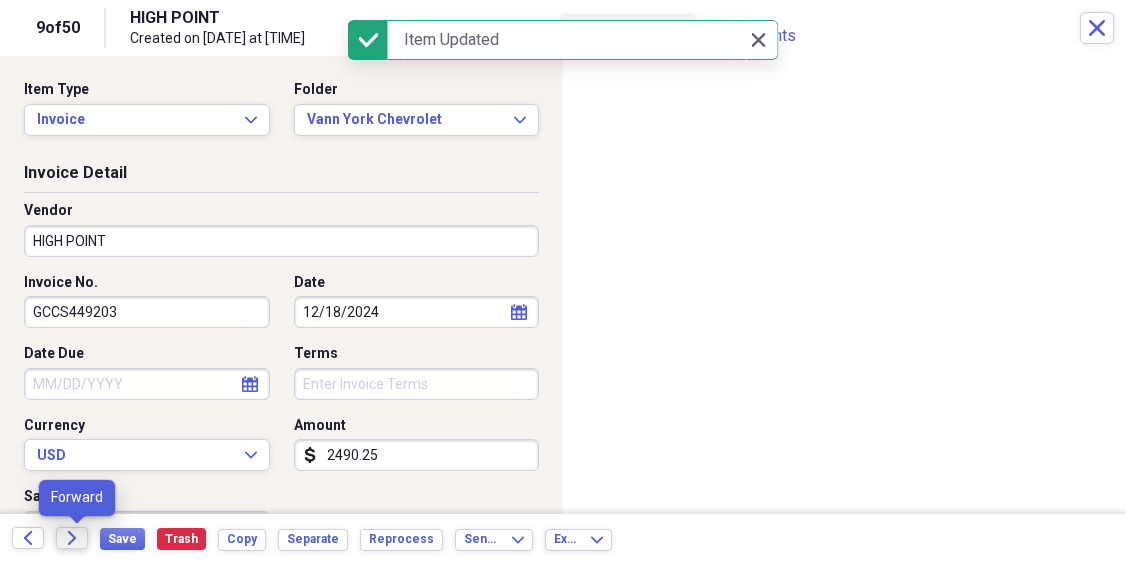 click 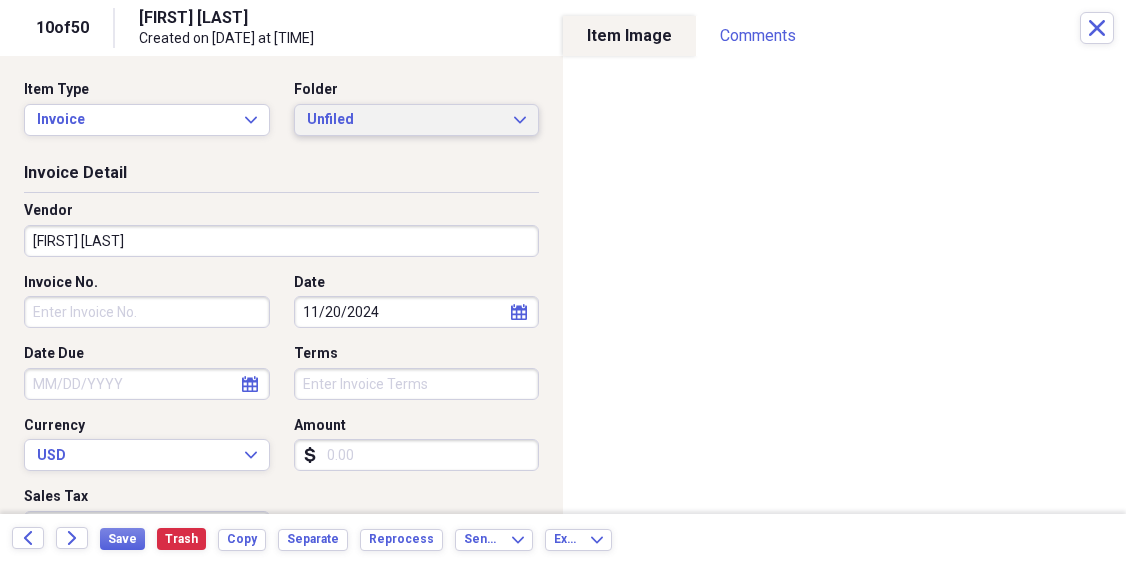 click on "Expand" 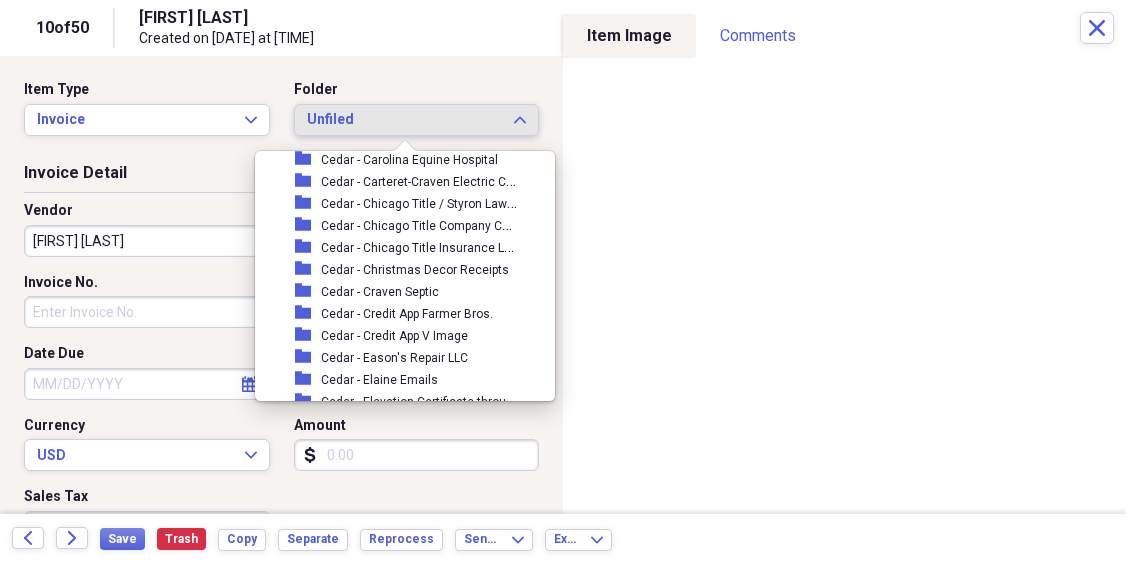 scroll, scrollTop: 4414, scrollLeft: 0, axis: vertical 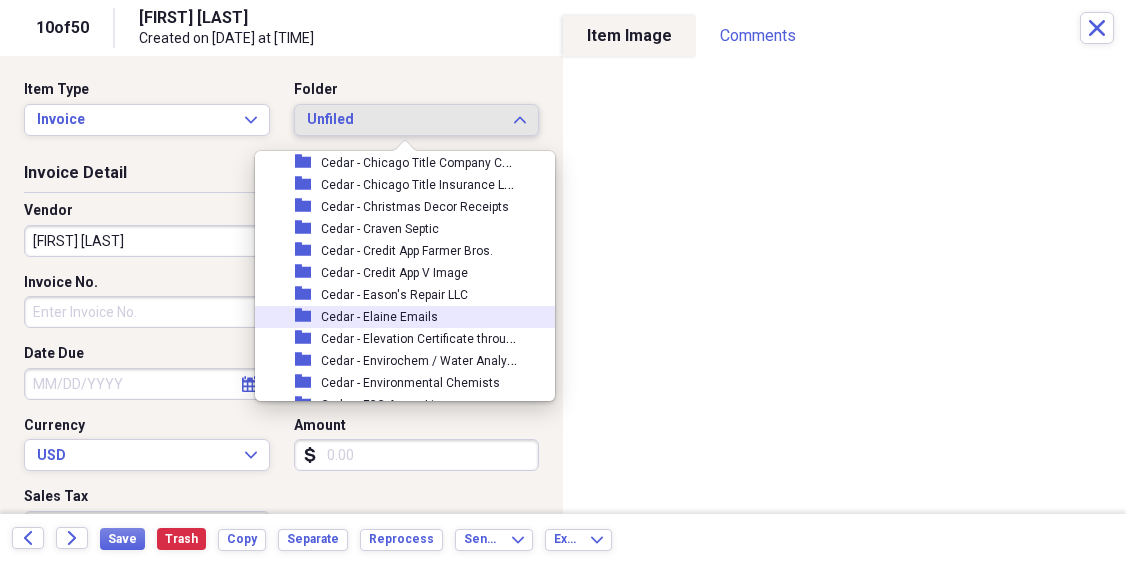 click on "Cedar - Elaine Emails" at bounding box center [379, 317] 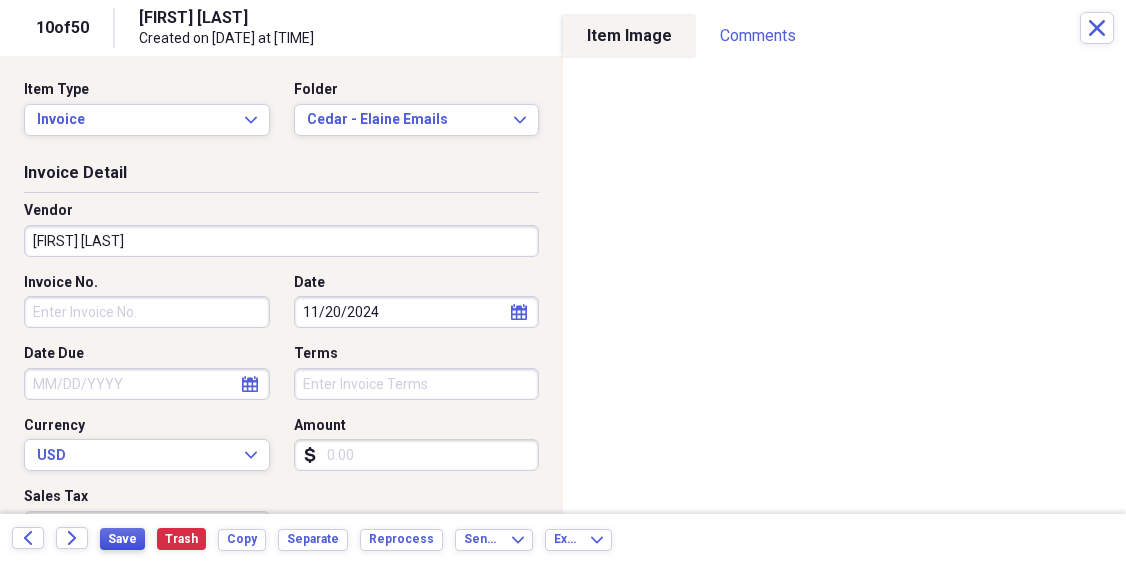 click on "Save" at bounding box center (122, 539) 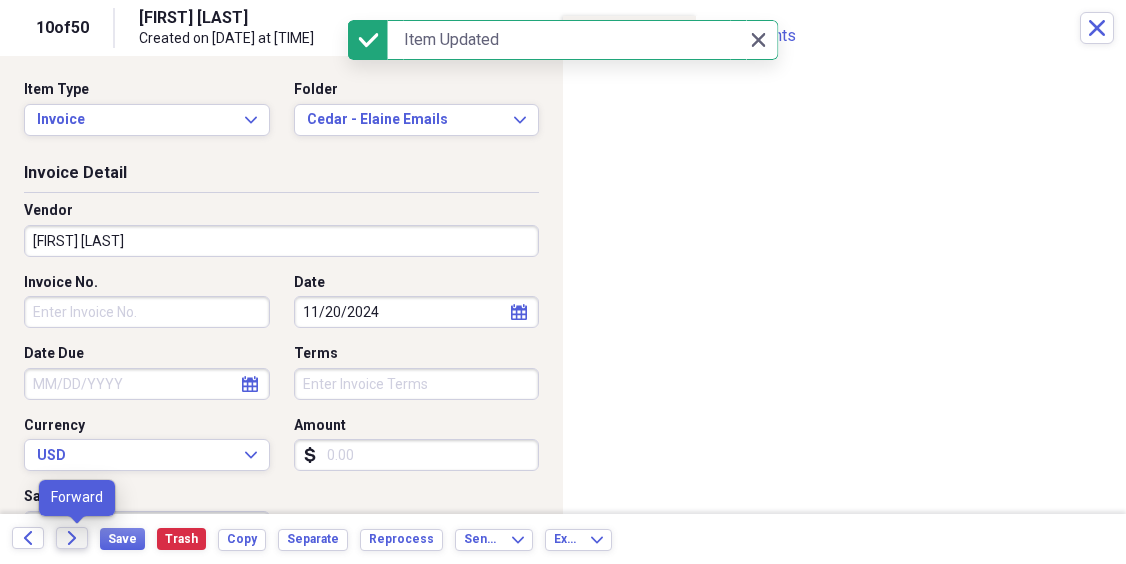 click on "Forward" 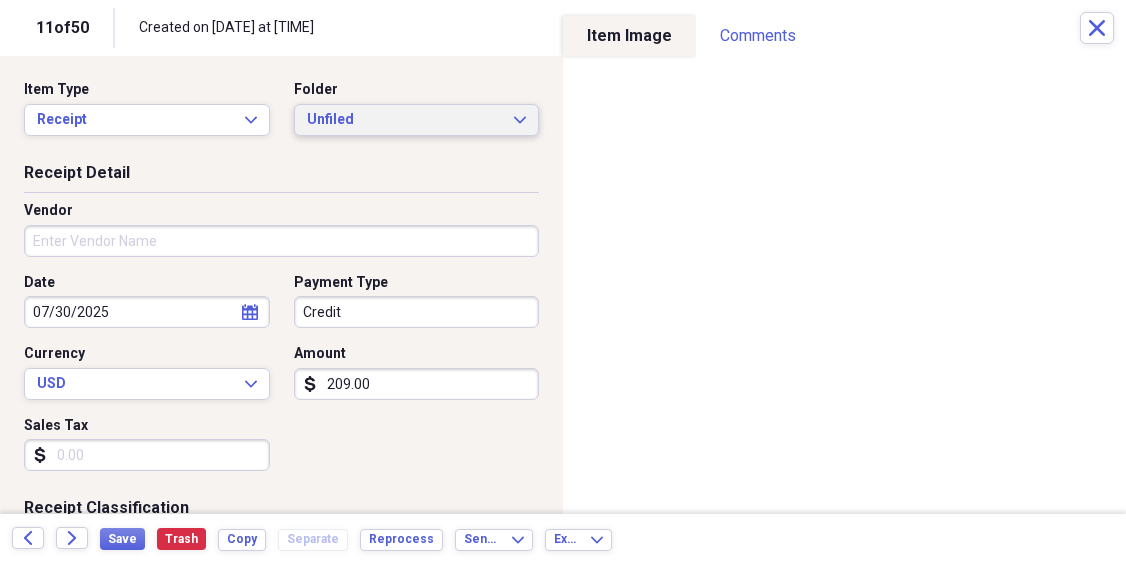 click on "Expand" 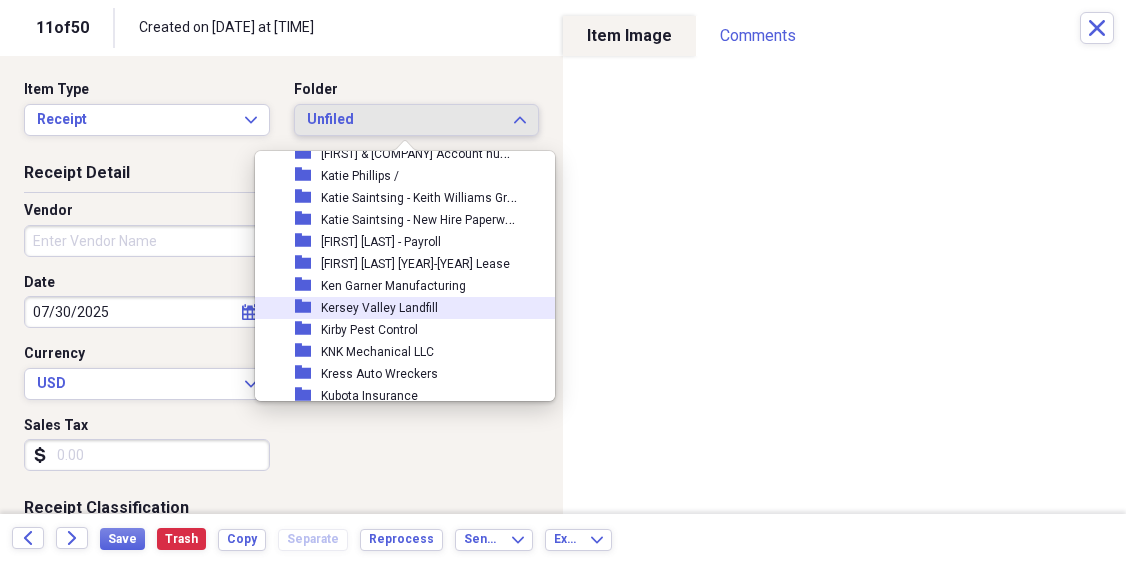 scroll, scrollTop: 11475, scrollLeft: 0, axis: vertical 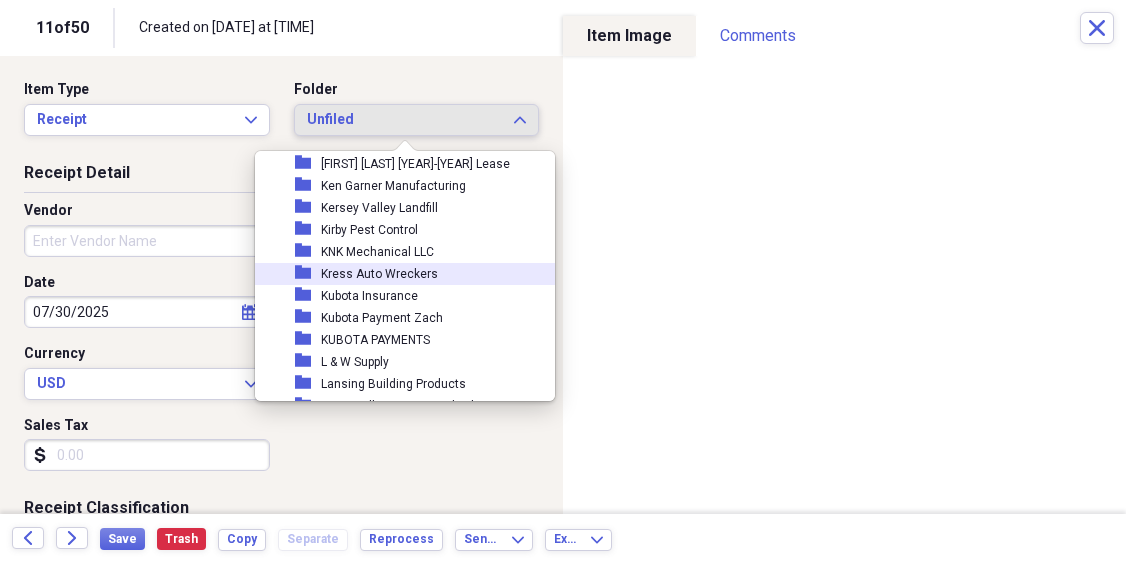 click on "Kress Auto Wreckers" at bounding box center (379, 274) 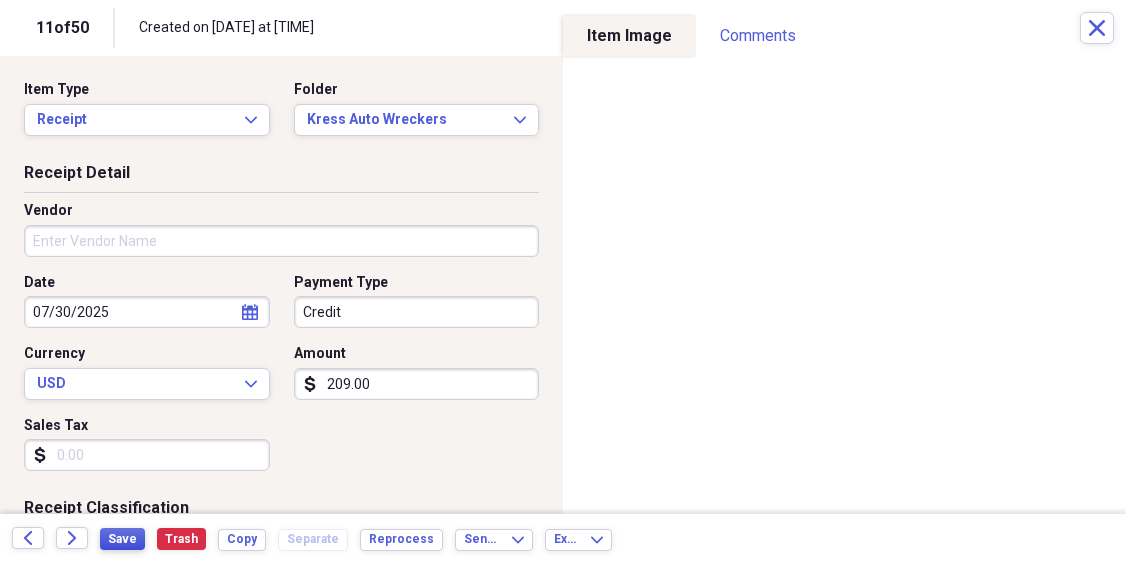 click on "Save" at bounding box center (122, 539) 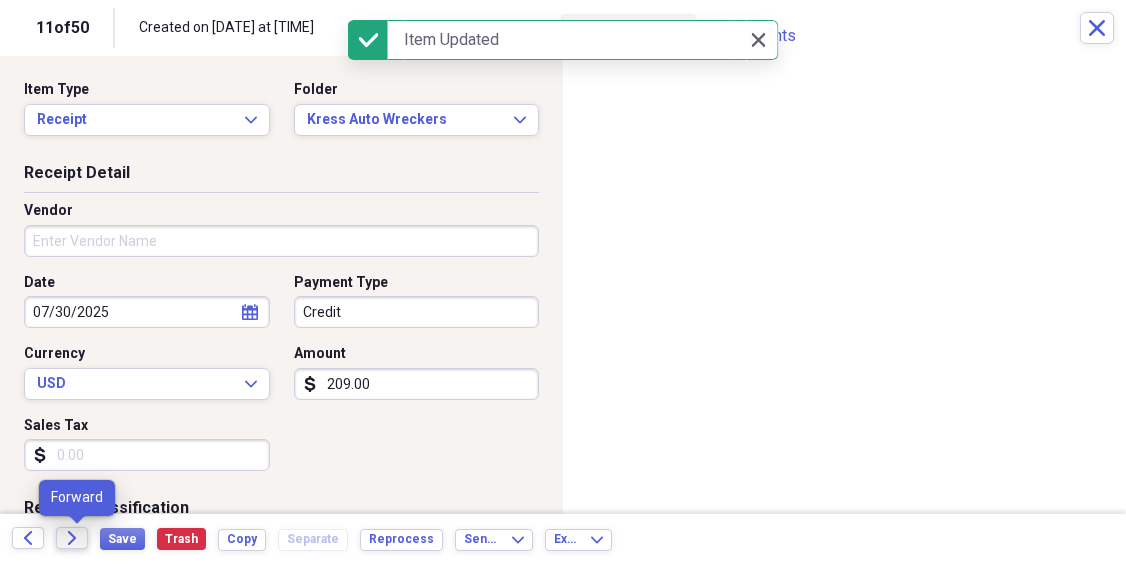 click on "Forward" 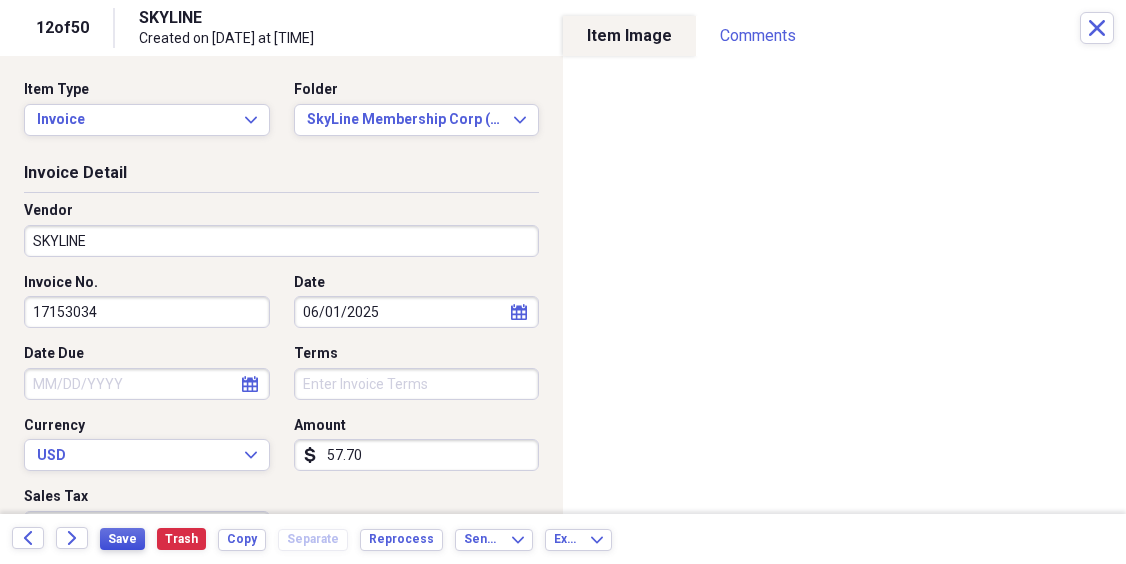click on "Save" at bounding box center (122, 539) 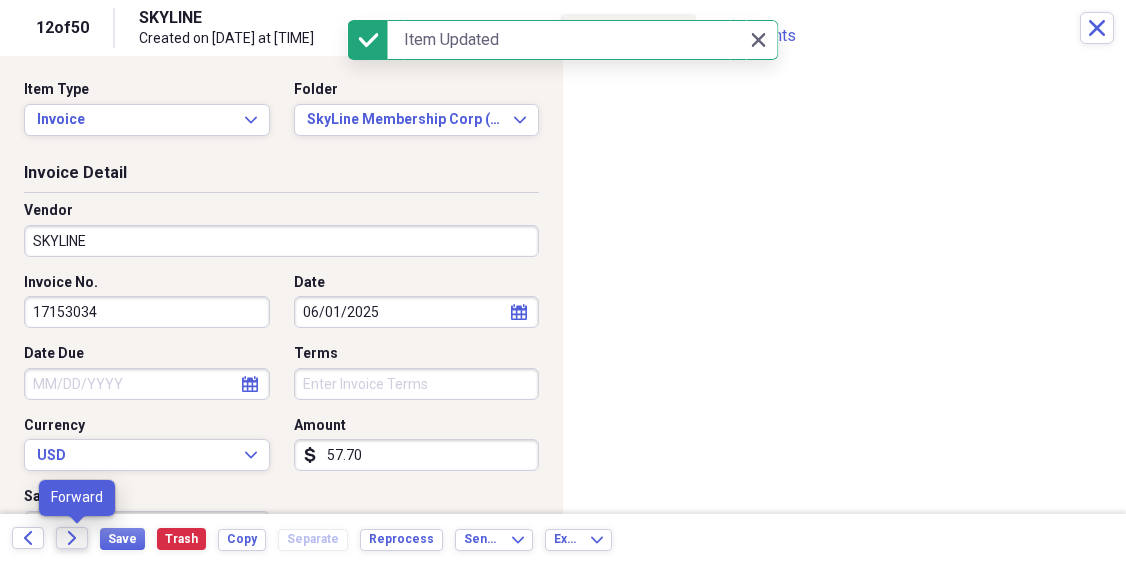 click on "Forward" 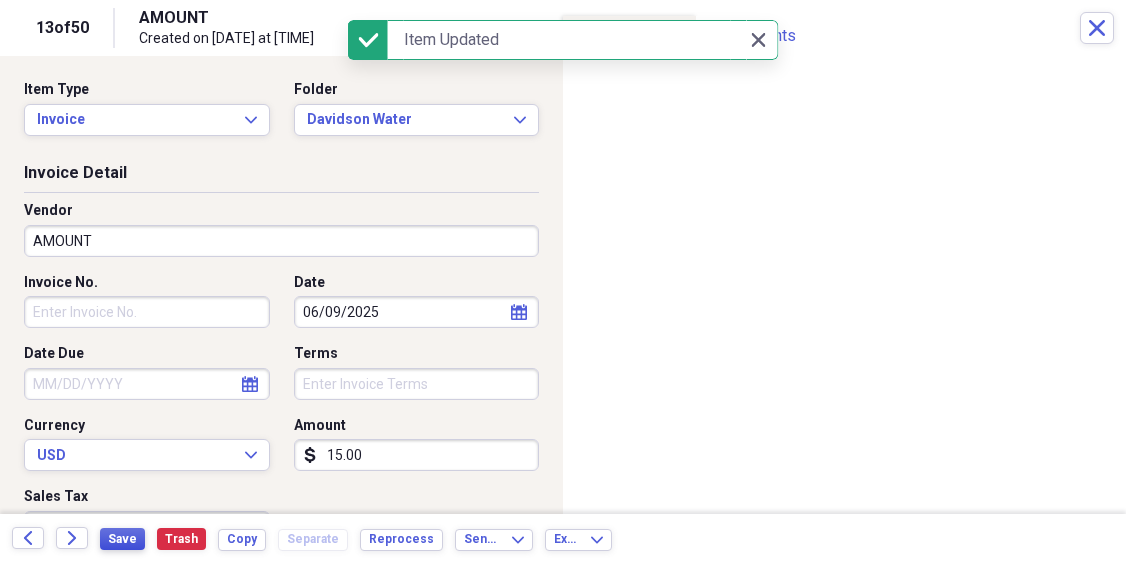 click on "Save" at bounding box center [122, 539] 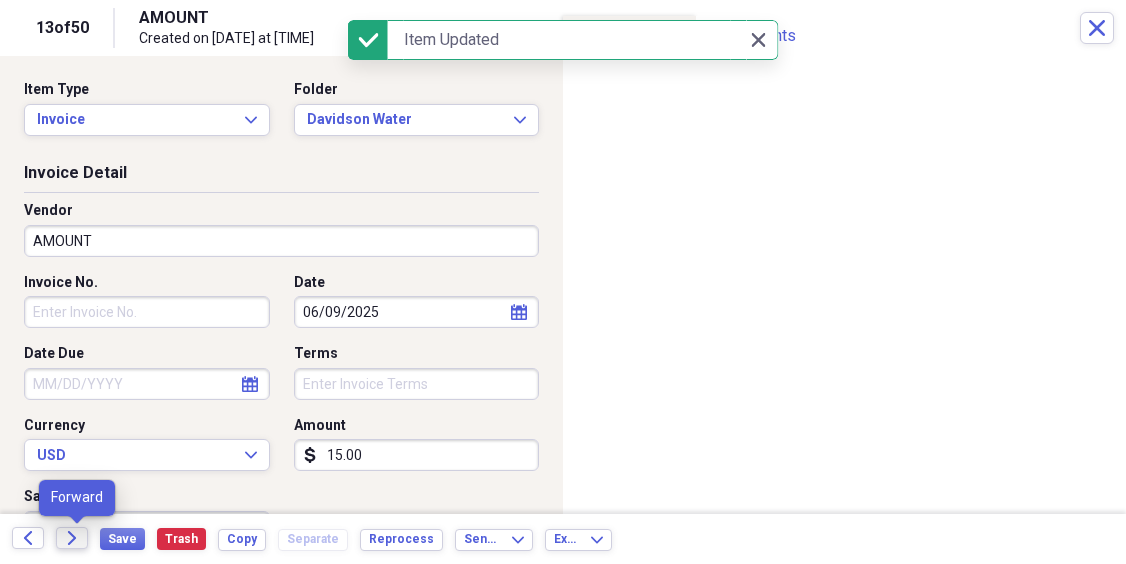 click on "Forward" 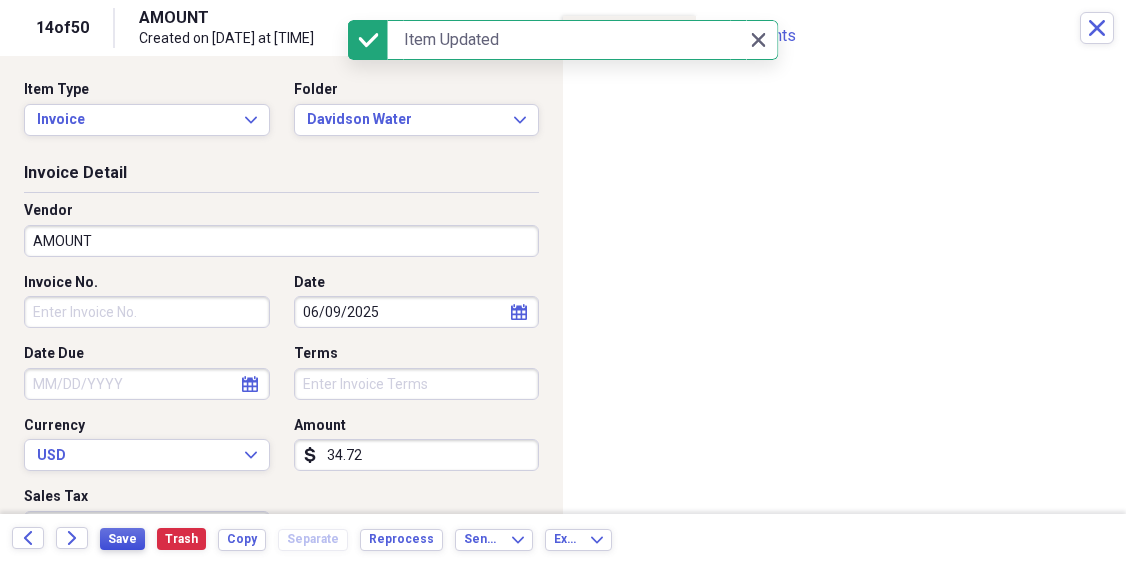 click on "Save" at bounding box center [122, 539] 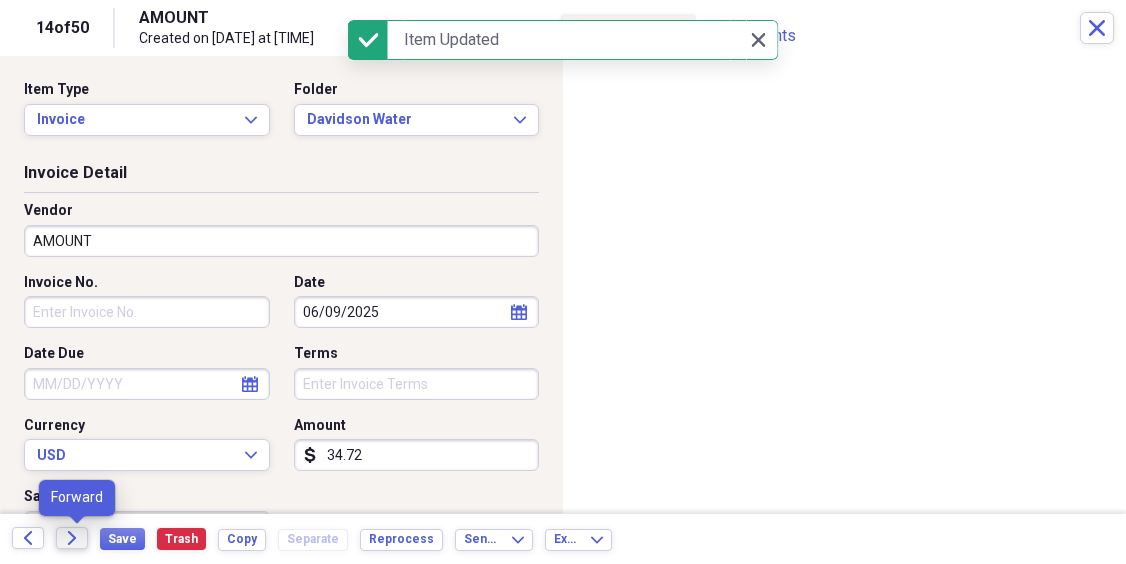 click on "Forward" 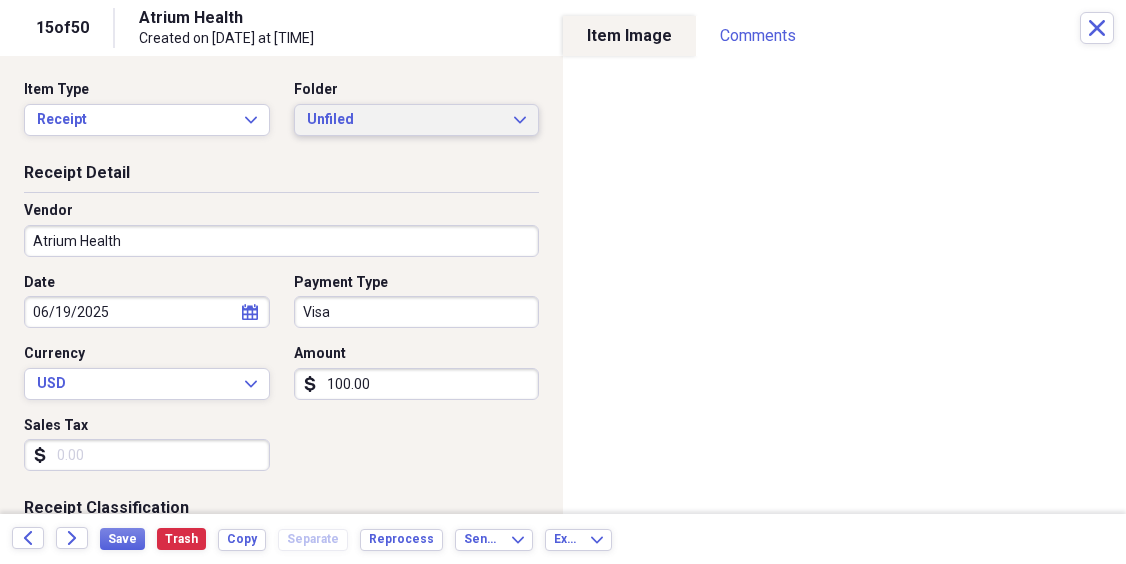 click on "Expand" 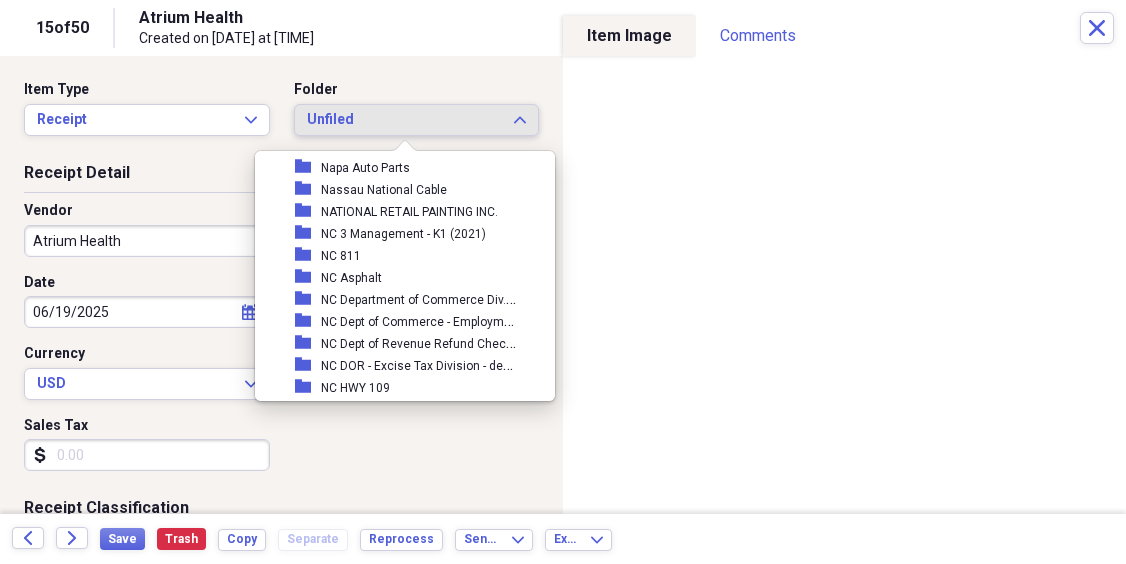 scroll, scrollTop: 12051, scrollLeft: 0, axis: vertical 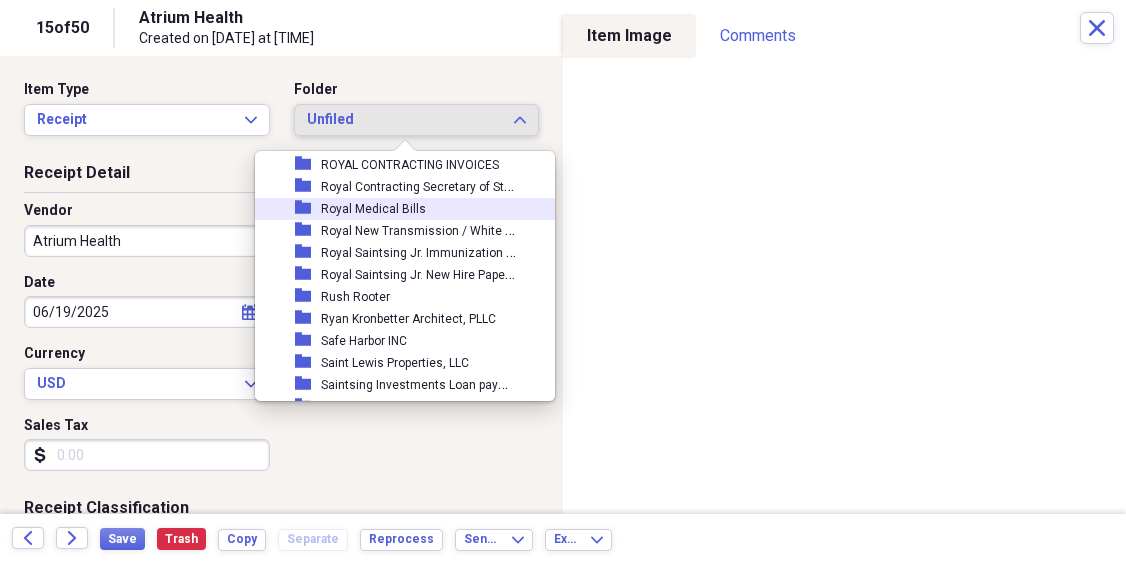 click on "Royal Medical Bills" at bounding box center [373, 209] 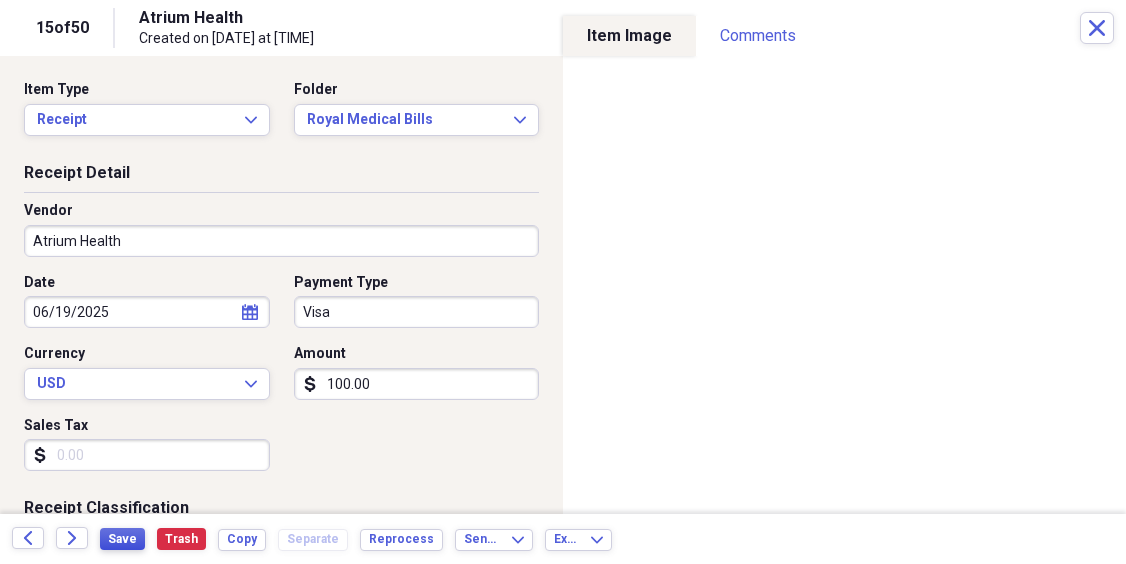 click on "Save" at bounding box center (122, 539) 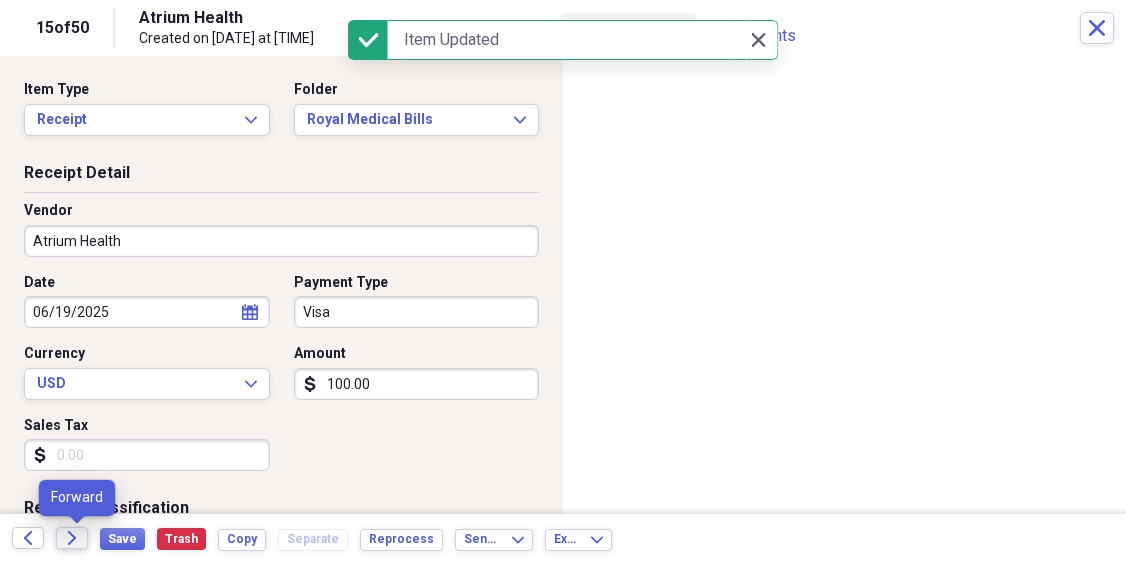 click on "Forward" 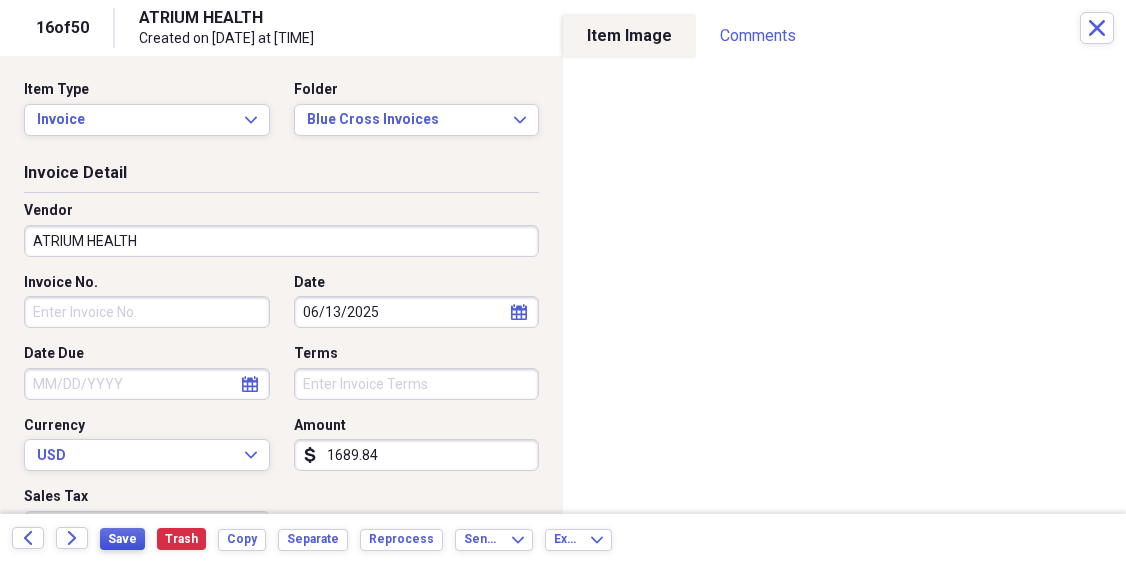 click on "Save" at bounding box center [122, 539] 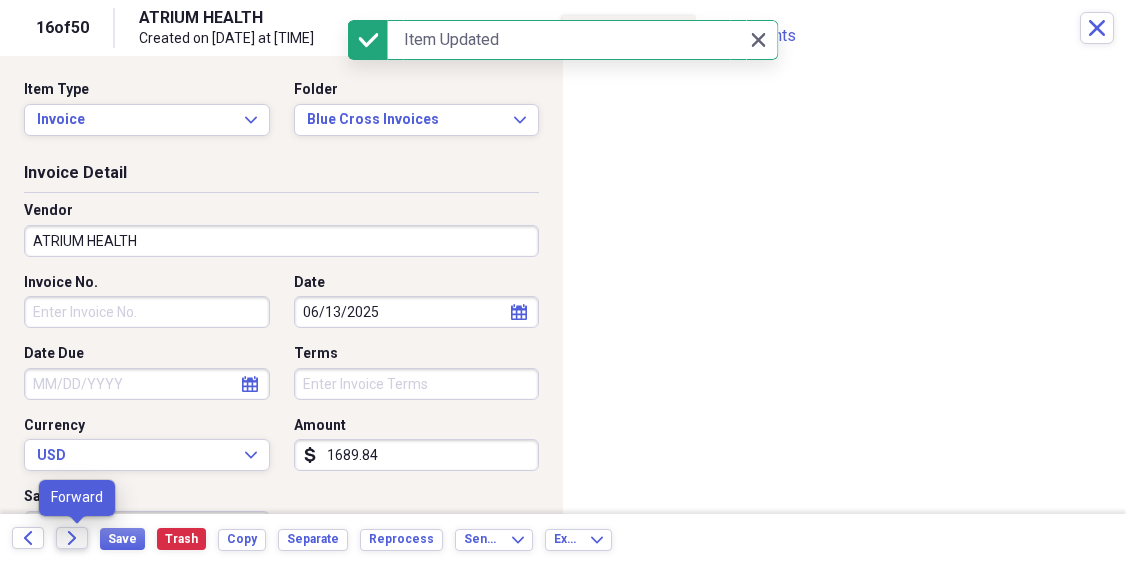 click 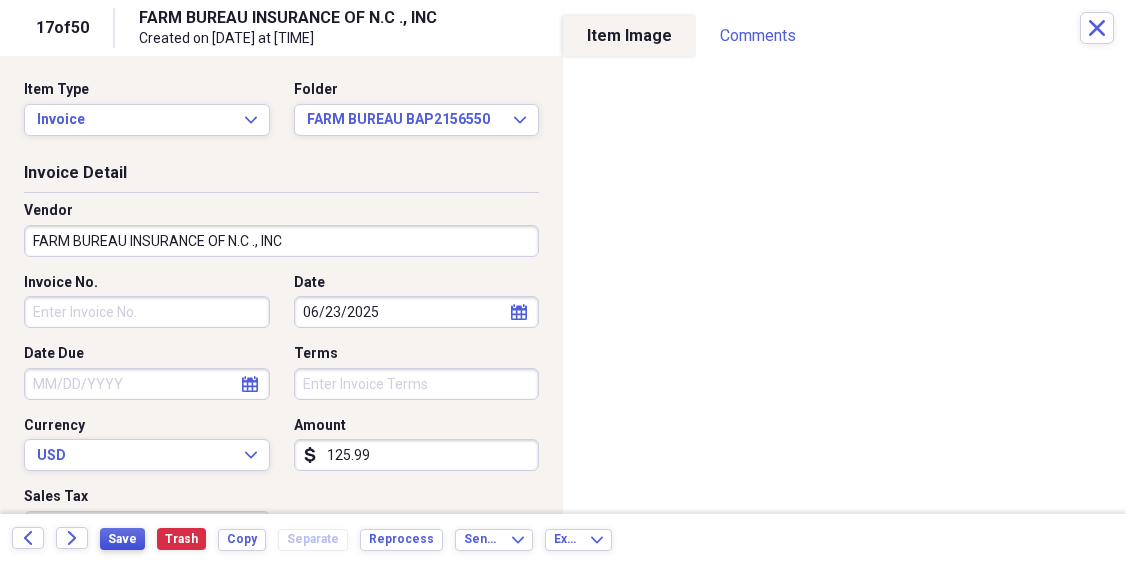 click on "Save" at bounding box center (122, 539) 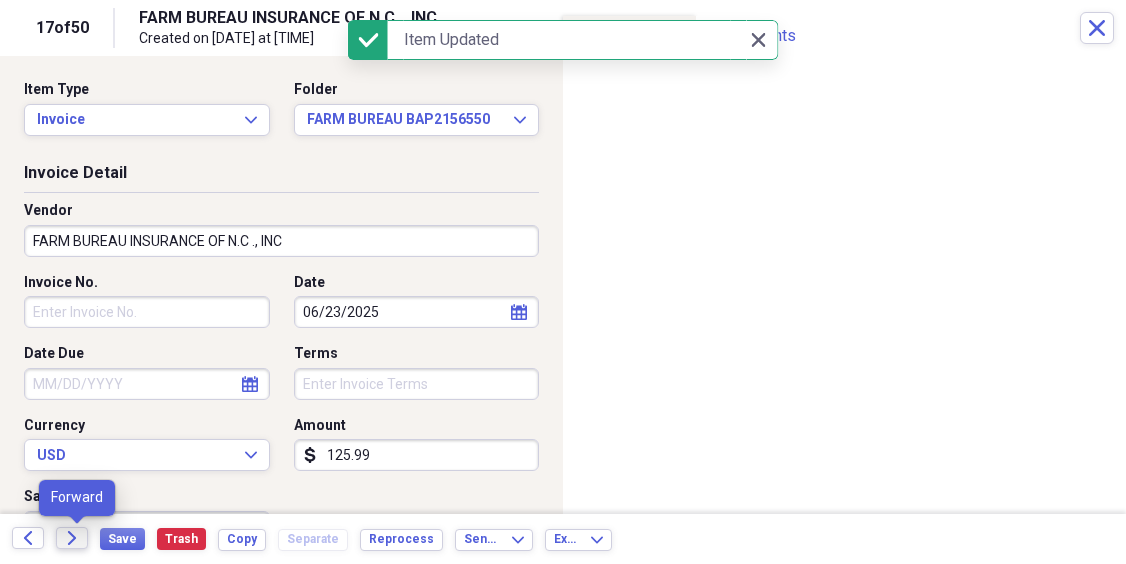 click on "Forward" 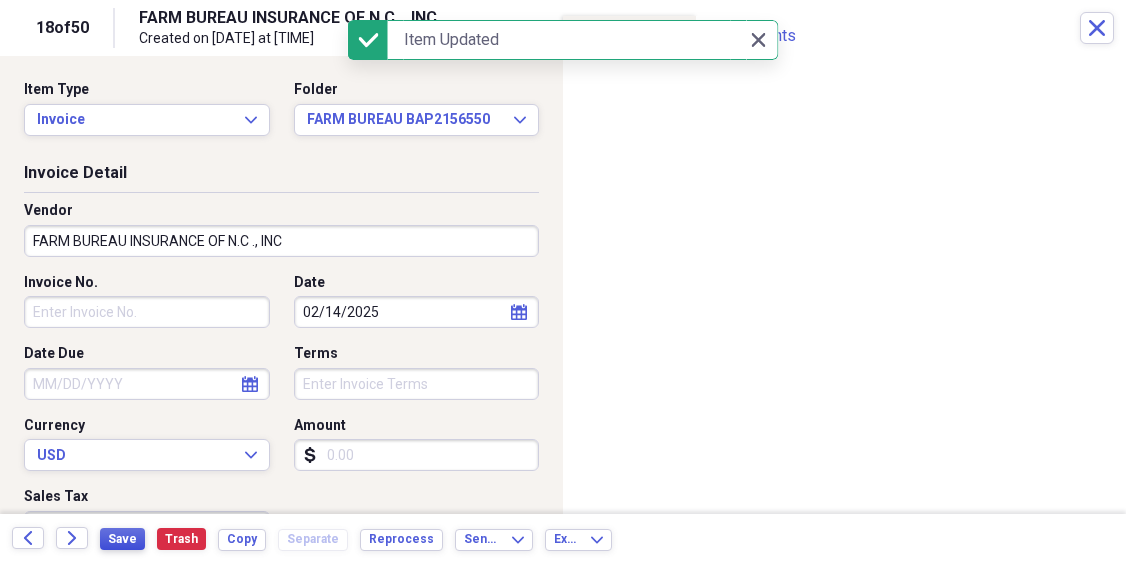 click on "Save" at bounding box center [122, 539] 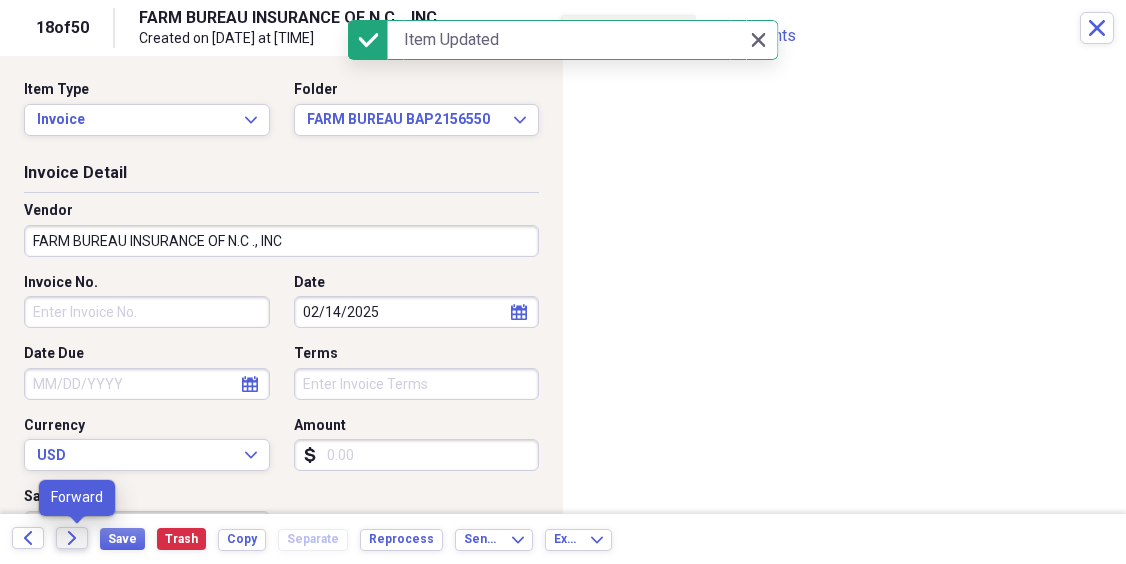 click on "Forward" at bounding box center (72, 538) 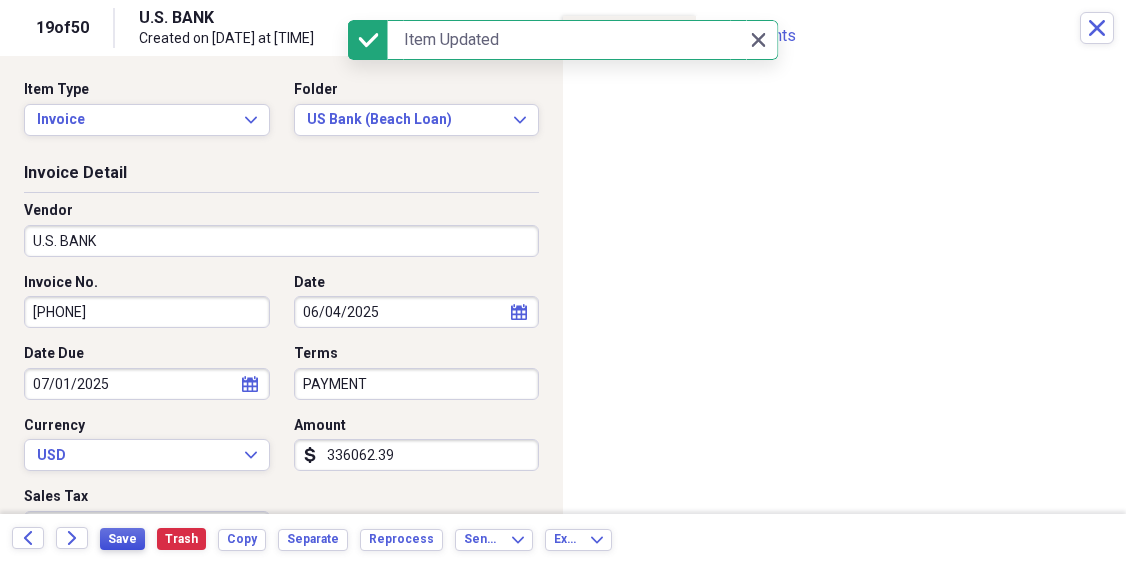 click on "Save" at bounding box center (122, 539) 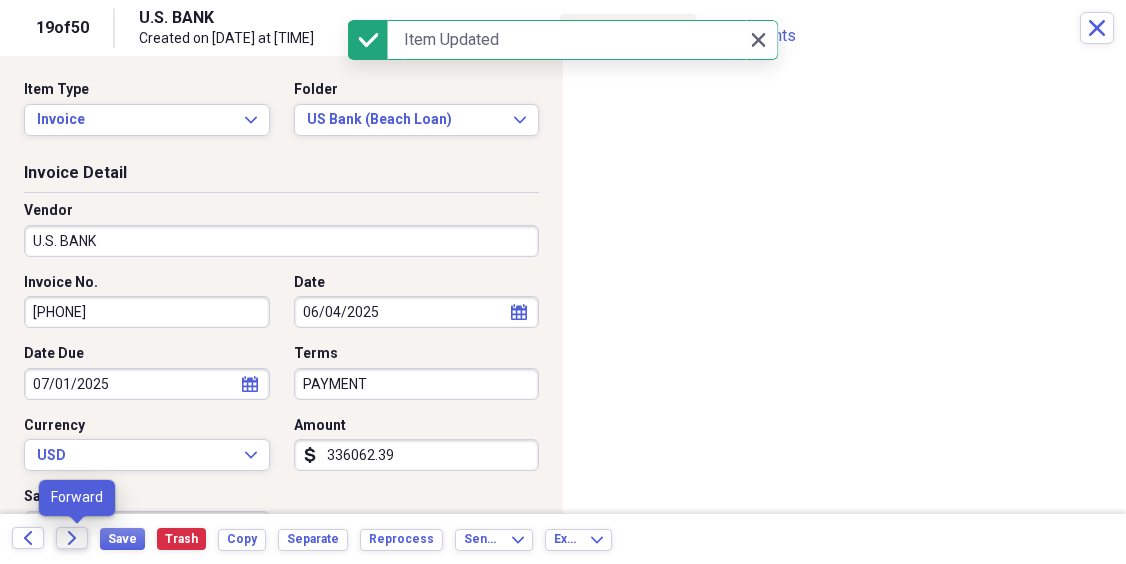 click on "Forward" 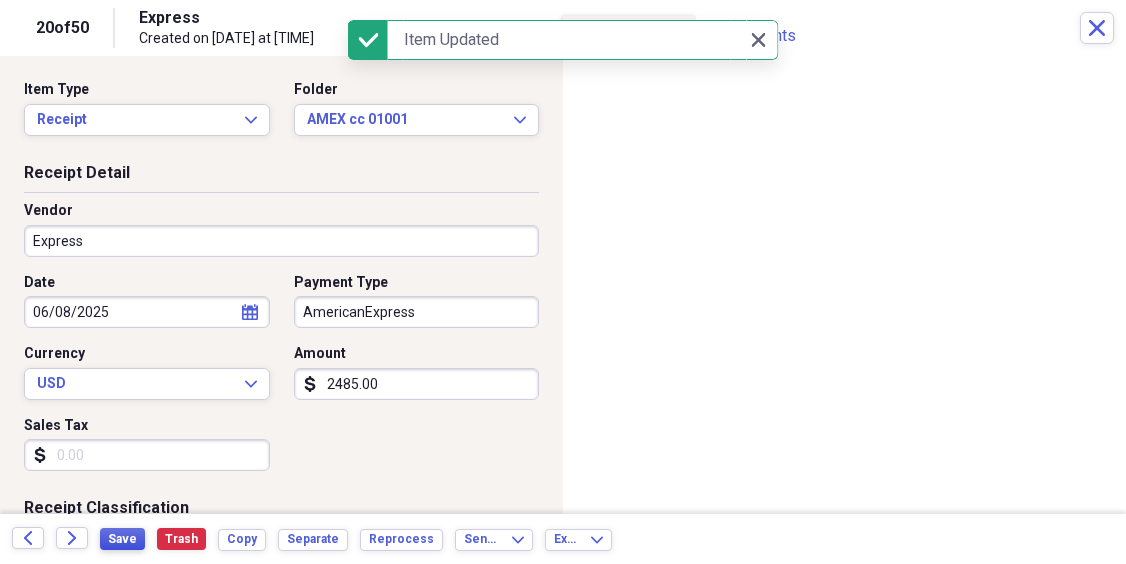 click on "Save" at bounding box center [122, 539] 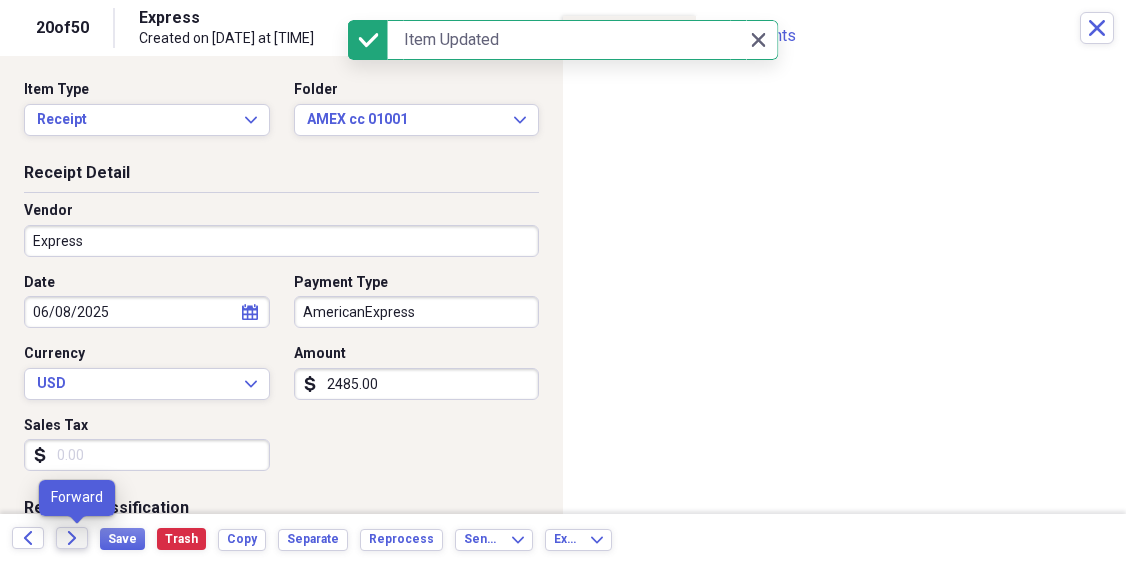 click on "Forward" at bounding box center [72, 538] 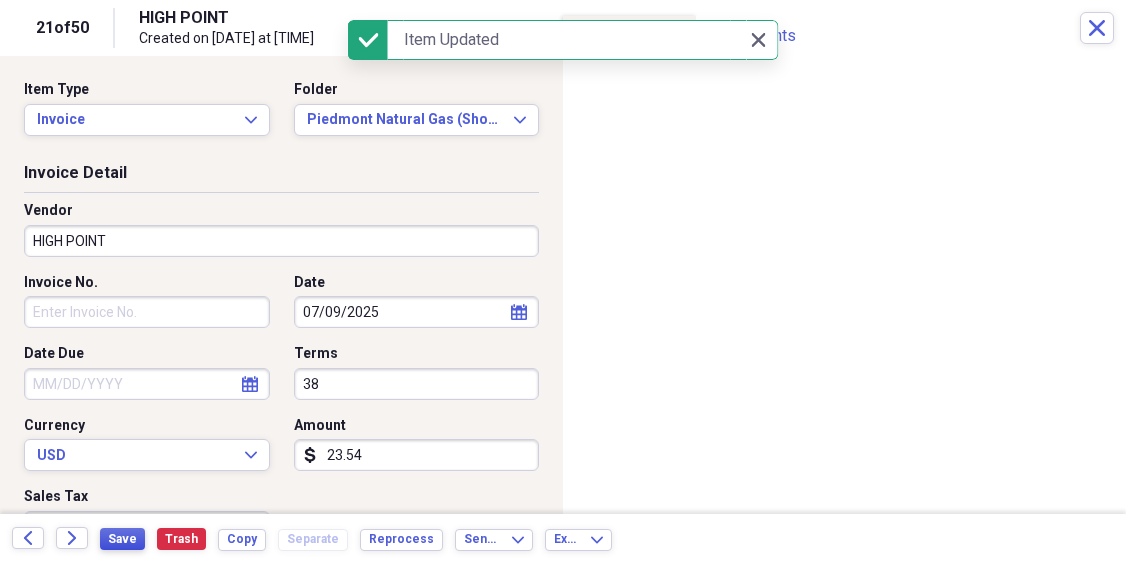 click on "Save" at bounding box center [122, 539] 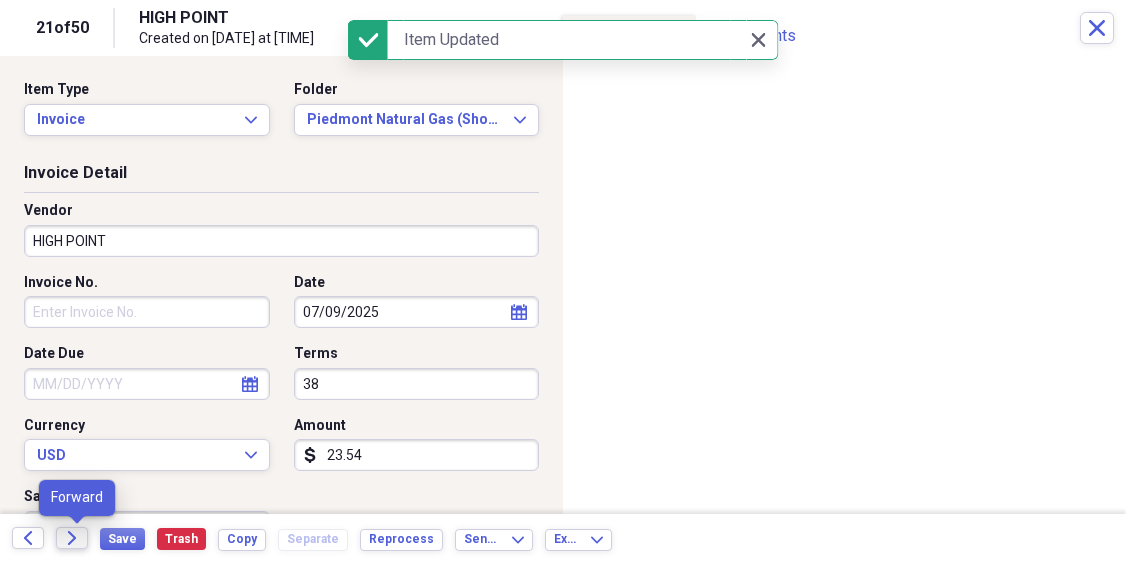 click on "Forward" at bounding box center [72, 538] 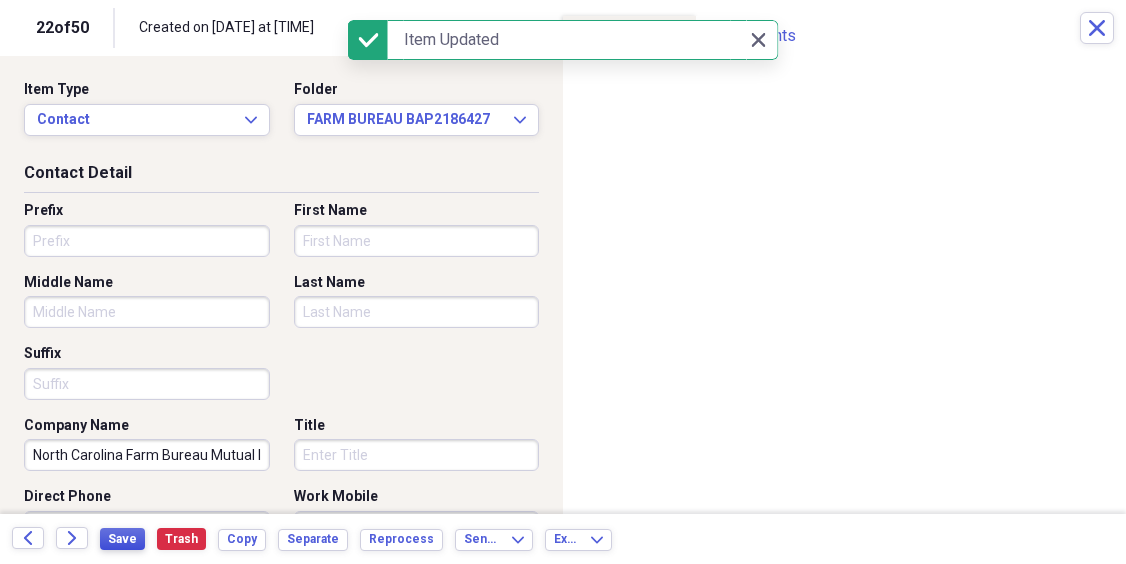 click on "Save" at bounding box center (122, 539) 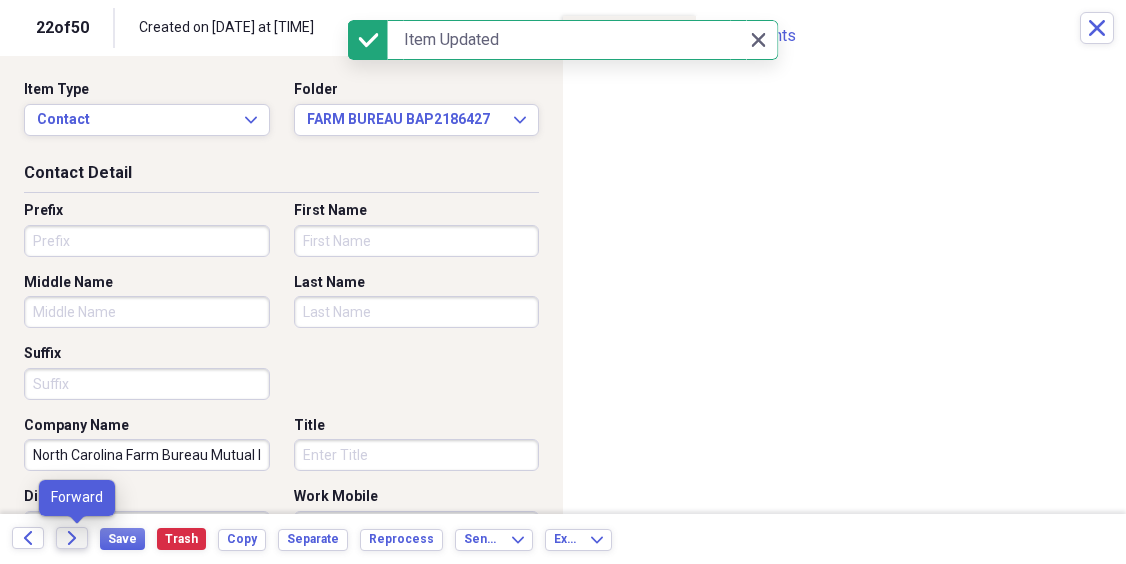 click on "Forward" at bounding box center (72, 538) 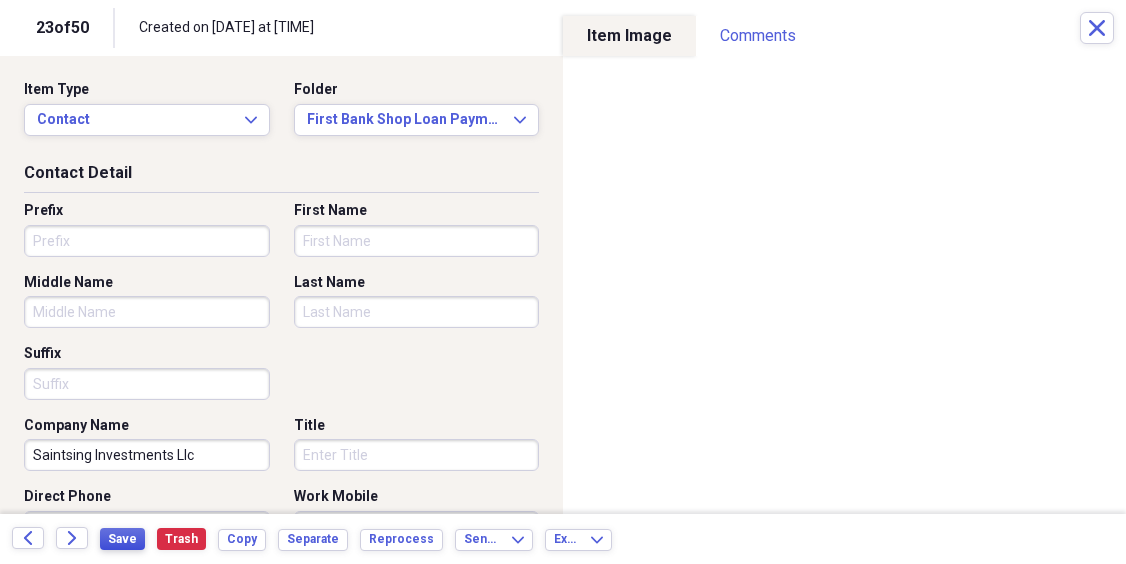 click on "Save" at bounding box center [122, 539] 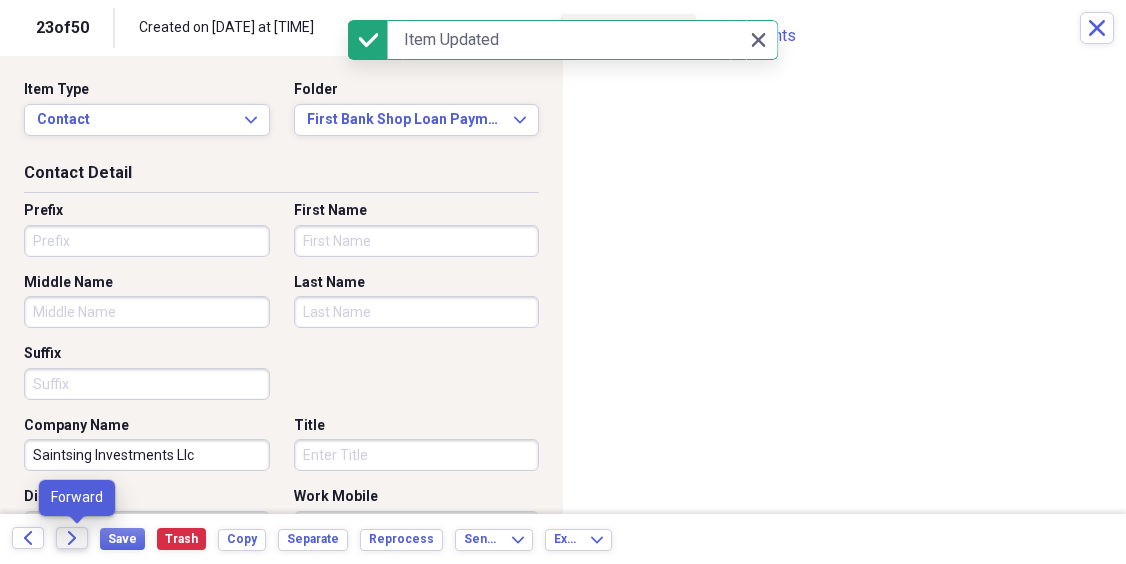 click on "Forward" 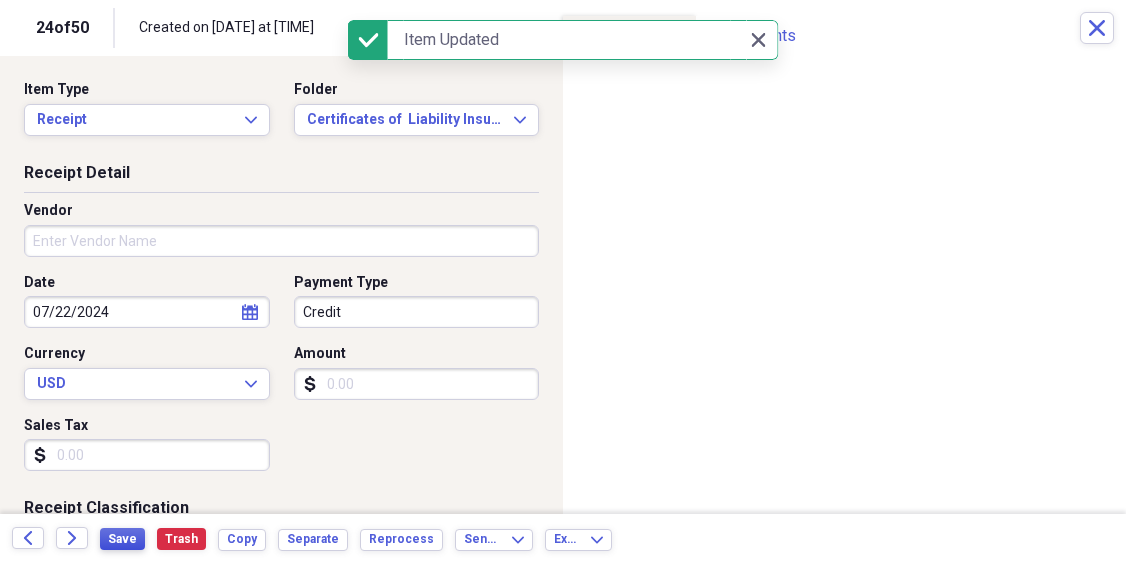 click on "Save" at bounding box center (122, 539) 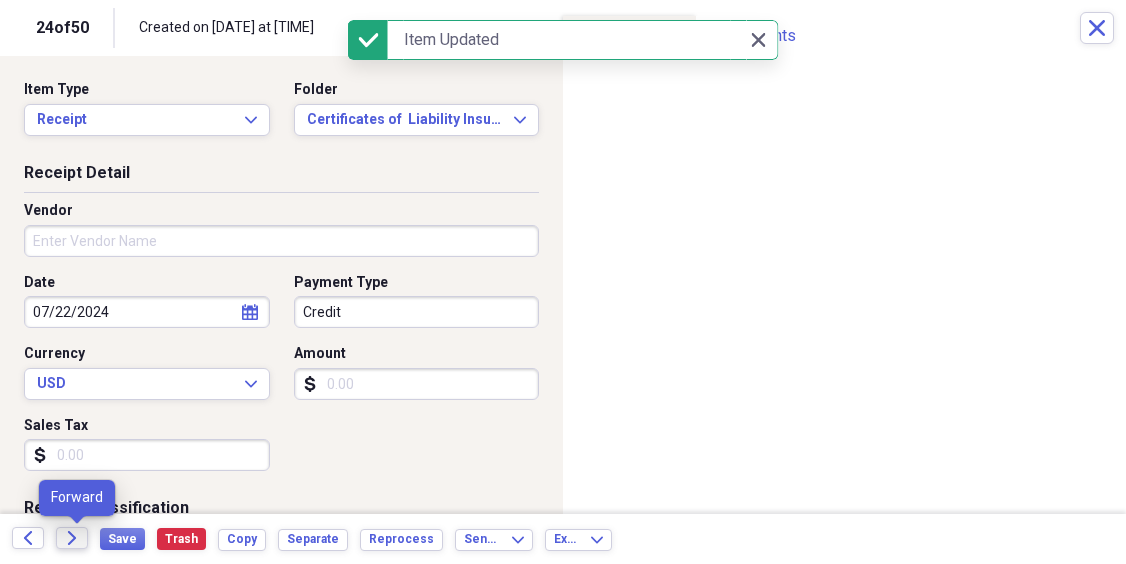 click on "Forward" 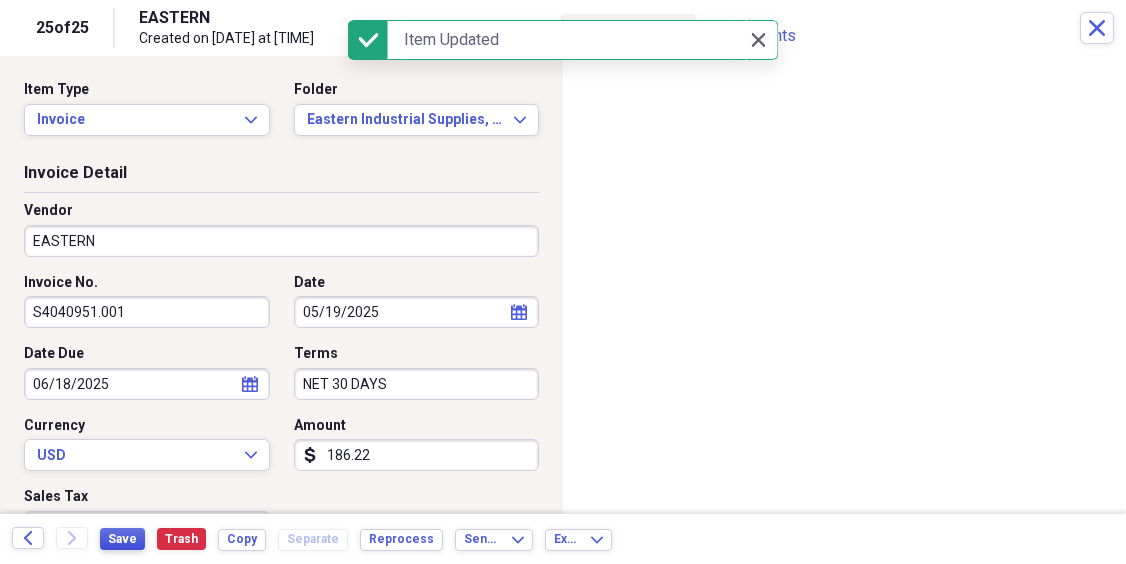 click on "Save" at bounding box center (122, 539) 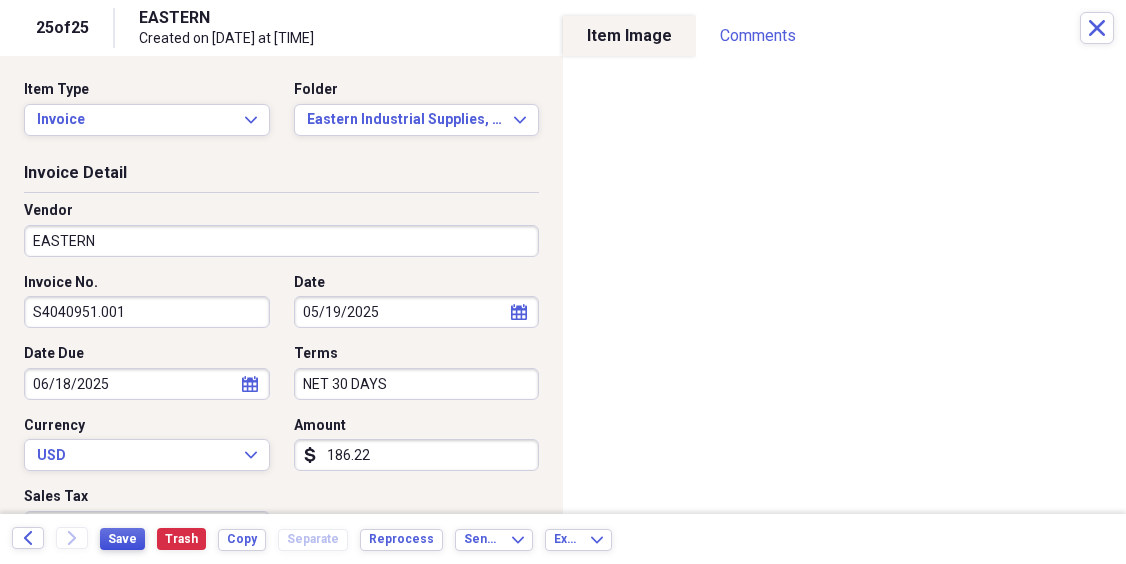 click on "Save" at bounding box center (122, 539) 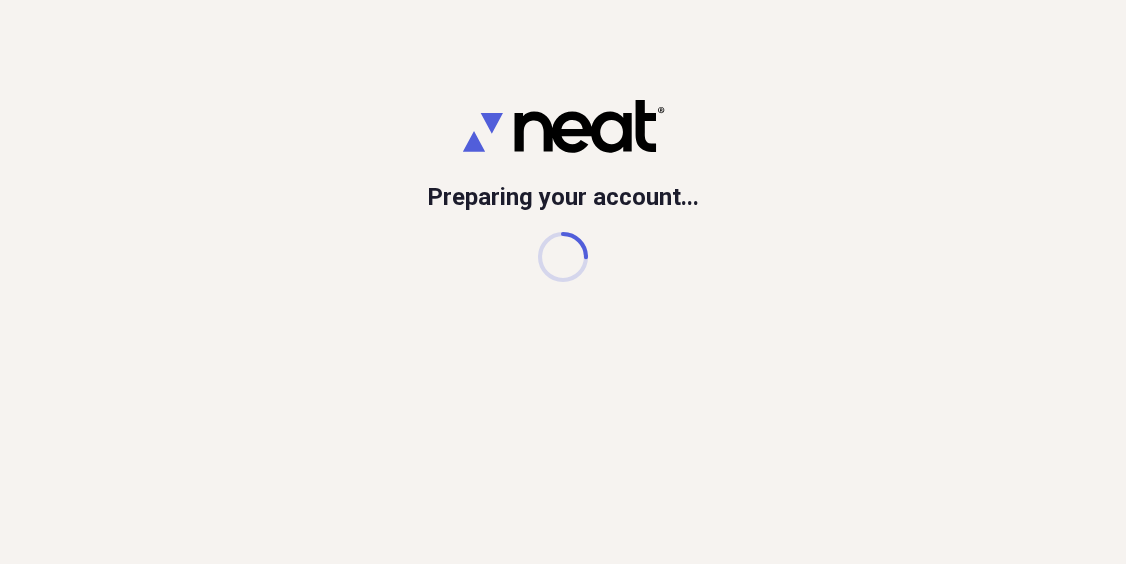 scroll, scrollTop: 0, scrollLeft: 0, axis: both 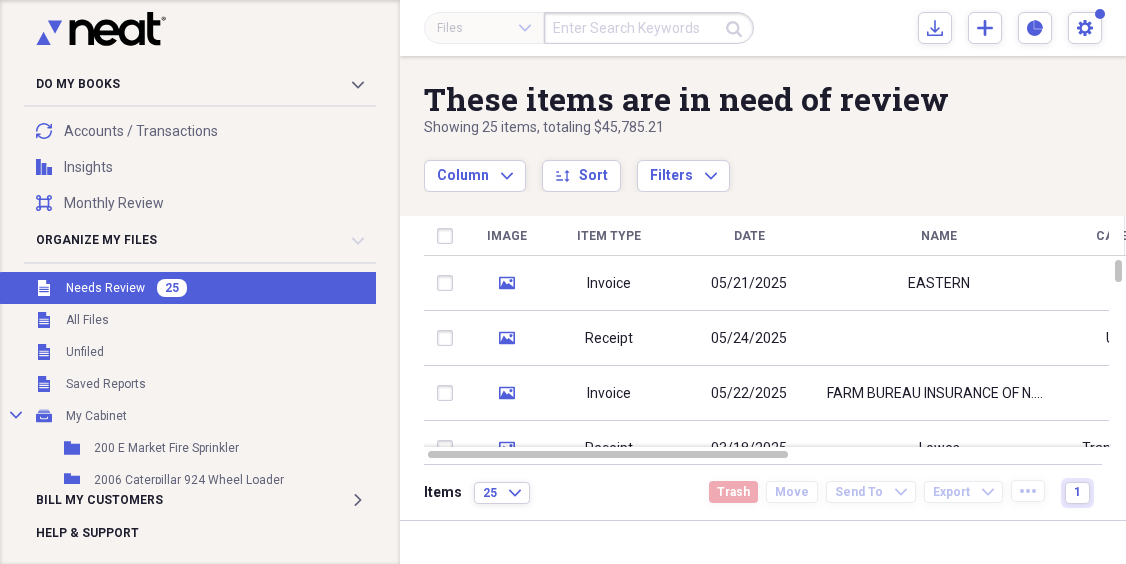 click on "Needs Review" at bounding box center (105, 288) 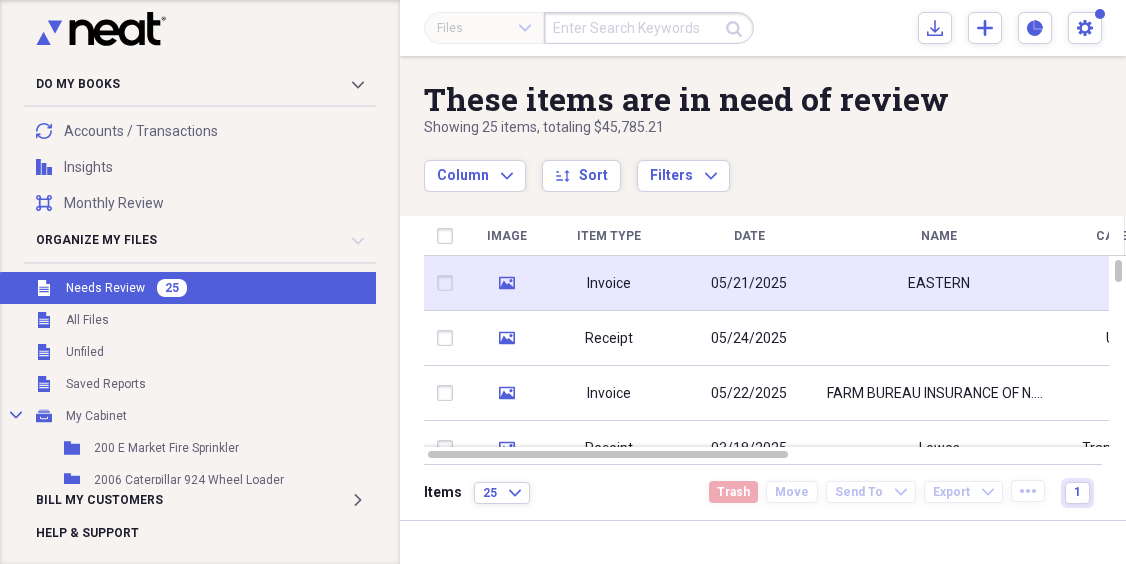 click on "Invoice" at bounding box center [609, 284] 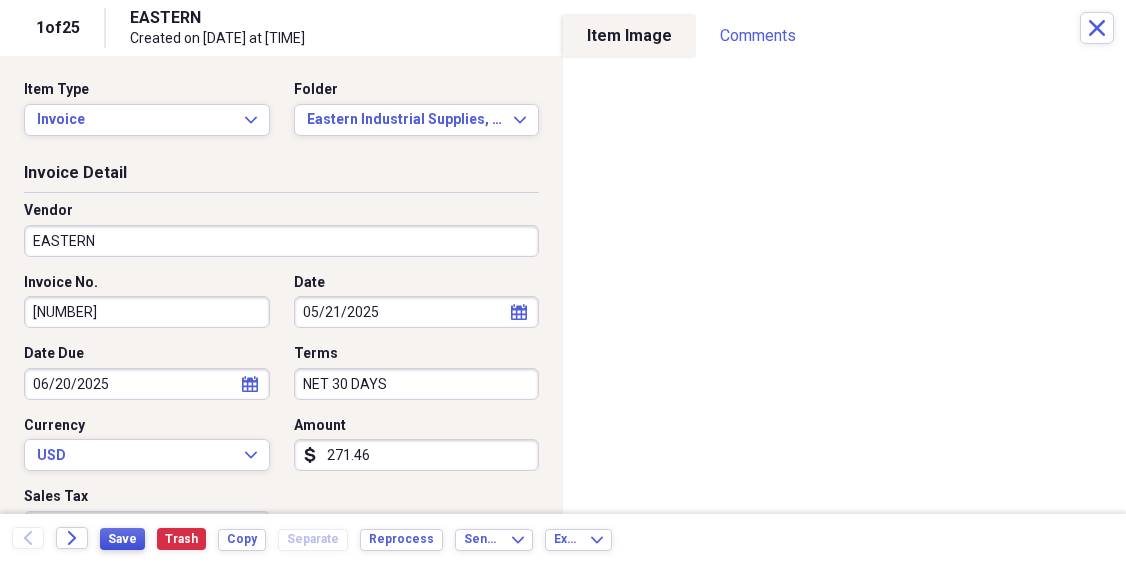 click on "Save" at bounding box center [122, 539] 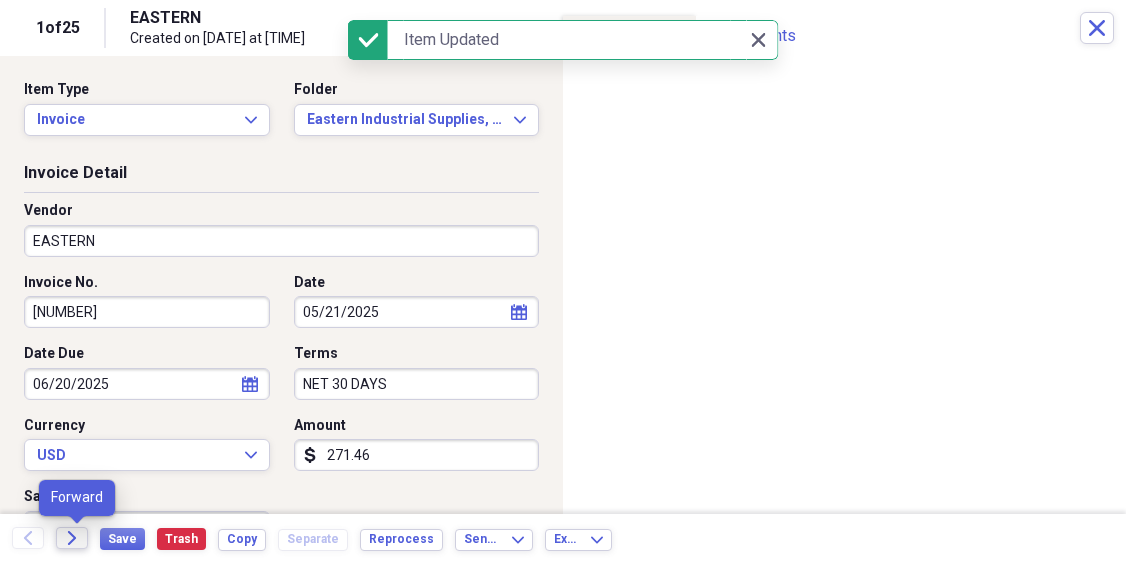 click on "Forward" 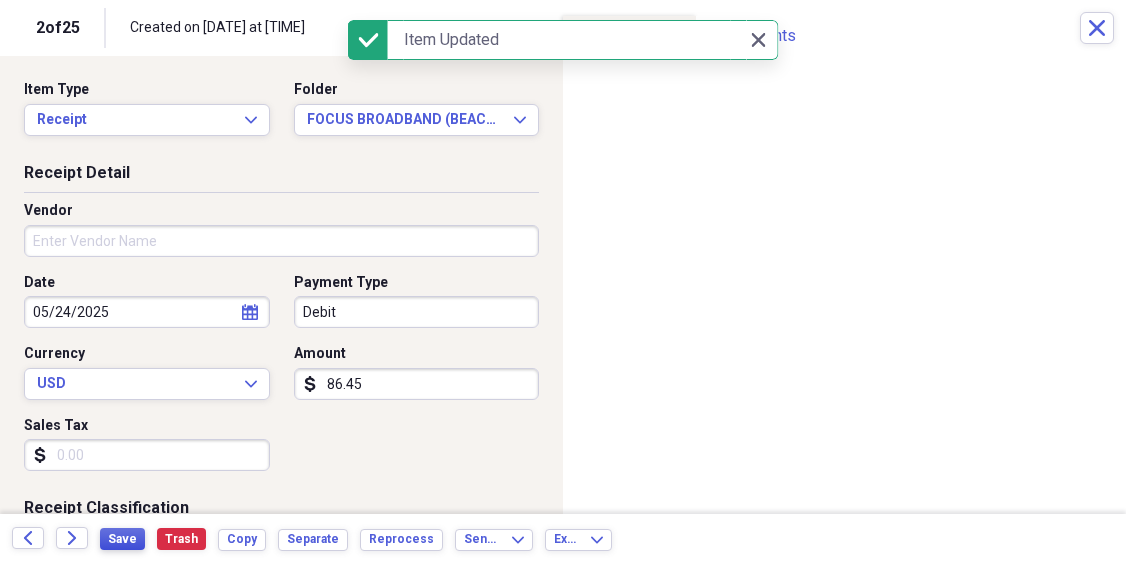 click on "Save" at bounding box center (122, 539) 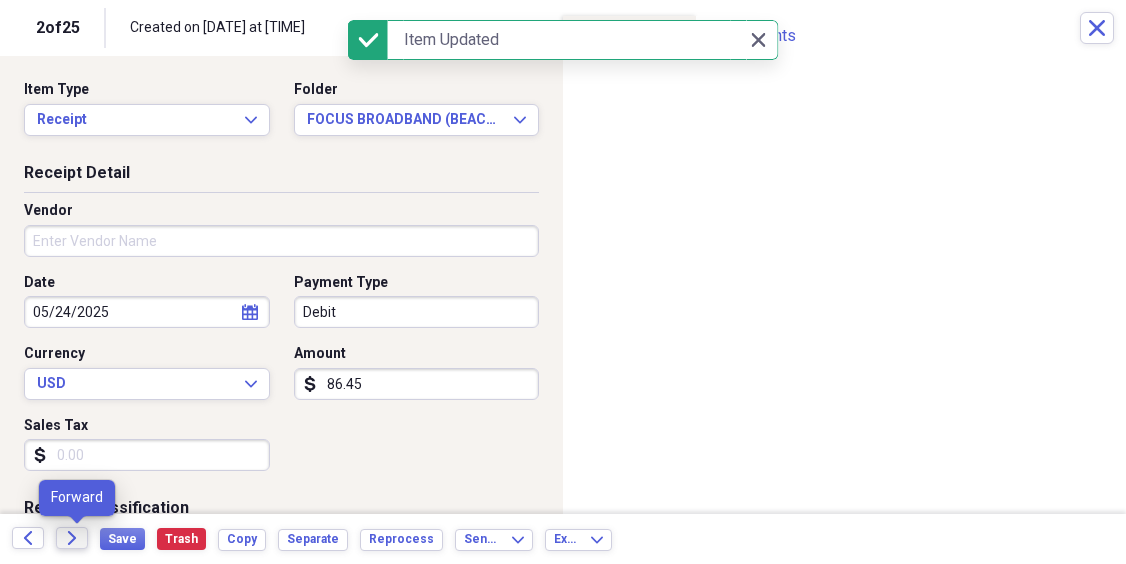 click 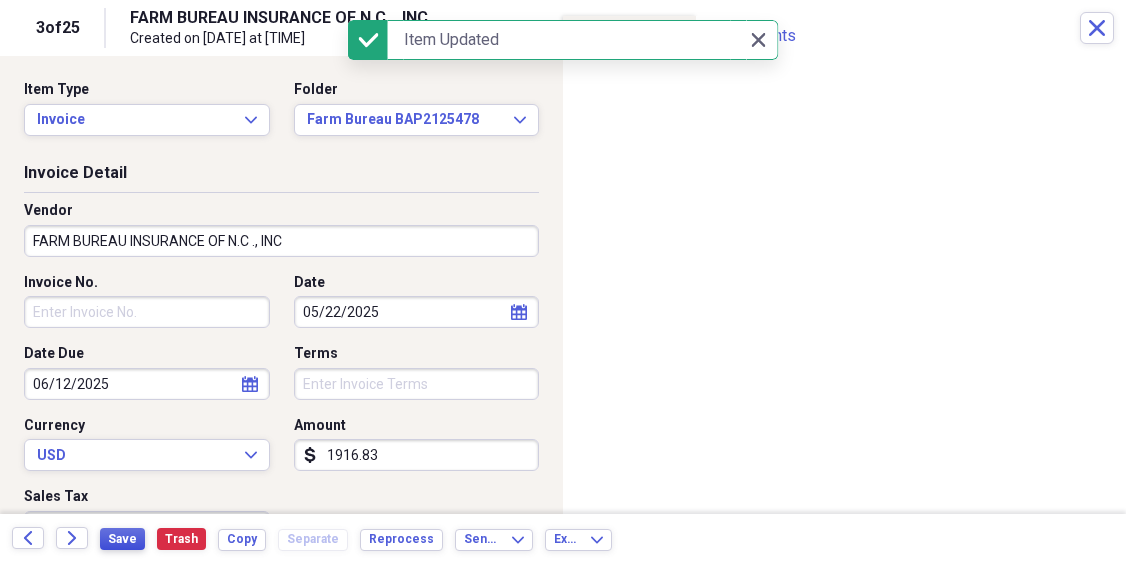 click on "Save" at bounding box center (122, 539) 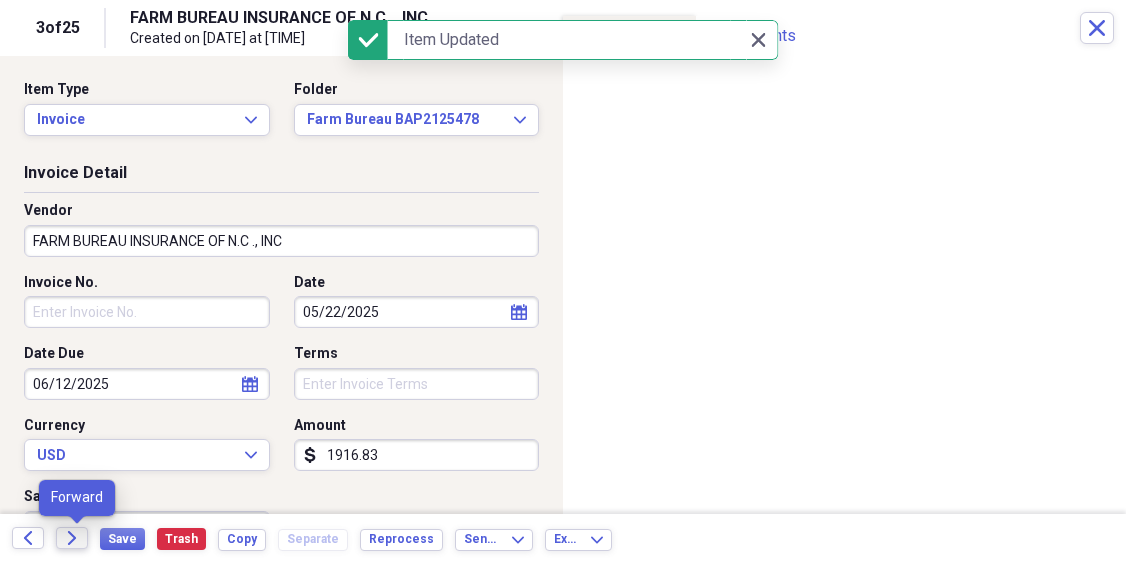 click on "Forward" 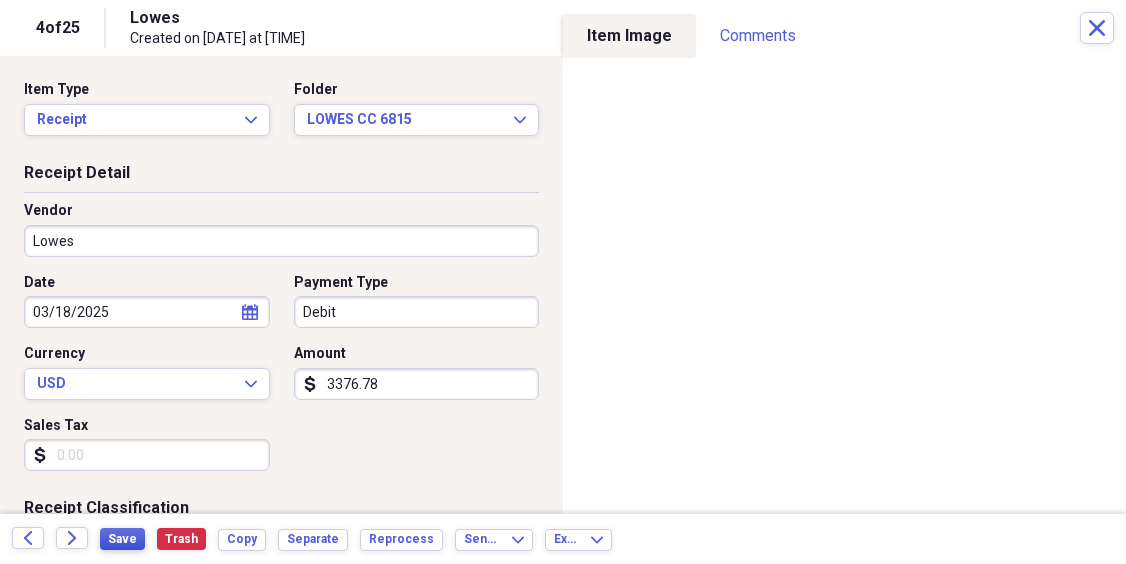 click on "Save" at bounding box center (122, 539) 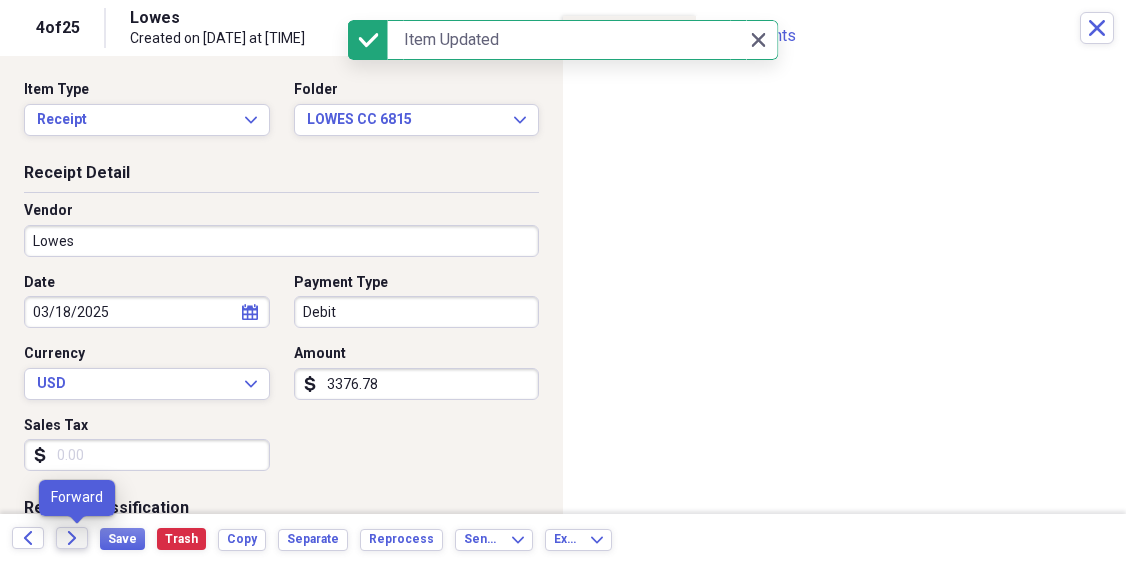 click on "Forward" 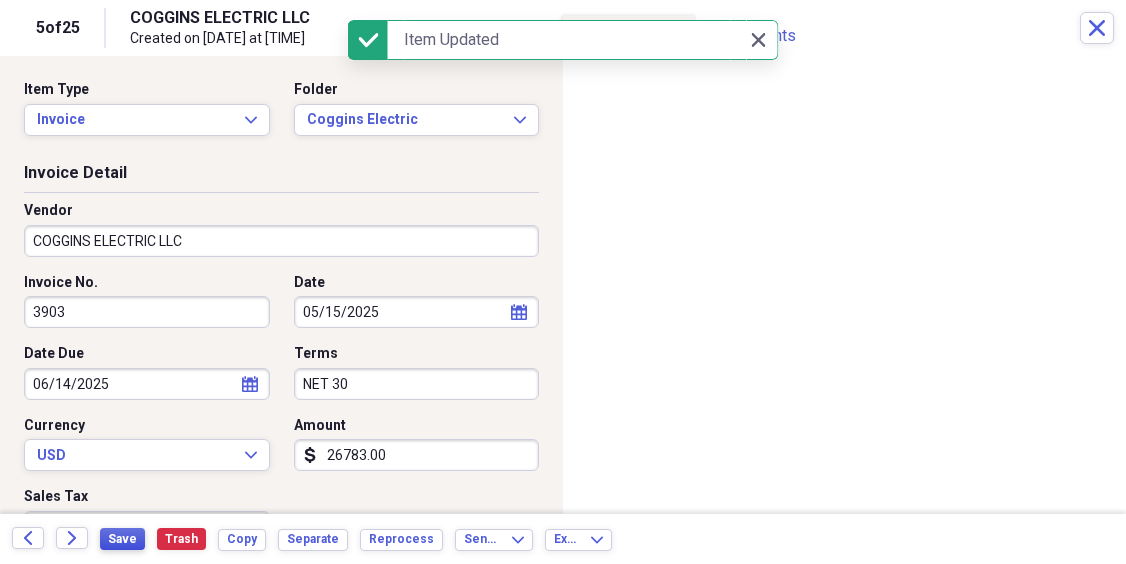 click on "Save" at bounding box center (122, 539) 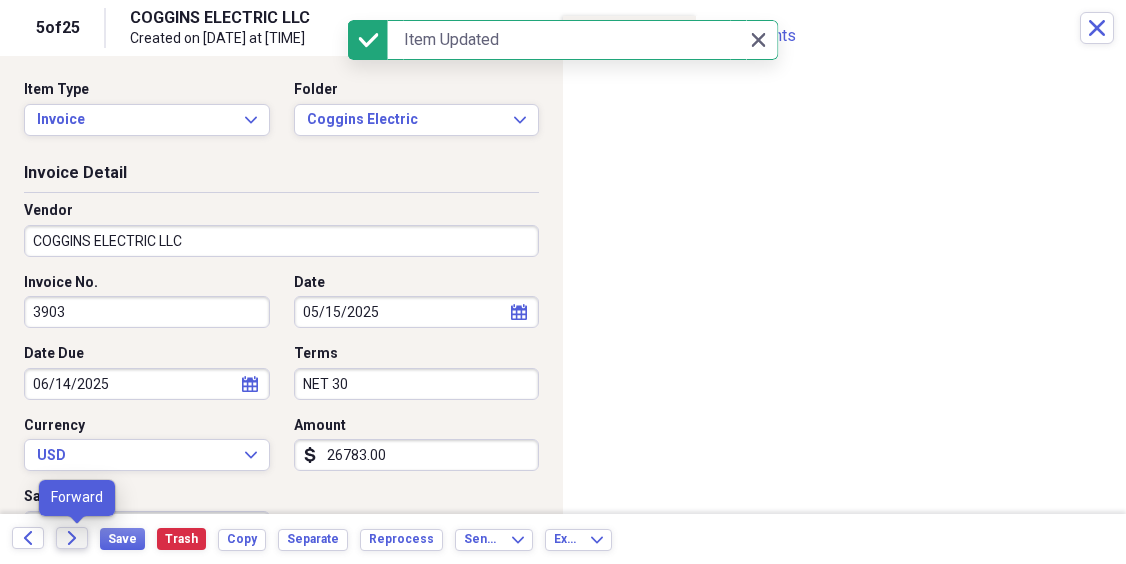 click on "Forward" 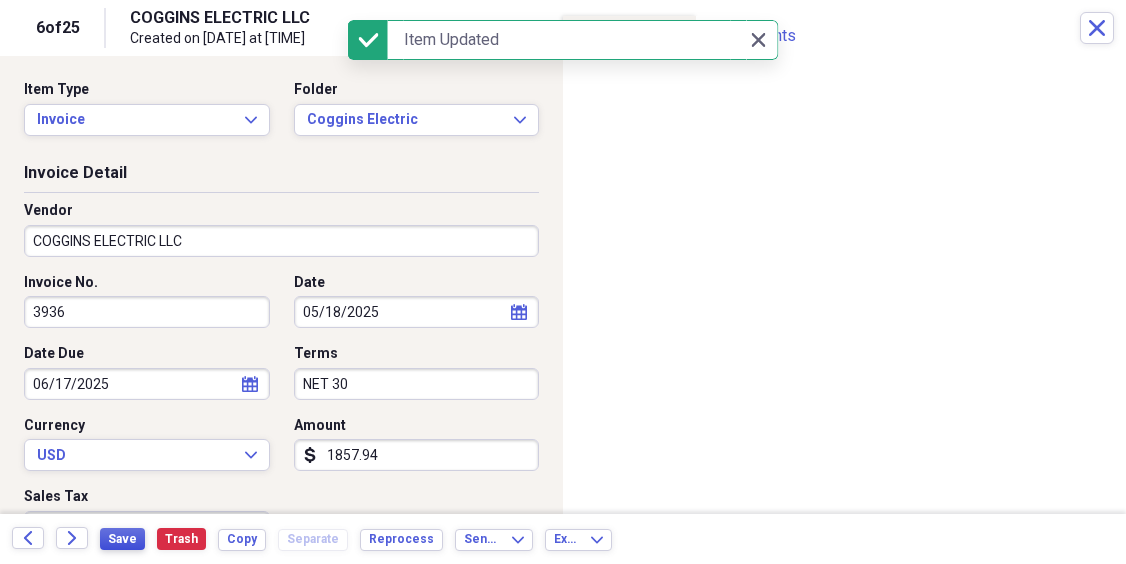 click on "Save" at bounding box center (122, 539) 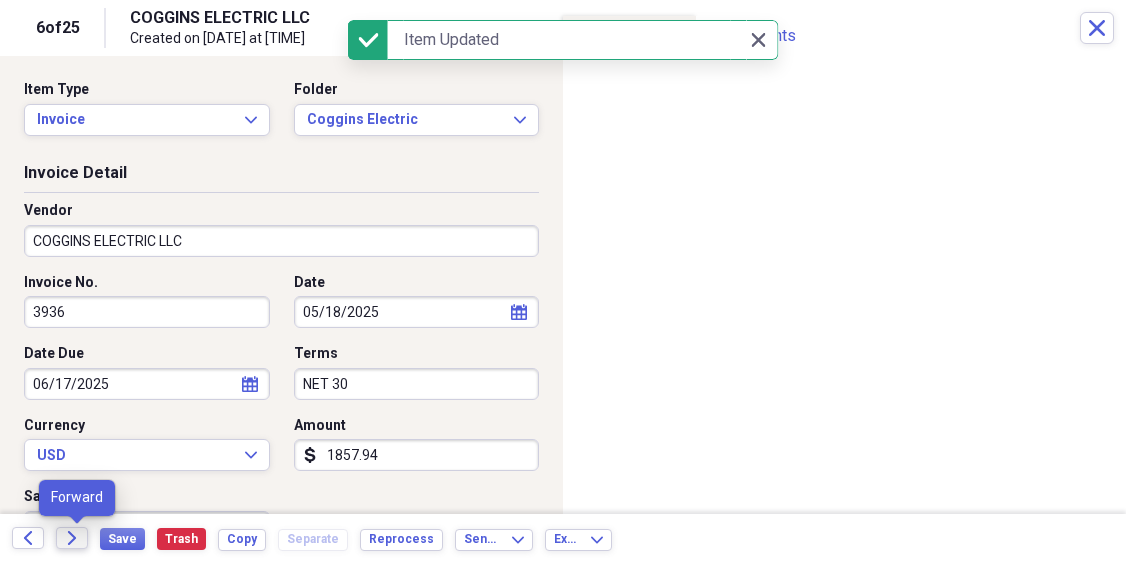 click on "Forward" at bounding box center (72, 538) 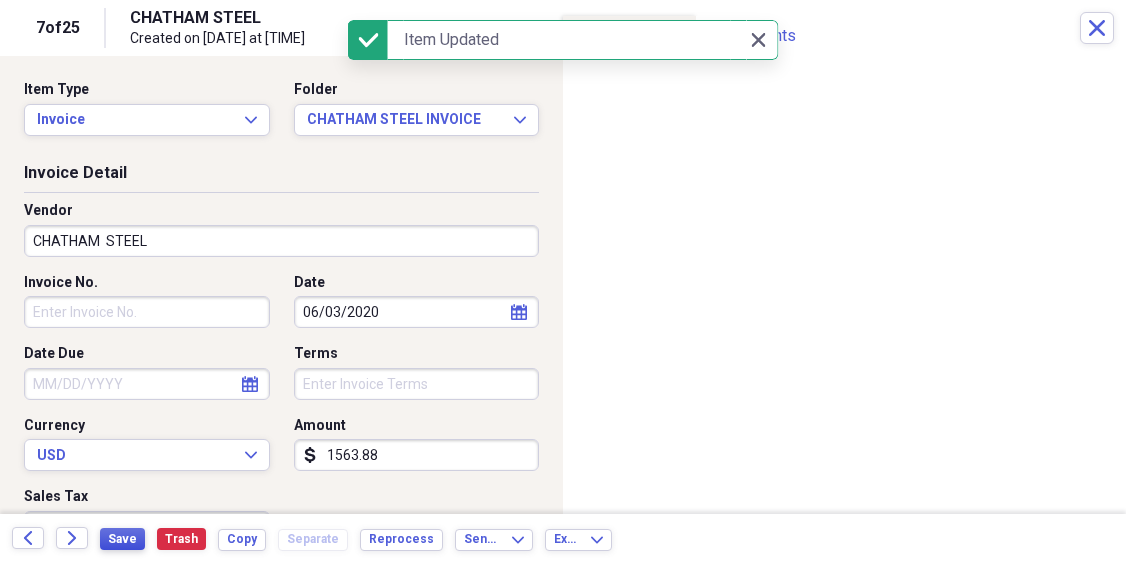 click on "Save" at bounding box center (122, 539) 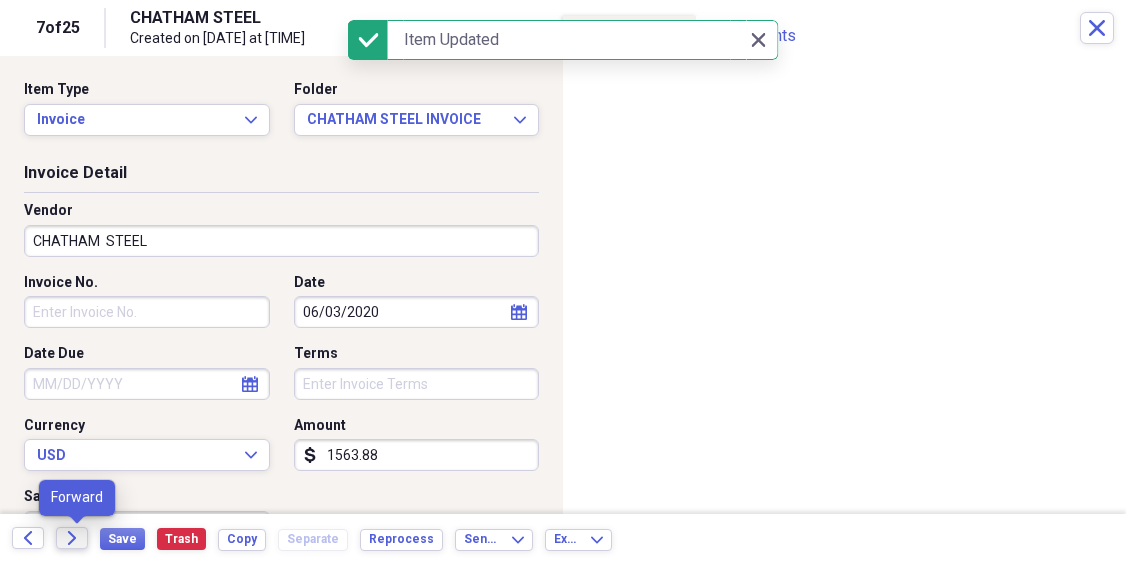 click 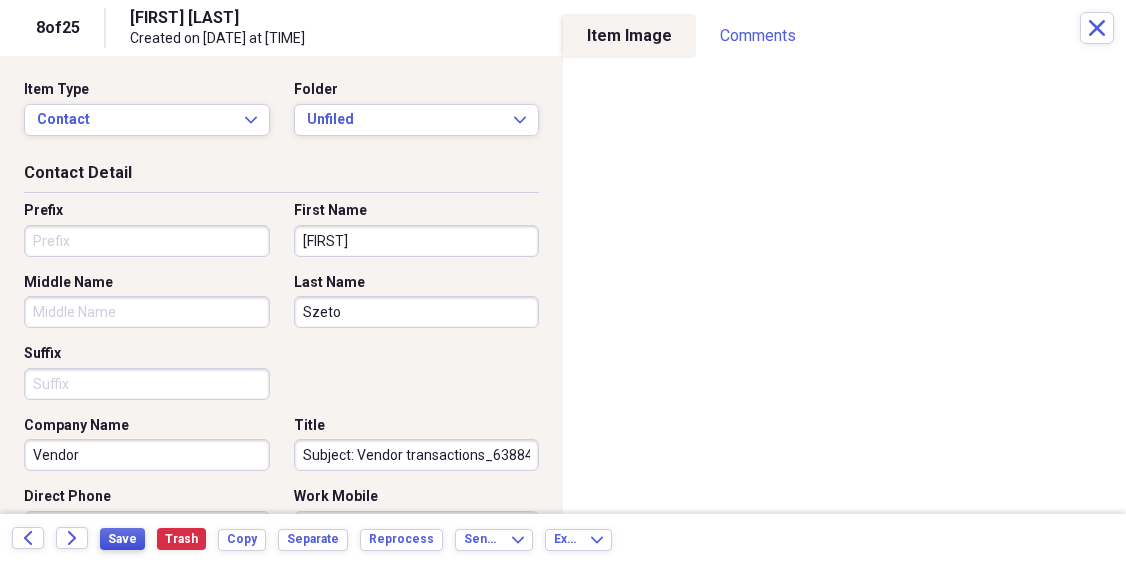 click on "Save" at bounding box center (122, 539) 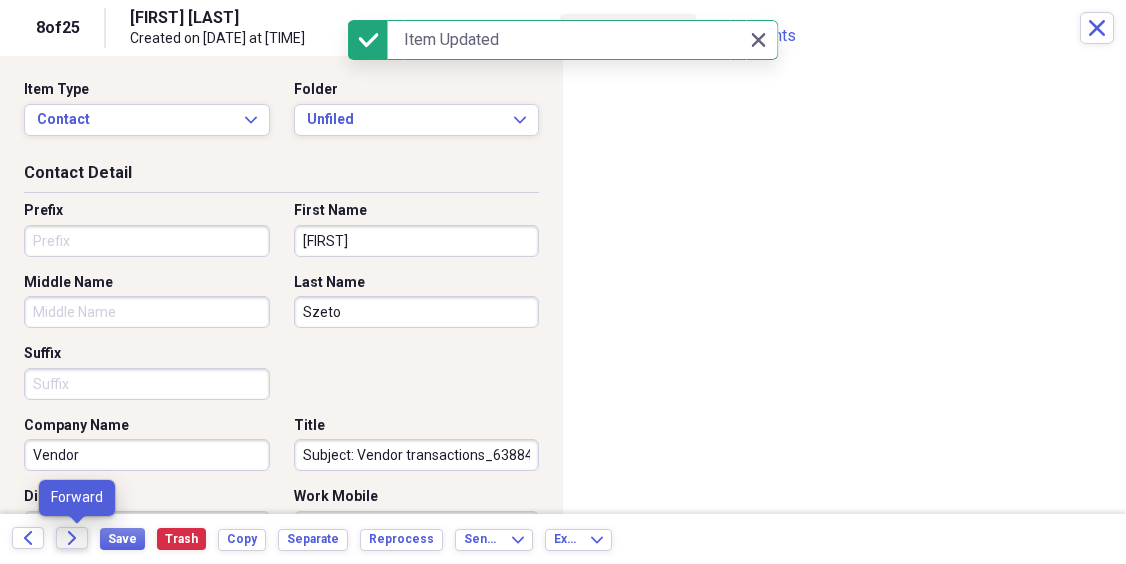 click on "Forward" 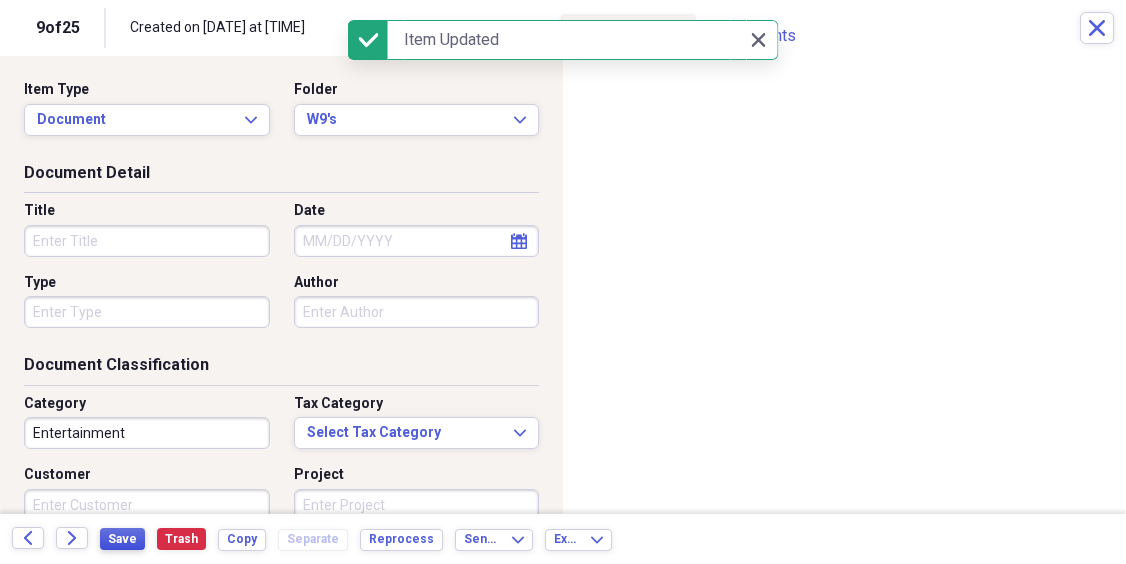 click on "Save" at bounding box center [122, 539] 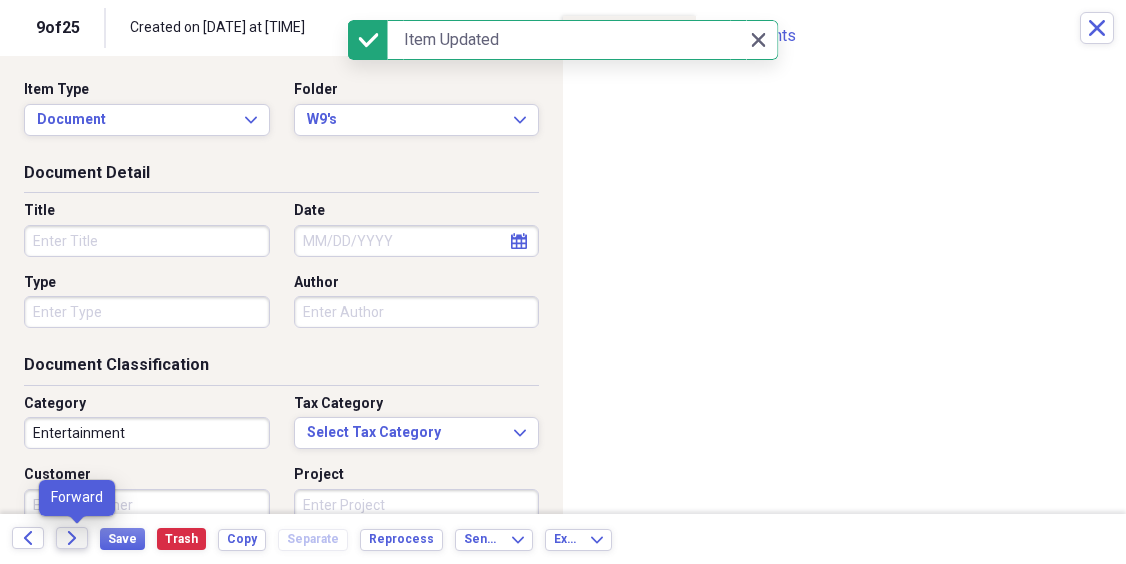 click on "Forward" 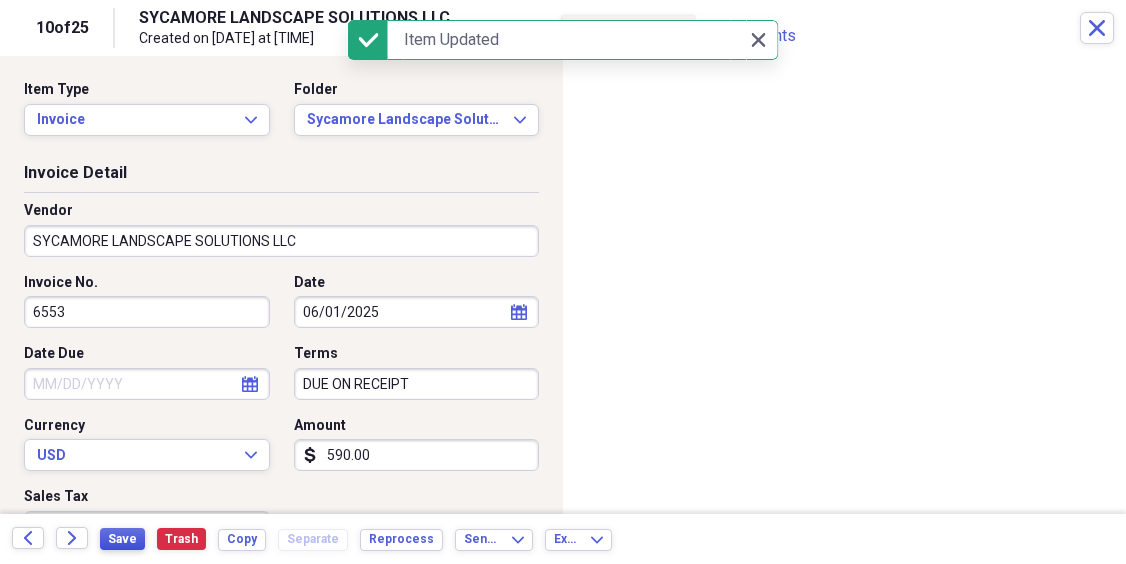 click on "Save" at bounding box center (122, 539) 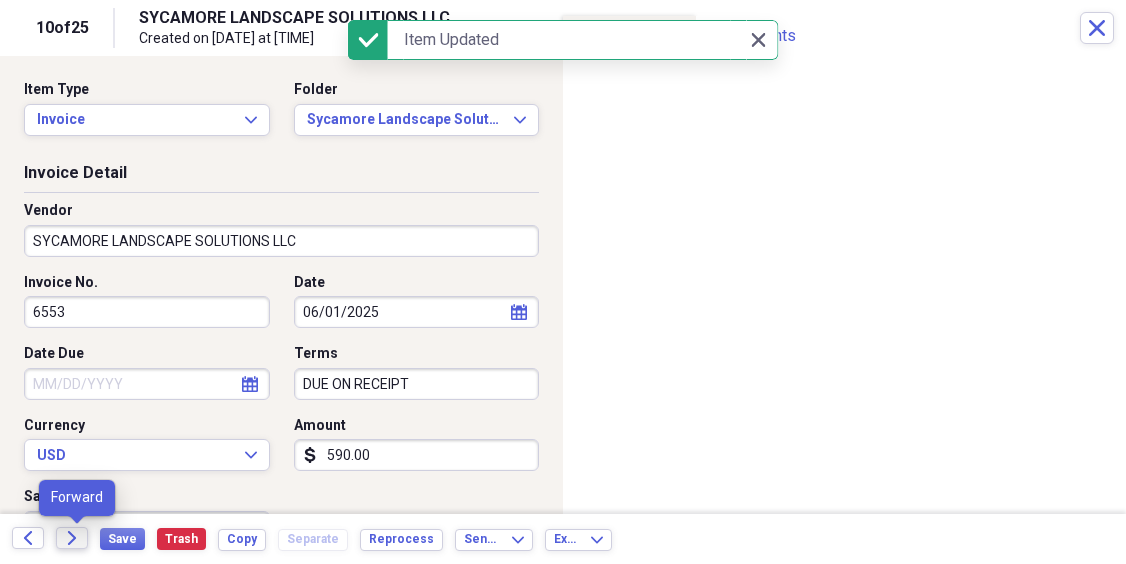 click on "Forward" 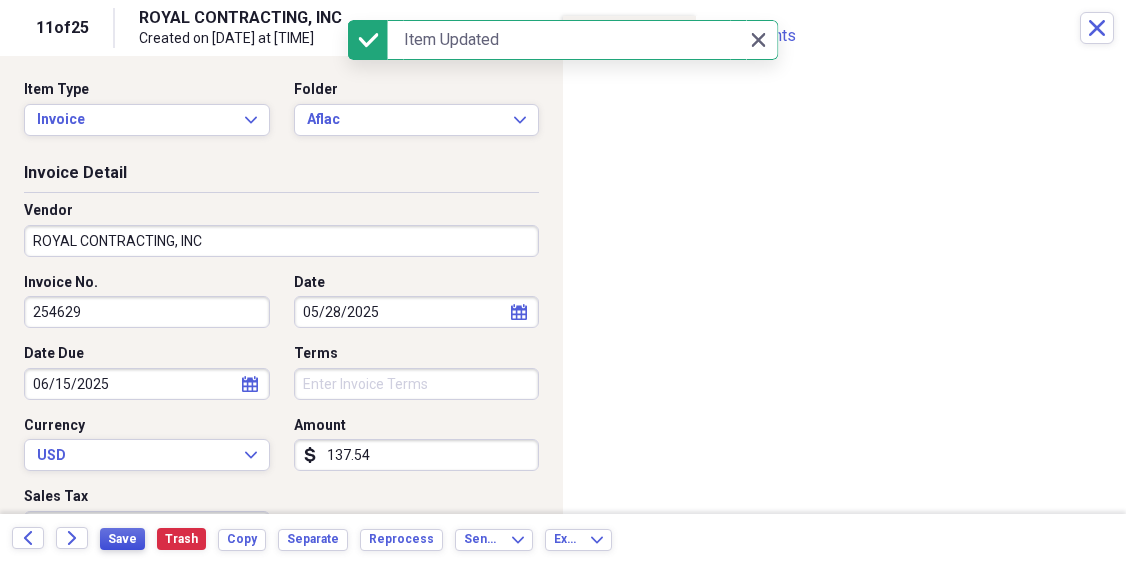 click on "Save" at bounding box center (122, 539) 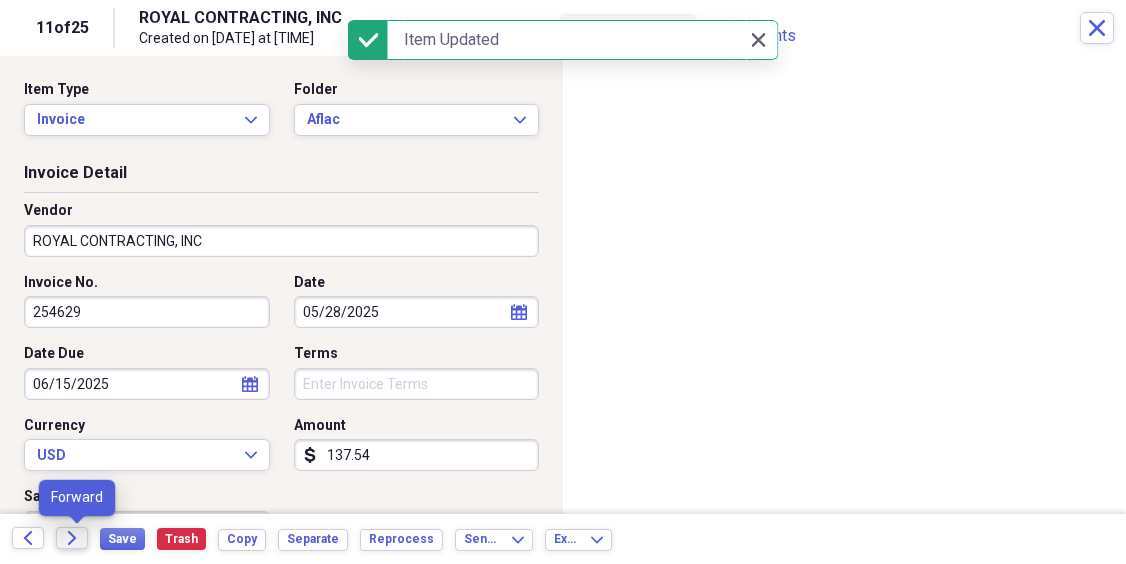 click on "Forward" 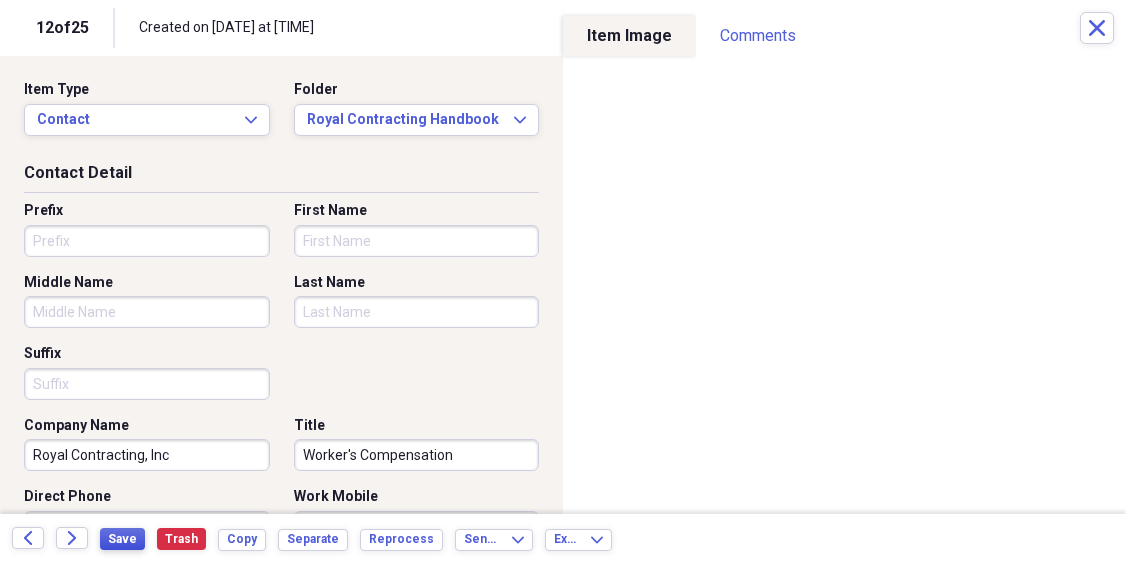 click on "Save" at bounding box center (122, 539) 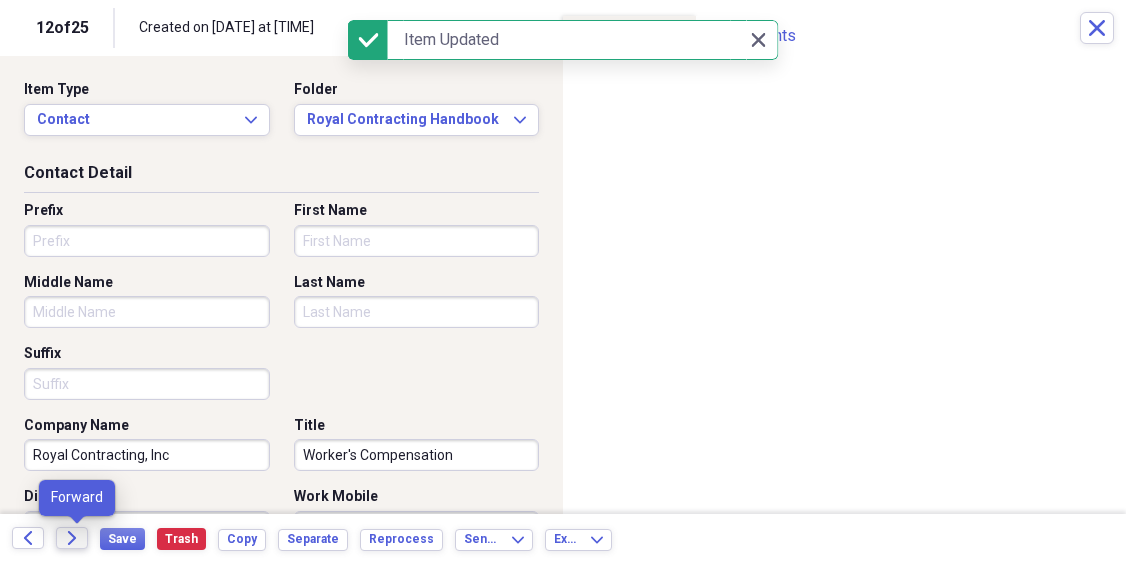 click on "Forward" 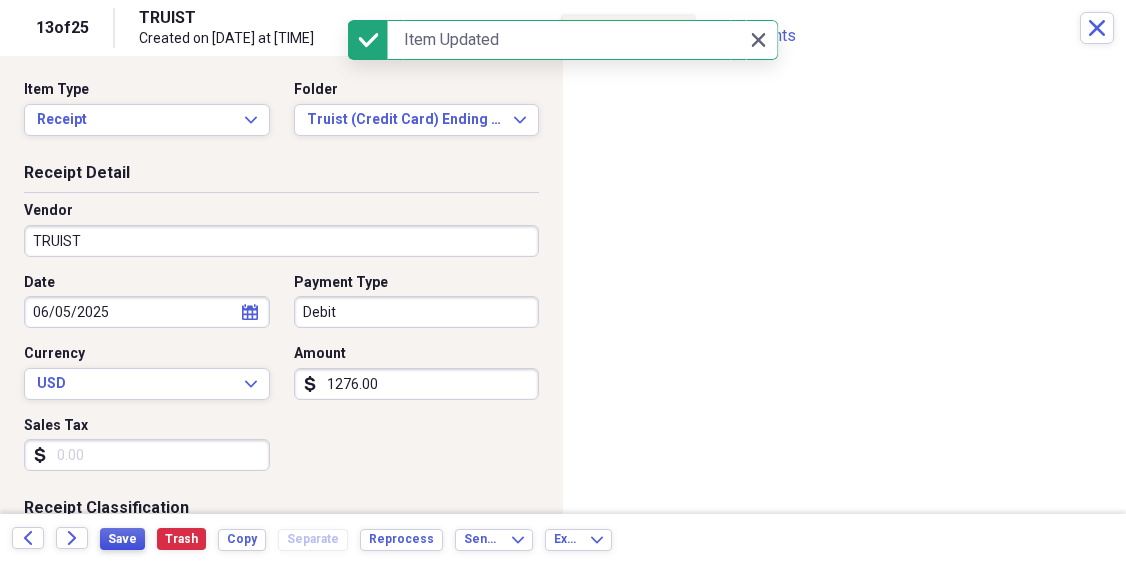 click on "Save" at bounding box center (122, 539) 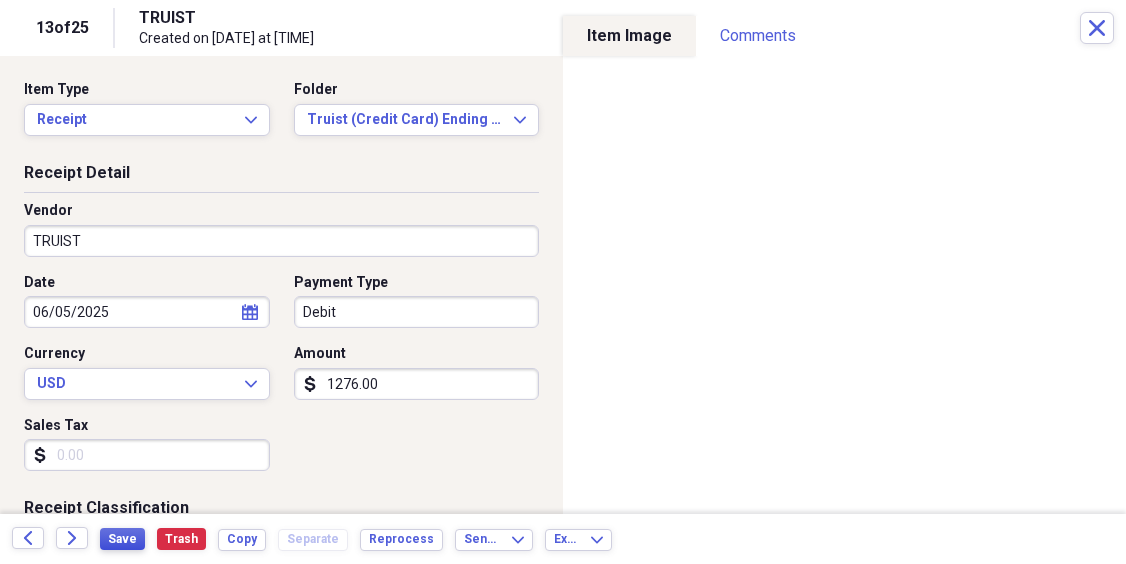 click on "Save" at bounding box center (122, 539) 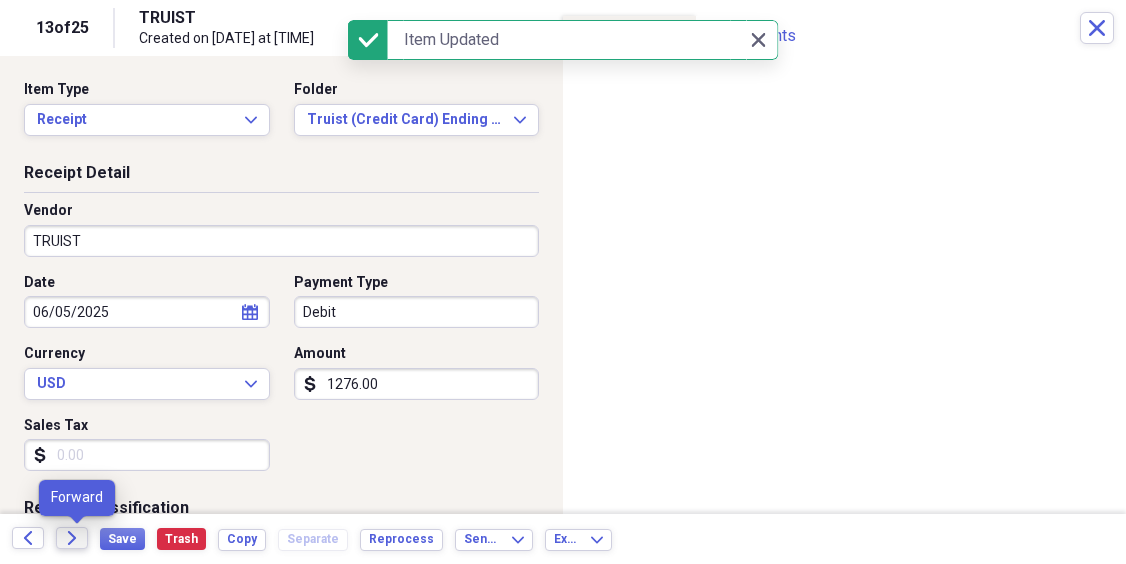 click on "Forward" 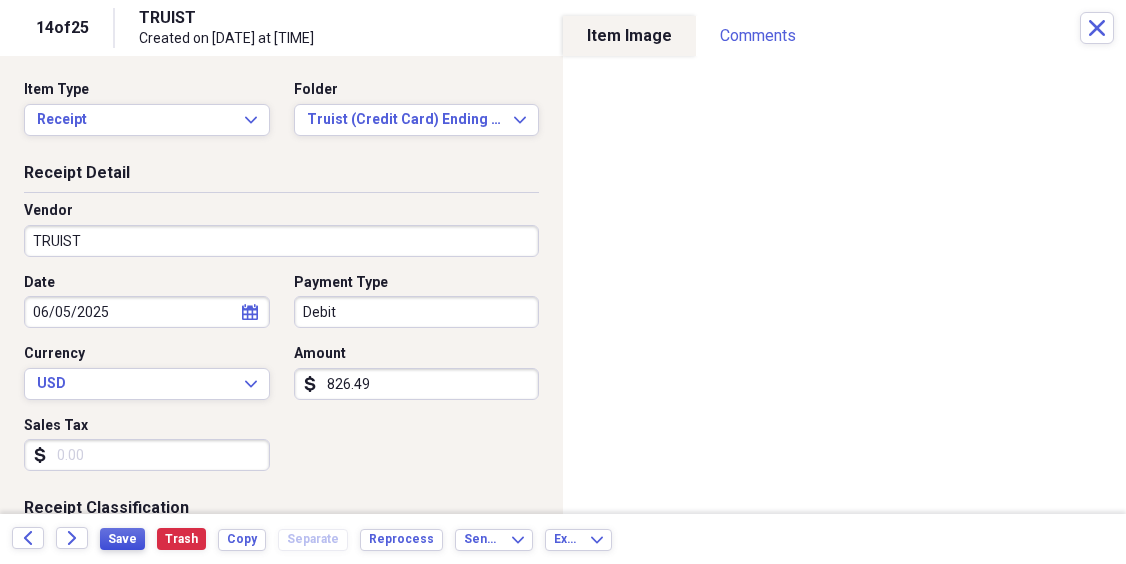 click on "Save" at bounding box center [122, 539] 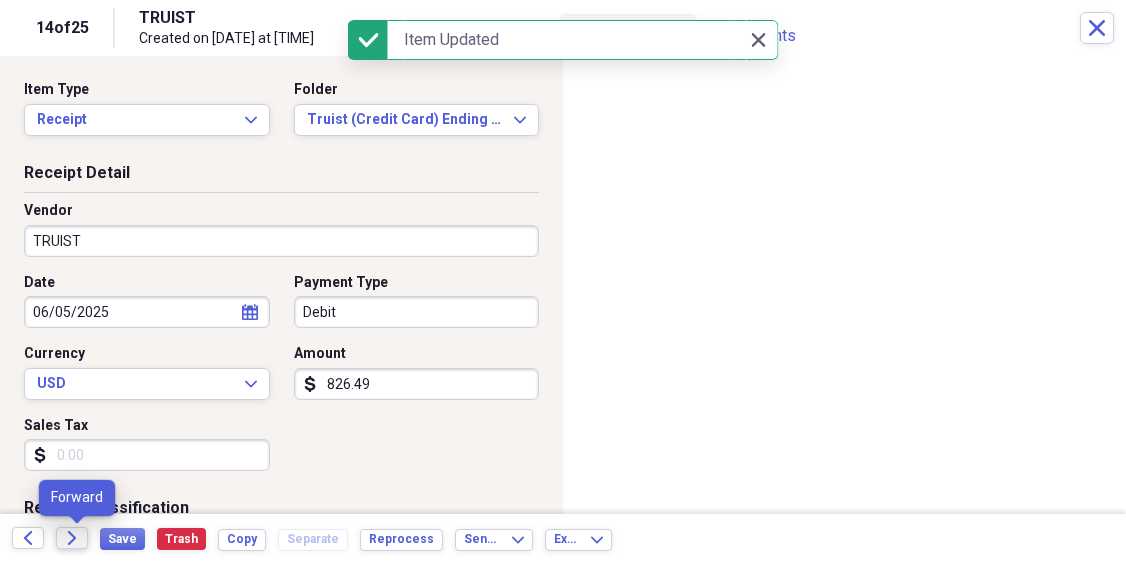 click on "Forward" at bounding box center [72, 538] 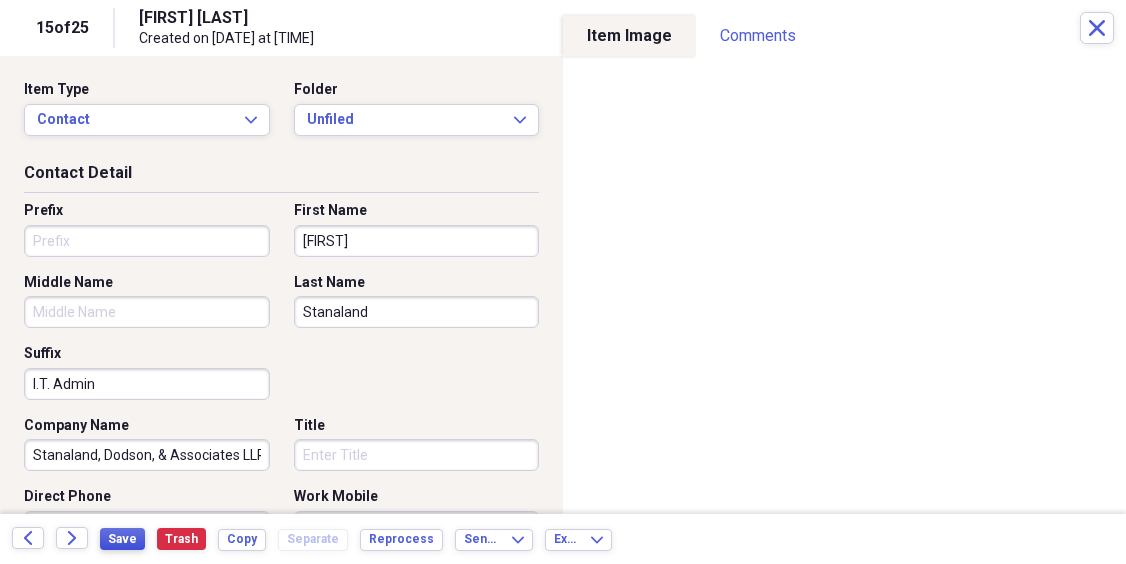 click on "Save" at bounding box center (122, 539) 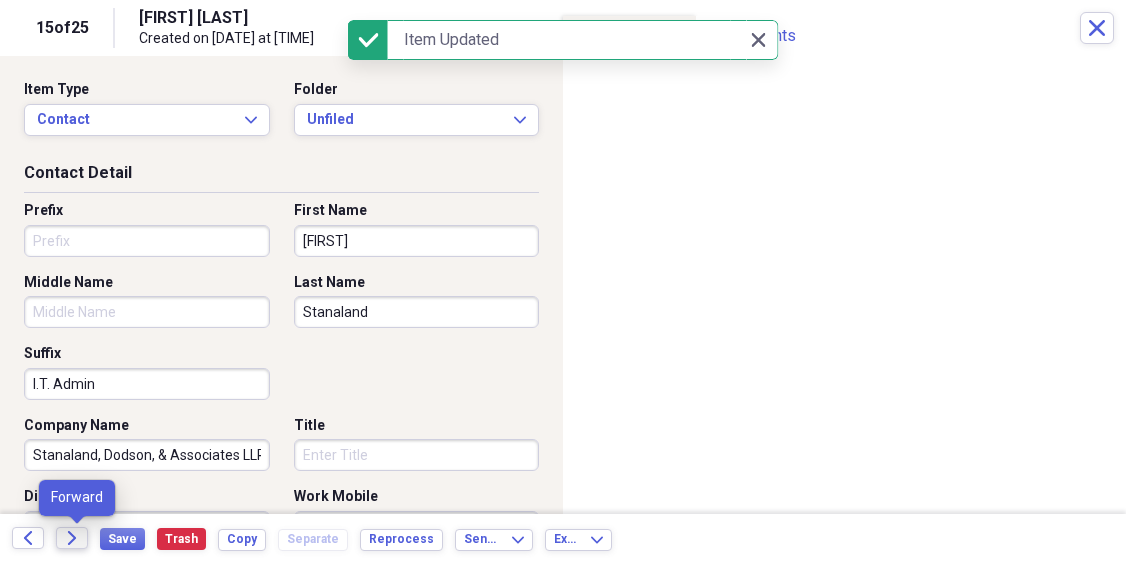 click on "Forward" 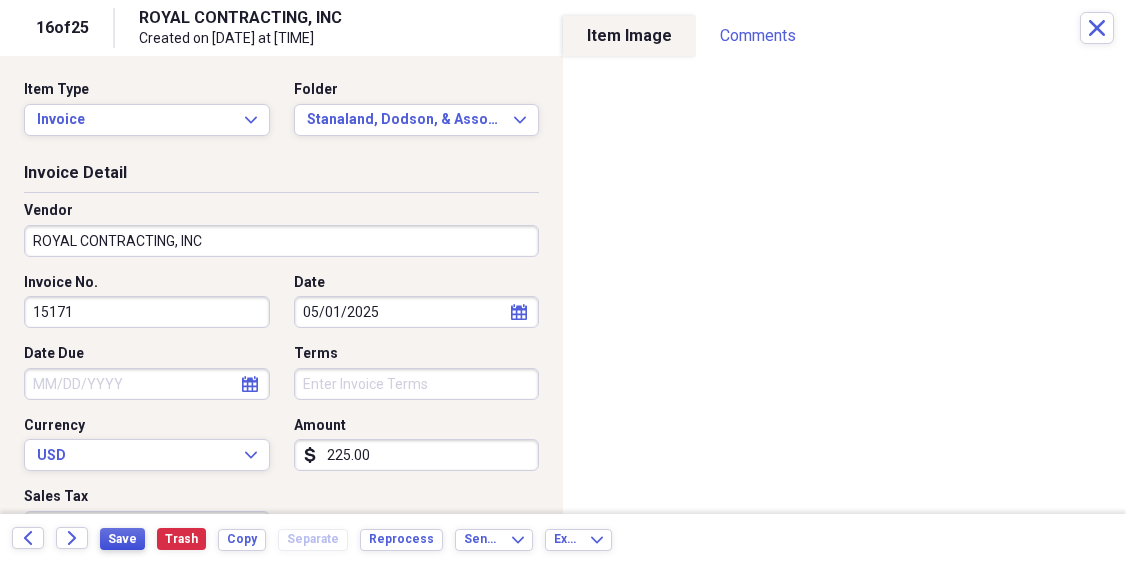 click on "Save" at bounding box center (122, 539) 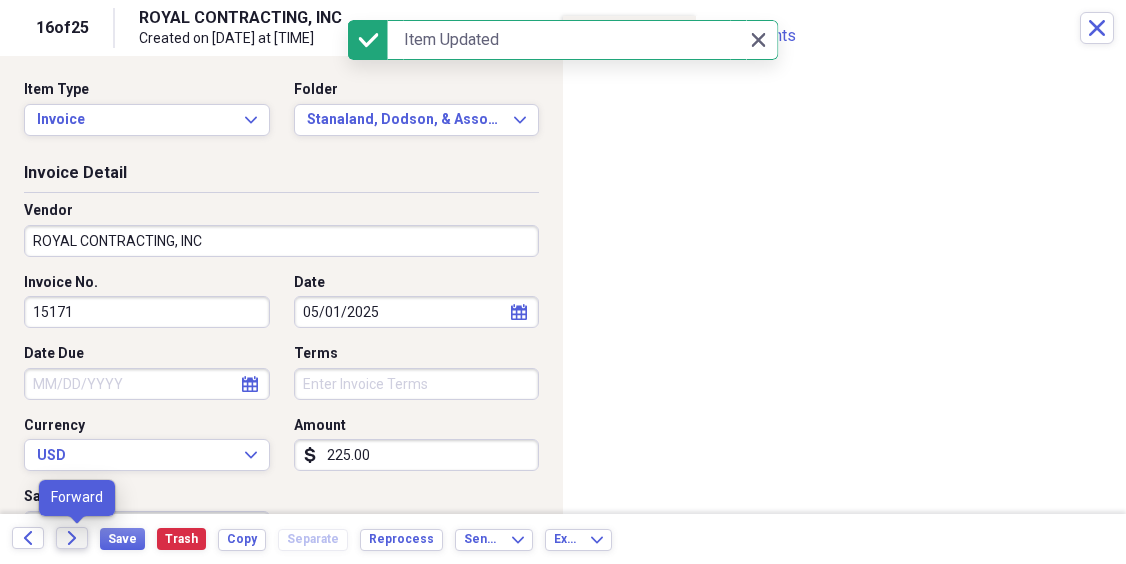 click on "Forward" 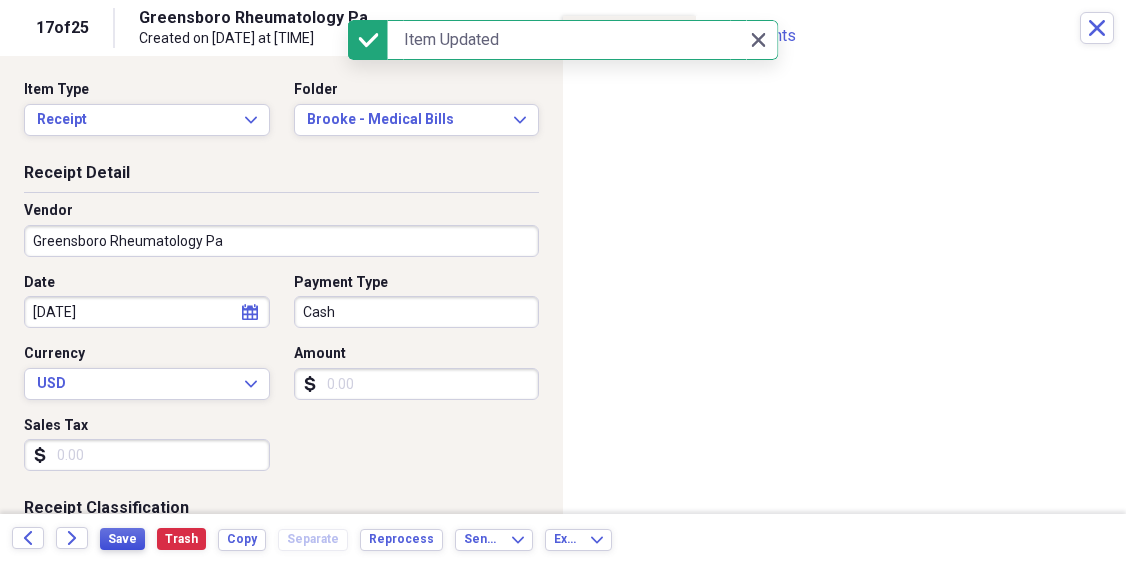 click on "Save" at bounding box center [122, 539] 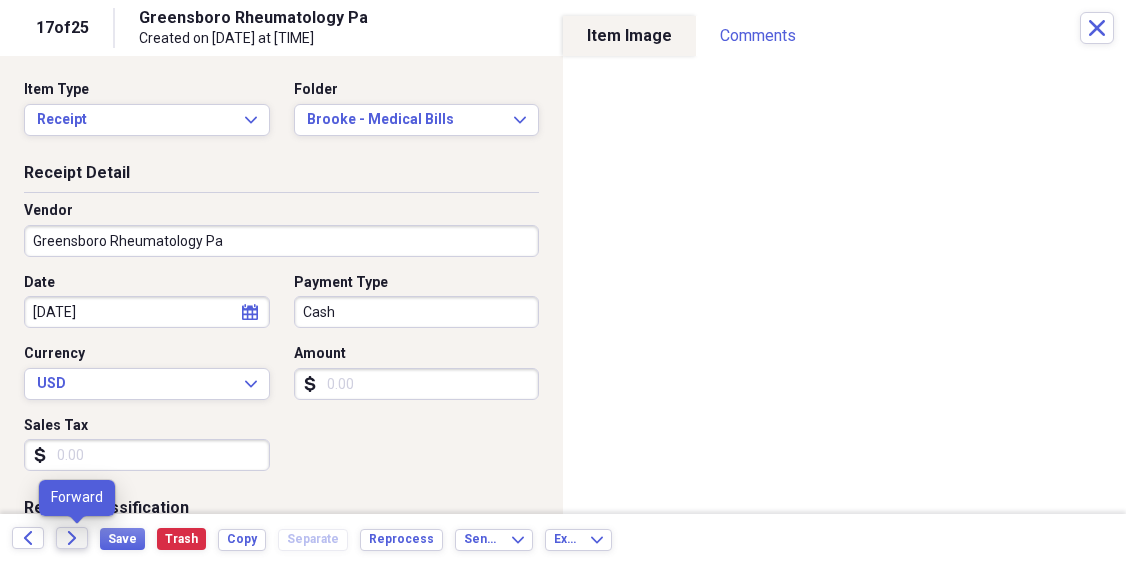click on "Forward" 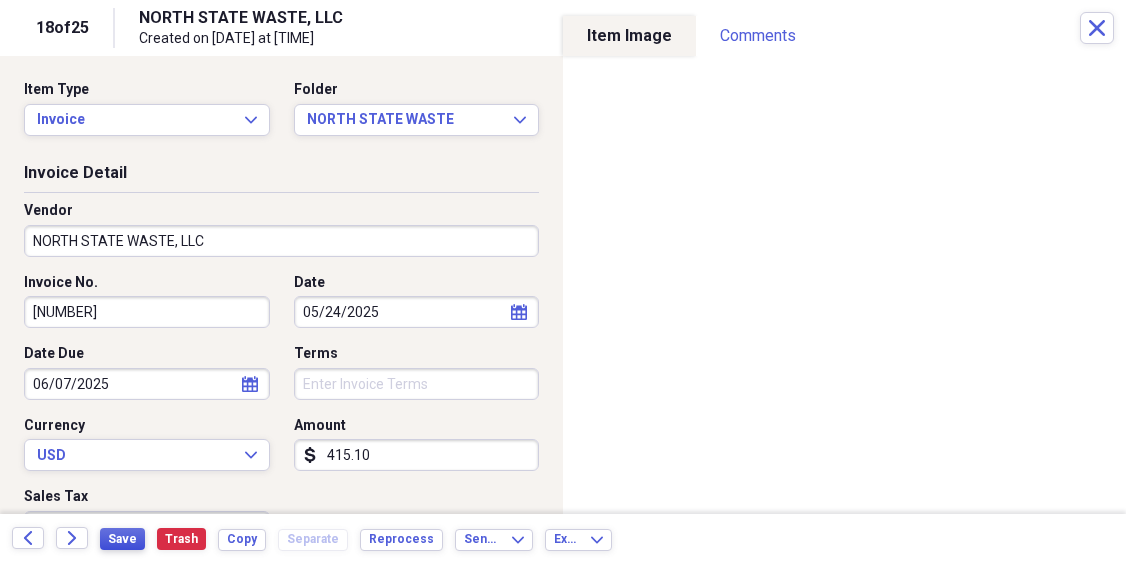 click on "Save" at bounding box center [122, 539] 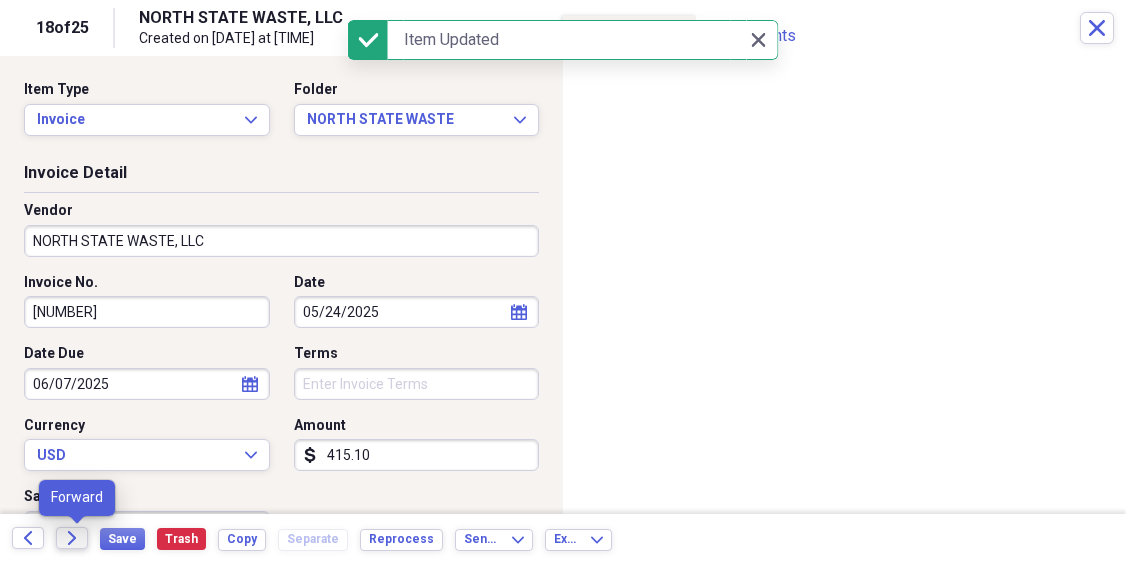 click on "Forward" 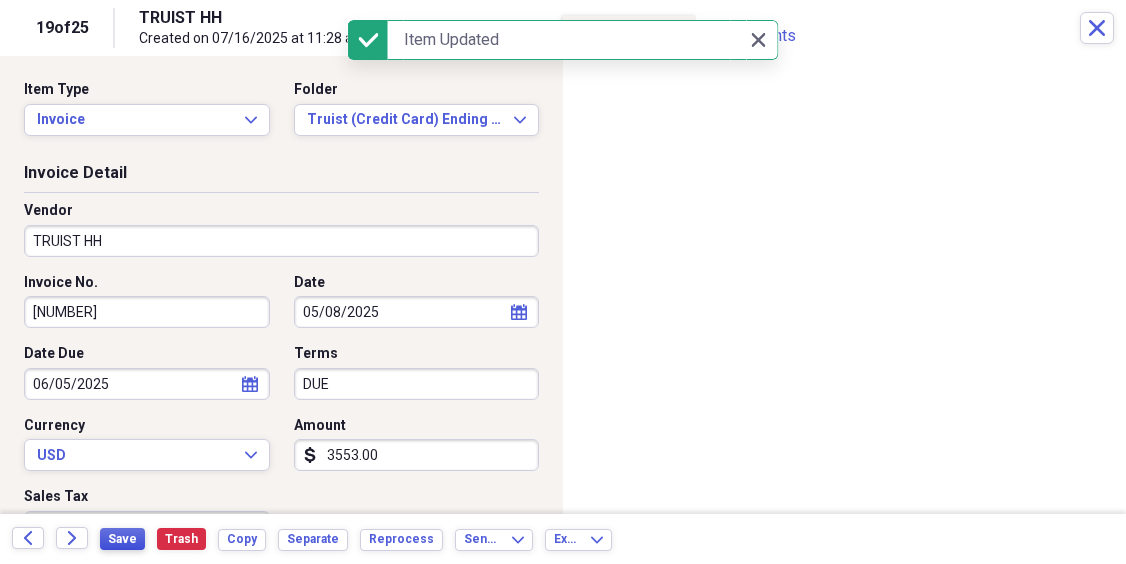 click on "Save" at bounding box center [122, 539] 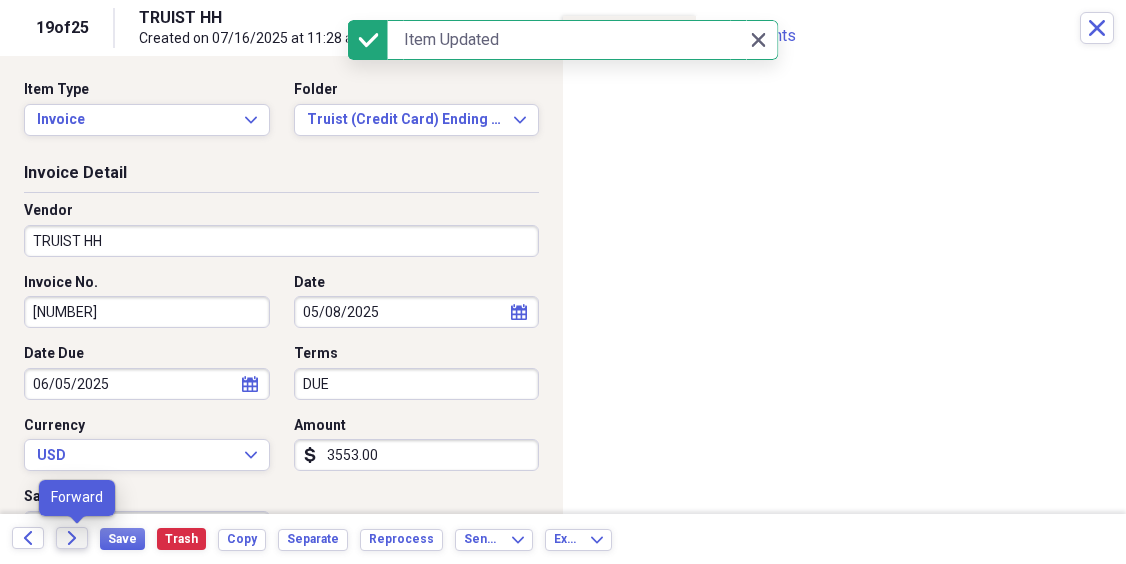 click on "Forward" at bounding box center (72, 538) 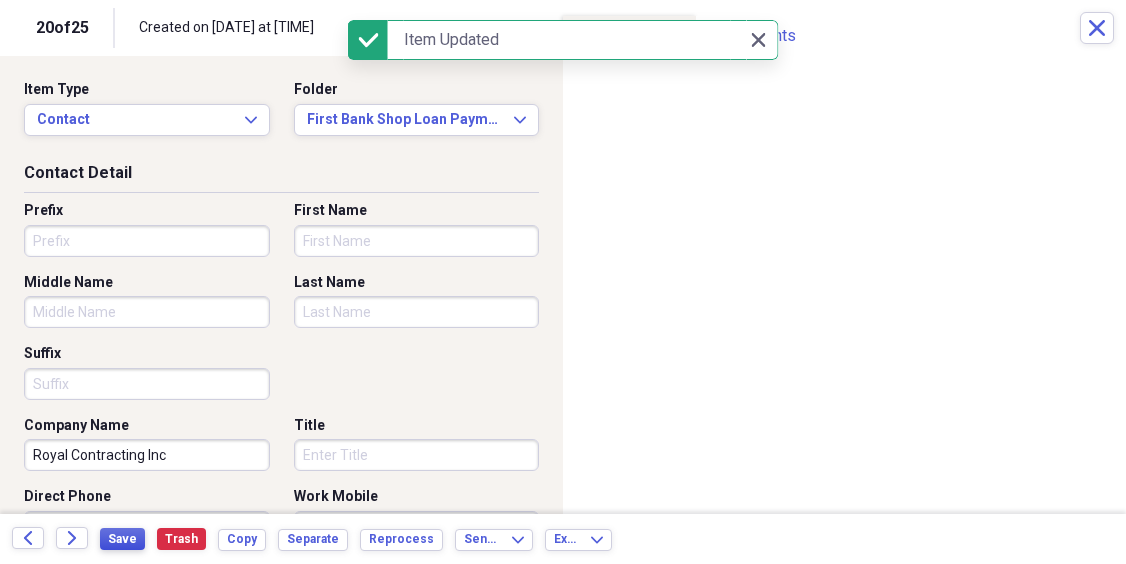 click on "Save" at bounding box center [122, 539] 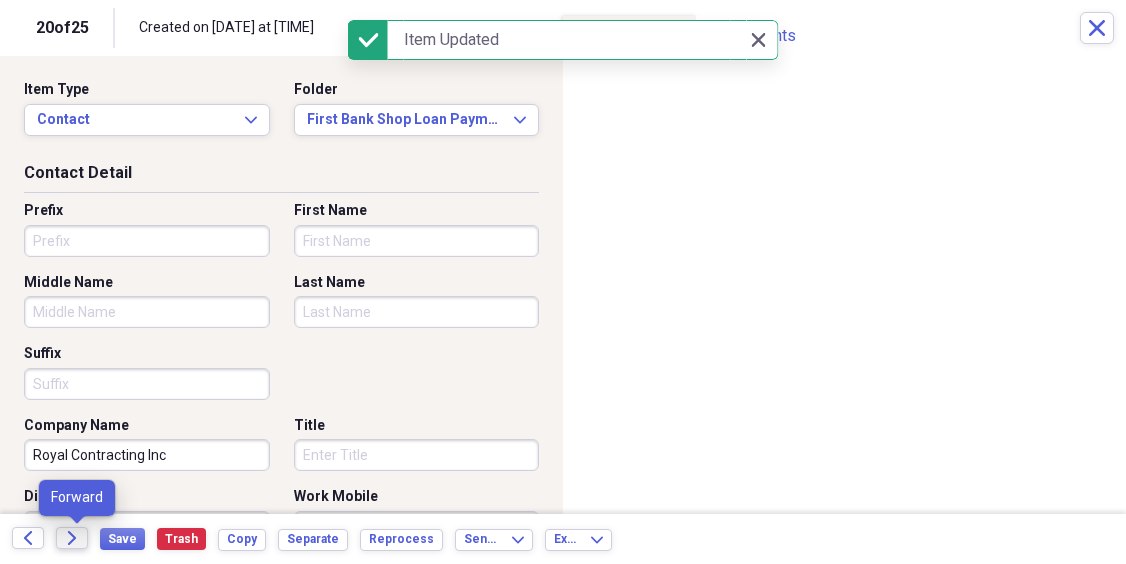 click on "Forward" 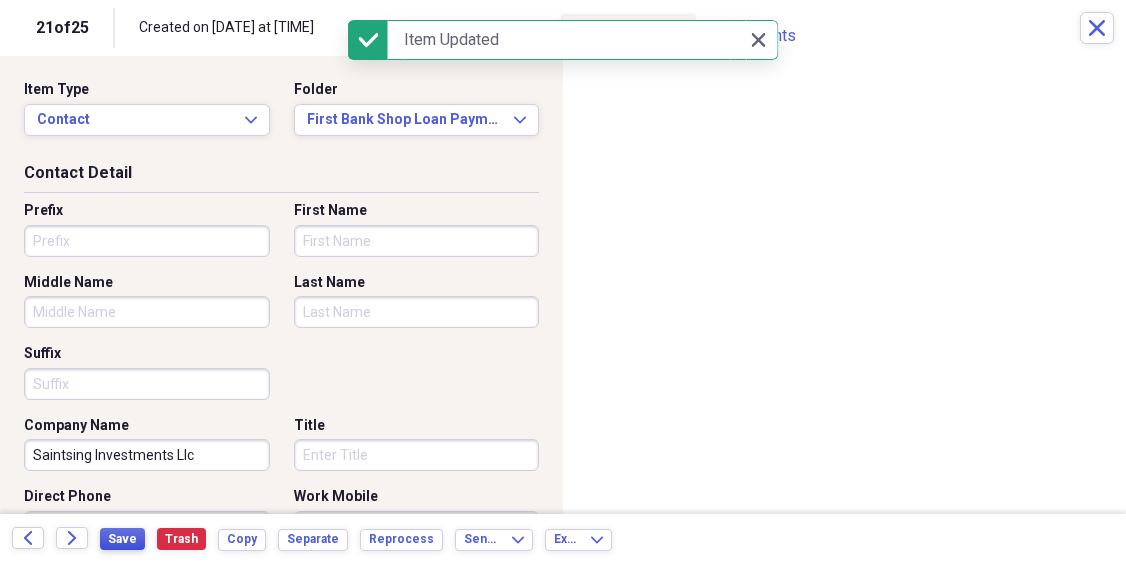 click on "Save" at bounding box center [122, 539] 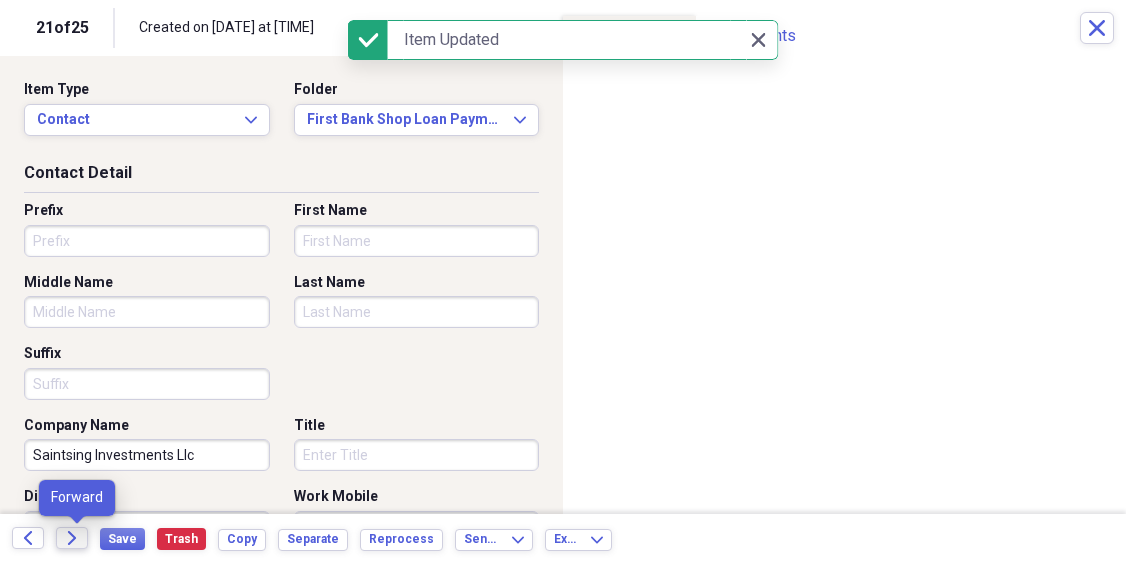 click on "Forward" 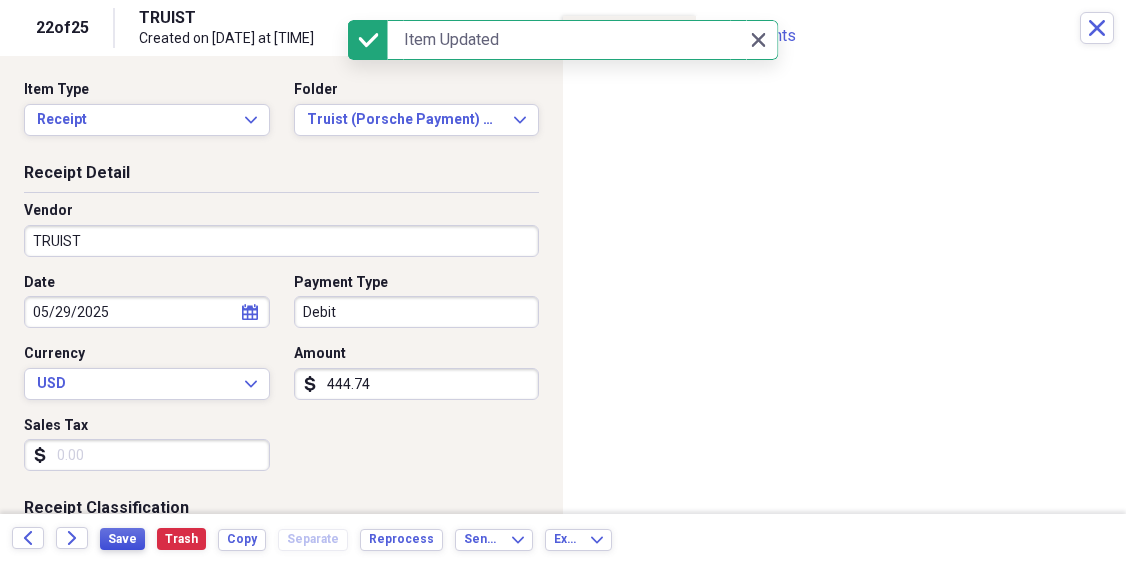 click on "Save" at bounding box center [122, 539] 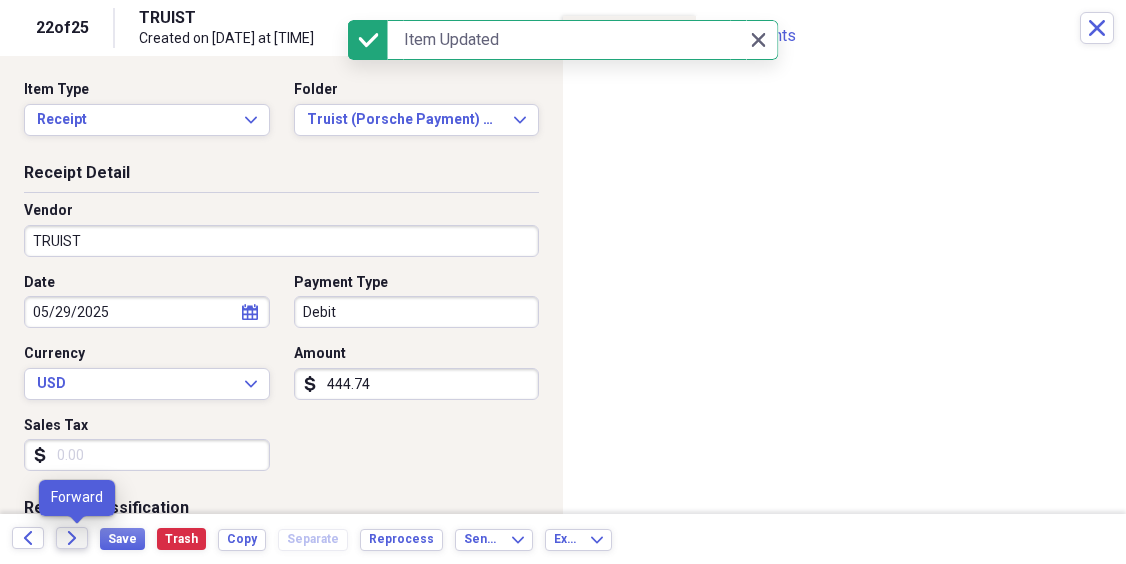 click on "Forward" 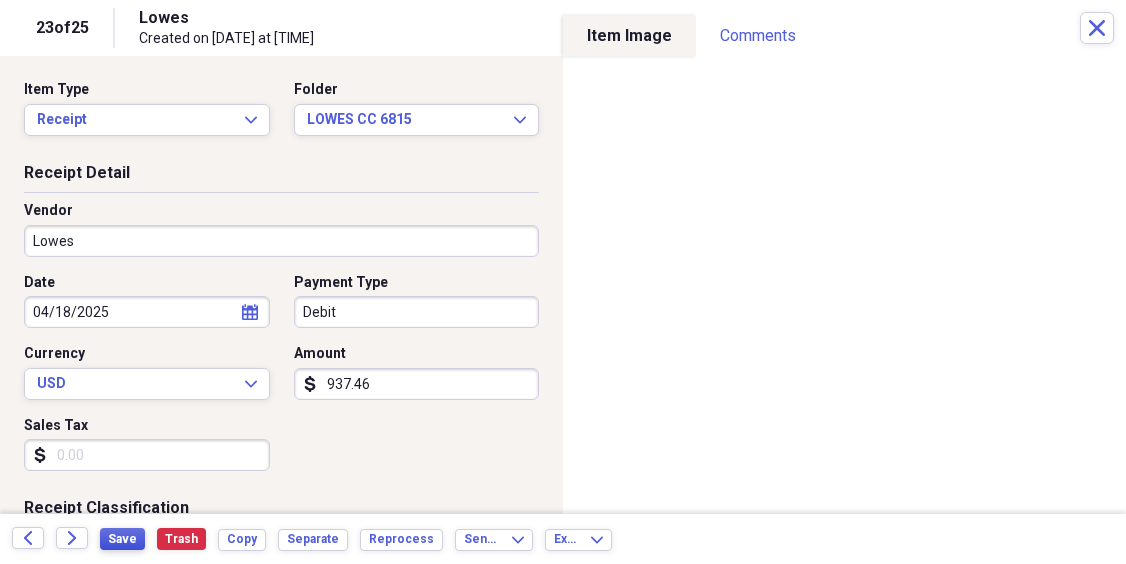 click on "Save" at bounding box center [122, 539] 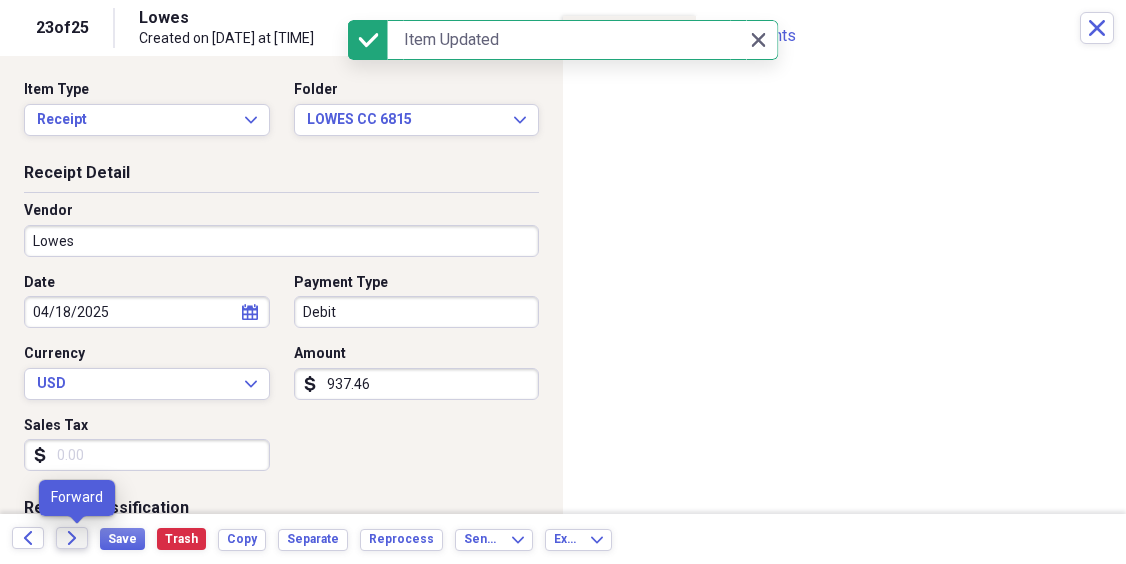 click on "Forward" at bounding box center (72, 538) 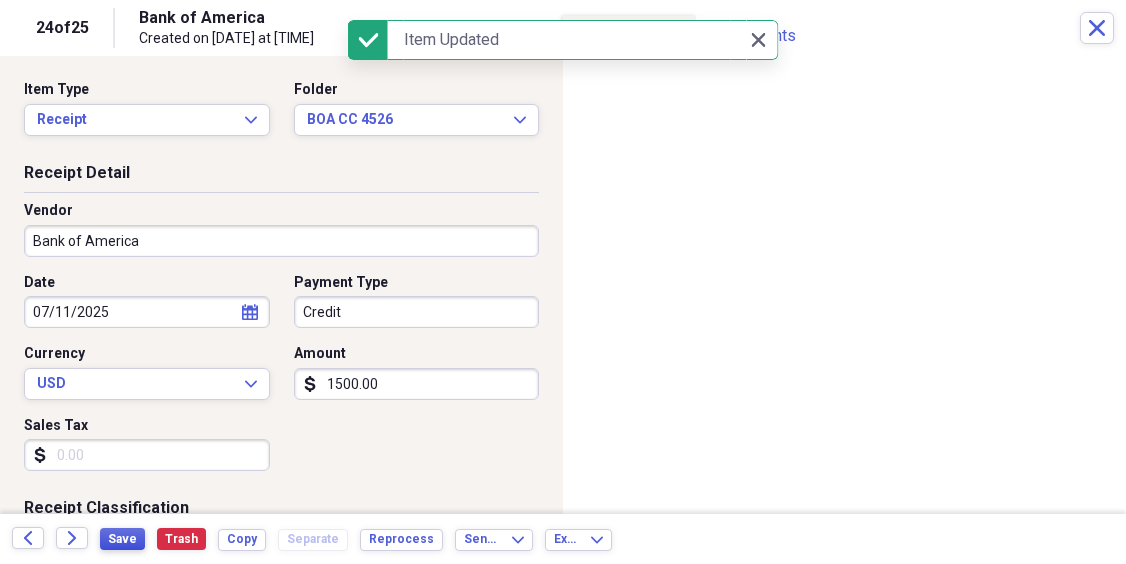 click on "Save" at bounding box center (122, 539) 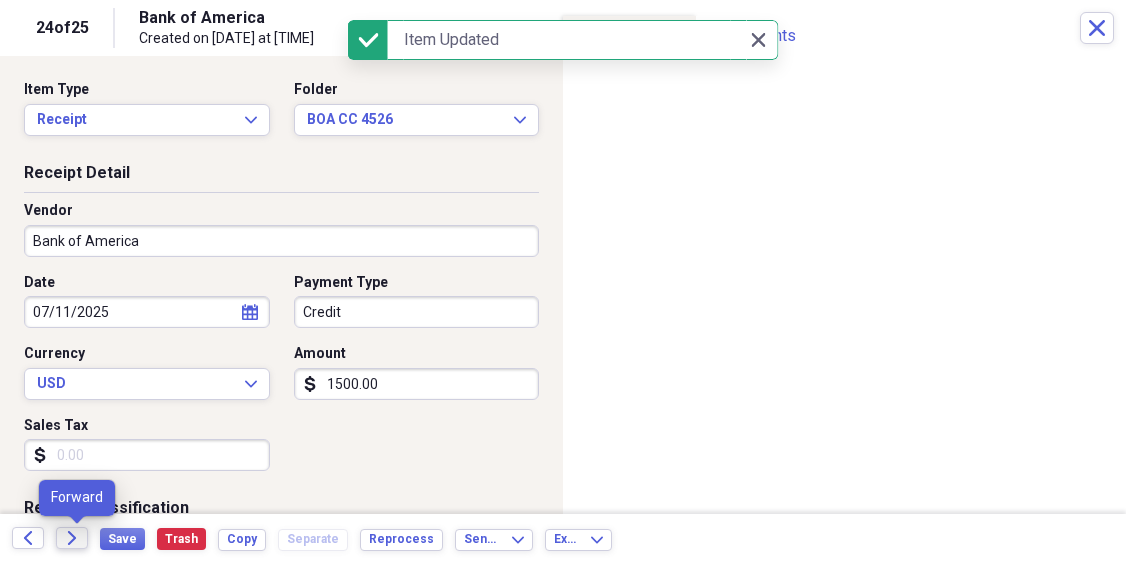 click on "Forward" 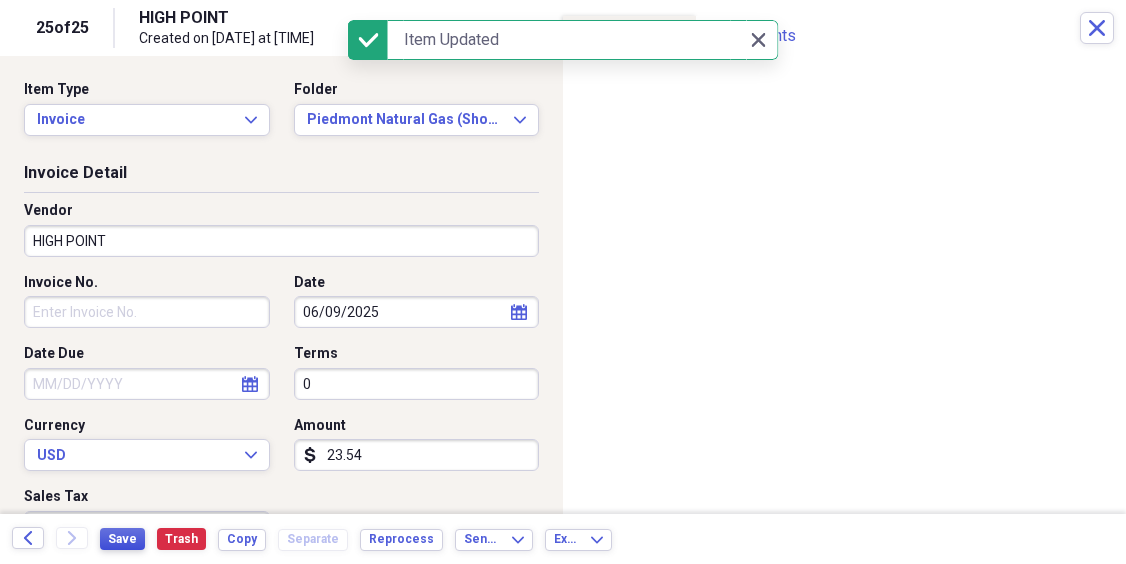 click on "Save" at bounding box center (122, 539) 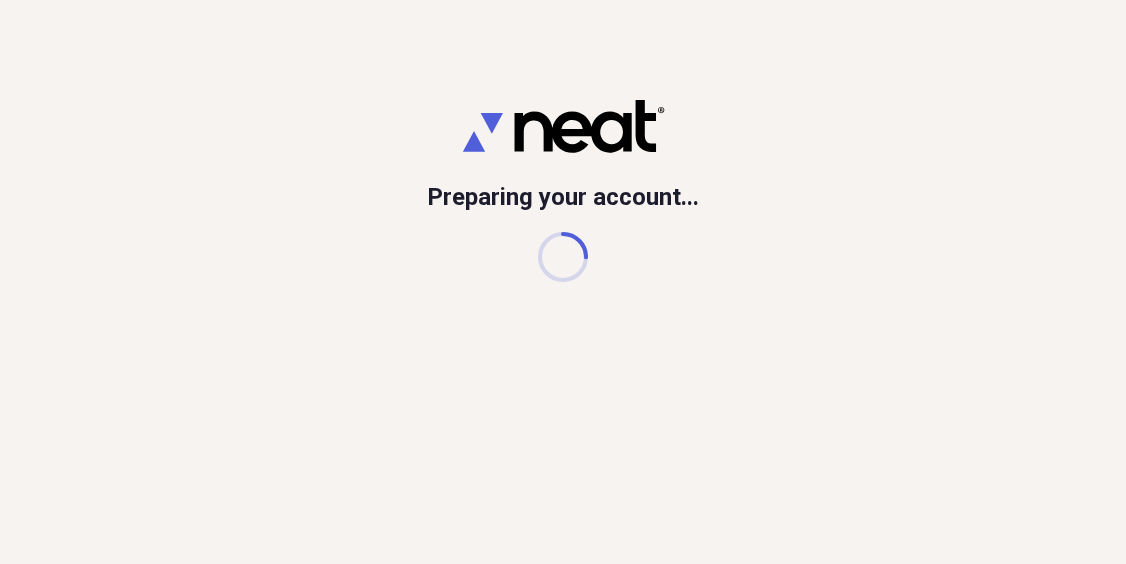 scroll, scrollTop: 0, scrollLeft: 0, axis: both 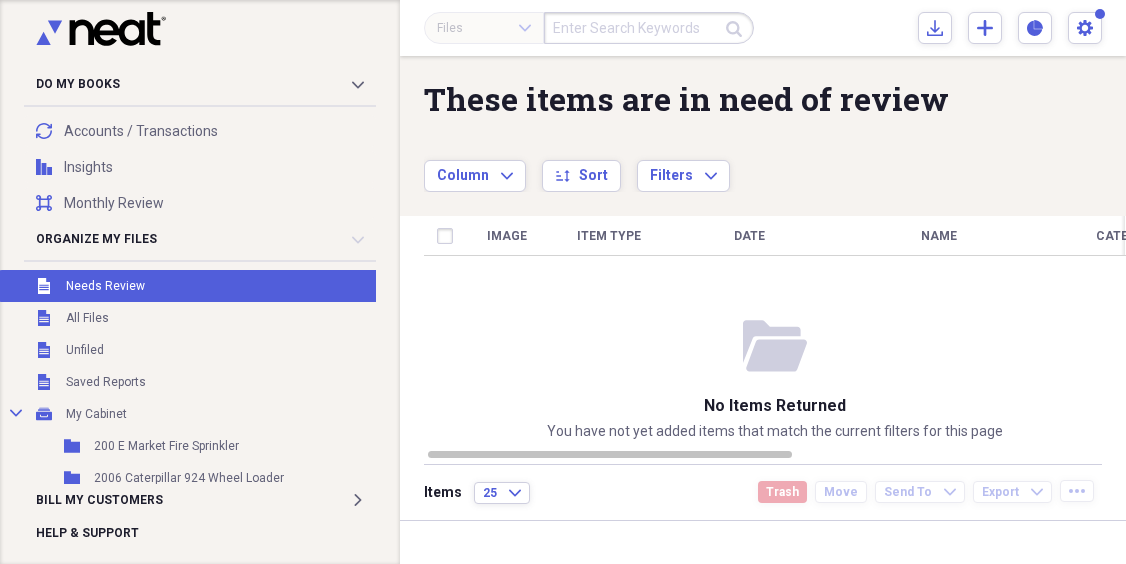 click 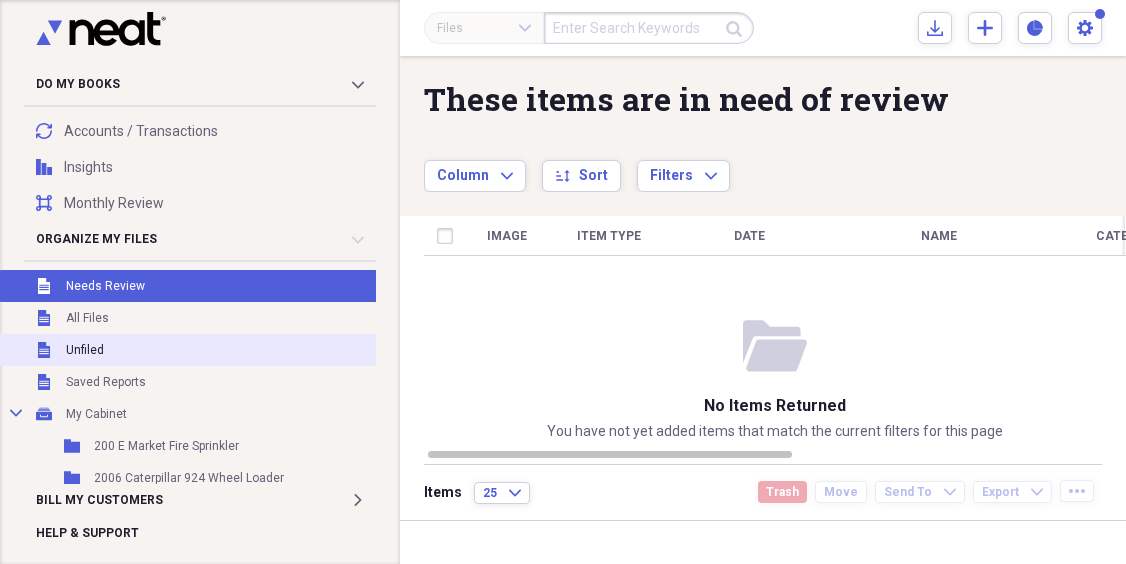 click on "Unfiled Unfiled" at bounding box center (259, 350) 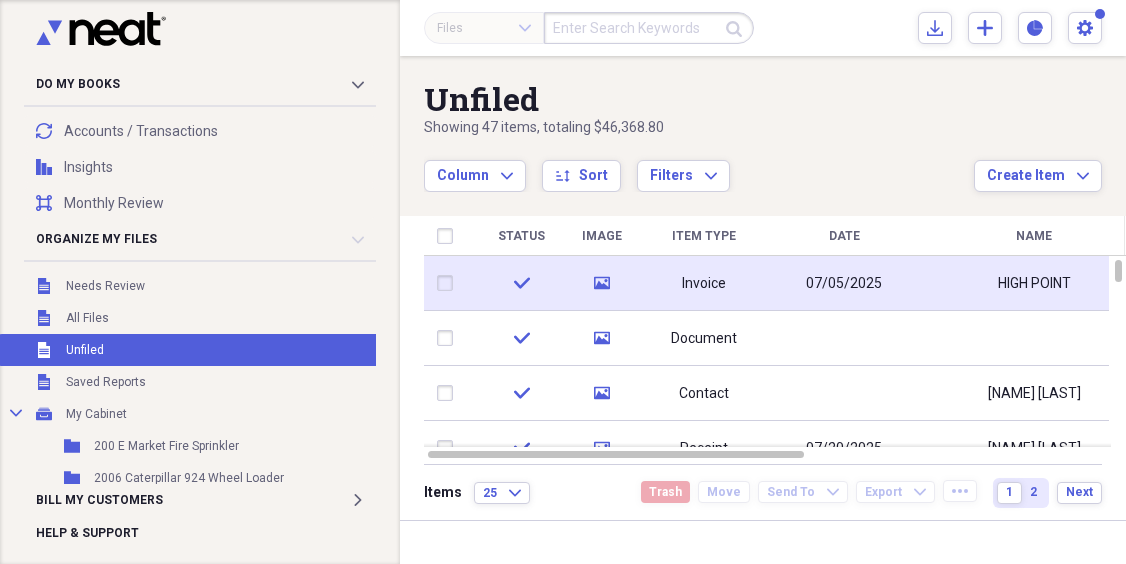click on "Invoice" at bounding box center [704, 284] 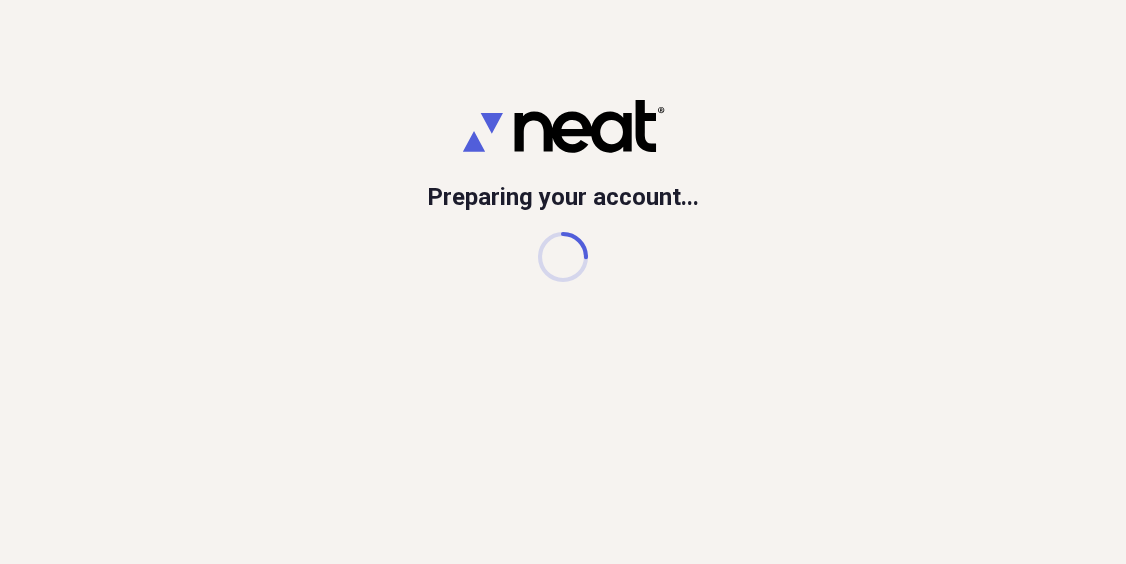scroll, scrollTop: 0, scrollLeft: 0, axis: both 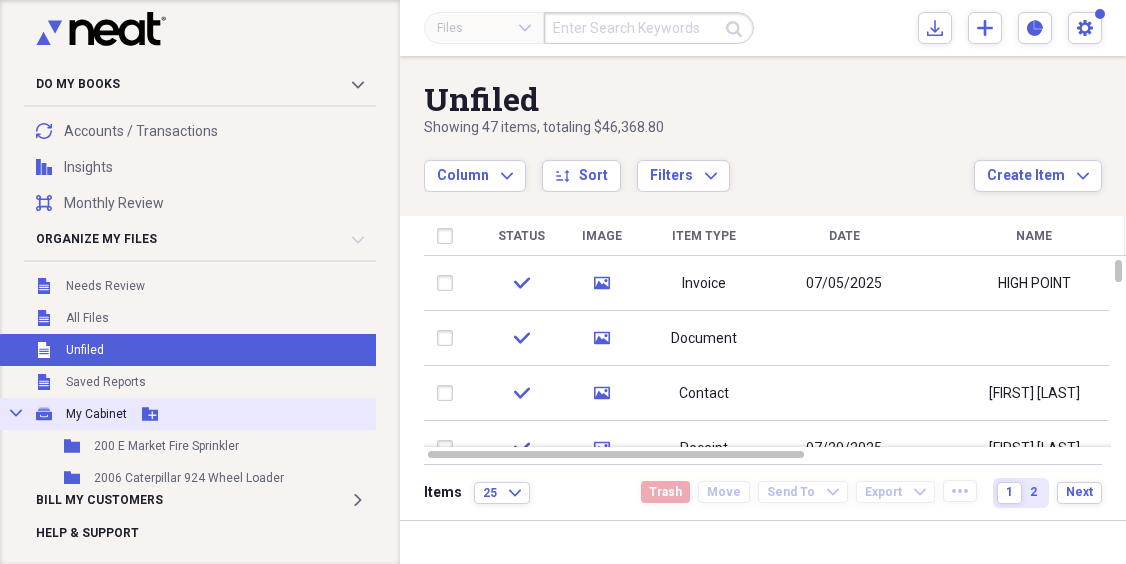 click 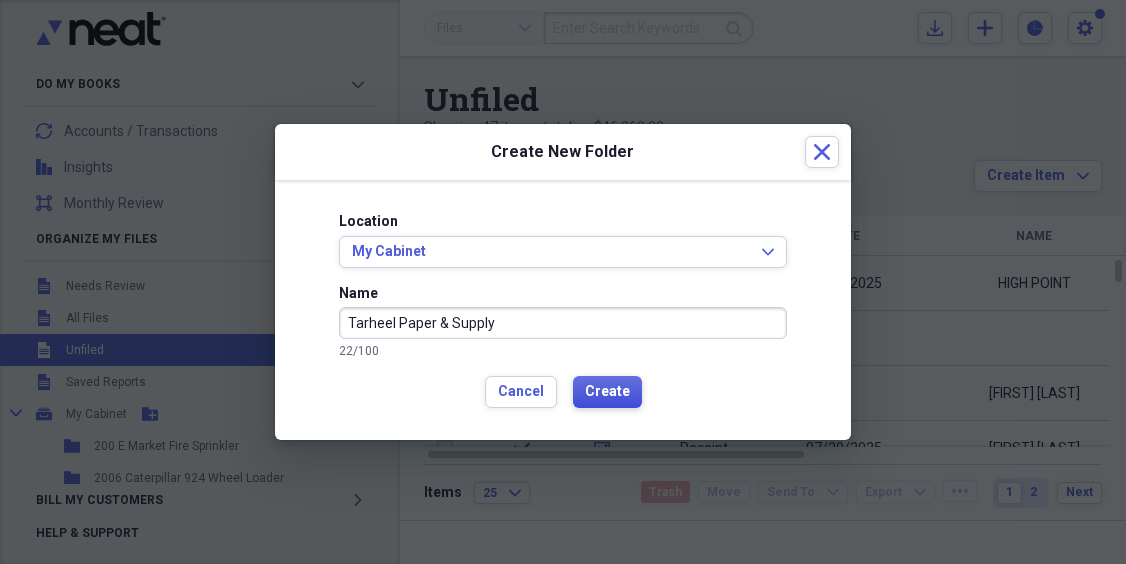 type on "Tarheel Paper & Supply" 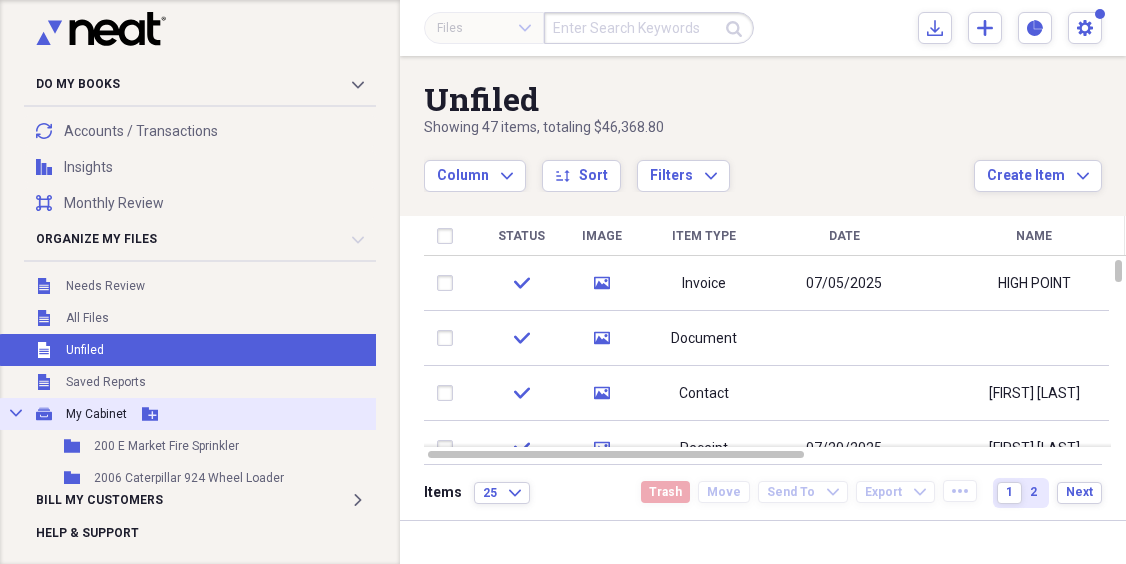 click 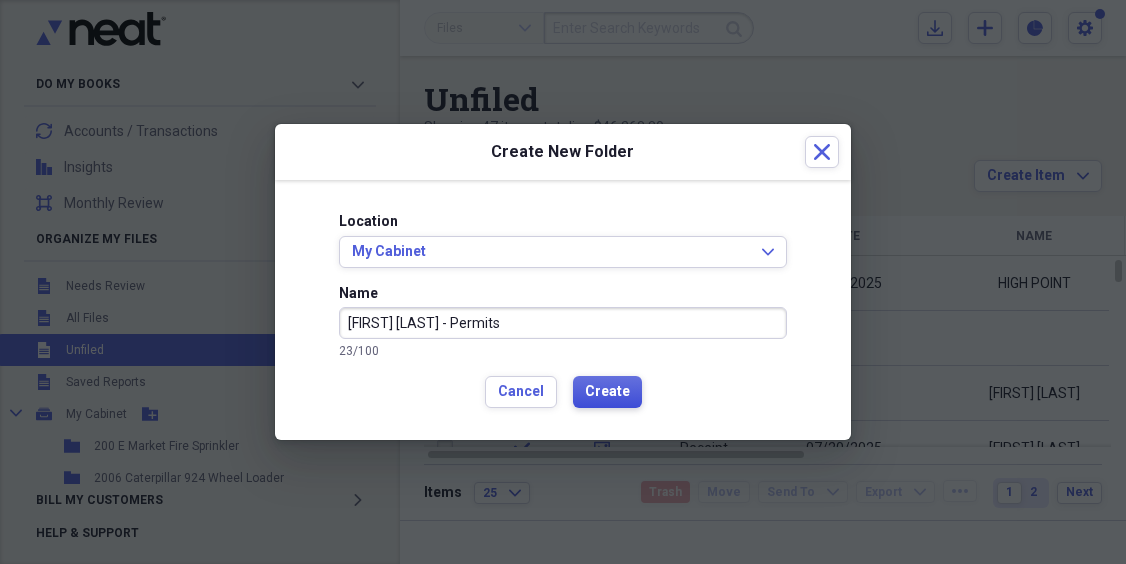 type on "[FIRST] [LAST] - Permits" 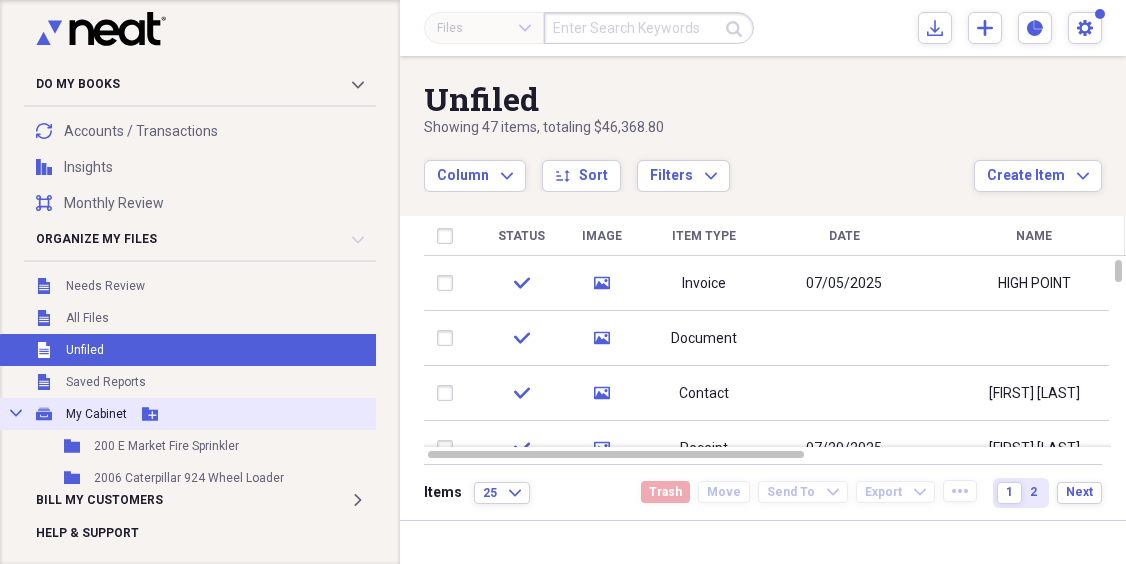click 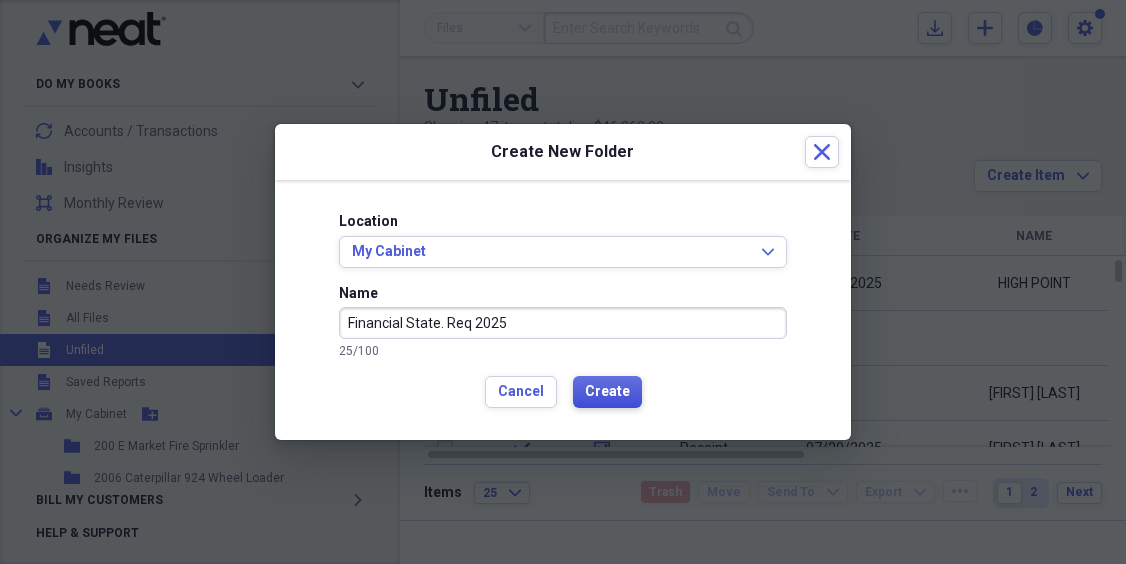 type on "Financial State. Req 2025" 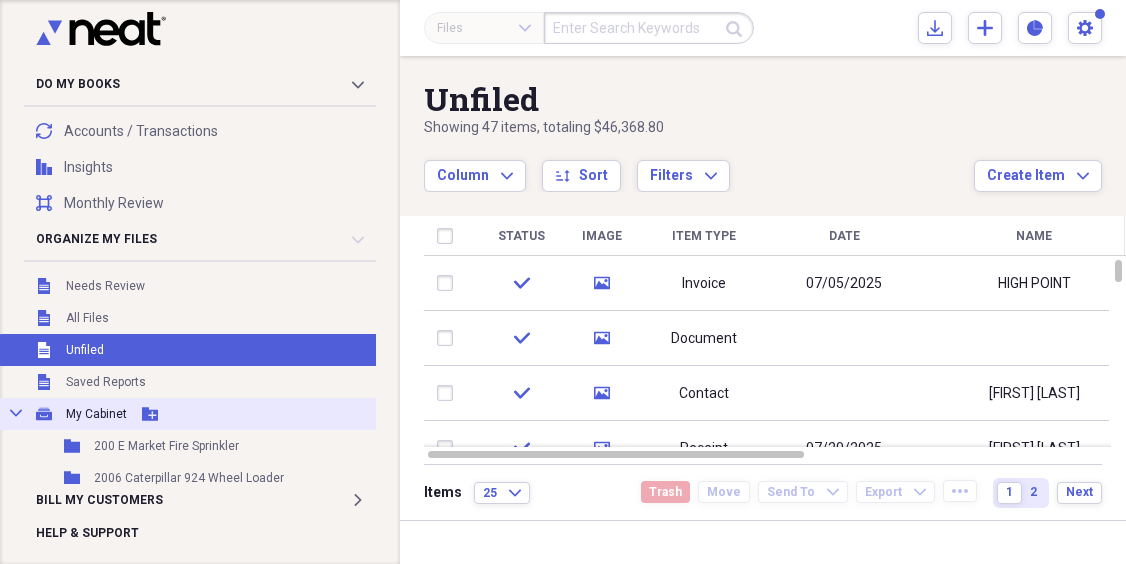 click 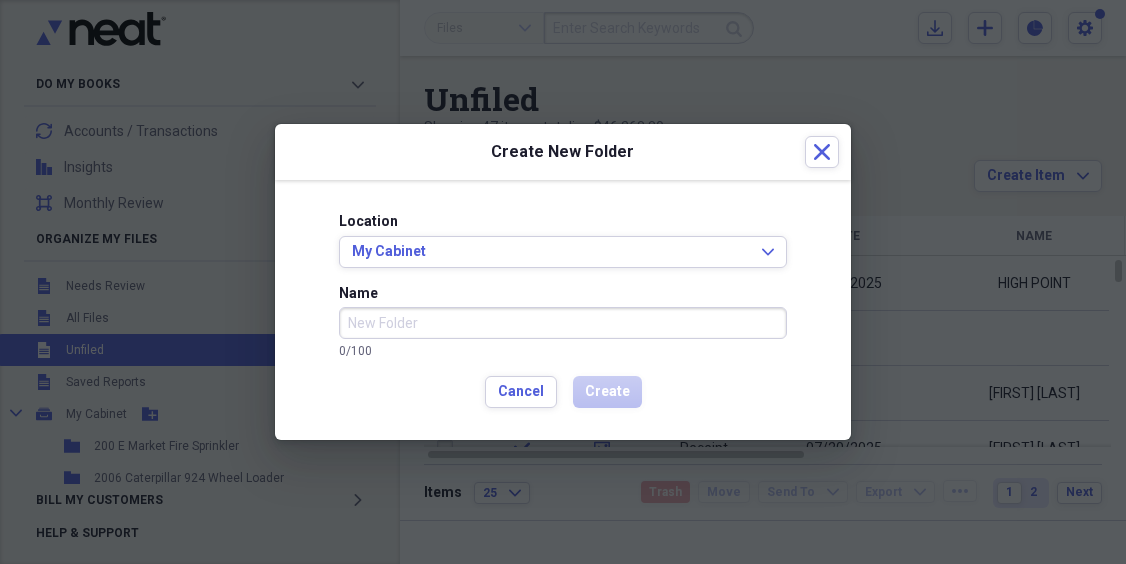 click on "Name" at bounding box center [563, 323] 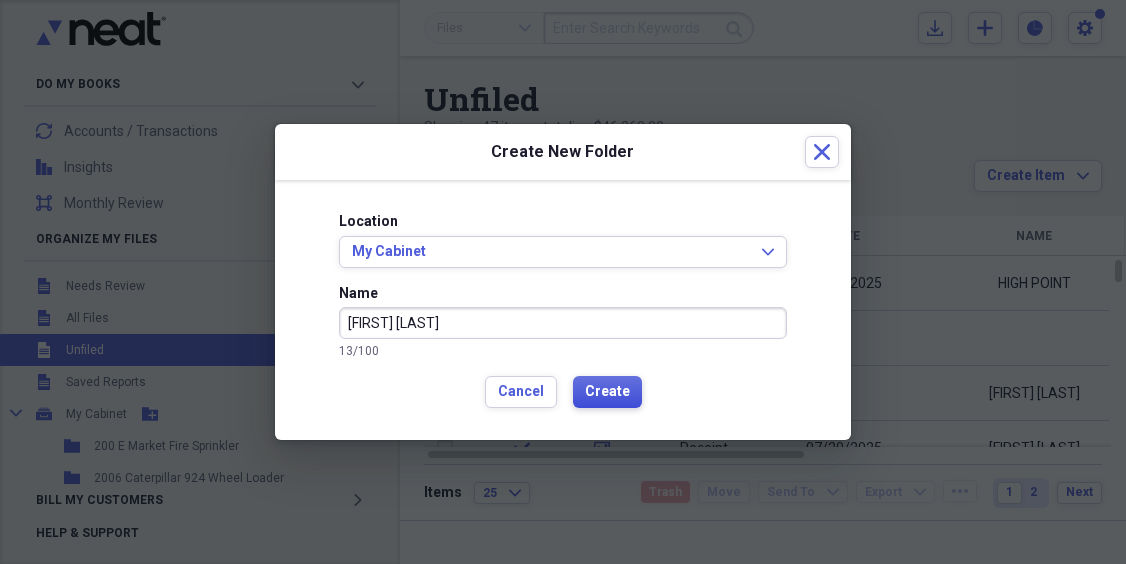 type on "[NAME] [NAME]" 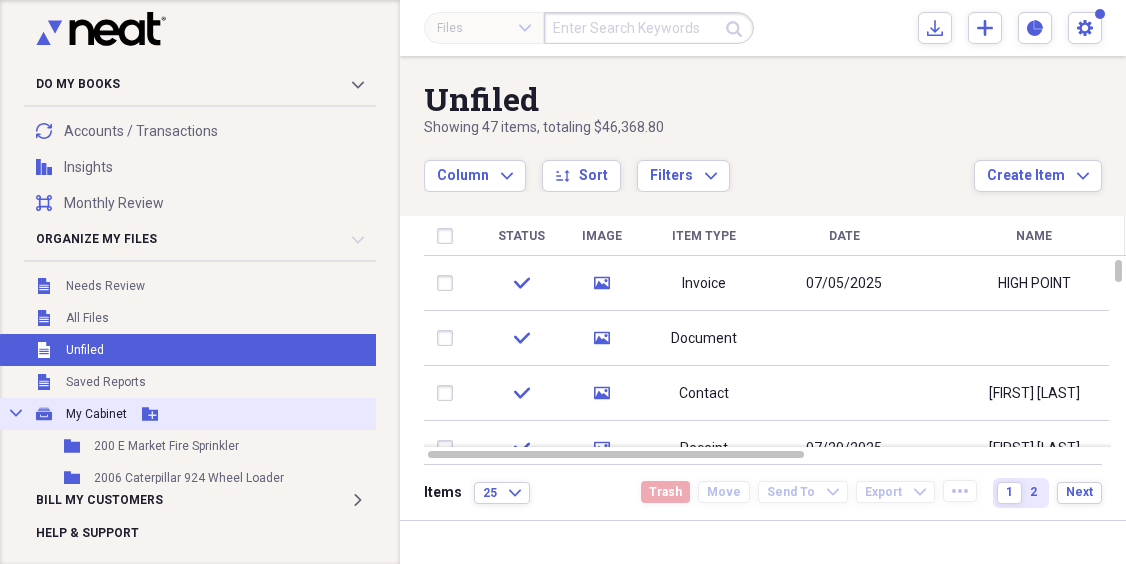 click 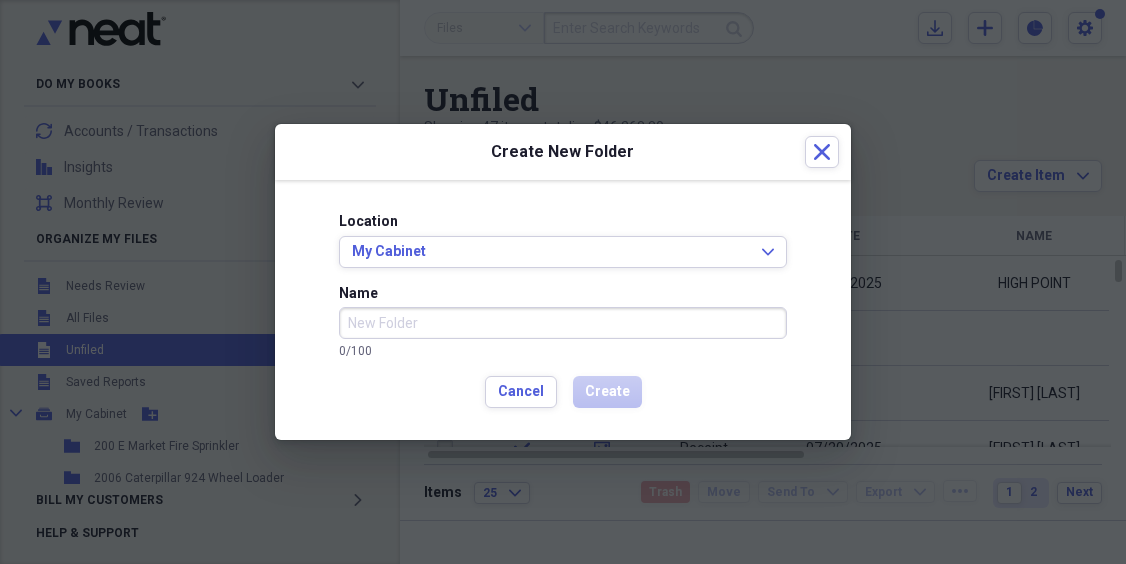 click on "Name" at bounding box center (563, 323) 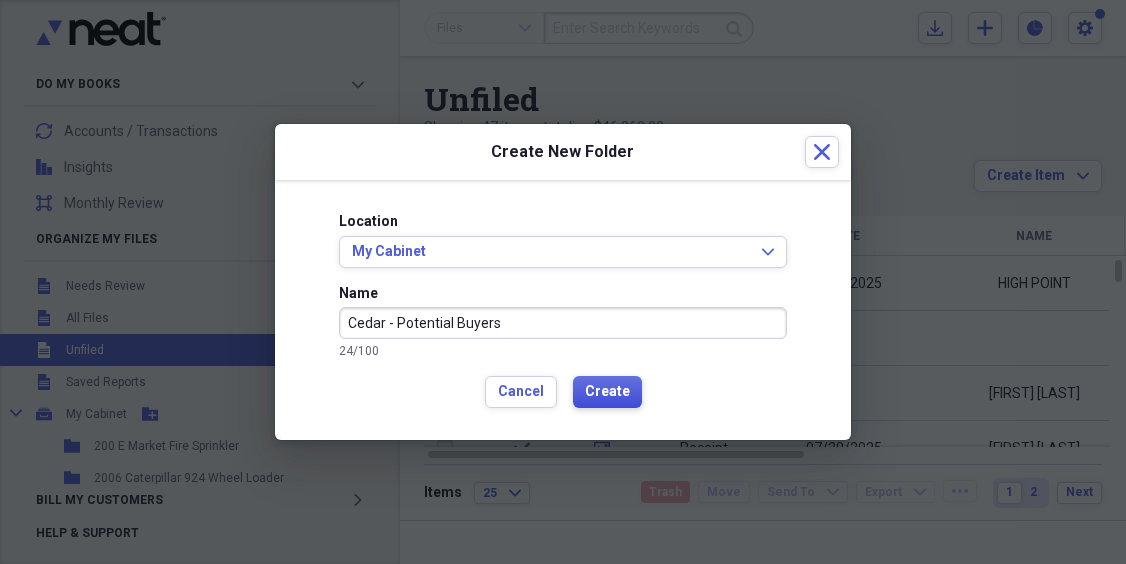 type on "Cedar - Potential Buyers" 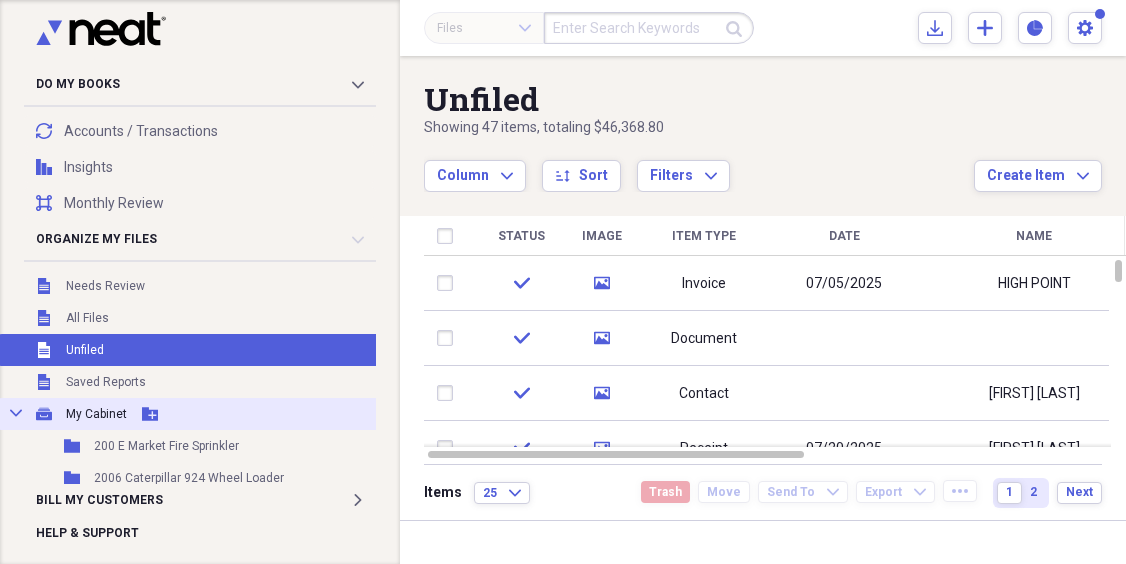 click 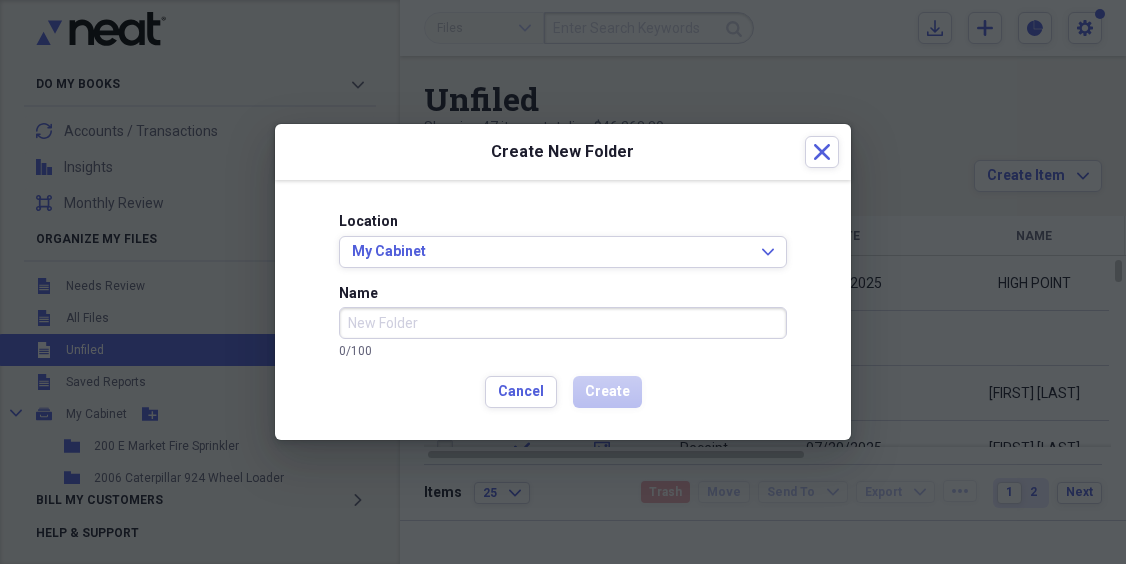 click on "Name" at bounding box center (563, 323) 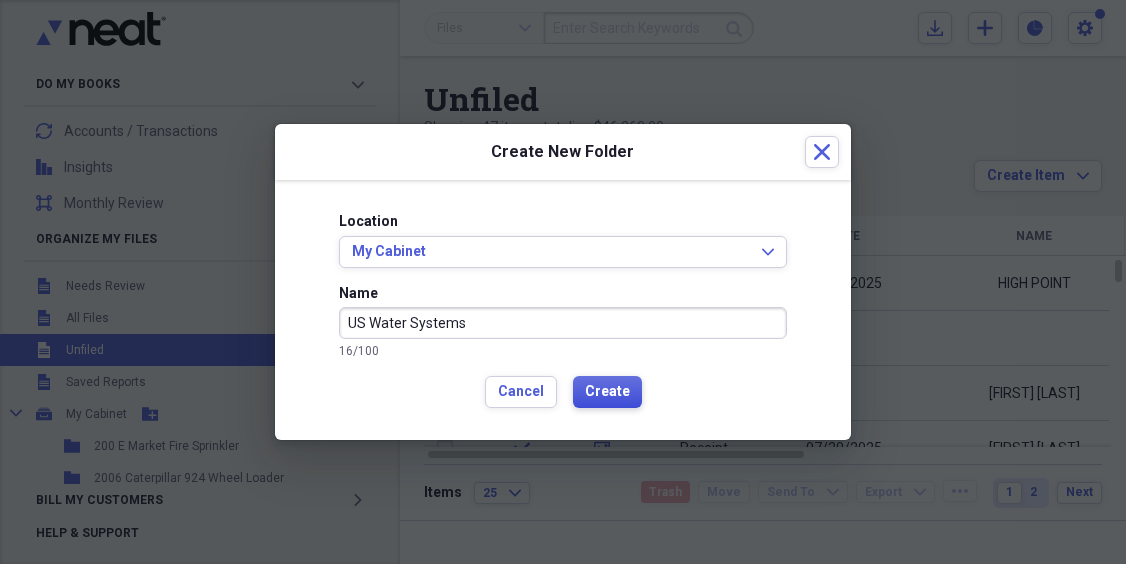 type on "US Water Systems" 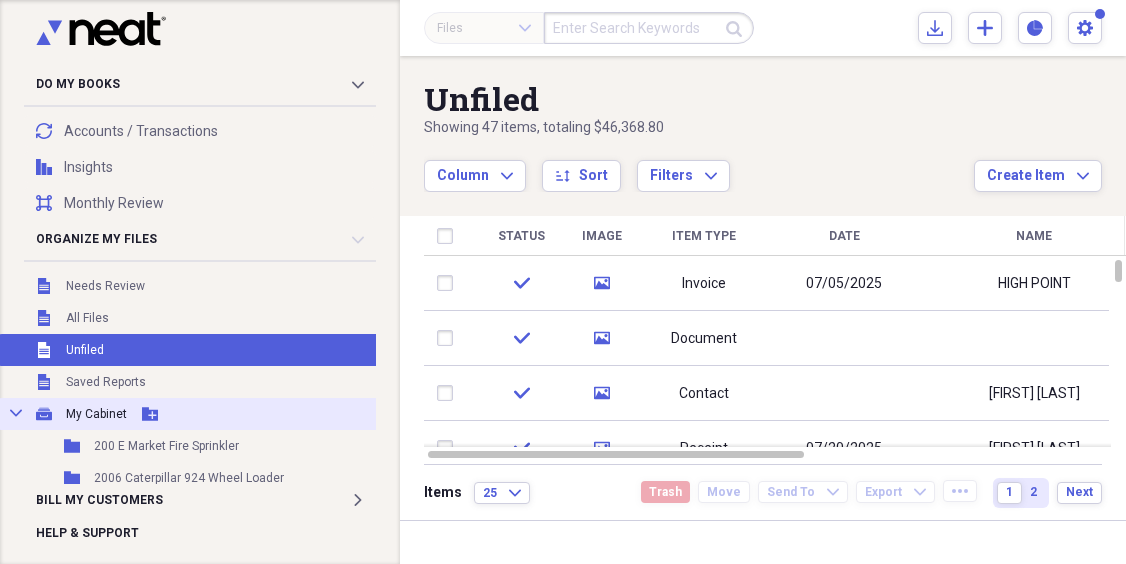 click 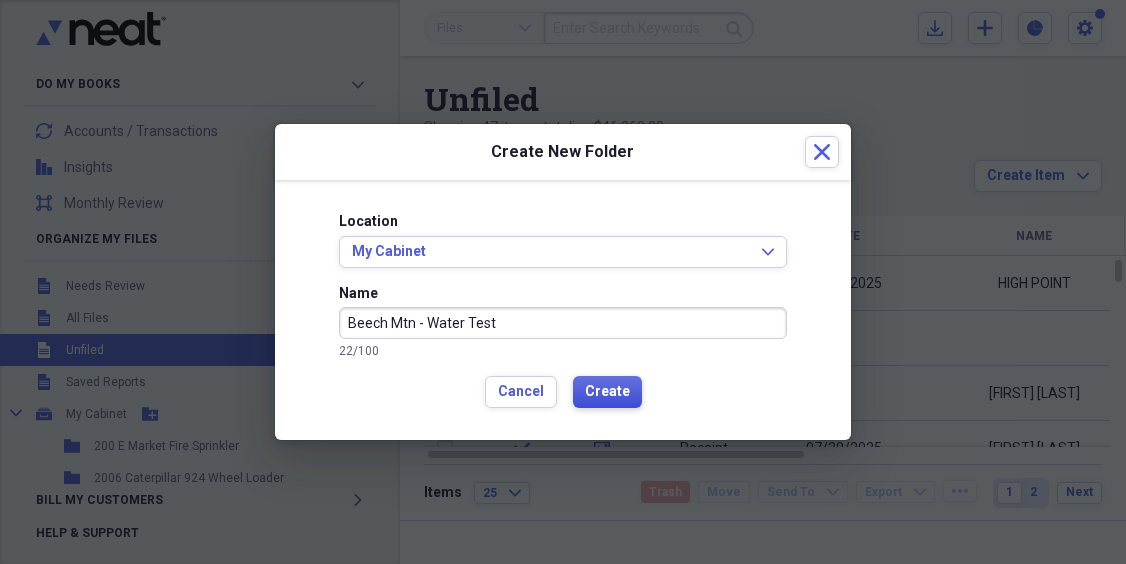 type on "Beech Mtn - Water Test" 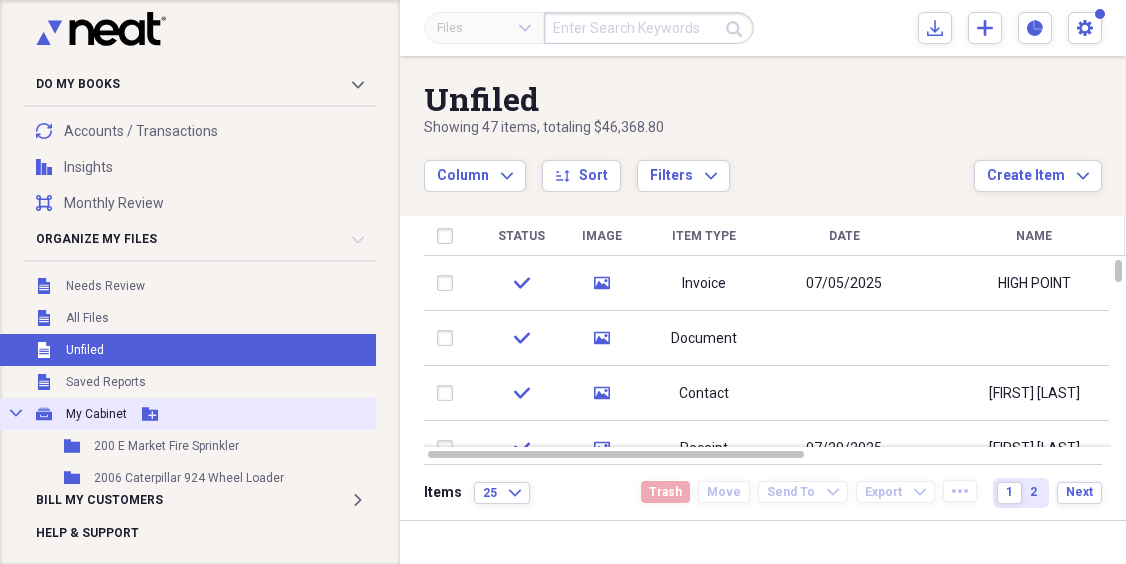 click on "Add Folder" 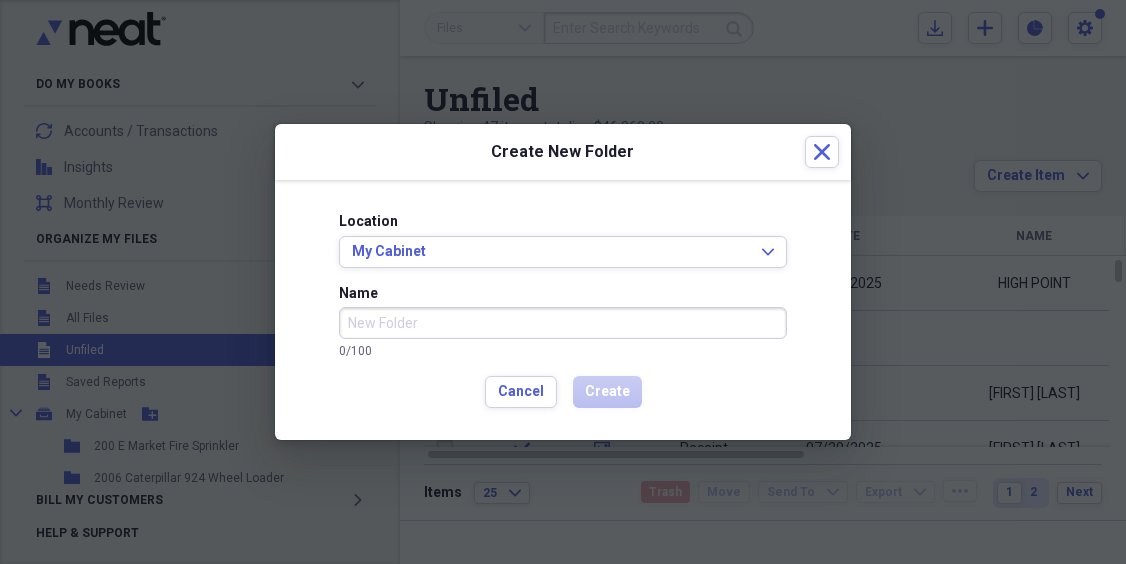 click on "Name" at bounding box center (563, 323) 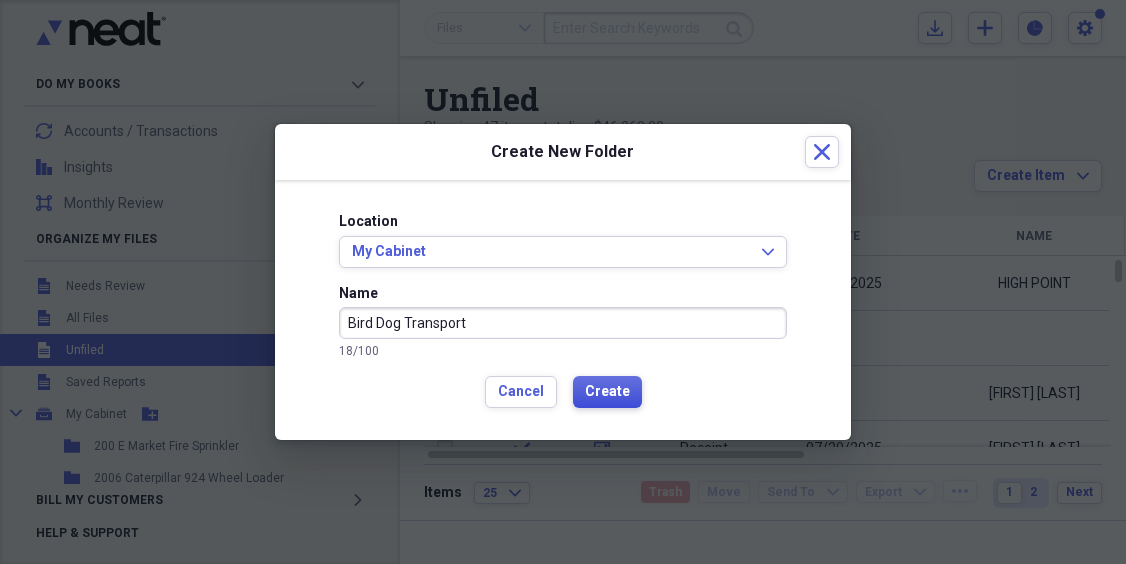 type on "Bird Dog Transport" 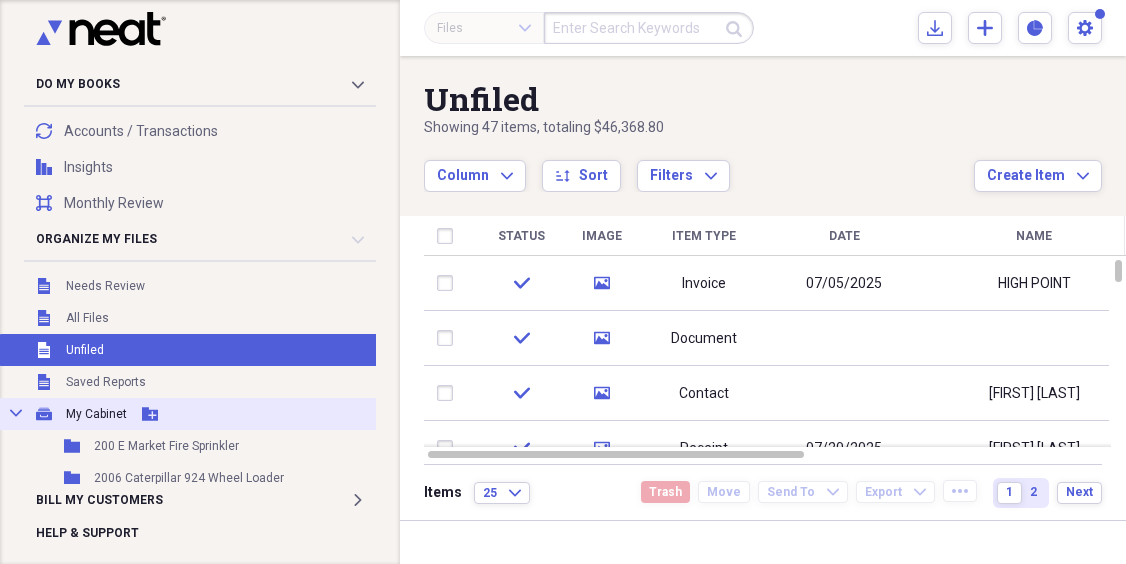 click 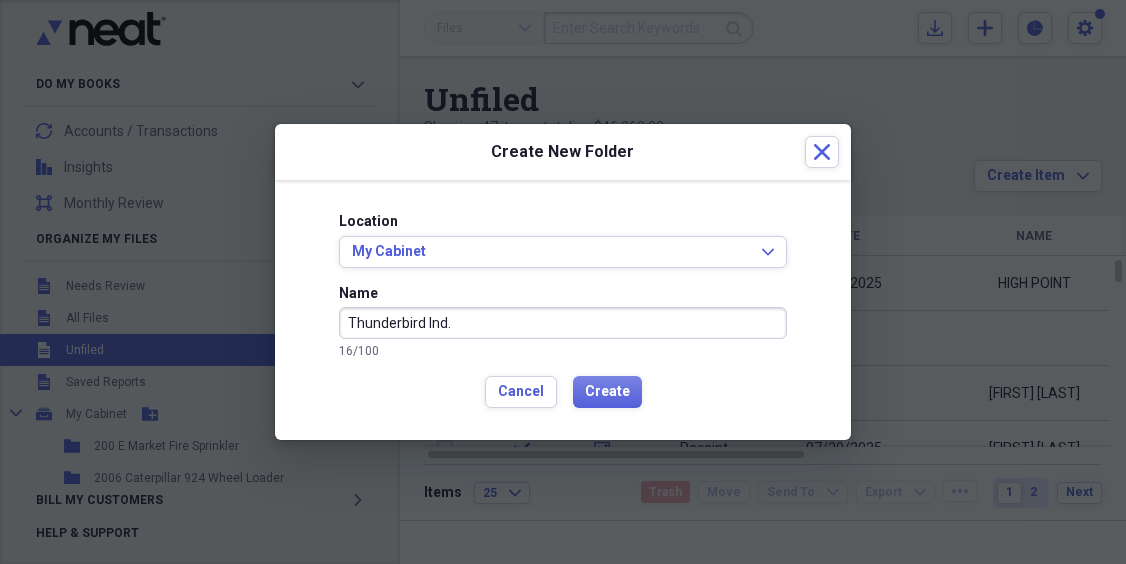 type on "Thunderbird Ind." 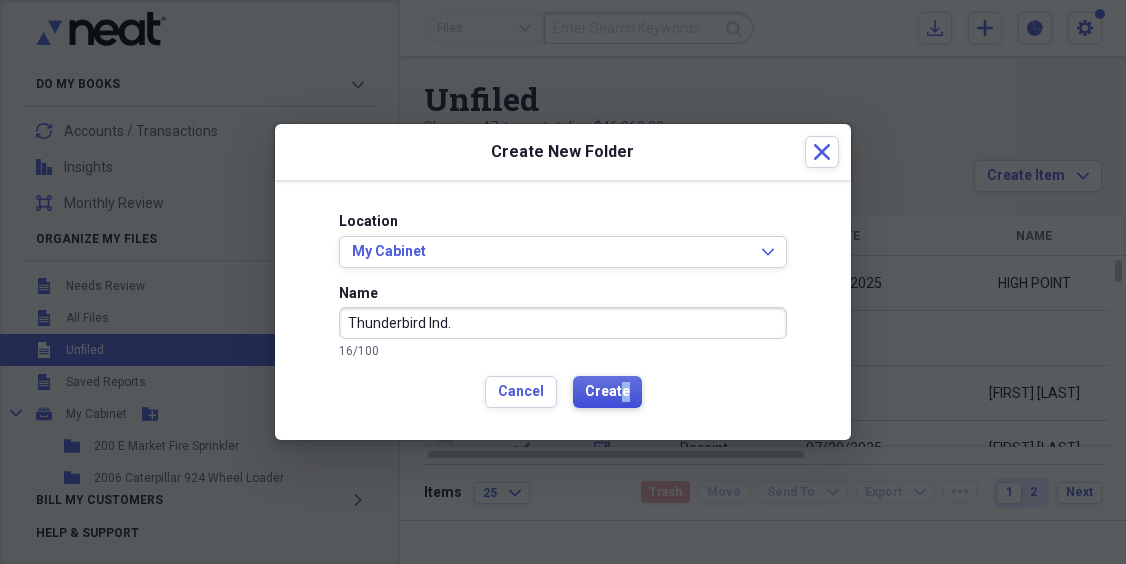 click on "Create" at bounding box center [607, 392] 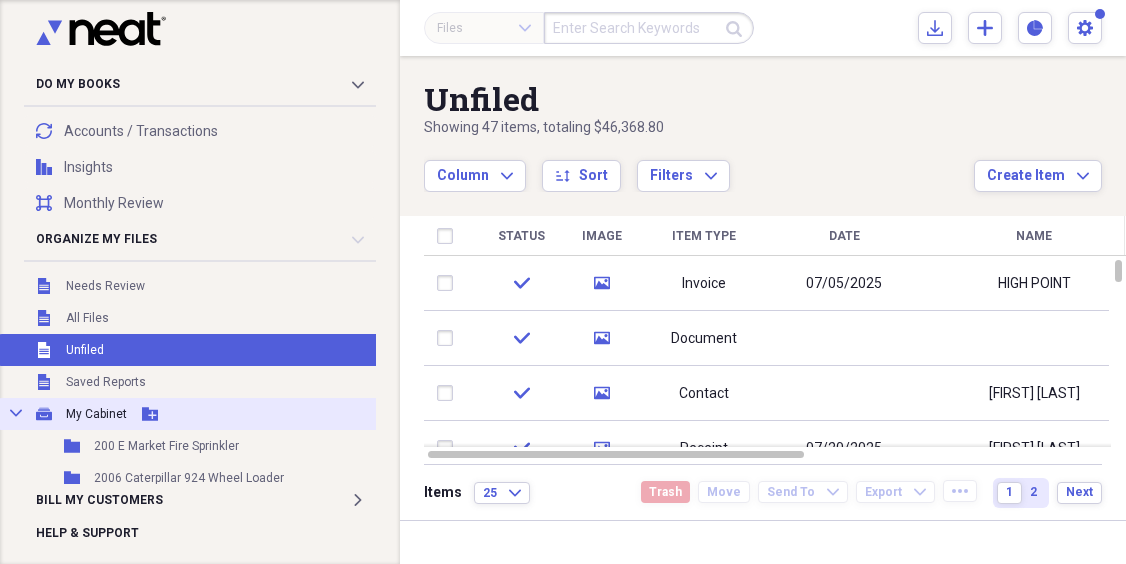 click on "Add Folder" 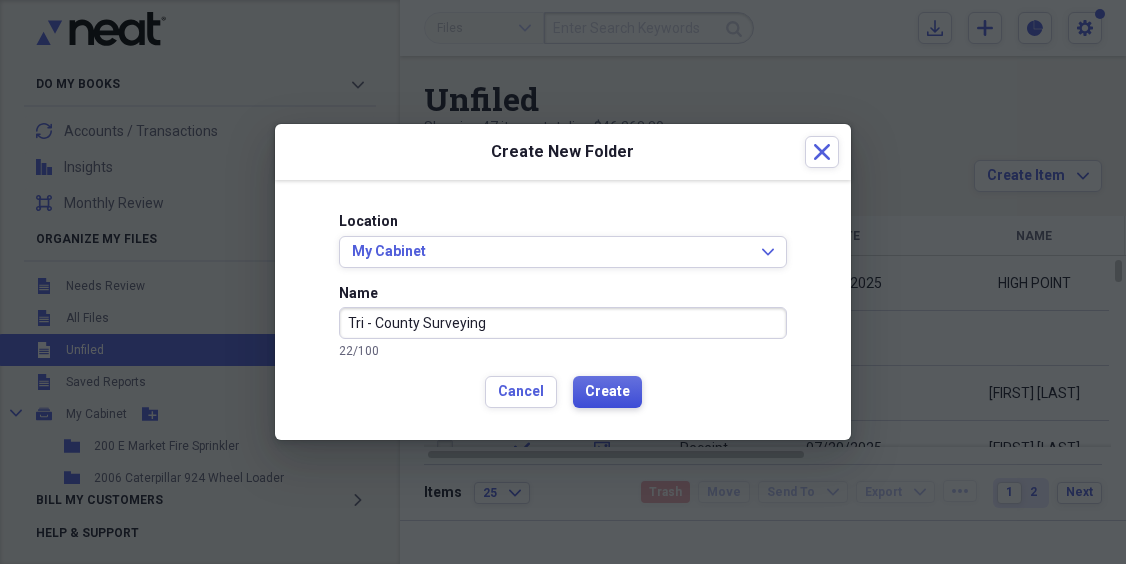 type on "Tri - County Surveying" 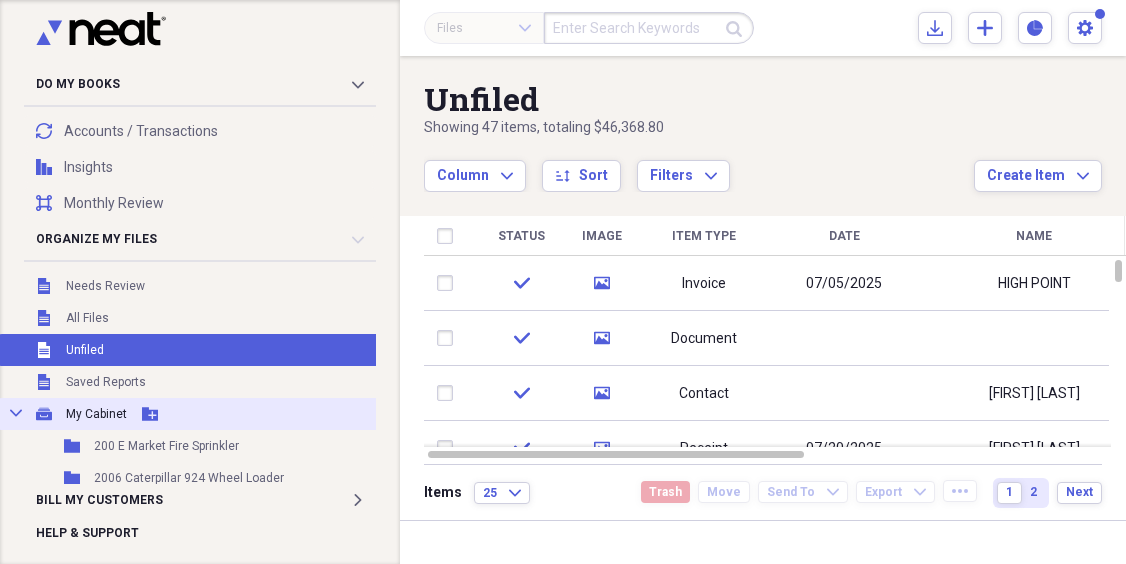 click 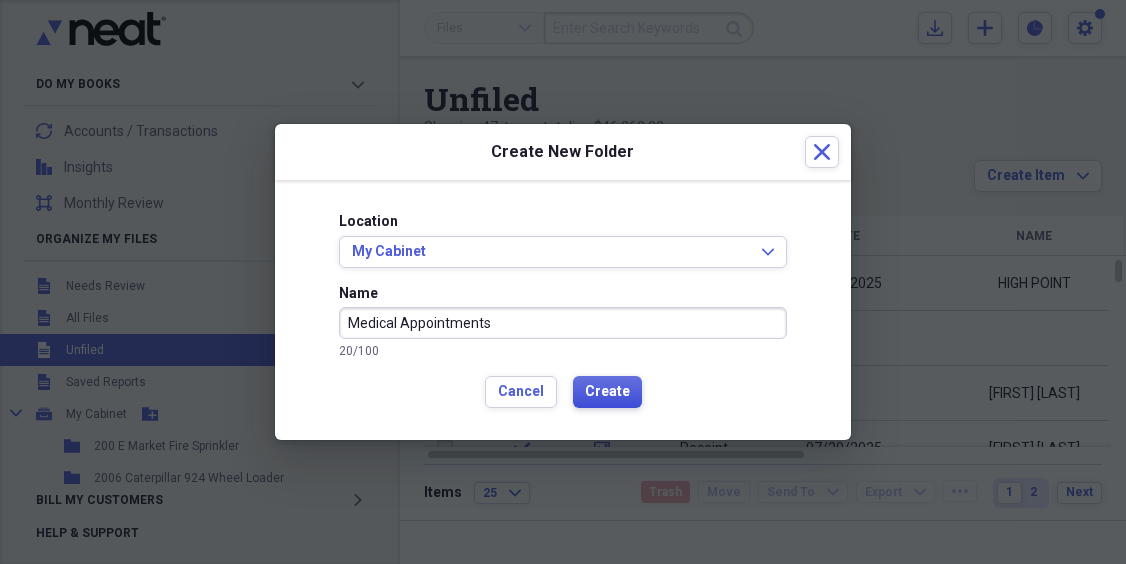 type on "Medical Appointments" 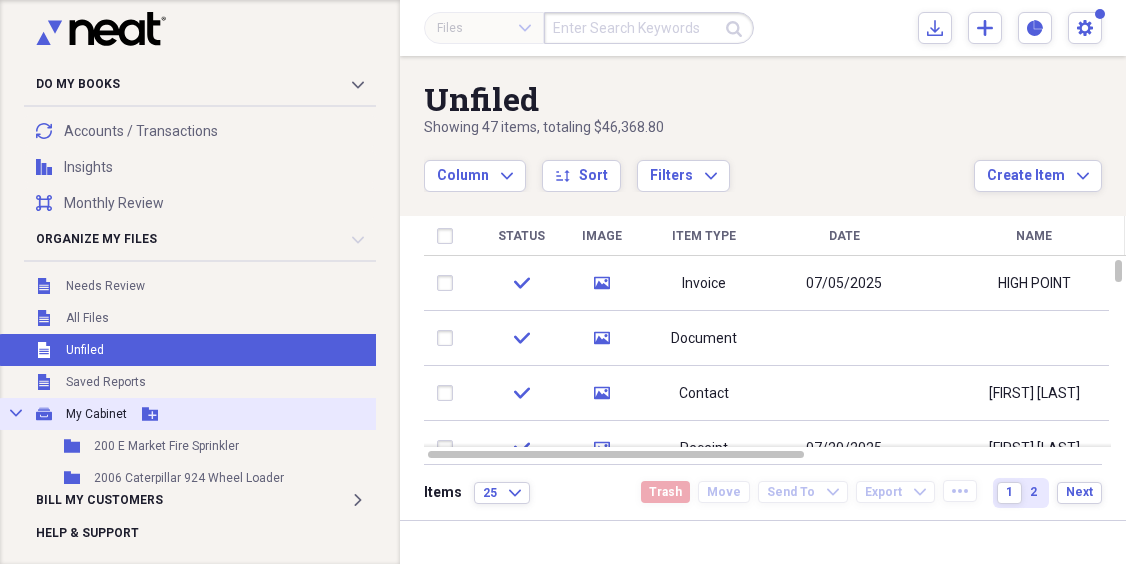 click 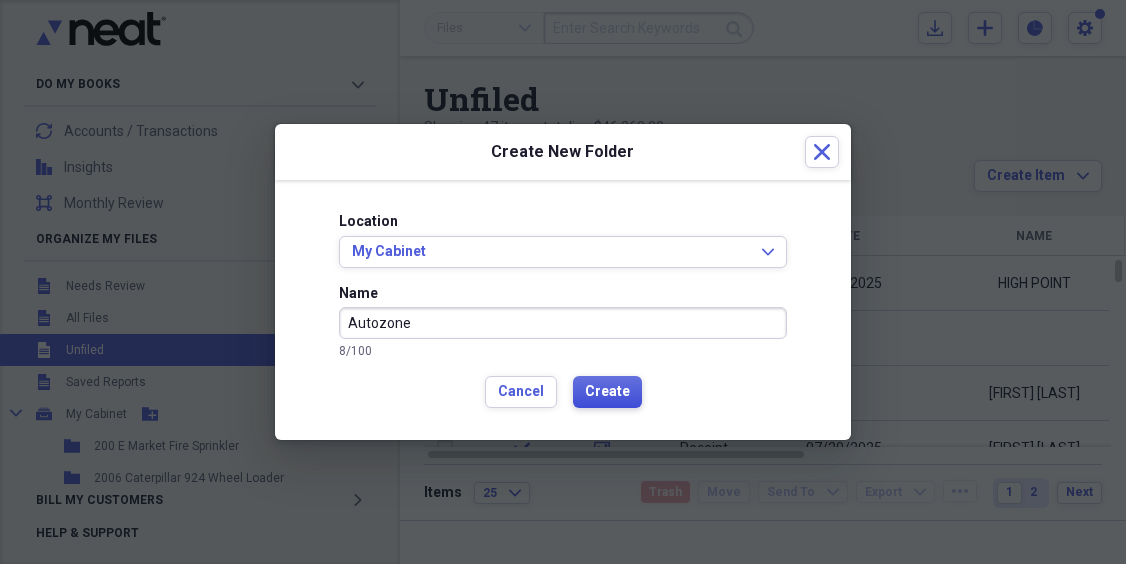 type on "Autozone" 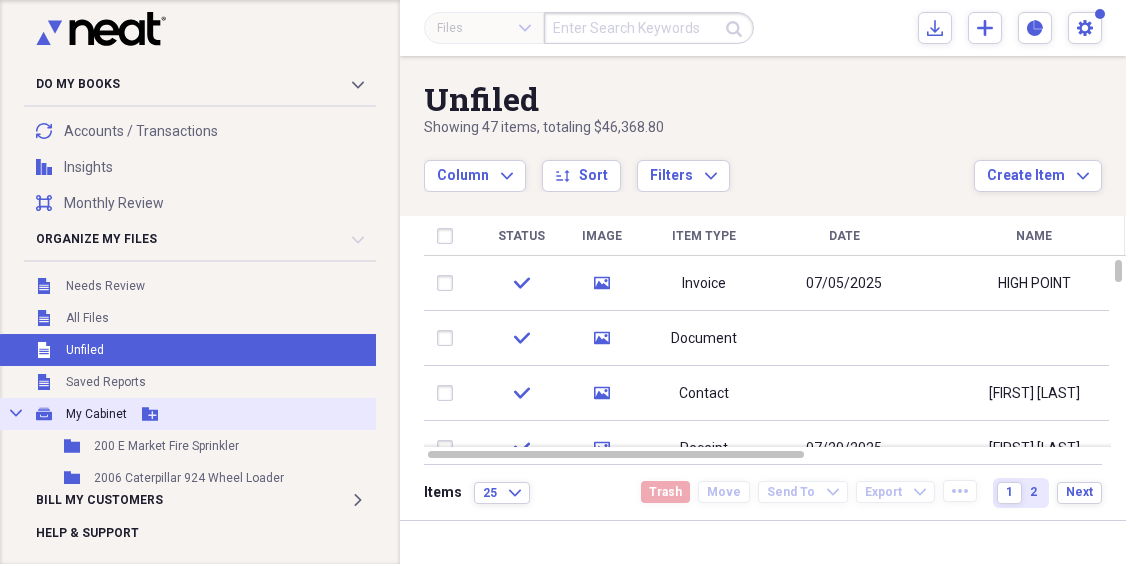click on "Add Folder" 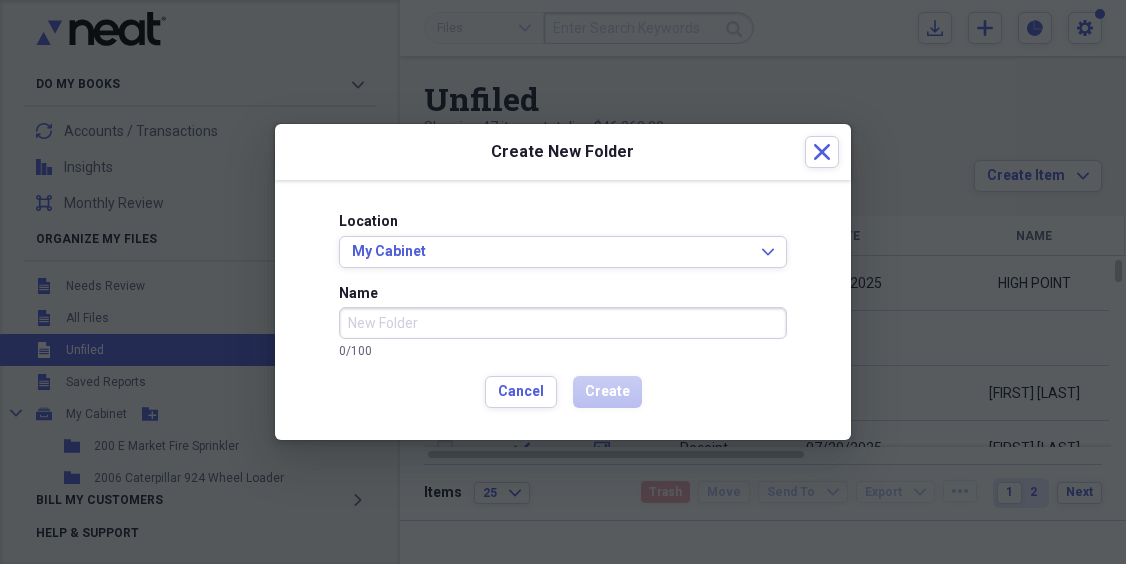 click on "Name" at bounding box center (563, 323) 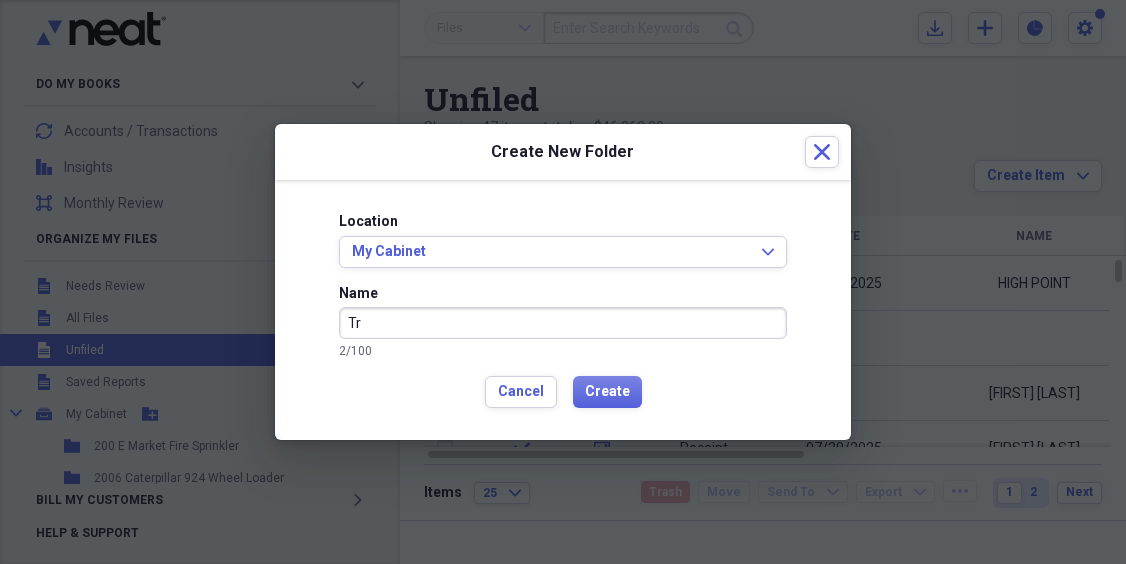type on "T" 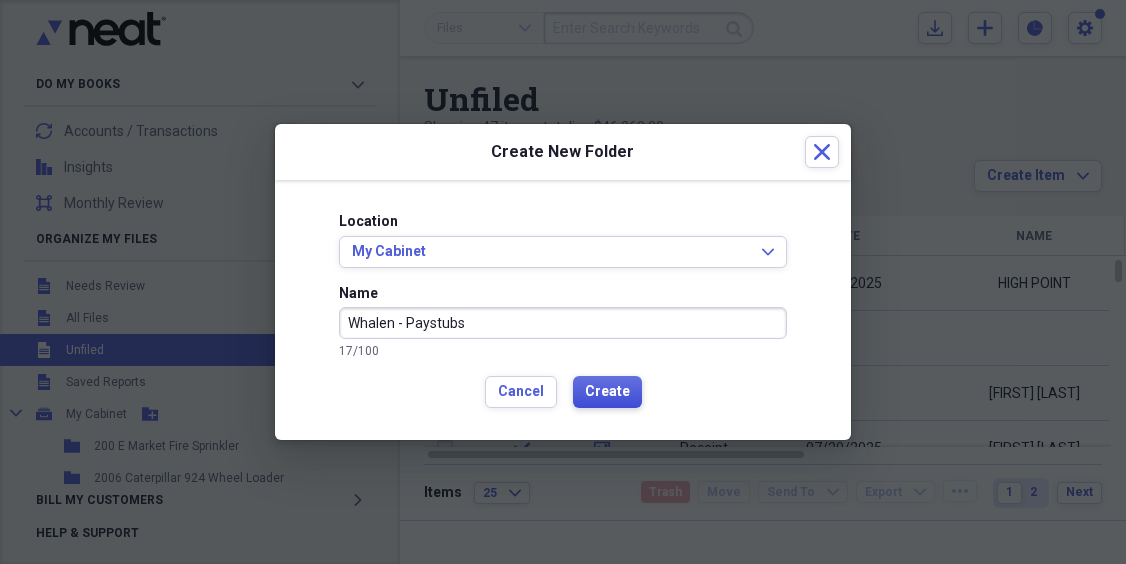 type on "Whalen - Paystubs" 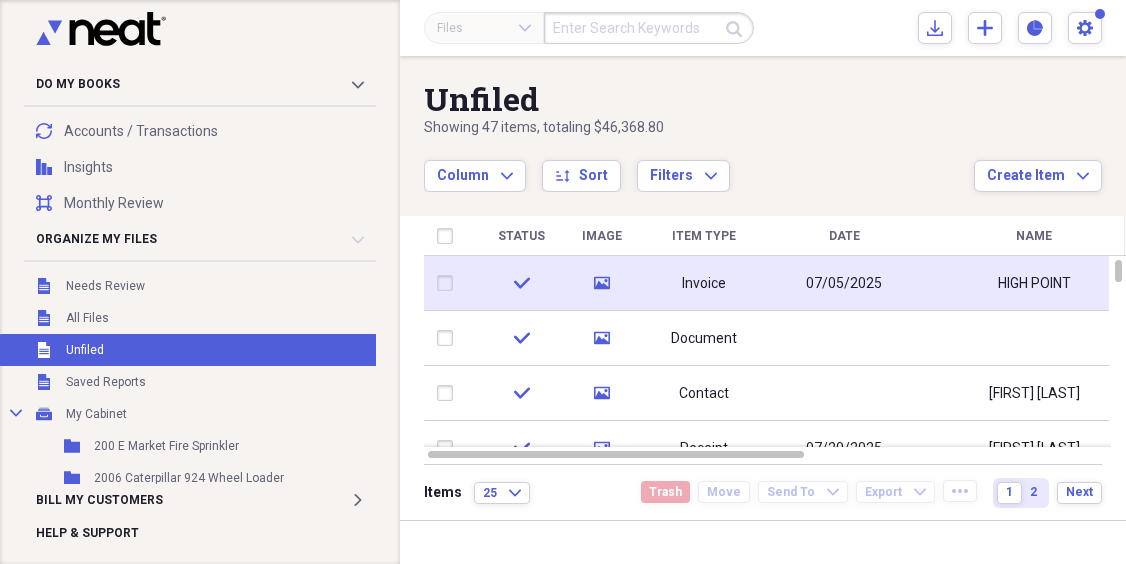 click on "Invoice" at bounding box center [704, 284] 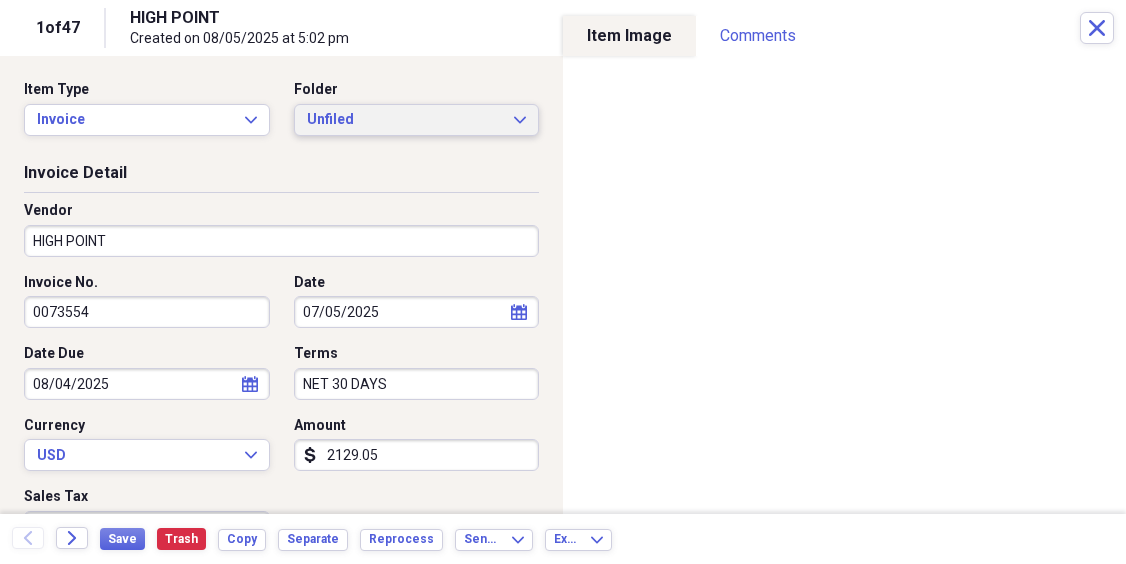 click on "Expand" 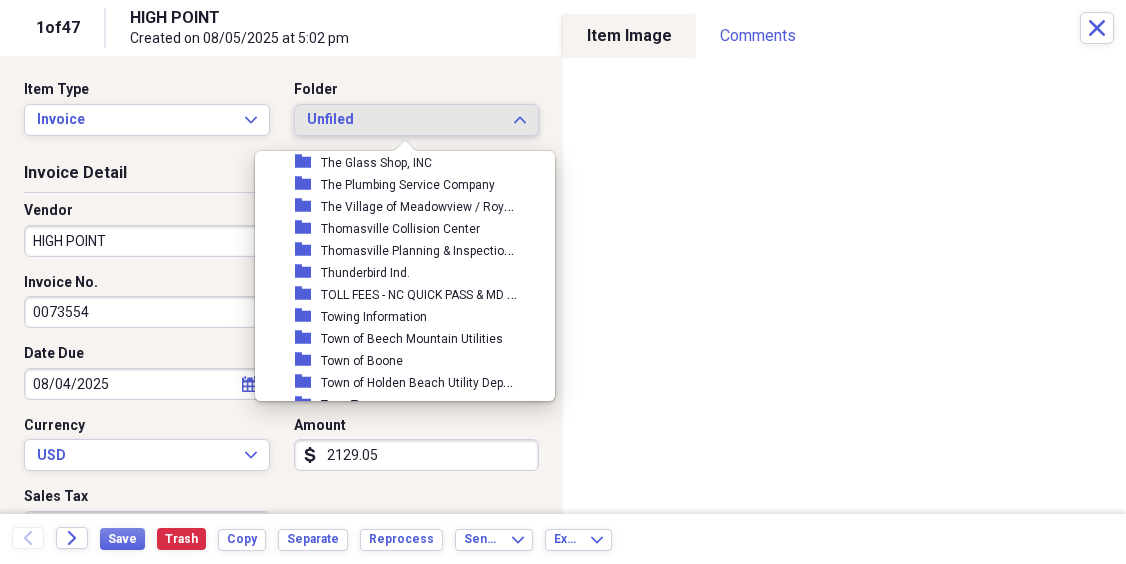 scroll, scrollTop: 16751, scrollLeft: 0, axis: vertical 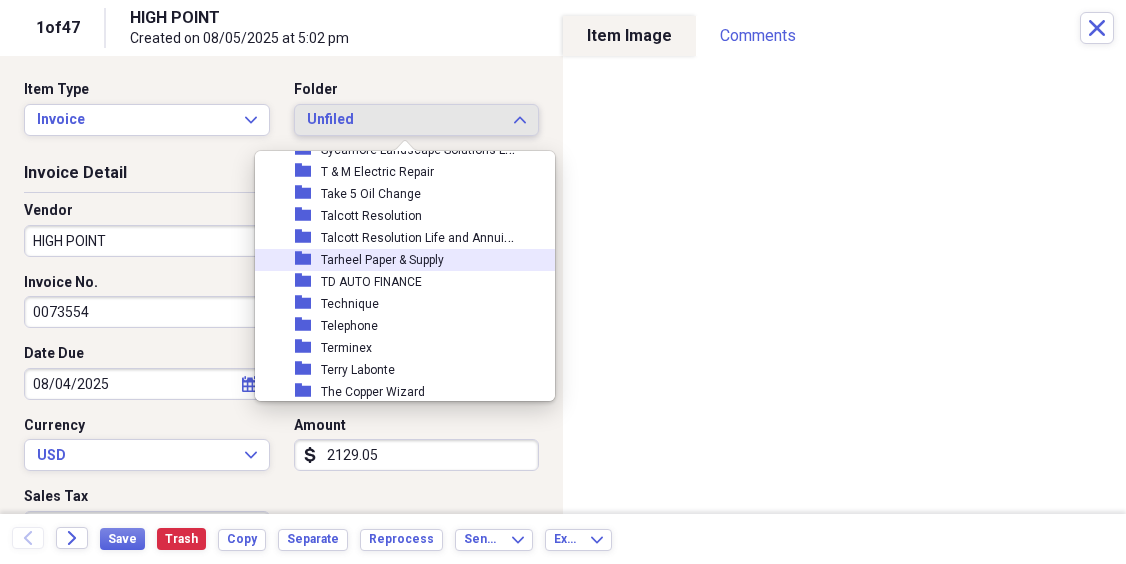 drag, startPoint x: 395, startPoint y: 254, endPoint x: 398, endPoint y: 271, distance: 17.262676 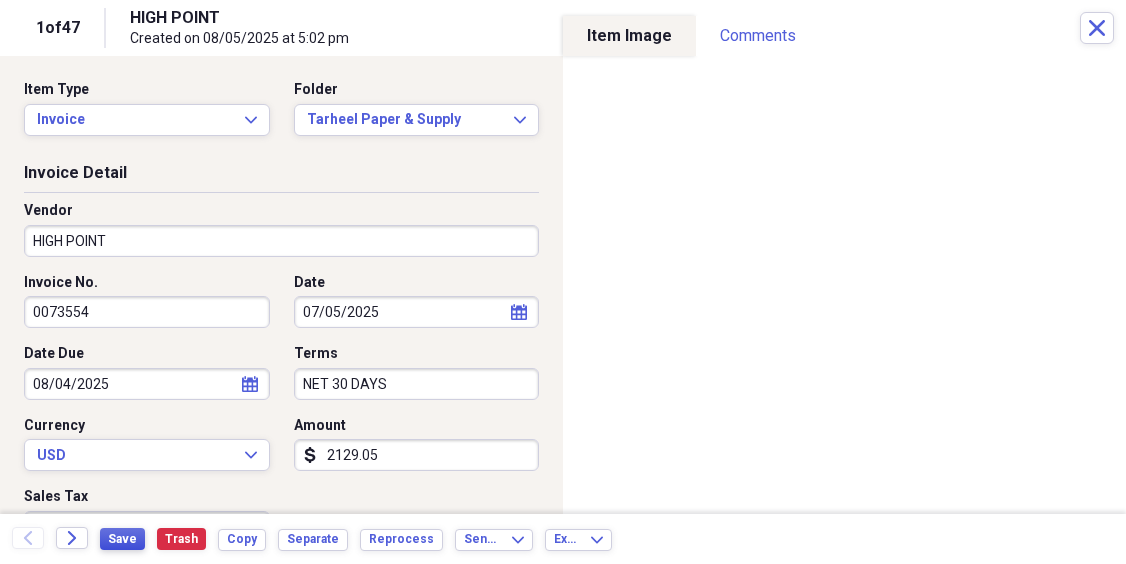 click on "Save" at bounding box center [122, 539] 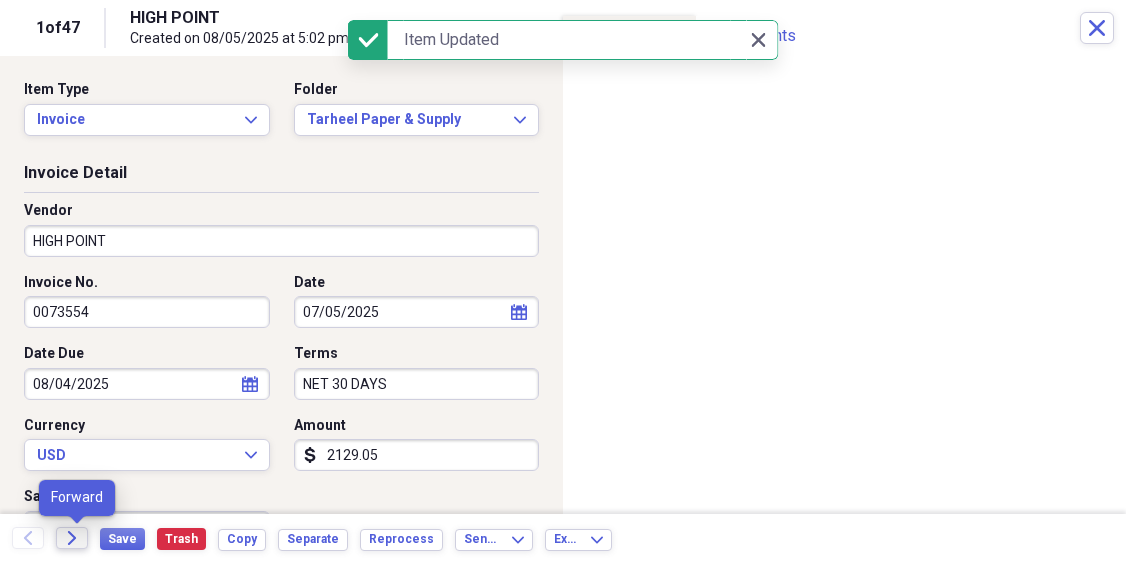 click on "Forward" at bounding box center [72, 538] 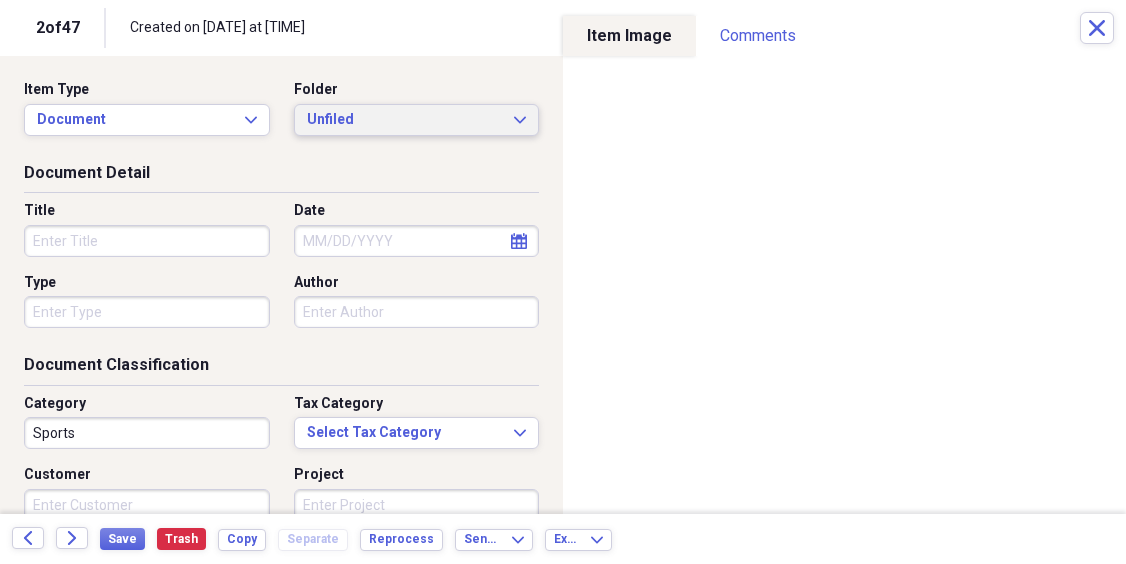 click 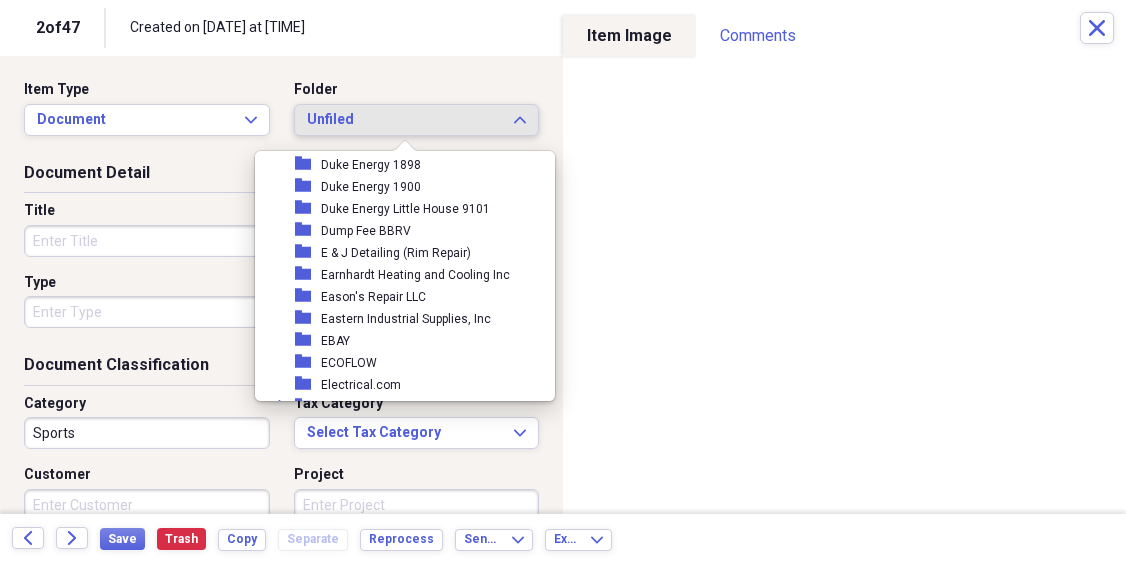 scroll, scrollTop: 8169, scrollLeft: 0, axis: vertical 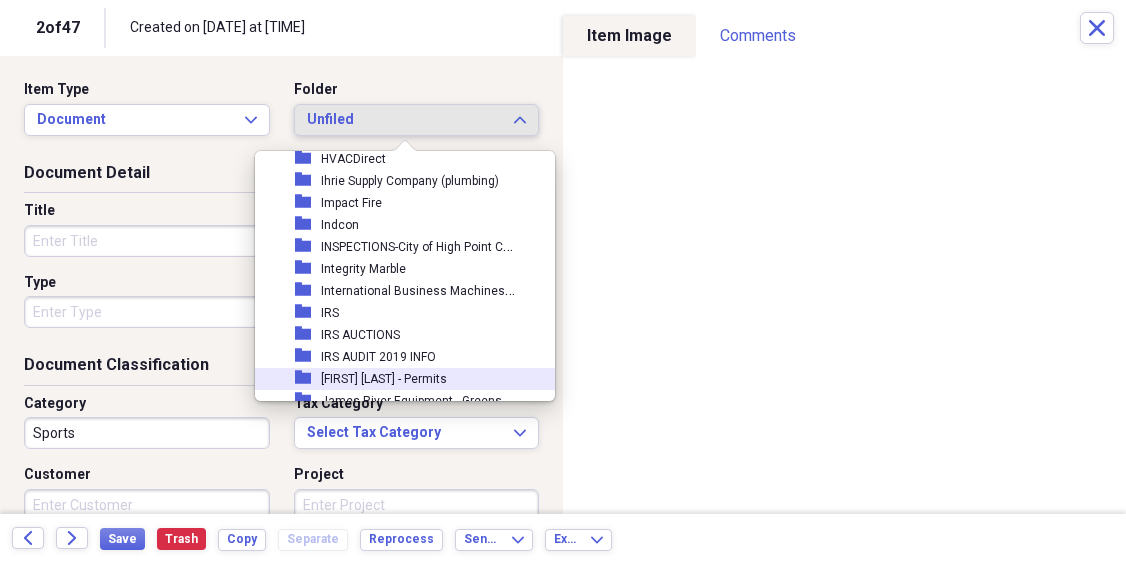 click on "[NAME] - Permits" at bounding box center (384, 379) 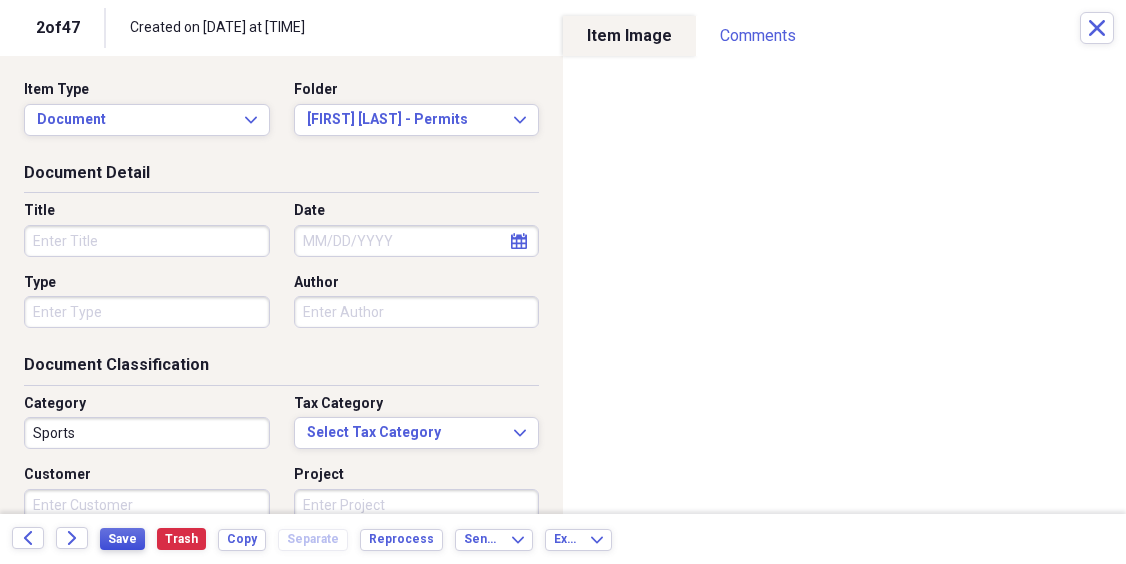 click on "Save" at bounding box center (122, 539) 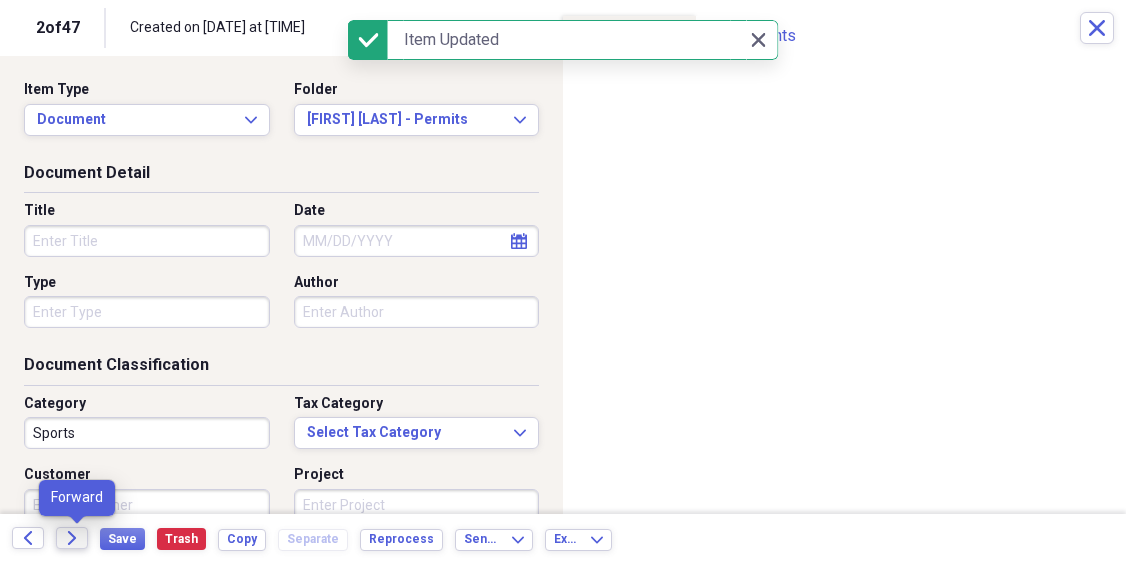 click 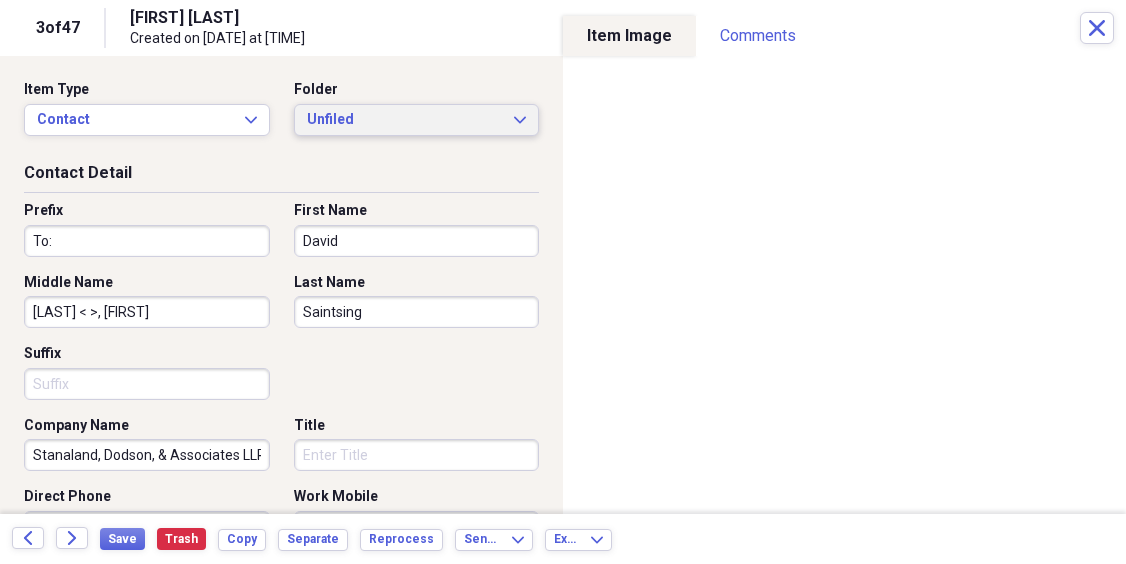click on "Expand" 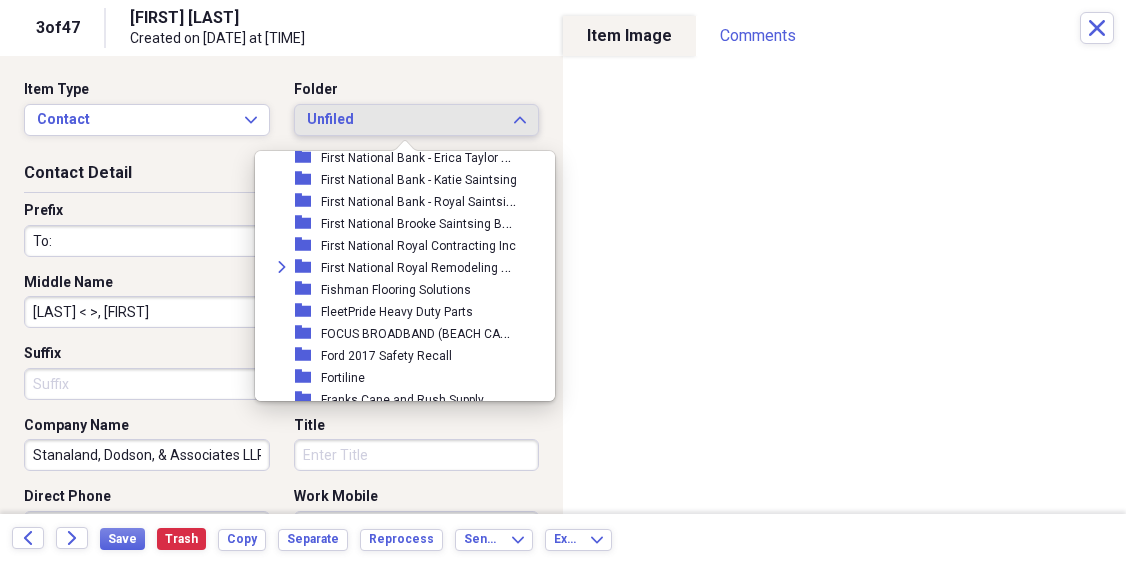 scroll, scrollTop: 10076, scrollLeft: 0, axis: vertical 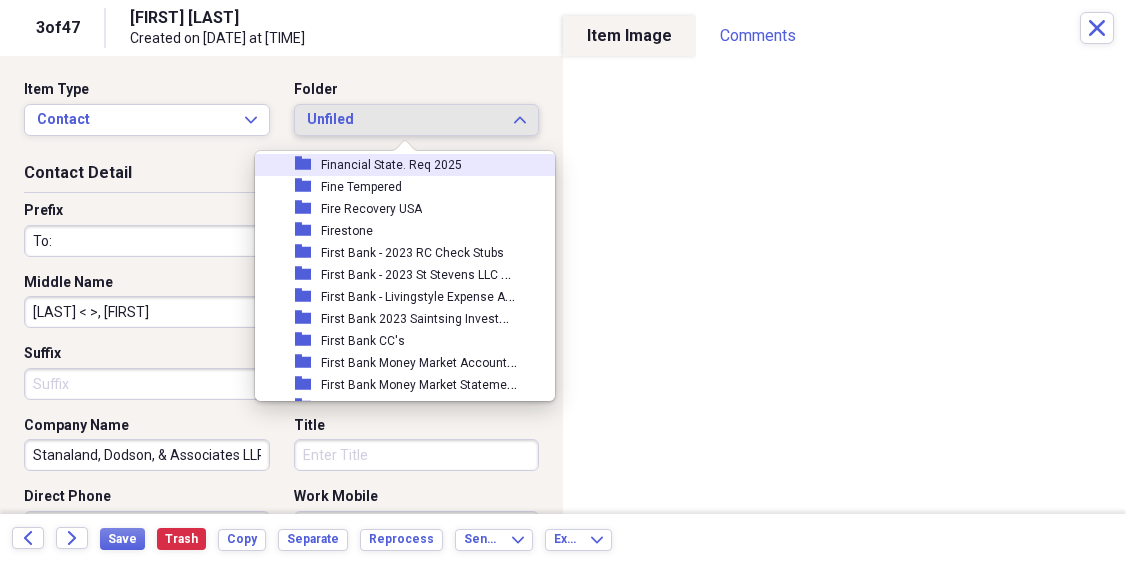 click 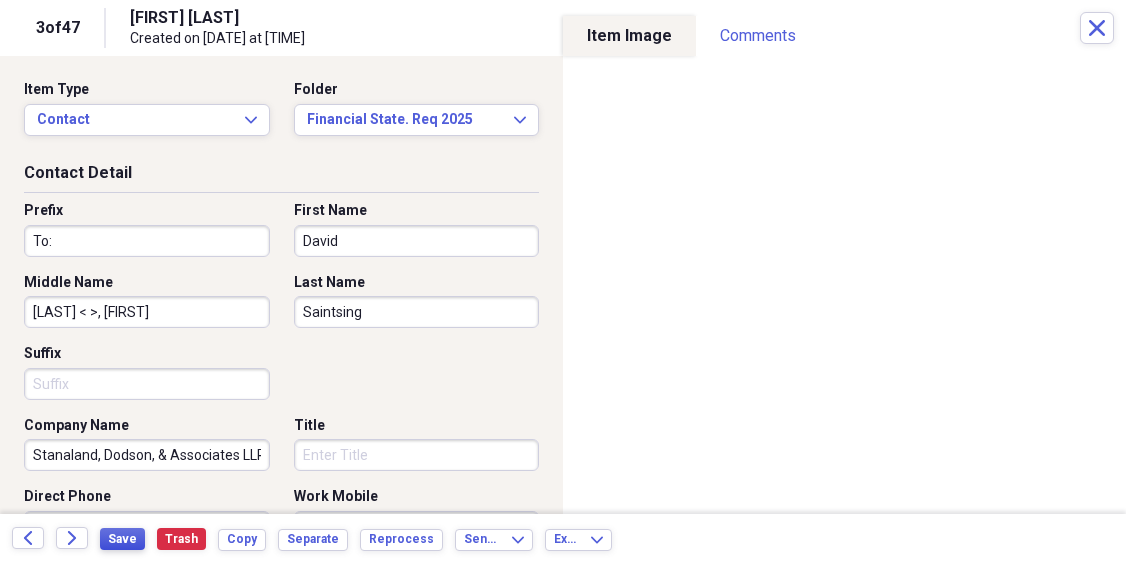 click on "Save" at bounding box center [122, 539] 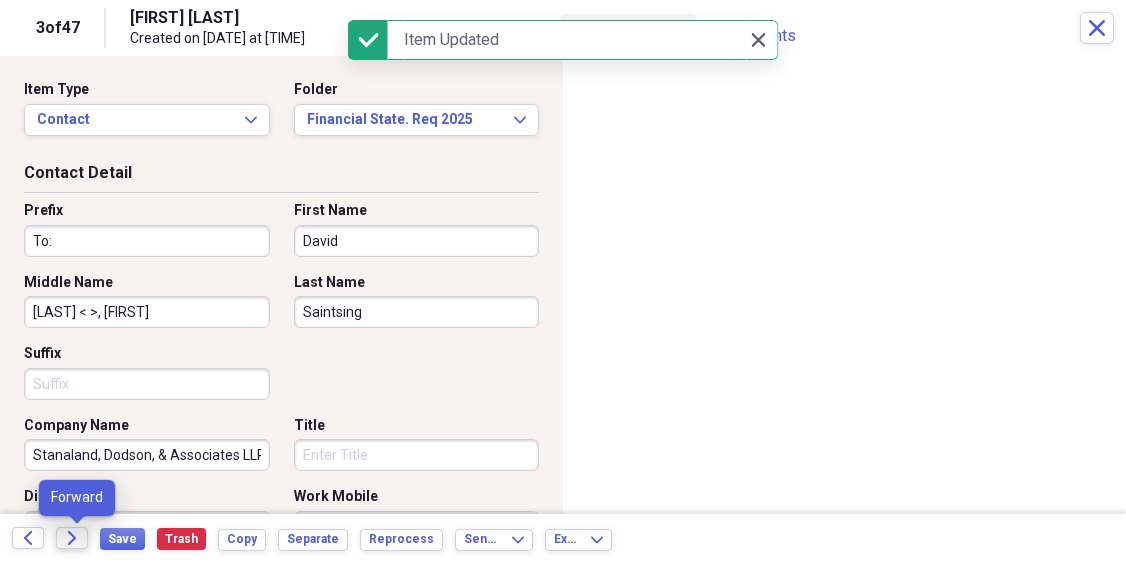 click 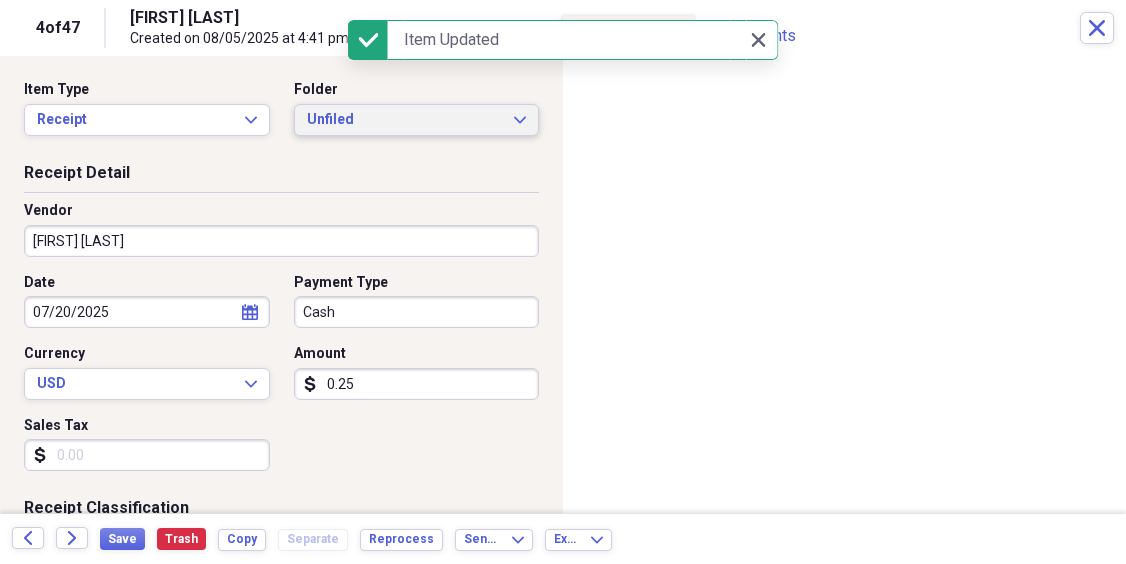click 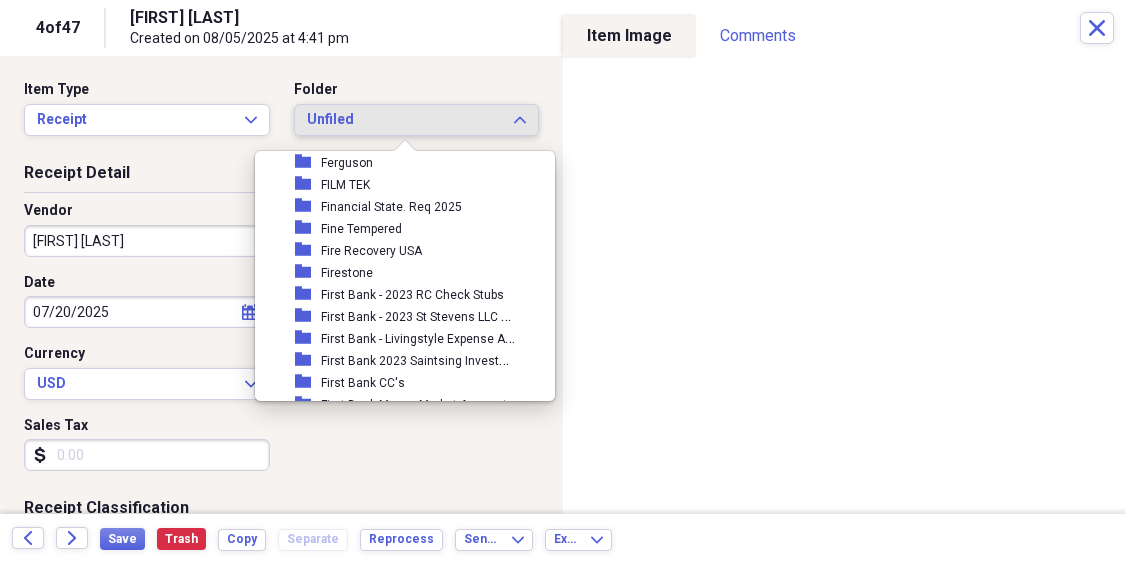 scroll, scrollTop: 8994, scrollLeft: 0, axis: vertical 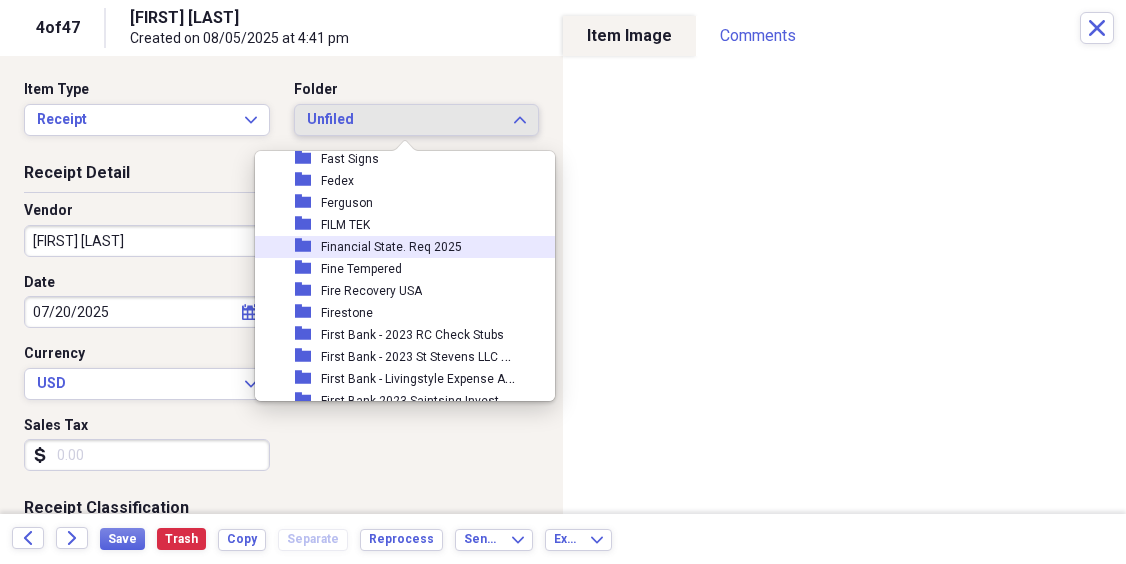click on "Financial State. Req 2025" at bounding box center [391, 247] 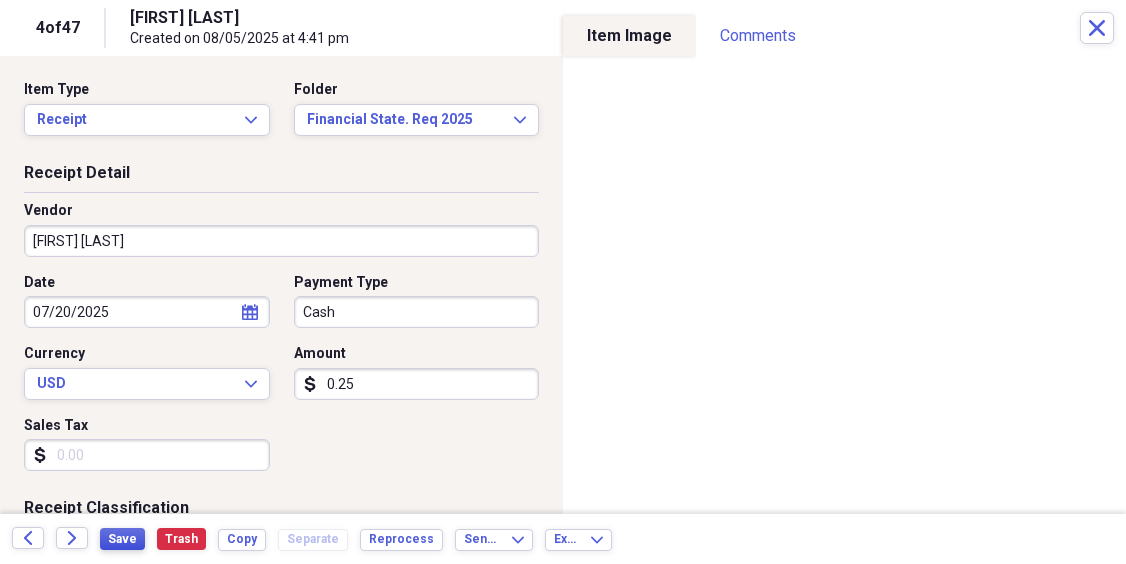 click on "Save" at bounding box center [122, 539] 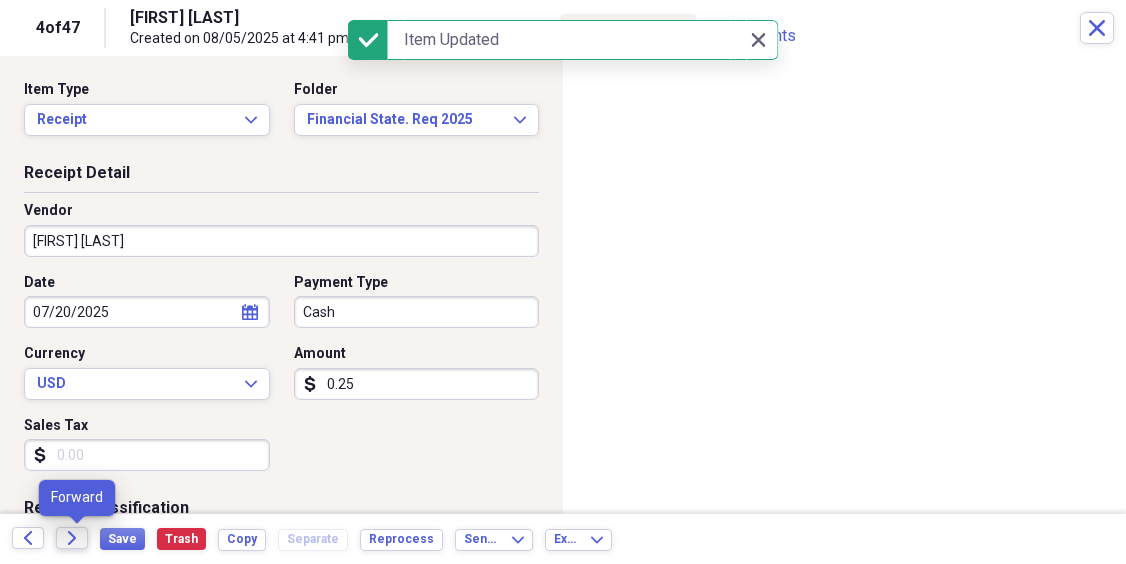 click on "Forward" 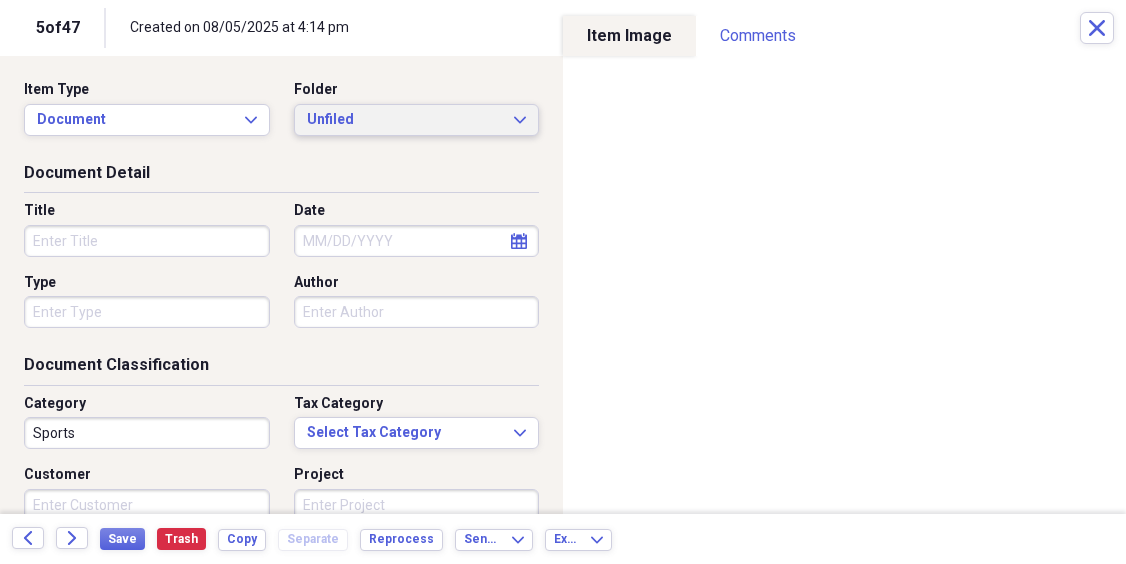 click on "Expand" 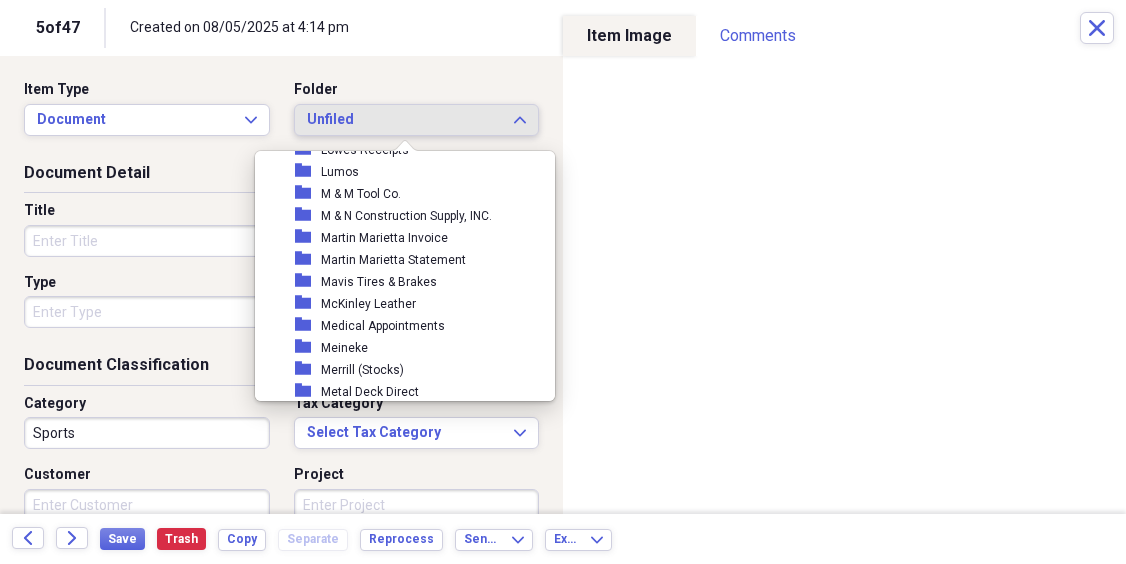 scroll, scrollTop: 12810, scrollLeft: 0, axis: vertical 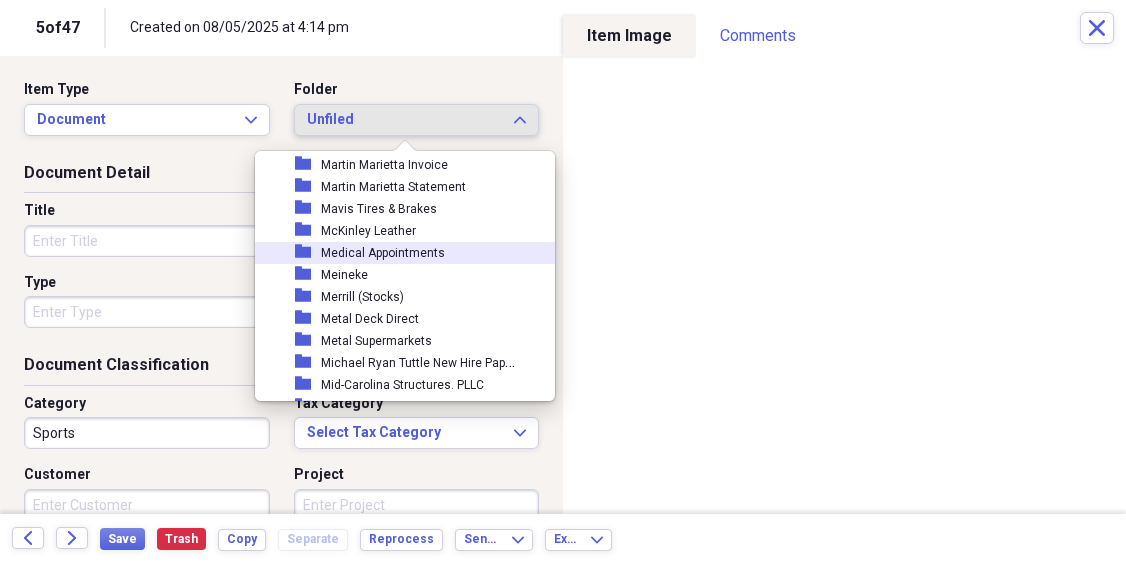 drag, startPoint x: 399, startPoint y: 256, endPoint x: 393, endPoint y: 265, distance: 10.816654 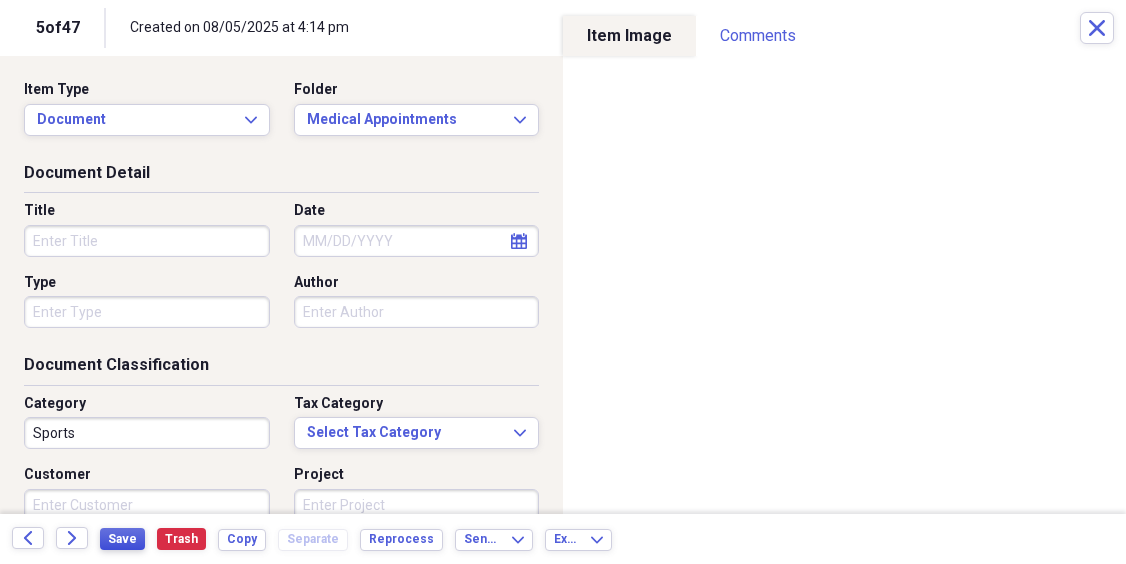 click on "Save" at bounding box center [122, 539] 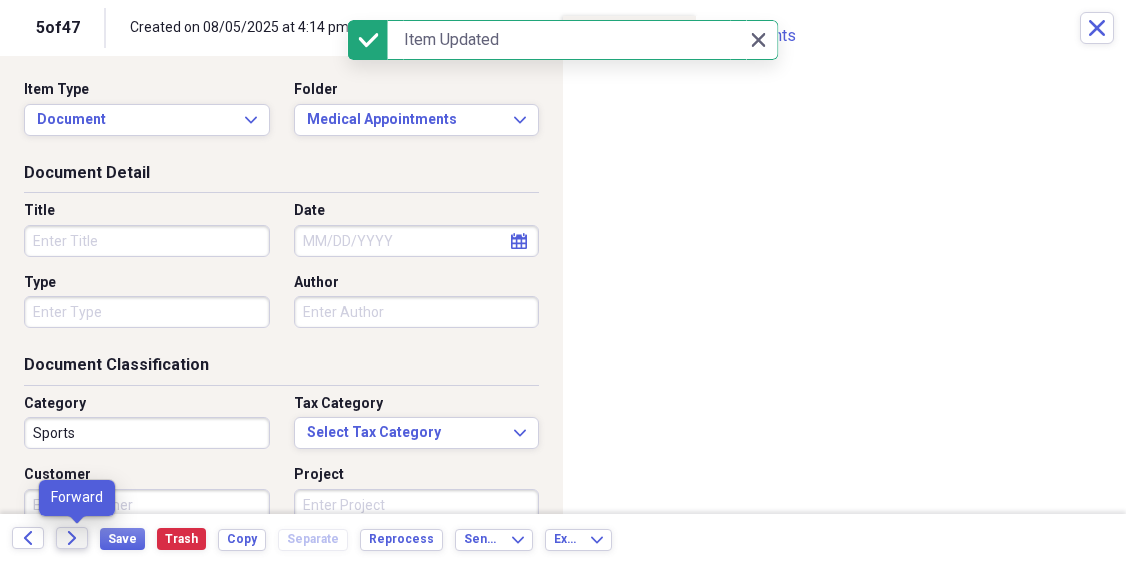 click on "Forward" 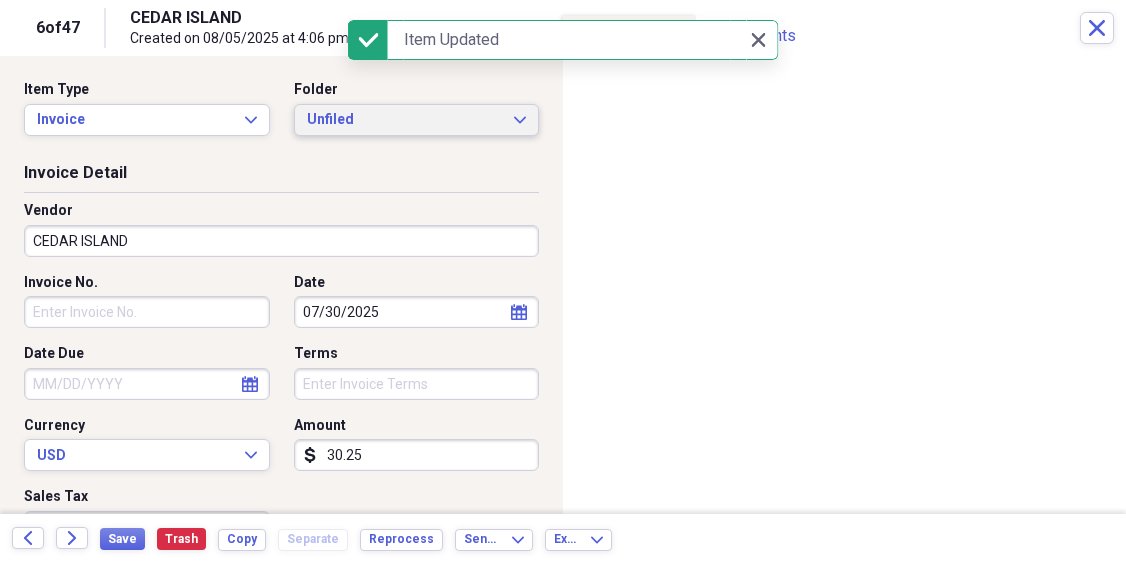 click on "Expand" 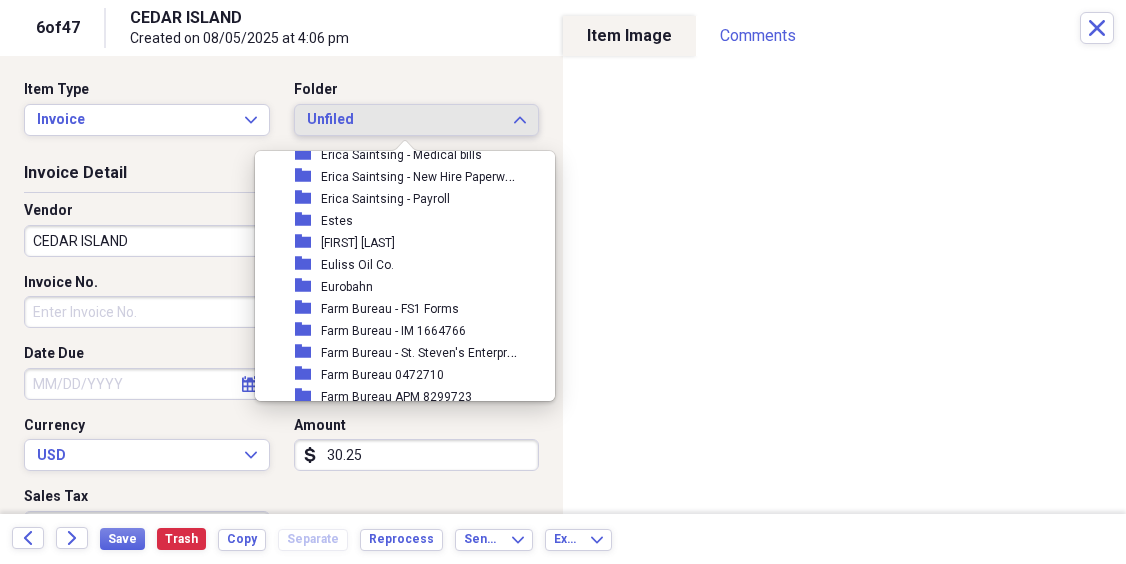 scroll, scrollTop: 8232, scrollLeft: 0, axis: vertical 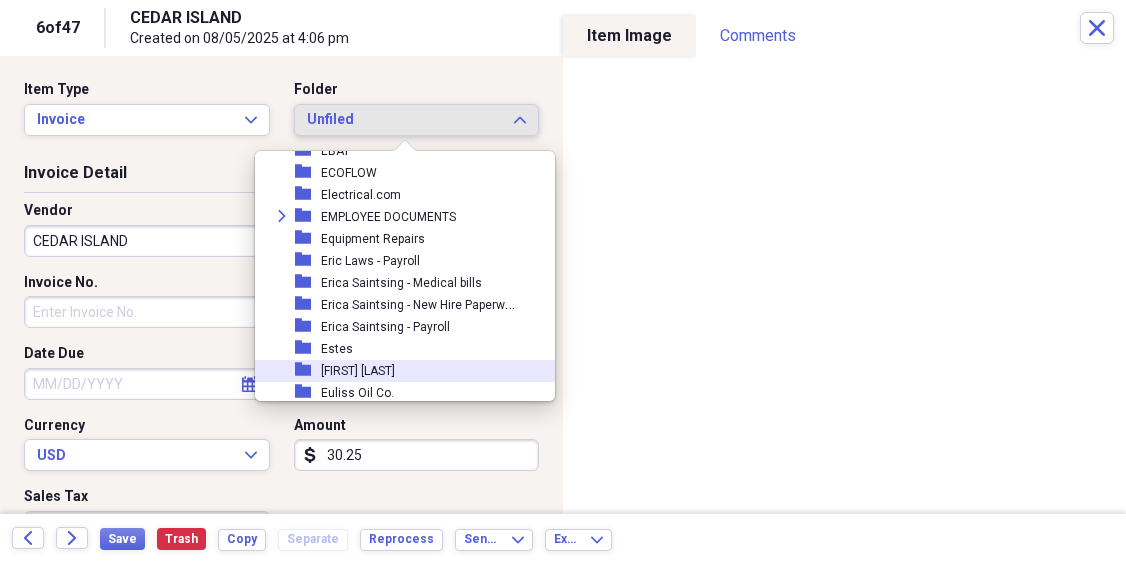 click on "[NAME] [NAME]" at bounding box center [358, 371] 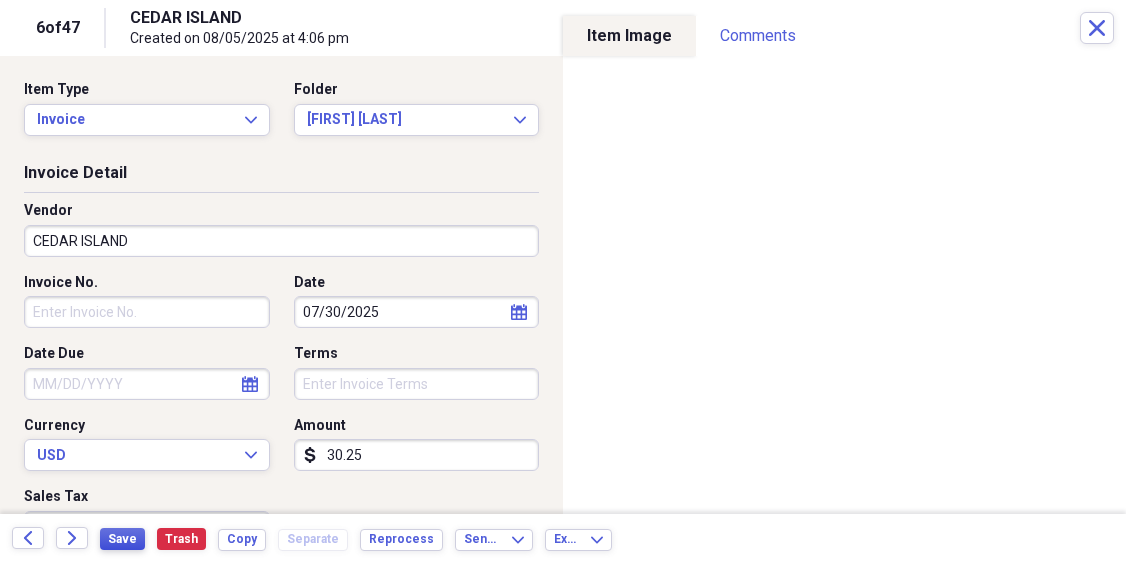 click on "Save" at bounding box center [122, 539] 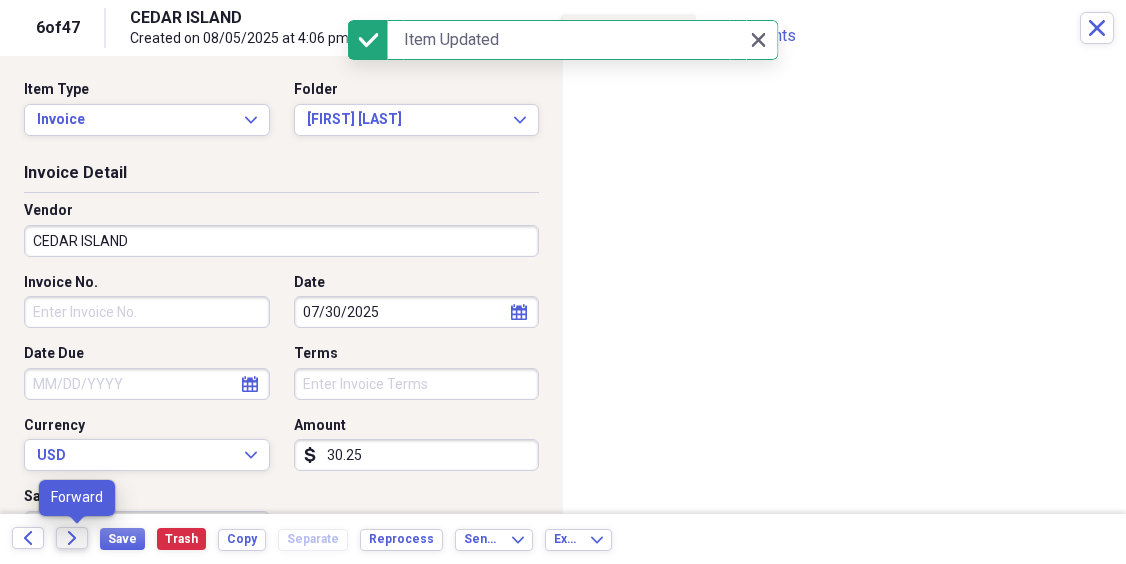 click on "Forward" 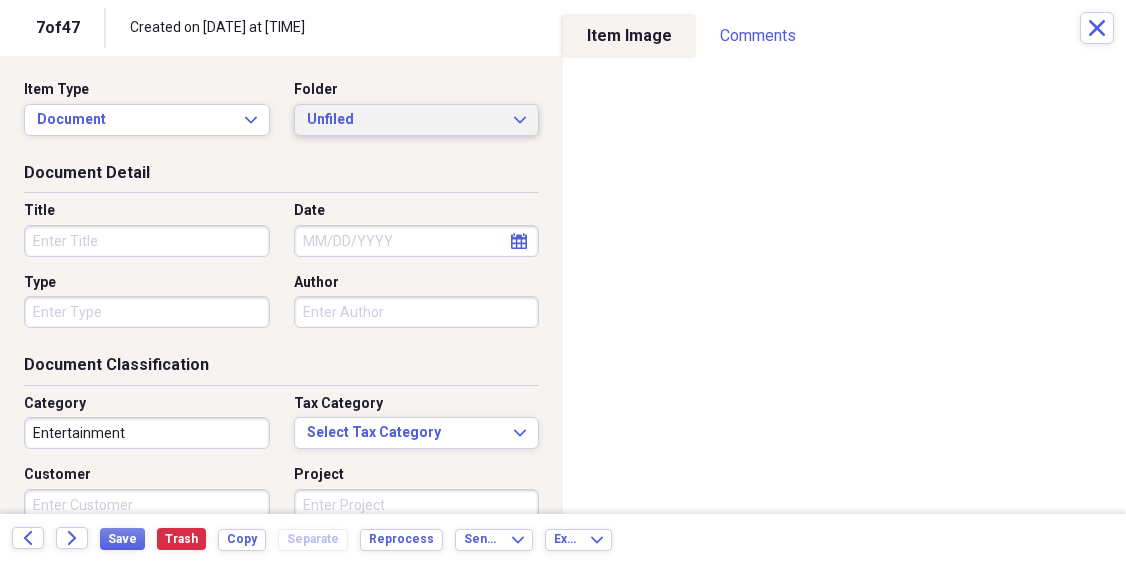 click on "Unfiled Expand" at bounding box center [417, 120] 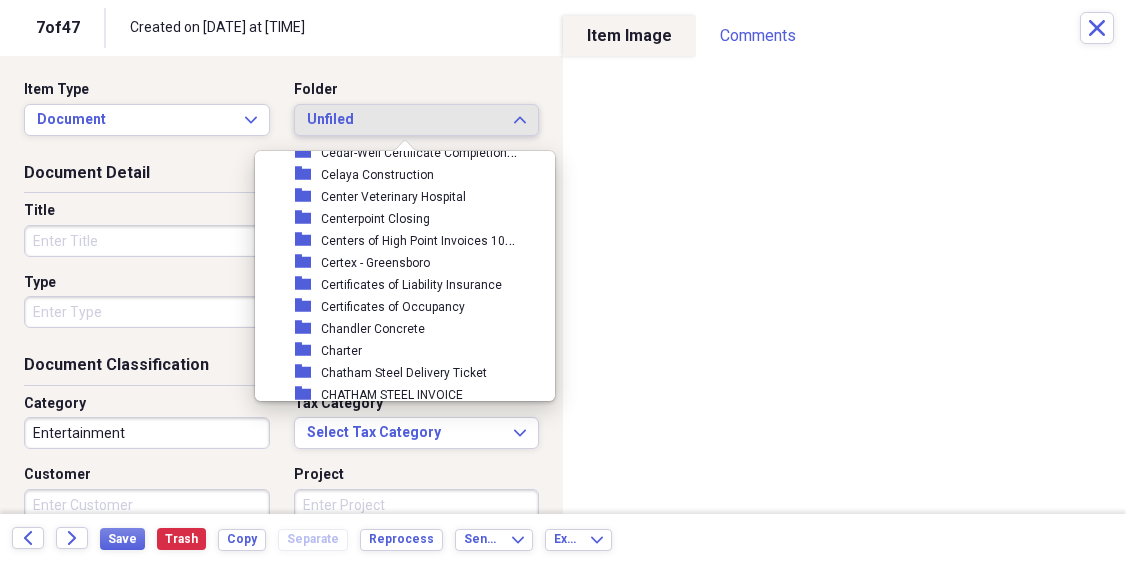 scroll, scrollTop: 6706, scrollLeft: 0, axis: vertical 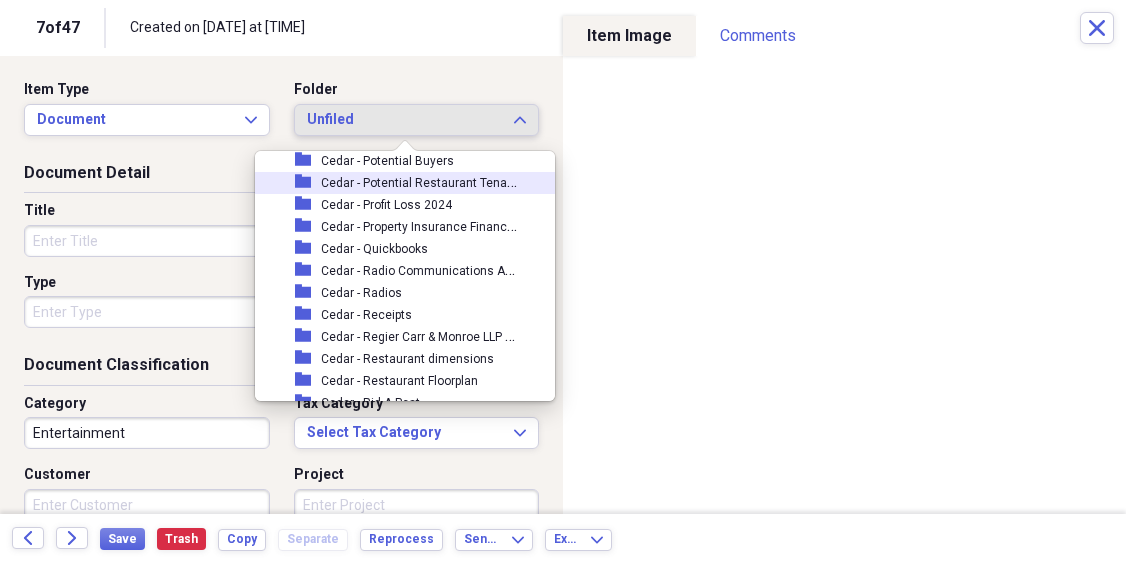 click 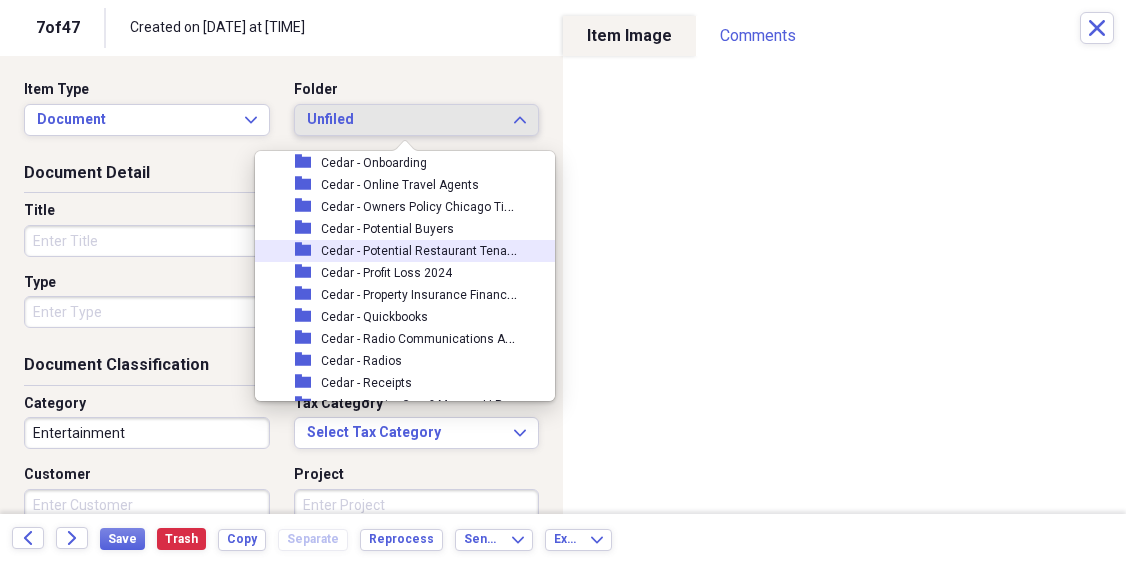scroll, scrollTop: 5306, scrollLeft: 0, axis: vertical 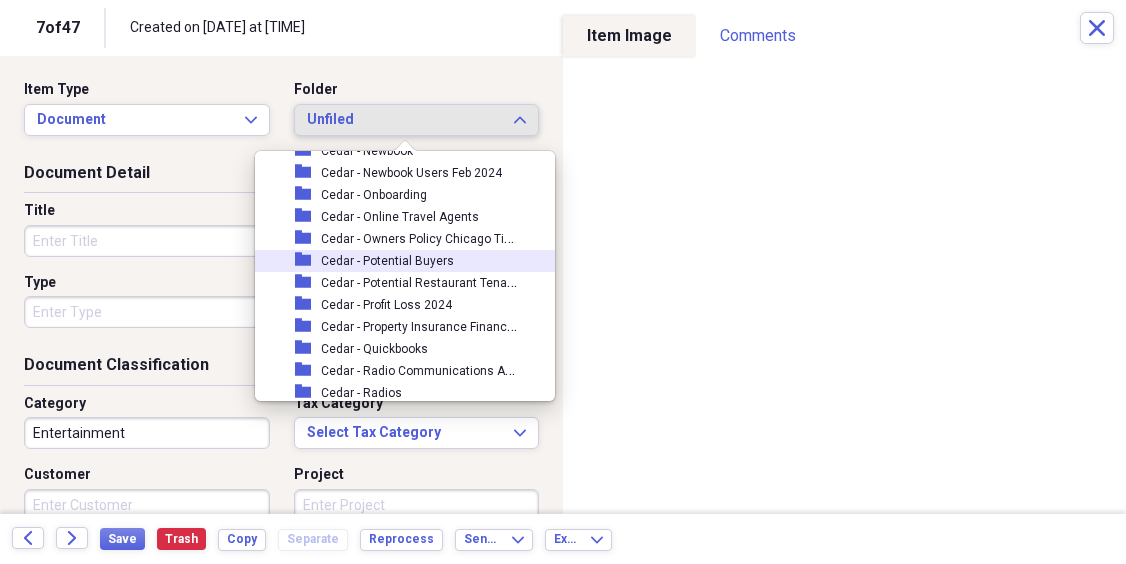 click on "Cedar - Potential Buyers" at bounding box center (387, 261) 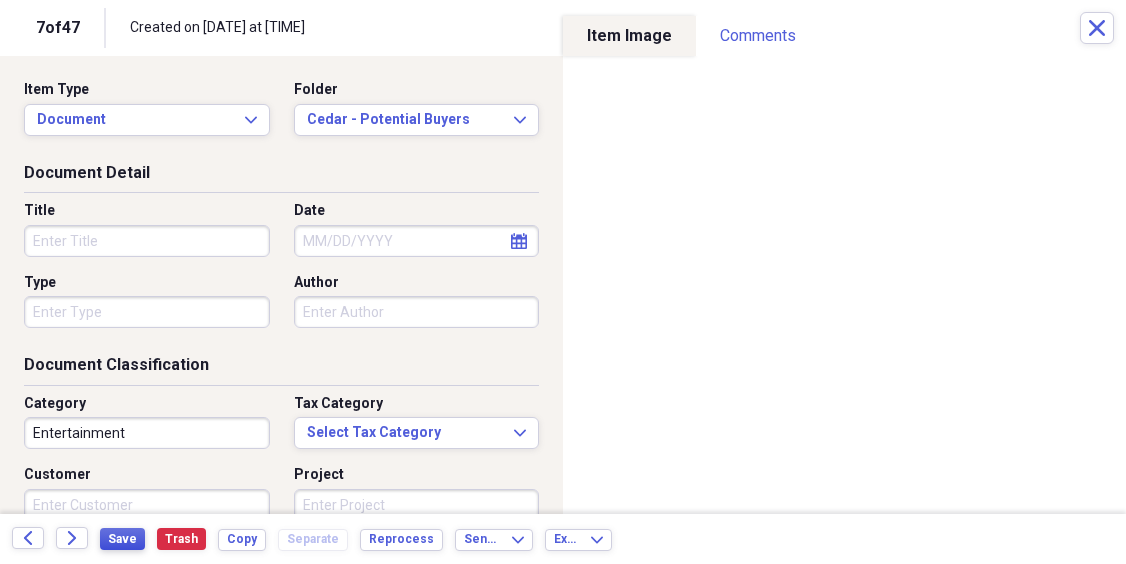 click on "Save" at bounding box center [122, 539] 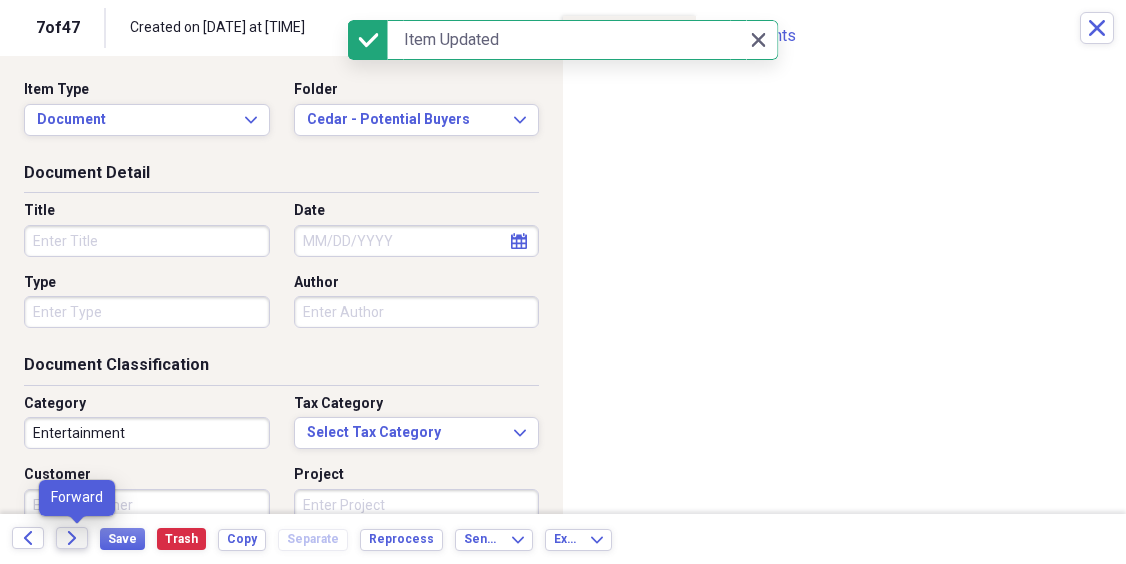 click on "Forward" 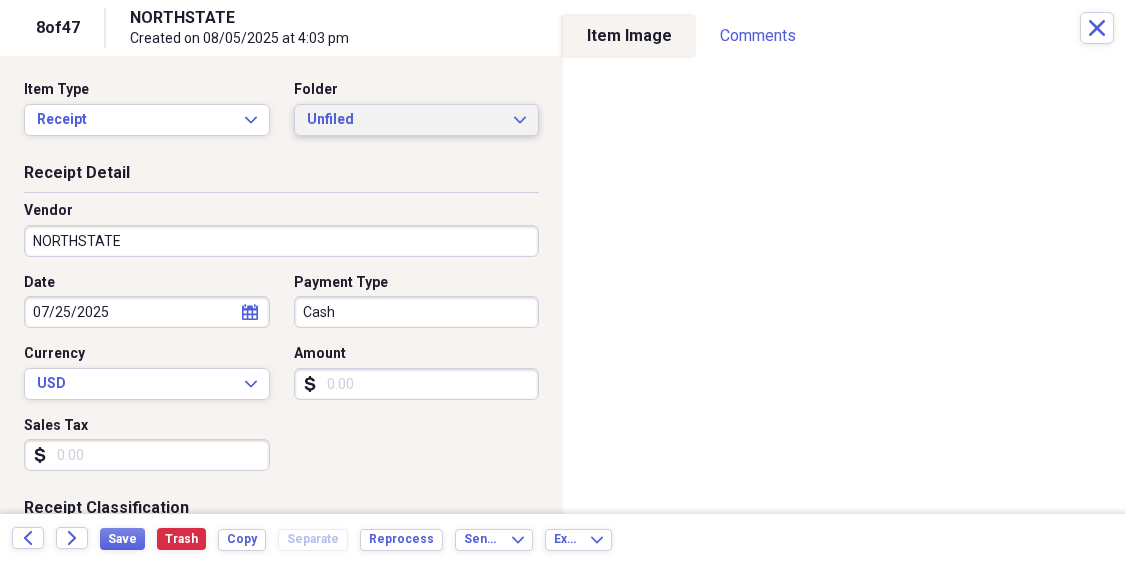 click on "Expand" 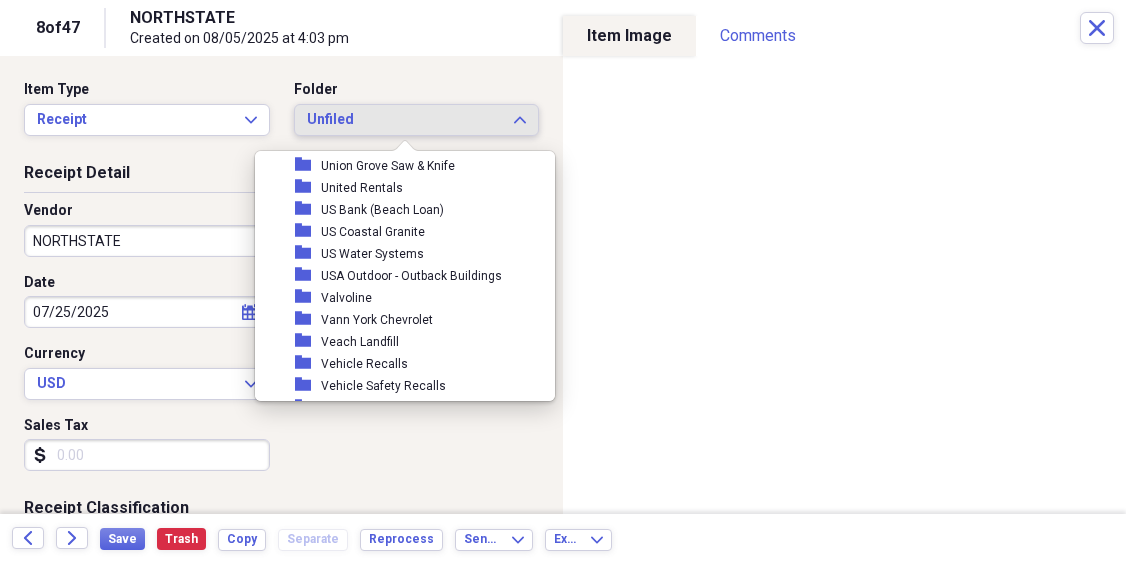 scroll, scrollTop: 17404, scrollLeft: 0, axis: vertical 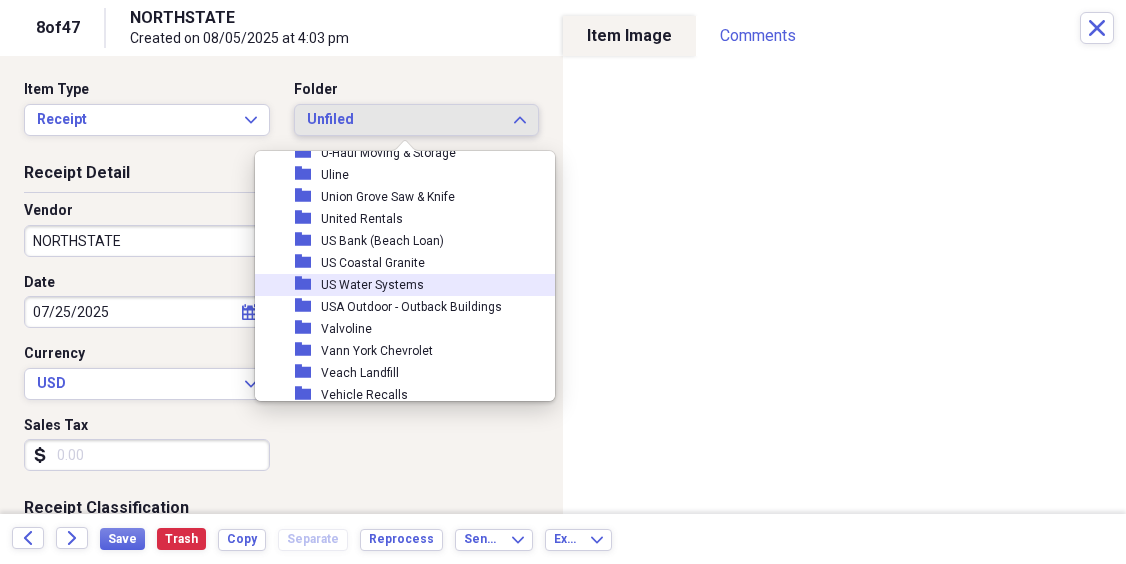 click on "US Water Systems" at bounding box center (372, 285) 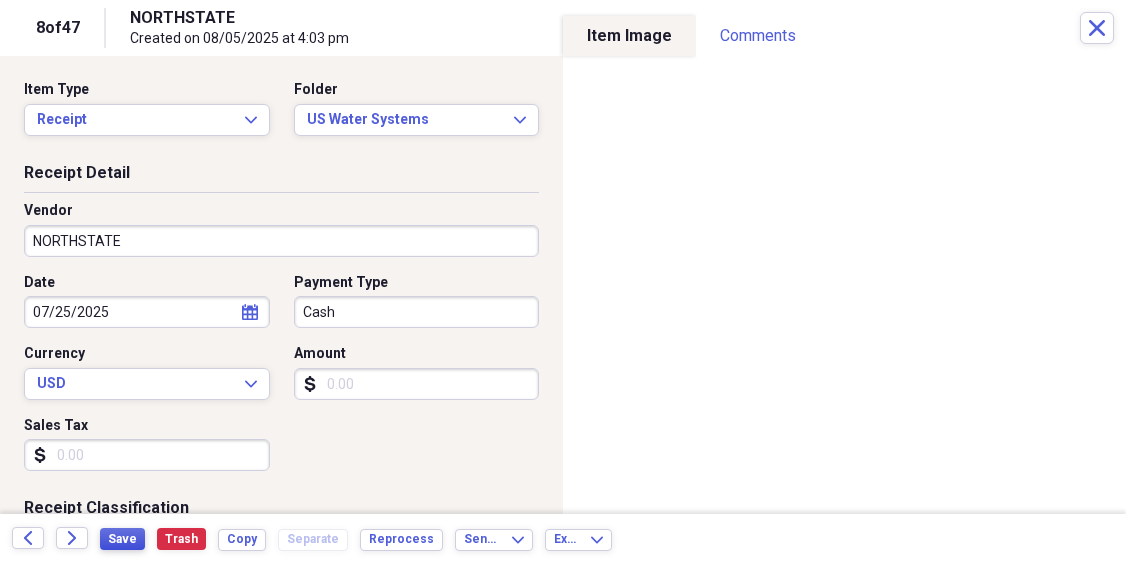 click on "Save" at bounding box center [122, 539] 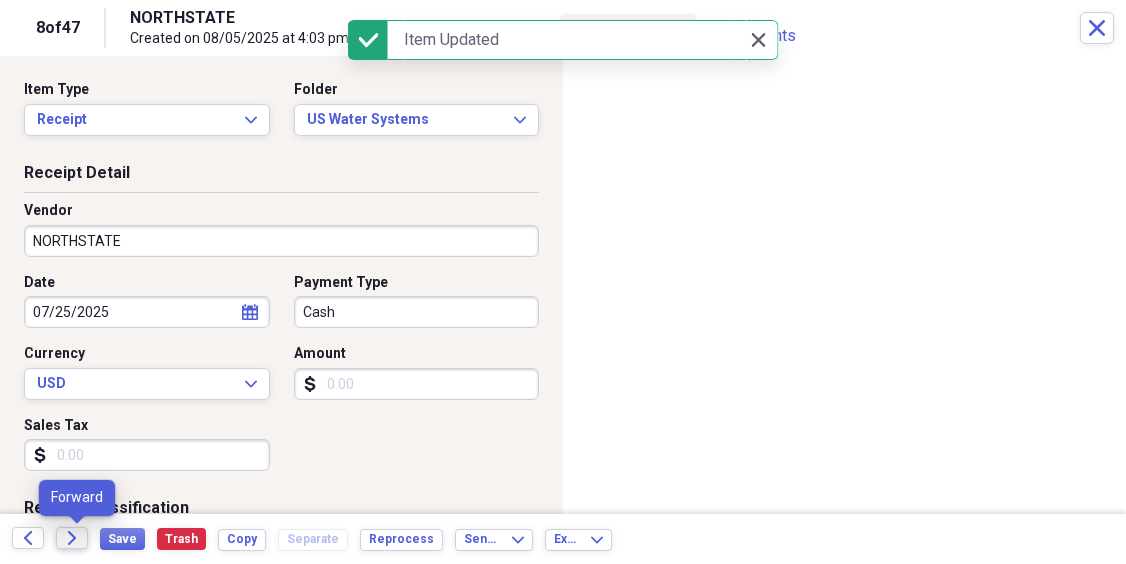 click on "Forward" 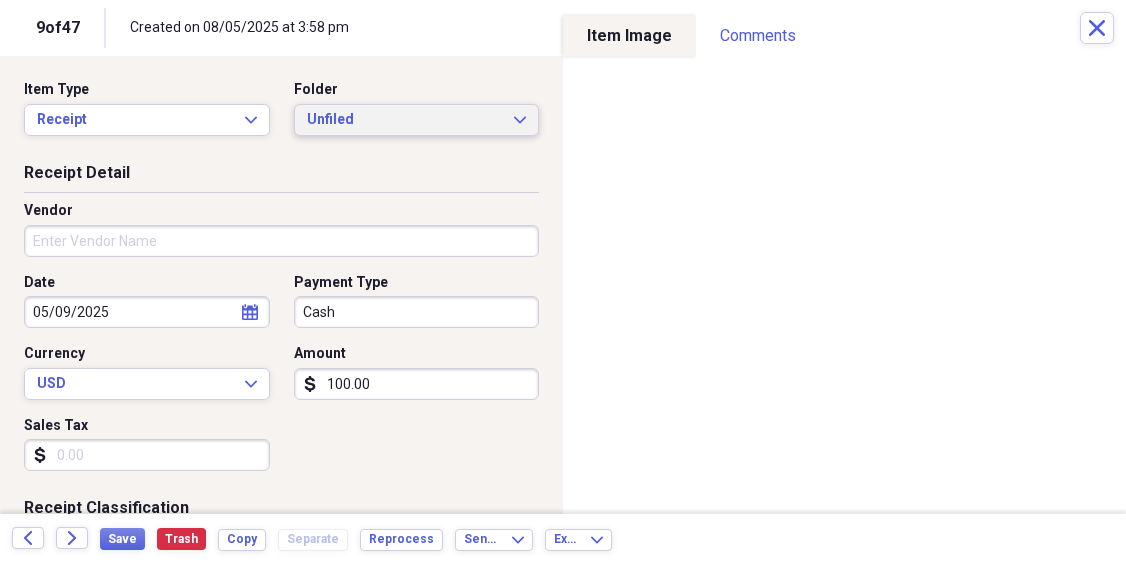 click on "Expand" 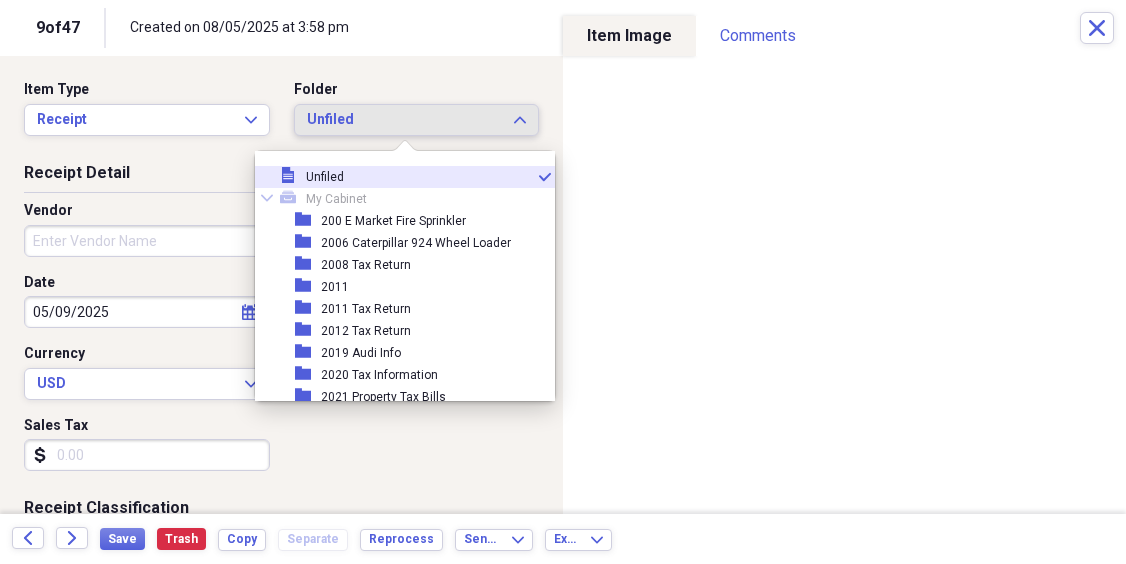 click 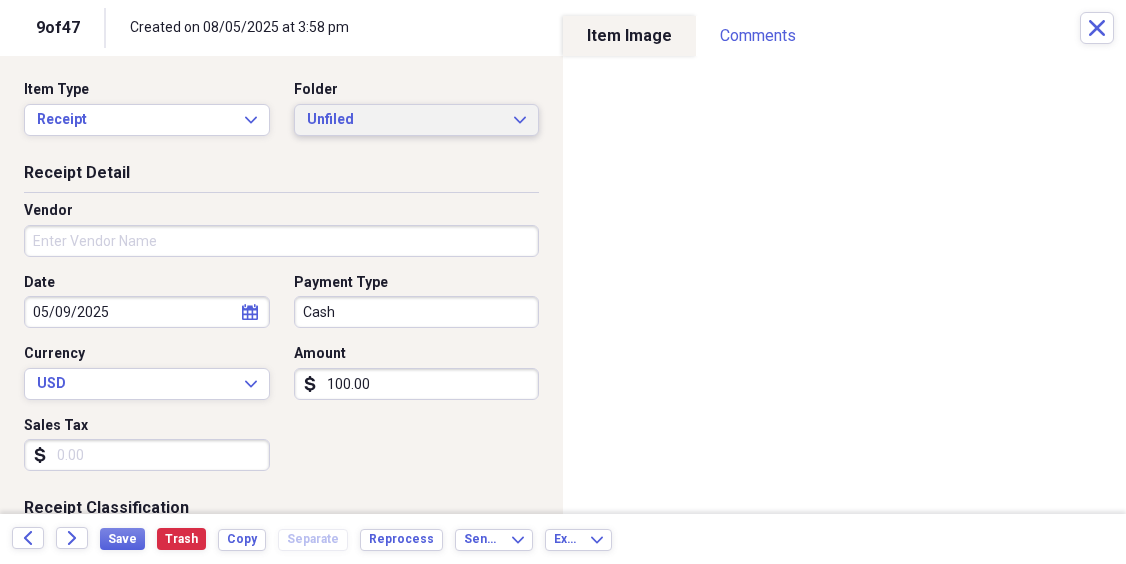 click on "Expand" 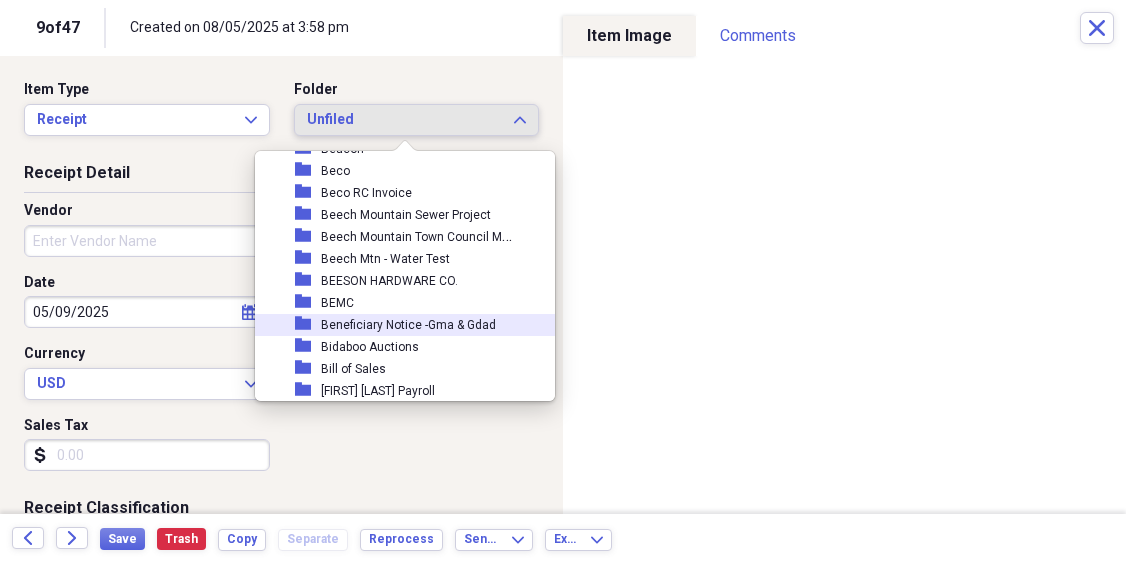 scroll, scrollTop: 2438, scrollLeft: 0, axis: vertical 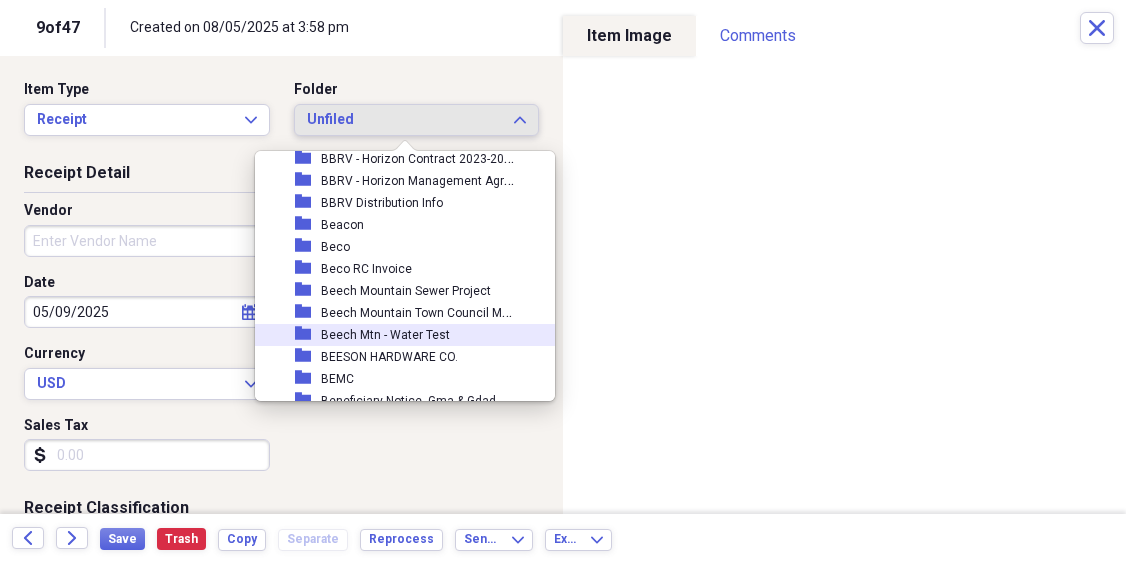 click on "Beech Mtn - Water Test" at bounding box center (385, 335) 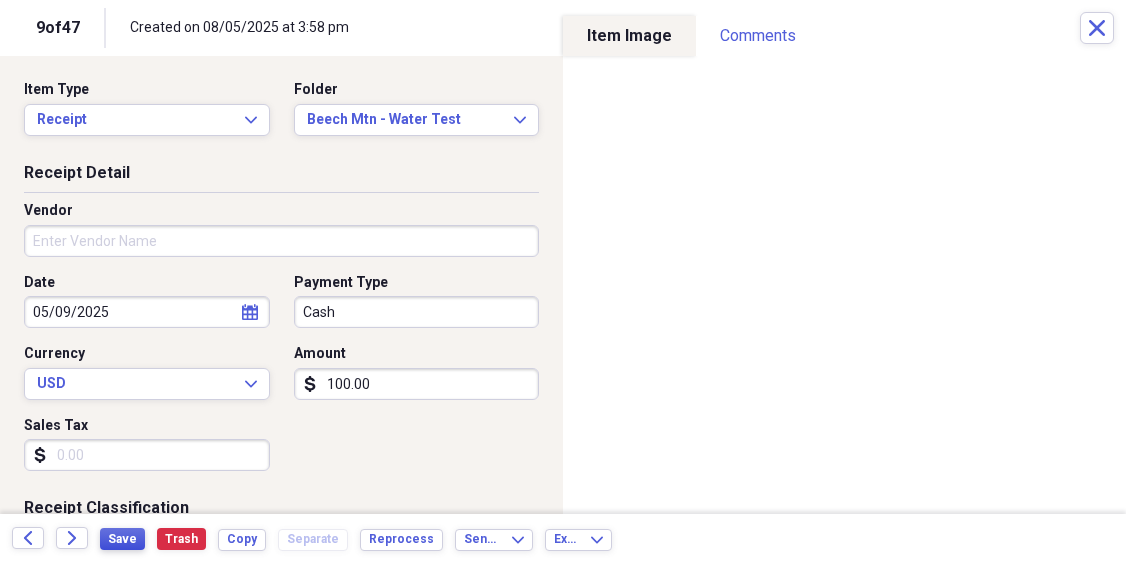 click on "Save" at bounding box center (122, 539) 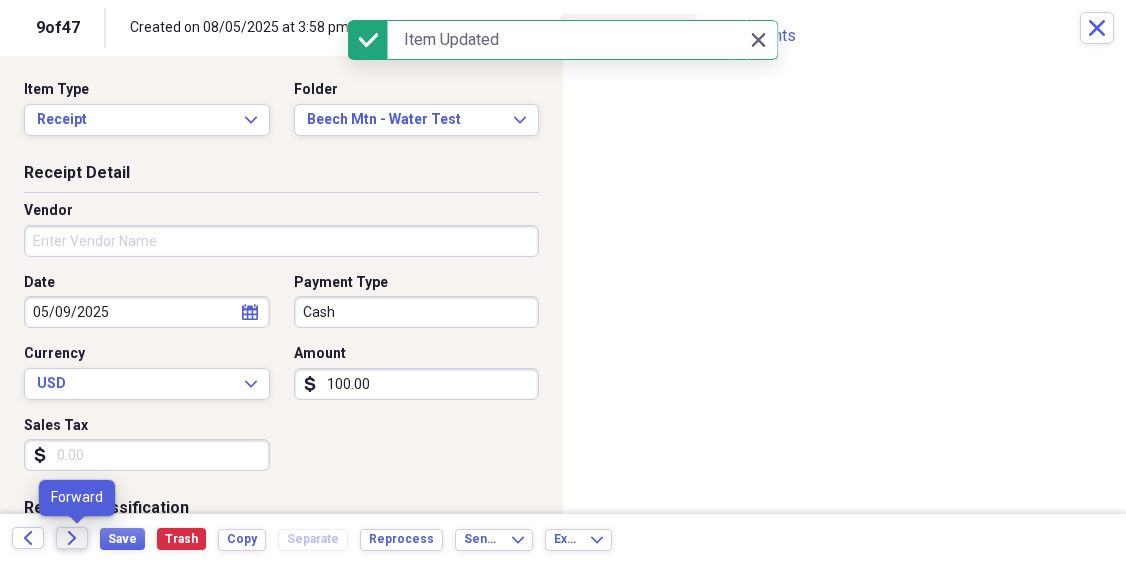 click on "Forward" 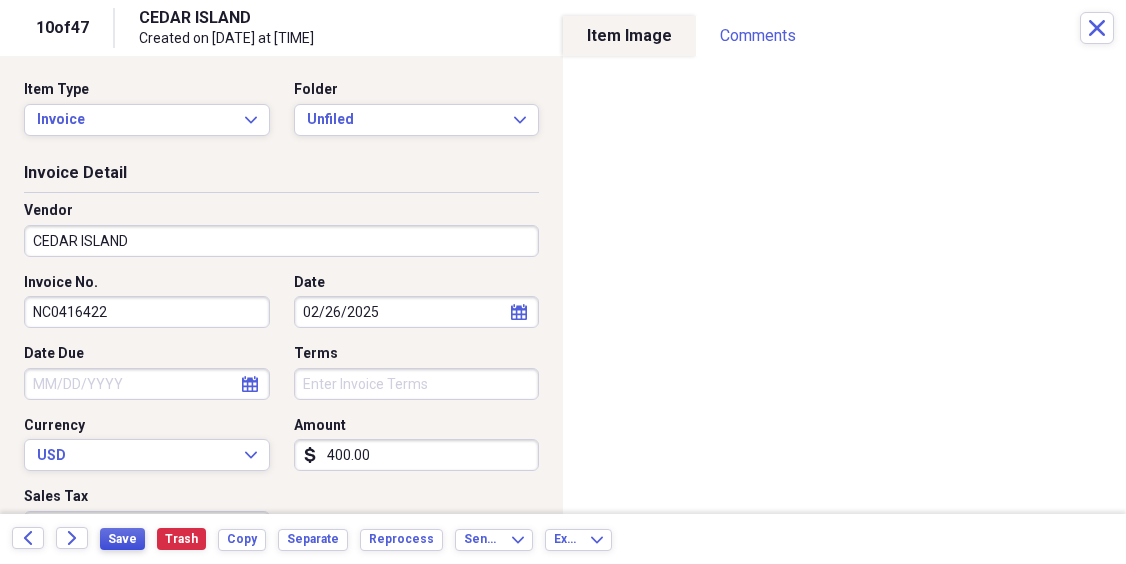 click on "Save" at bounding box center (122, 539) 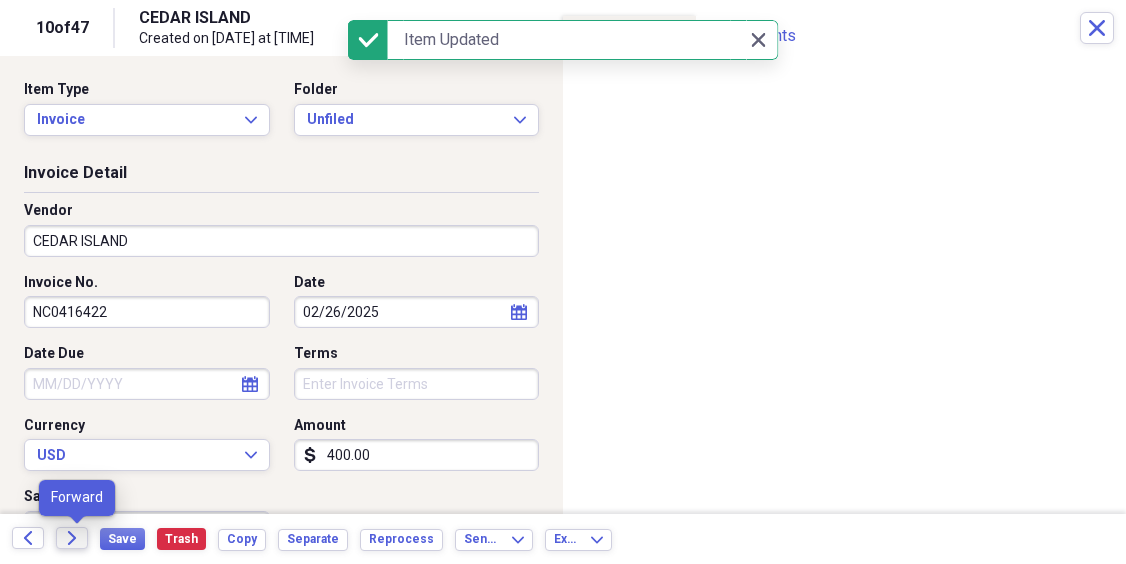 click on "Forward" 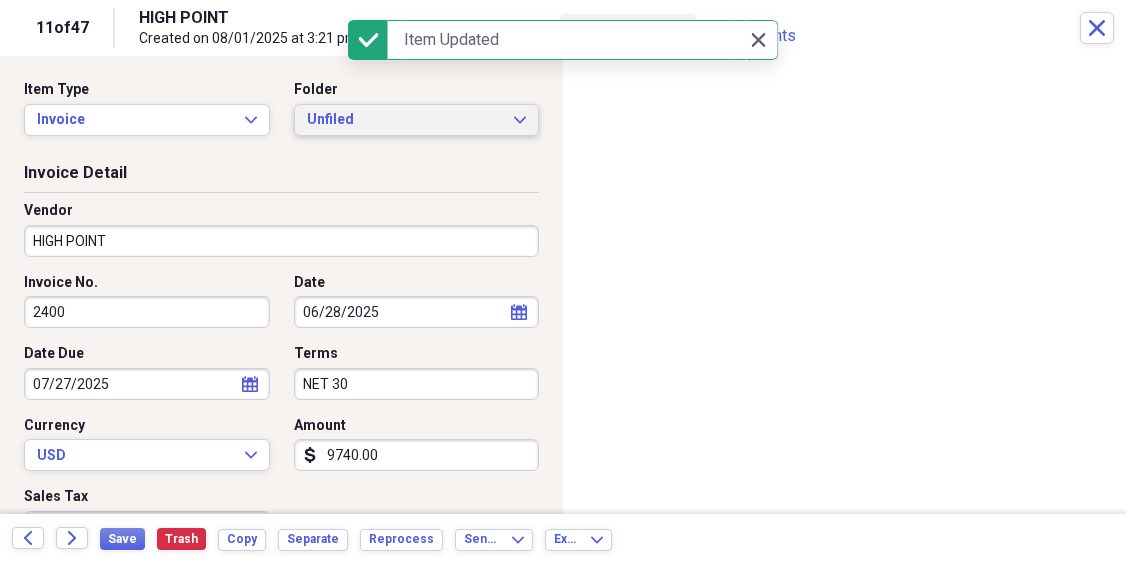 click on "Expand" 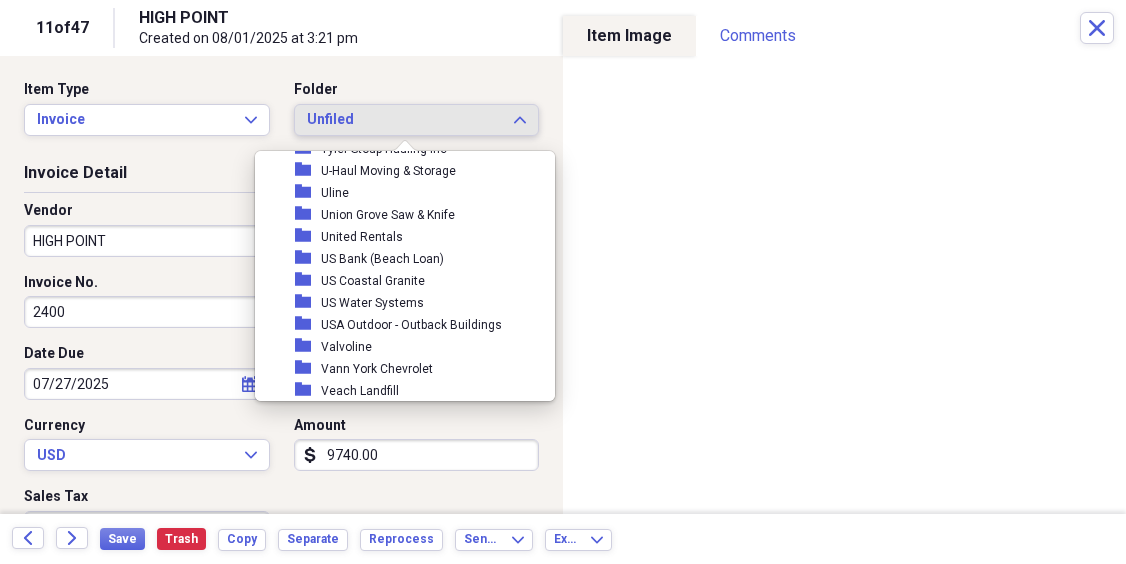 scroll, scrollTop: 17704, scrollLeft: 0, axis: vertical 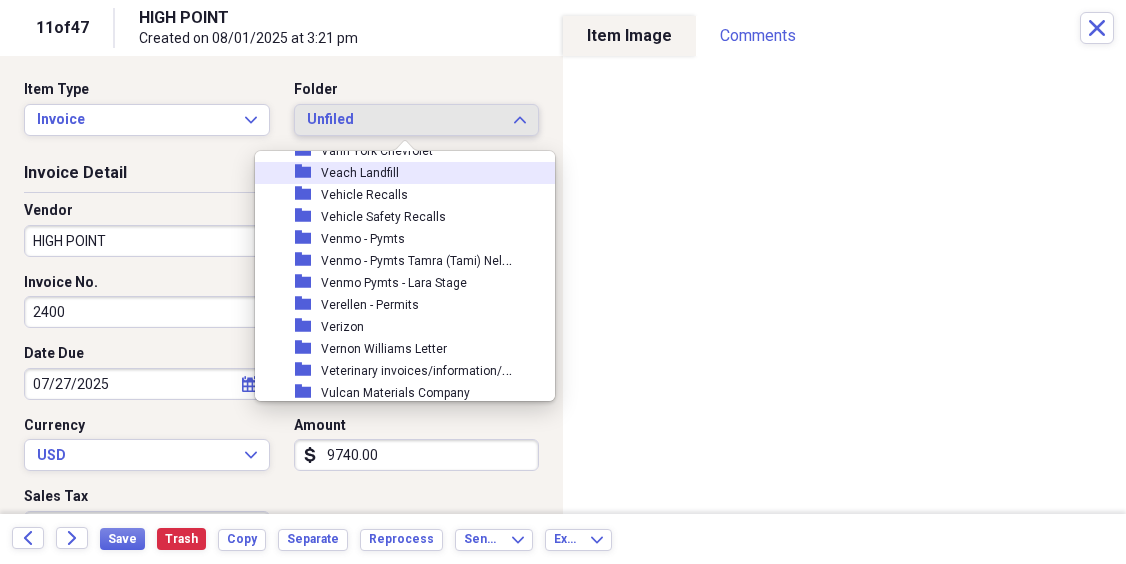click on "Veach Landfill" at bounding box center (360, 173) 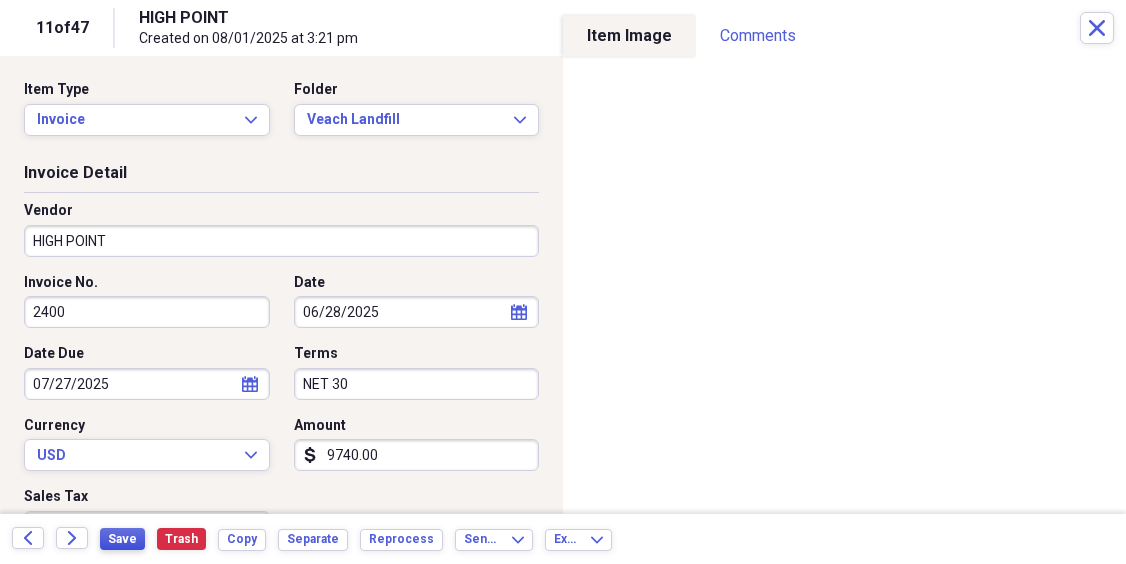 click on "Save" at bounding box center (122, 539) 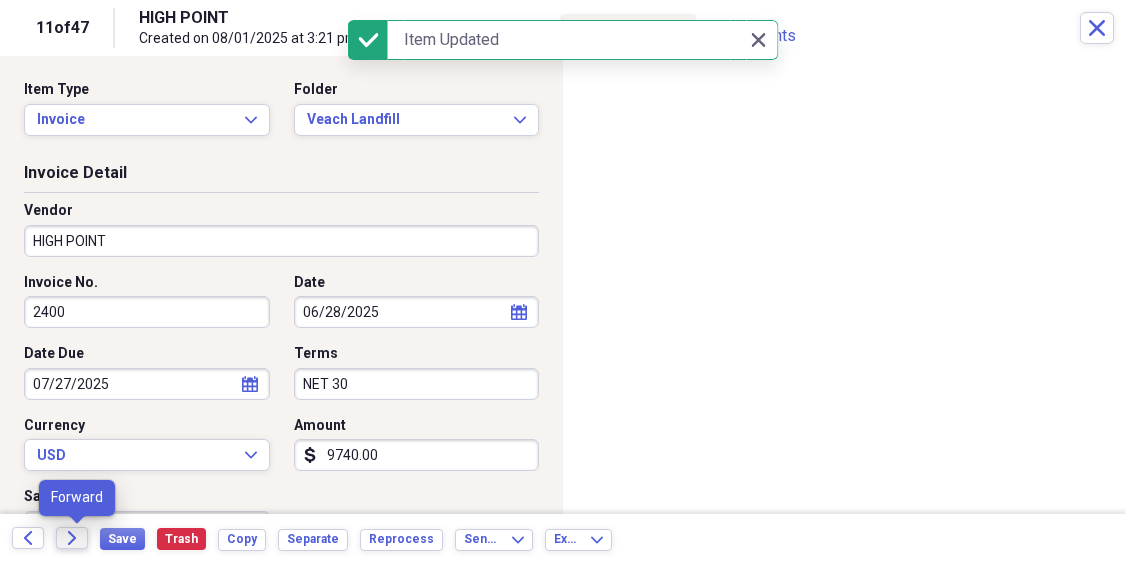 click on "Forward" 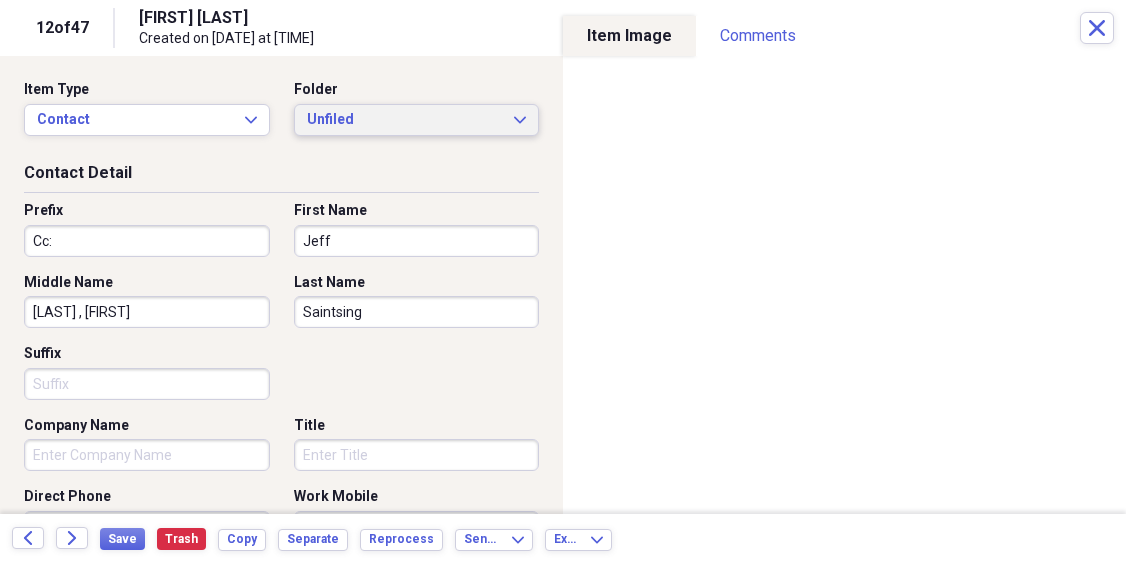 click on "Expand" 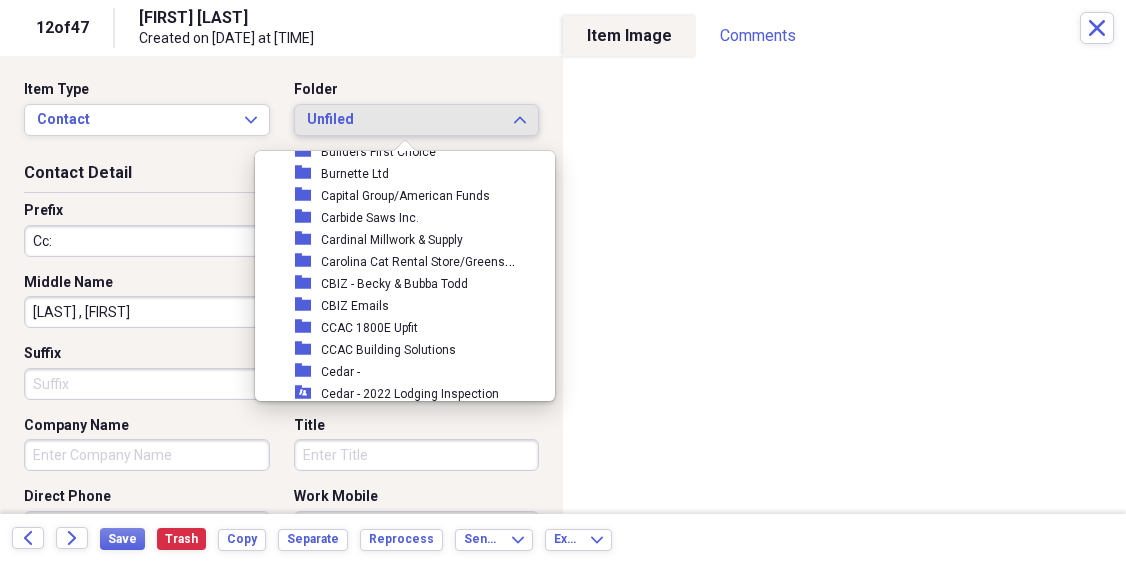 scroll, scrollTop: 3718, scrollLeft: 0, axis: vertical 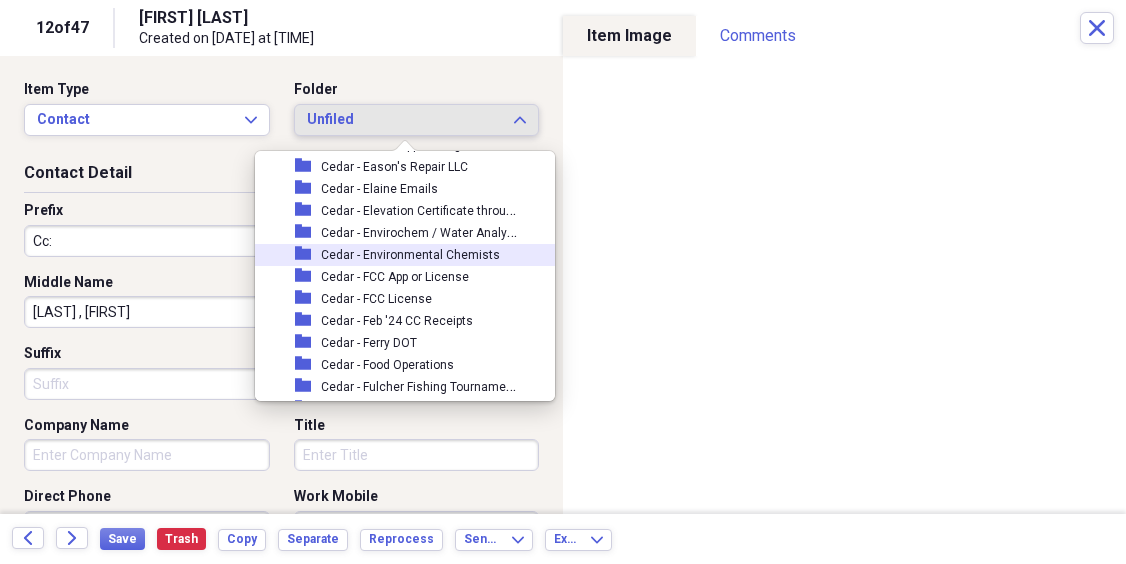 click on "Cedar - Environmental Chemists" at bounding box center (410, 255) 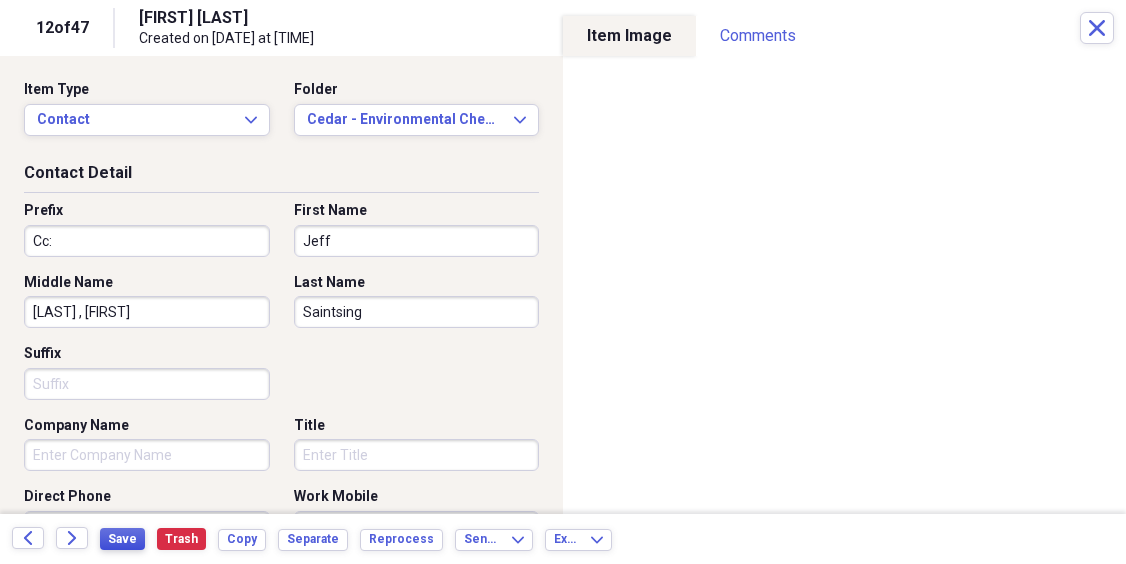 click on "Save" at bounding box center [122, 539] 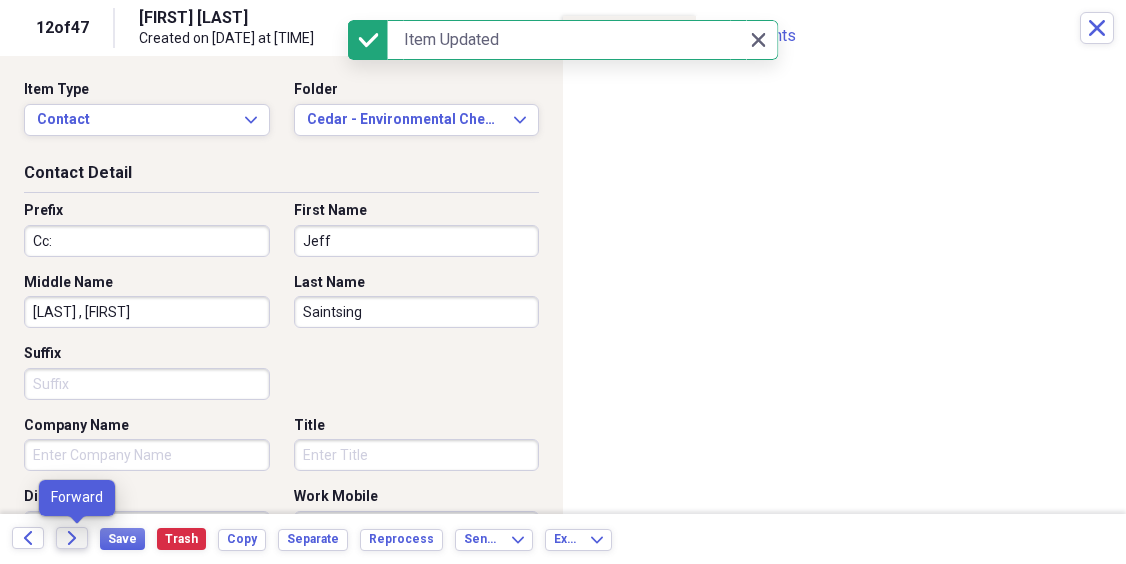 click on "Forward" 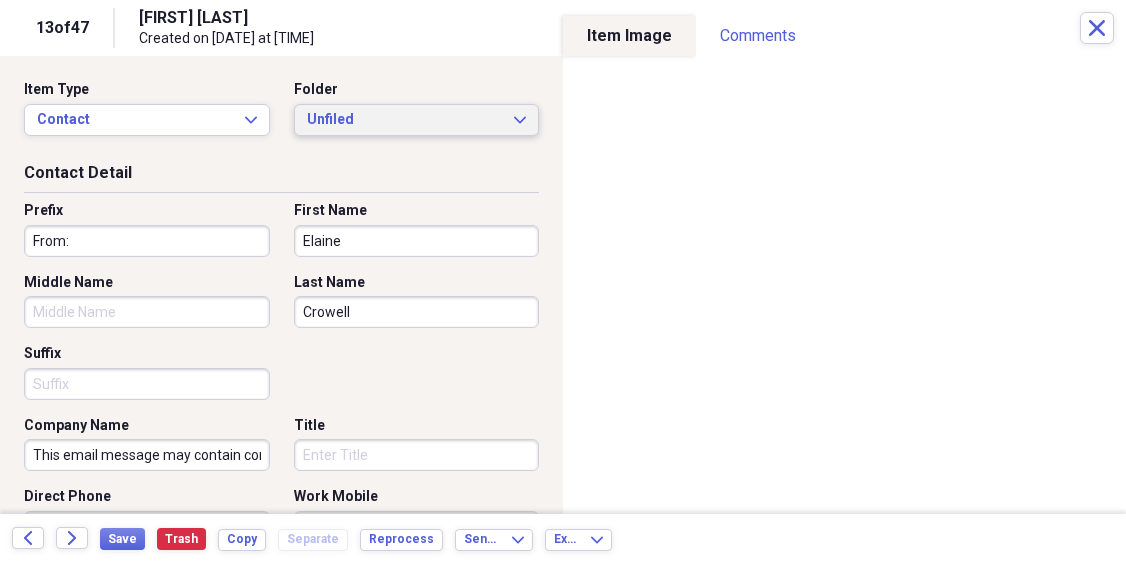 click on "Expand" 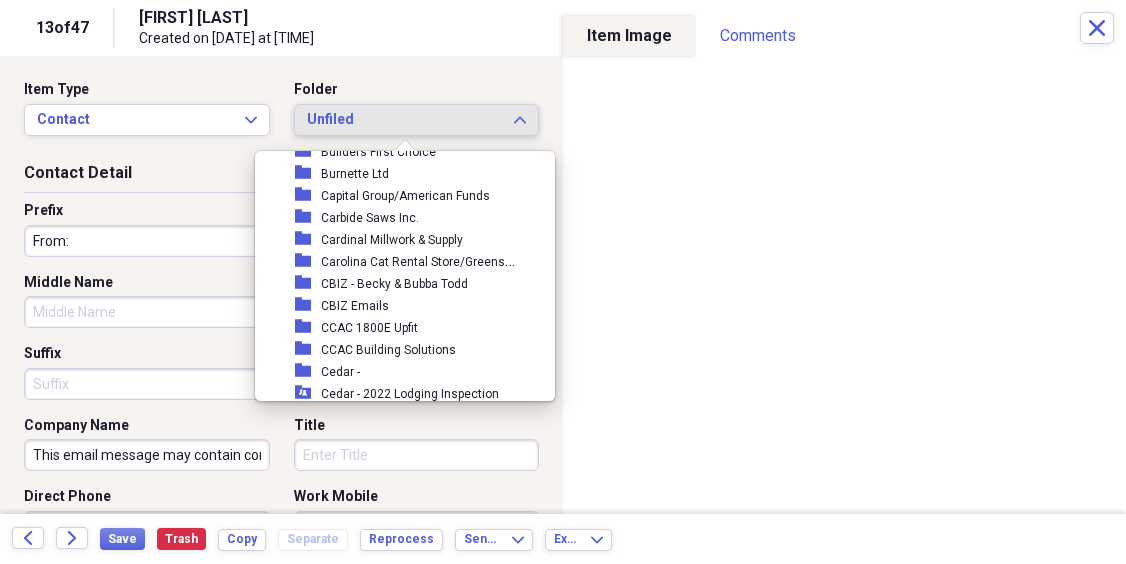 scroll, scrollTop: 3846, scrollLeft: 0, axis: vertical 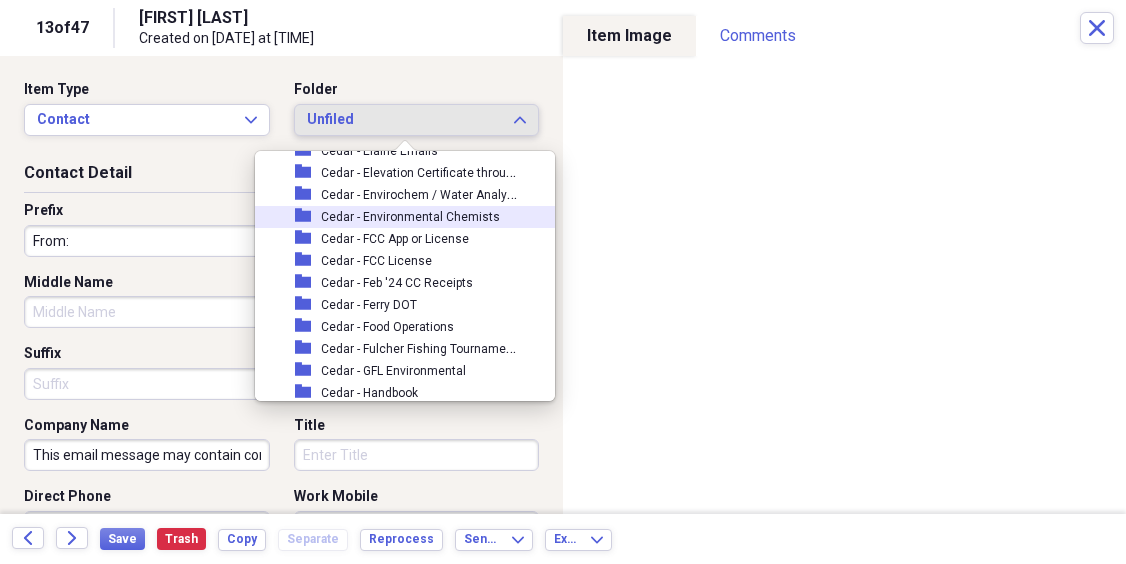 click on "Cedar - Environmental Chemists" at bounding box center (410, 217) 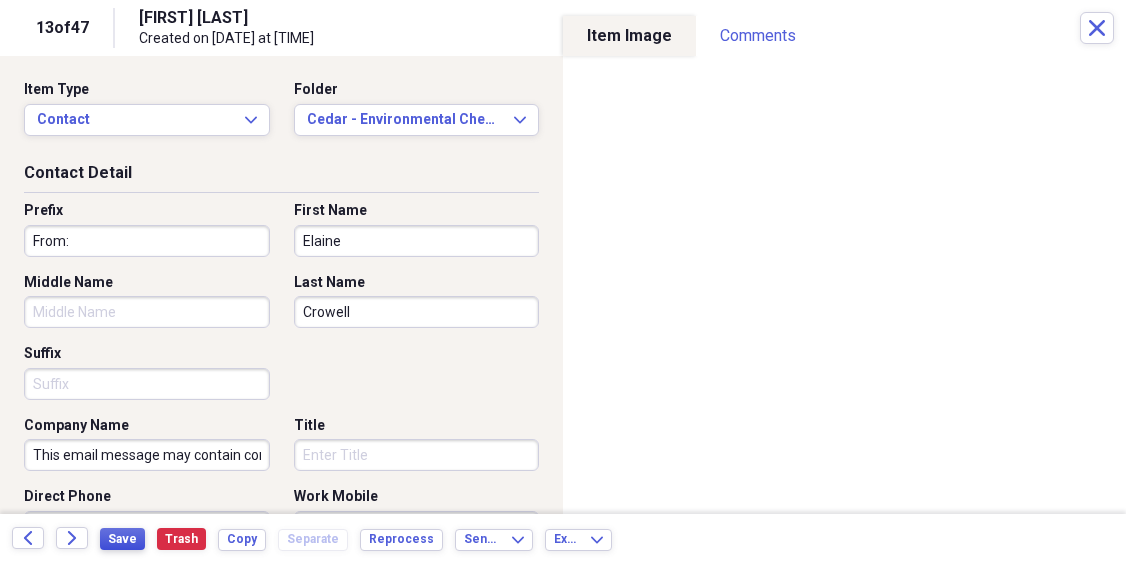 click on "Save" at bounding box center [122, 539] 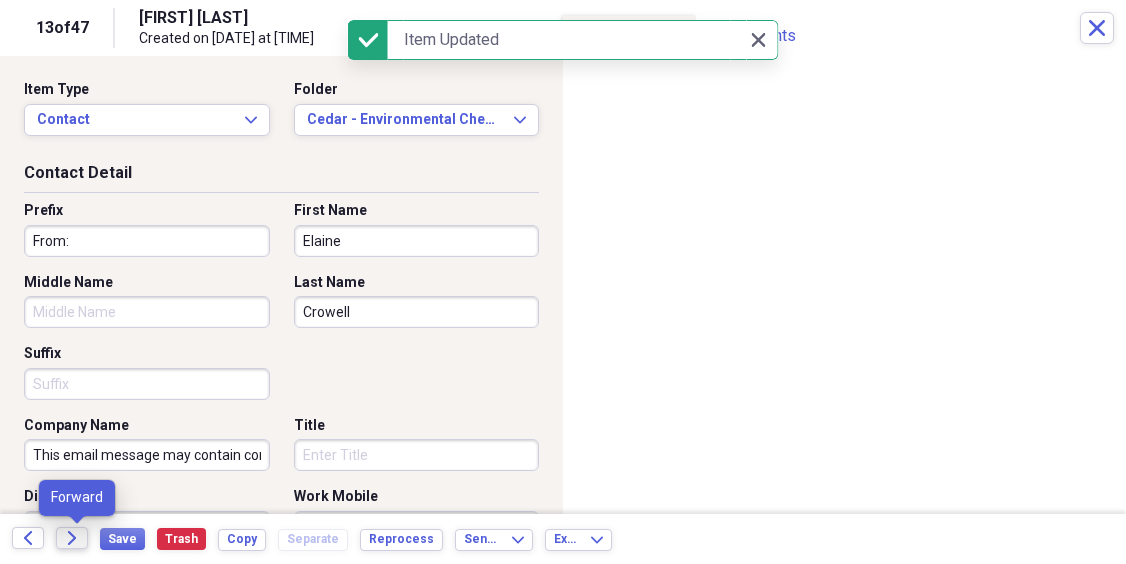 click on "Forward" at bounding box center [72, 538] 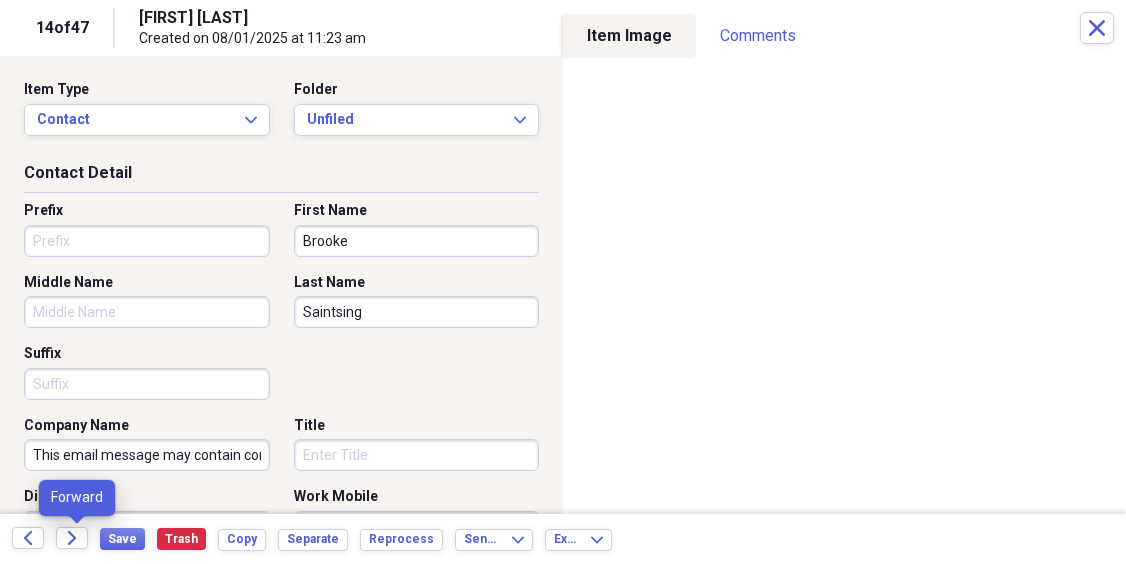 scroll, scrollTop: 0, scrollLeft: 0, axis: both 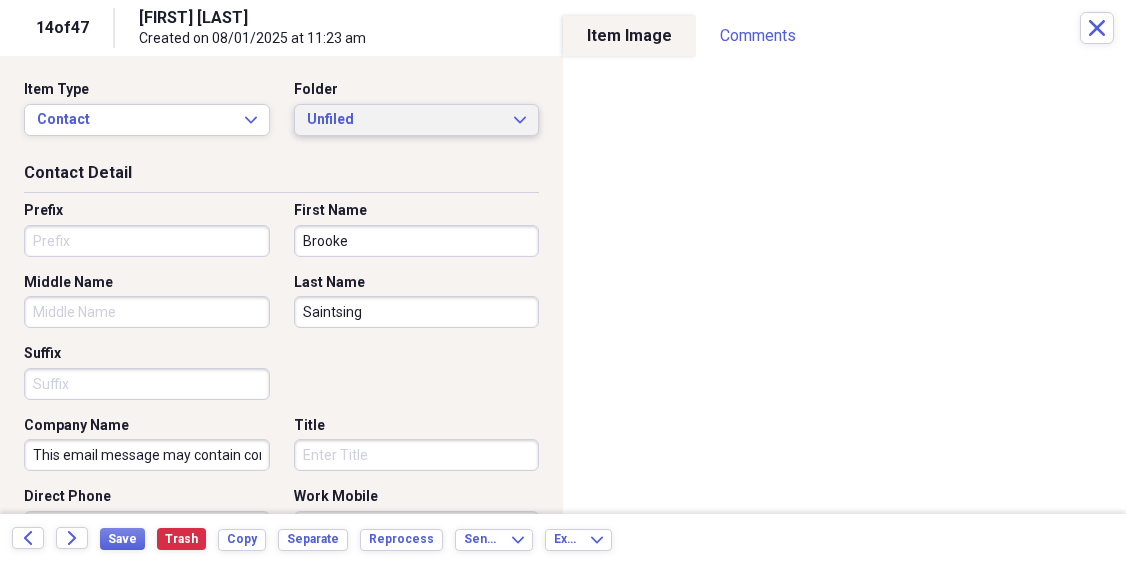 click on "Expand" 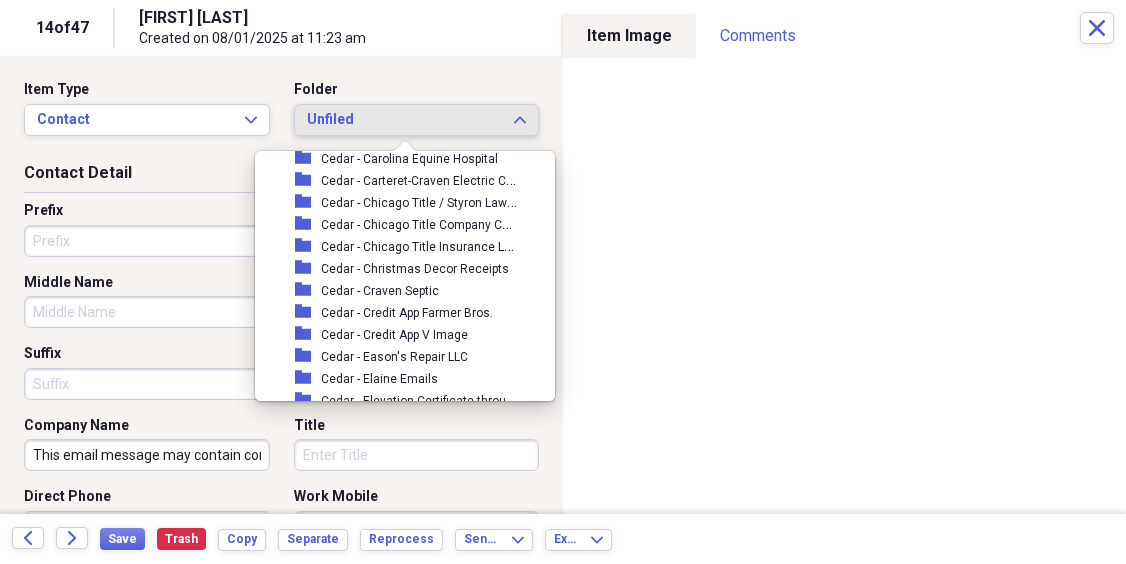 scroll, scrollTop: 4990, scrollLeft: 0, axis: vertical 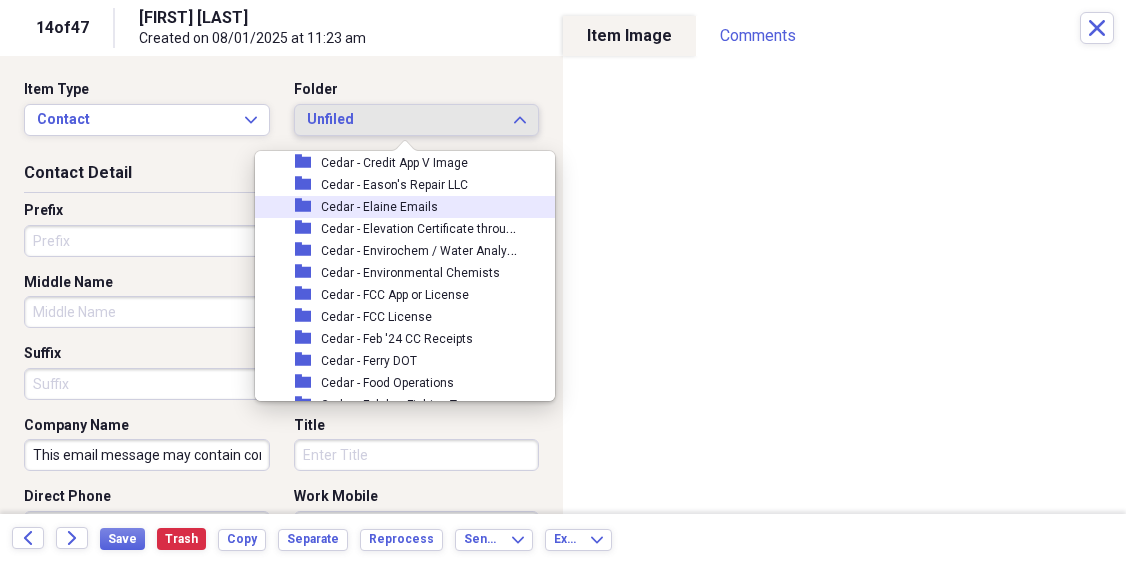 click on "folder Cedar - [NAME] Emails" at bounding box center (397, 207) 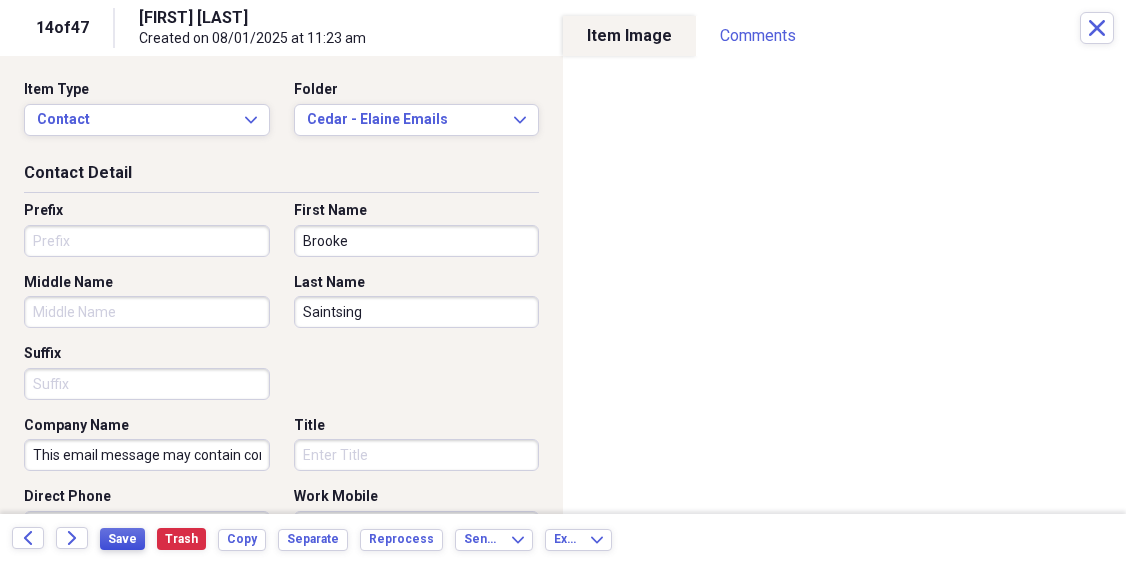 click on "Save" at bounding box center [122, 539] 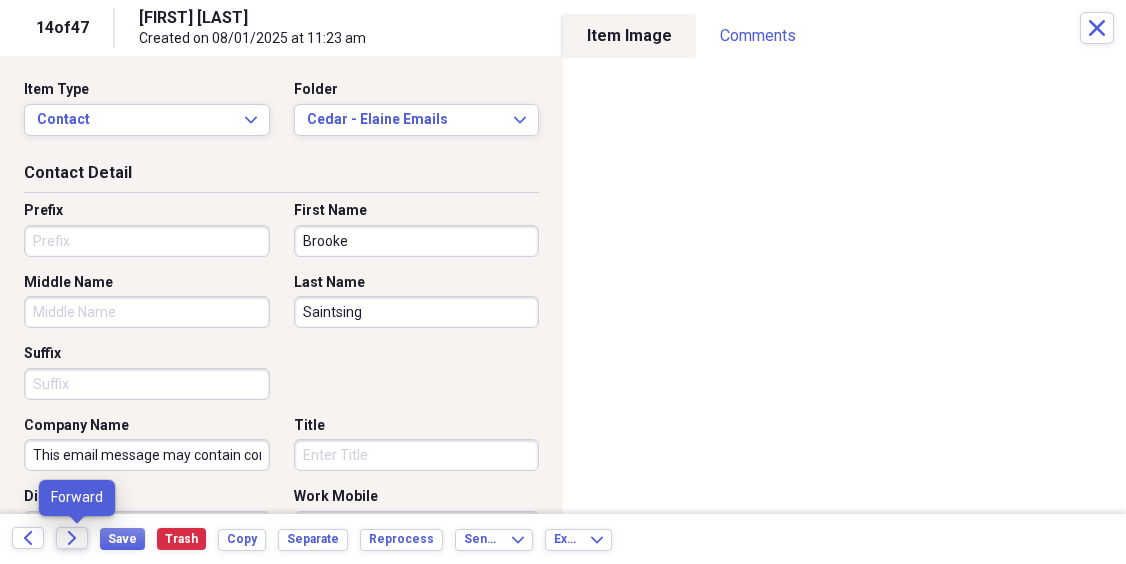 click 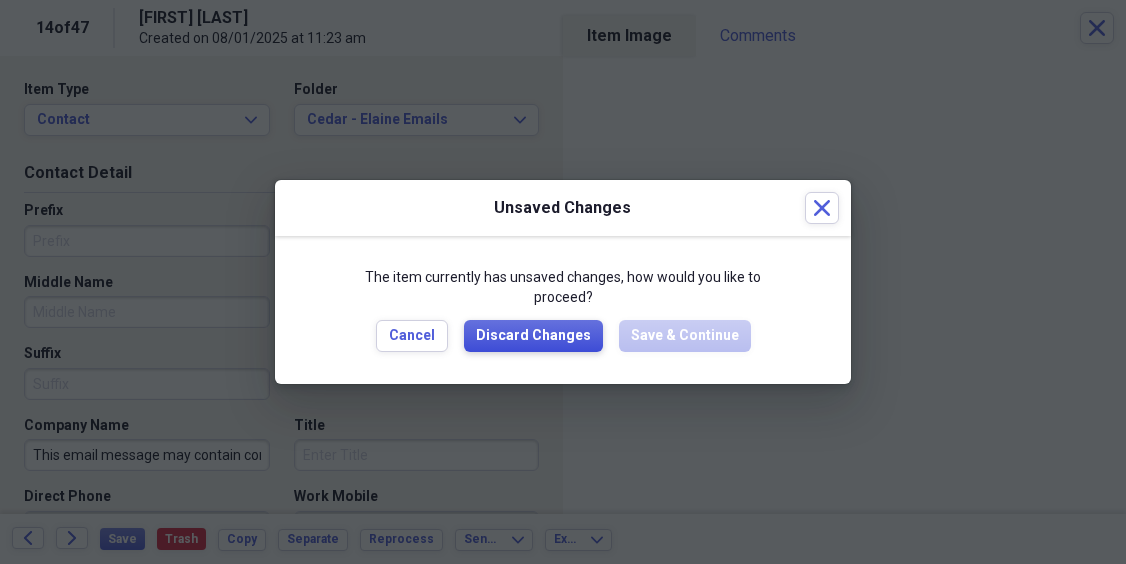 click on "Discard Changes" at bounding box center (533, 336) 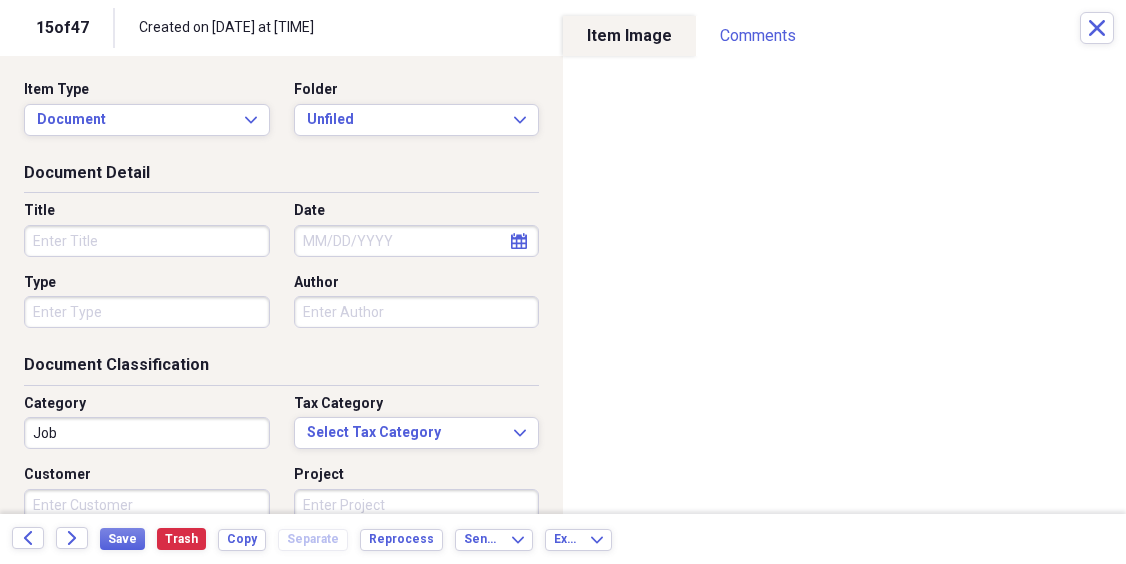 click on "Do My Books Collapse transactions Accounts / Transactions insights Insights reconciliation Monthly Review Organize My Files Collapse Unfiled Needs Review Unfiled All Files Unfiled Unfiled Unfiled Saved Reports Collapse My Cabinet My Cabinet Add Folder Folder 200 E Market Fire Sprinkler Add Folder Folder 2006 Caterpillar 924 Wheel Loader Add Folder Folder 2008 Tax Return Add Folder Folder 2011 Add Folder Folder 2011 Tax Return Add Folder Folder 2012 Tax Return Add Folder Folder 2019 Audi Info Add Folder Folder 2020 Tax Information Add Folder Folder 2021 Property Tax Bills Add Folder Folder 2021 Real Estate Assessed Values Add Folder Folder 2021 Real Property Listing Add Folder Folder 2021 Saintsing Investments LLC Tax Payment Add Folder Folder 2021 Tax Payments Add Folder Folder 2022 Real & Personal Property Listing Add Folder Folder 2022 REAL ESTATE REASSESSED VALUES Add Folder Folder 2022 TAX DOCUMENTS Add Folder Folder 2023 Add Folder Folder 2023 Car Inspections Add Folder Folder 2023 Equipment Purchases 25" at bounding box center (563, 282) 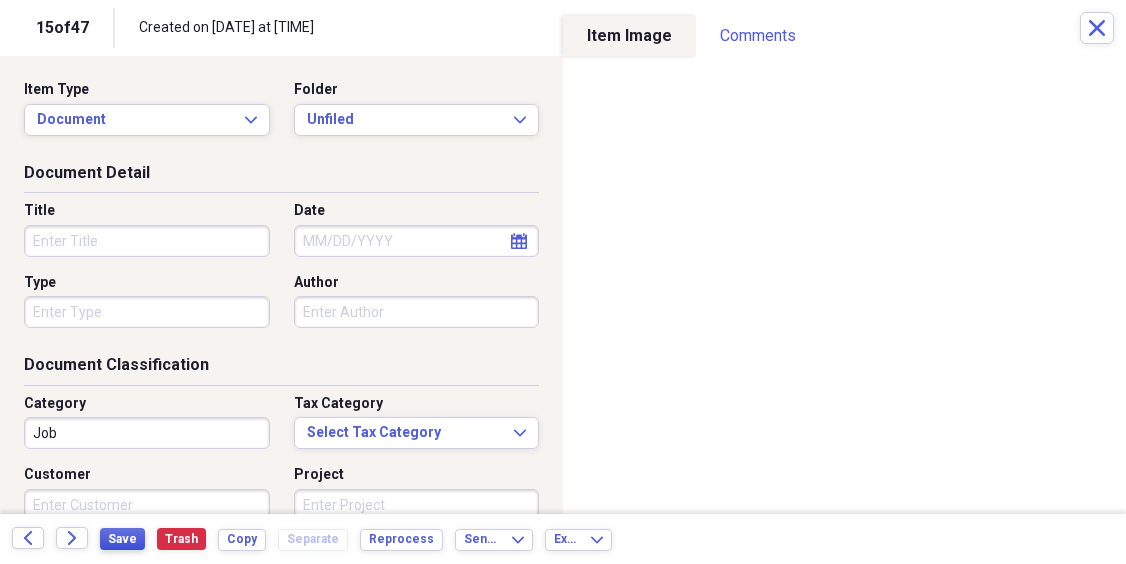 click on "Save" at bounding box center (122, 539) 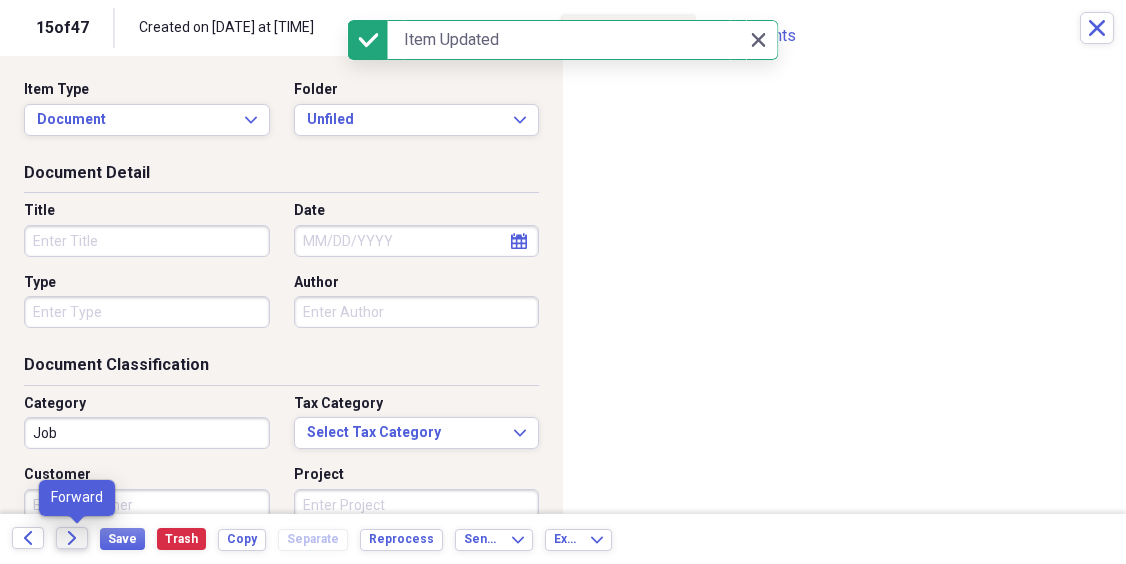 click on "Forward" at bounding box center (72, 538) 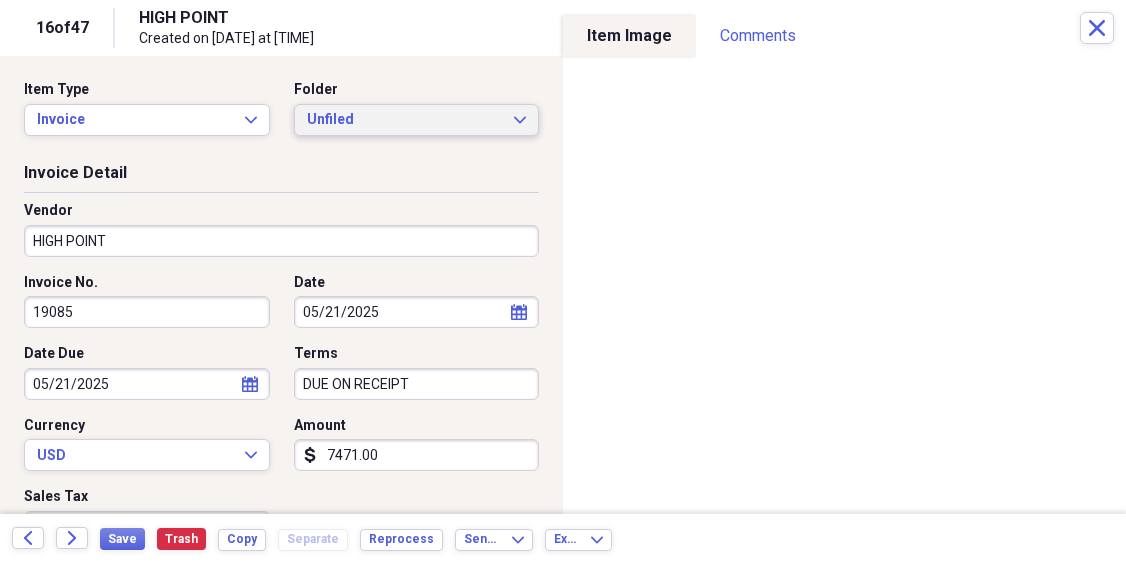 click on "Expand" 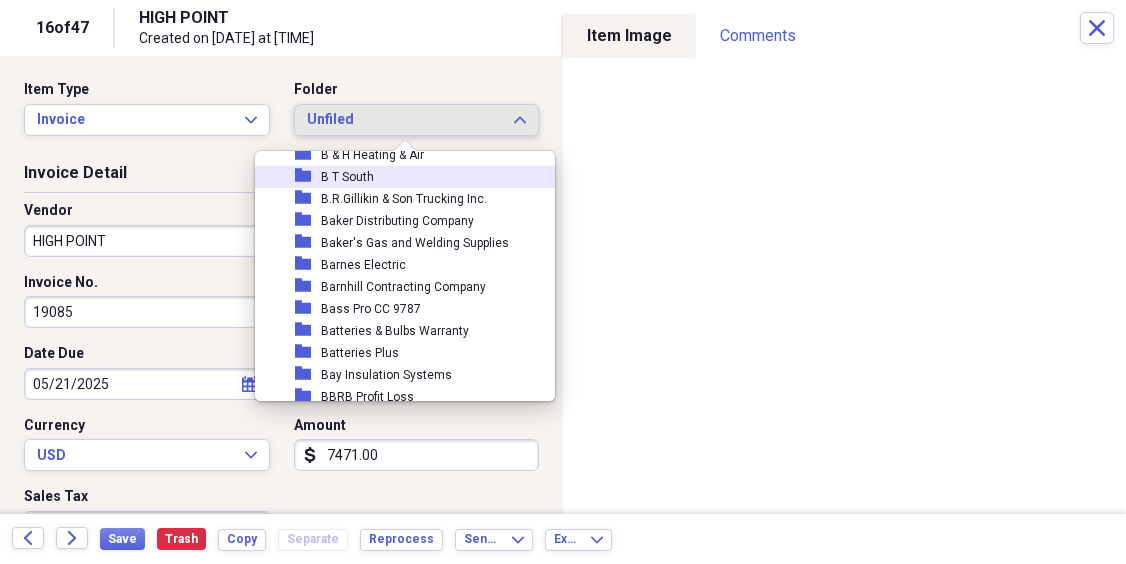 scroll, scrollTop: 2056, scrollLeft: 0, axis: vertical 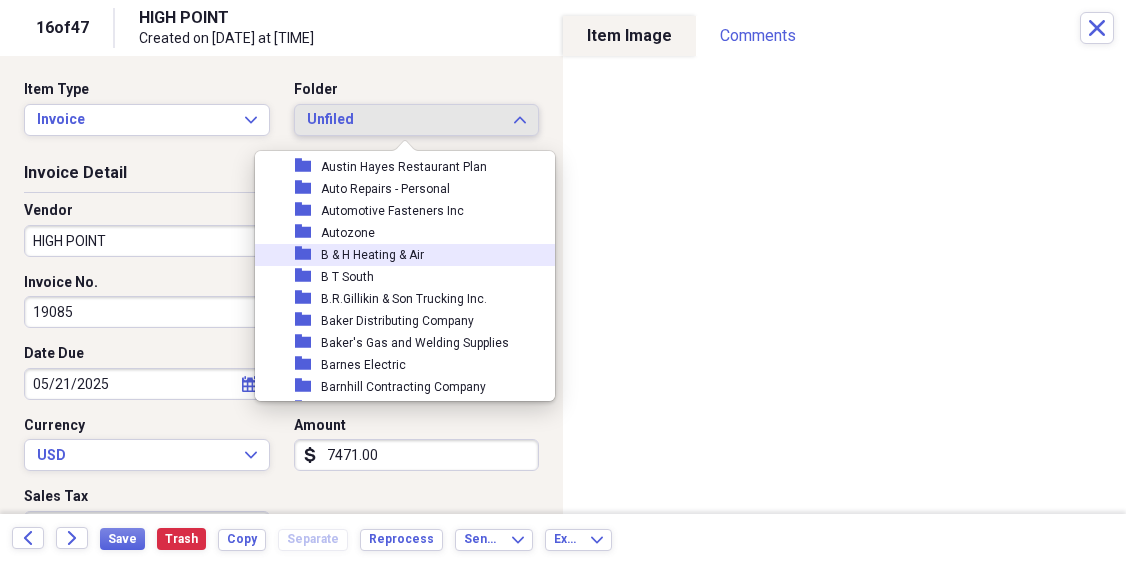 click on "B & H Heating & Air" at bounding box center (372, 255) 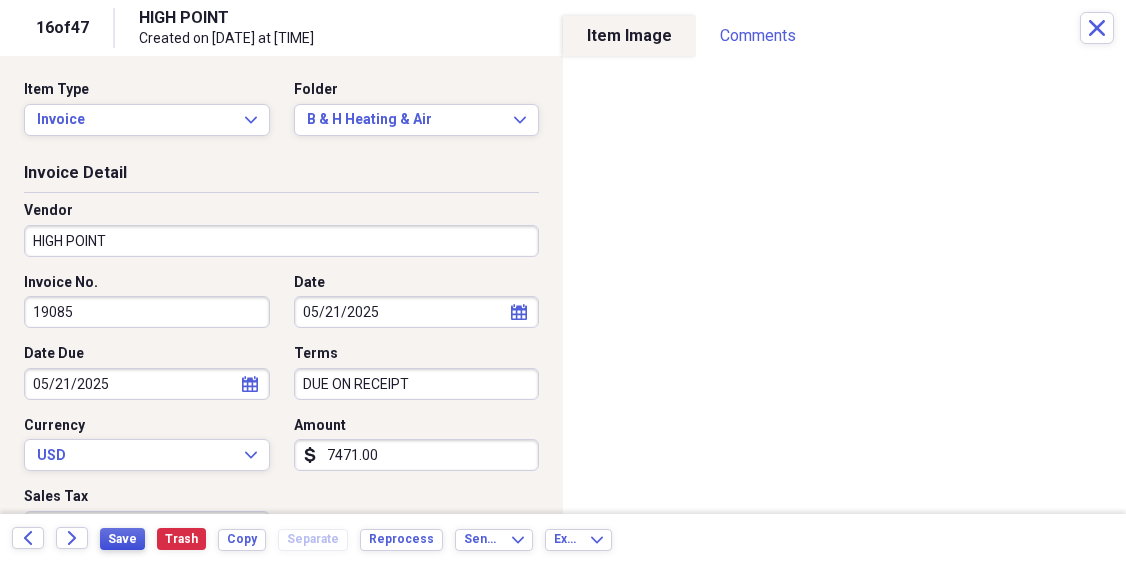 click on "Save" at bounding box center [122, 539] 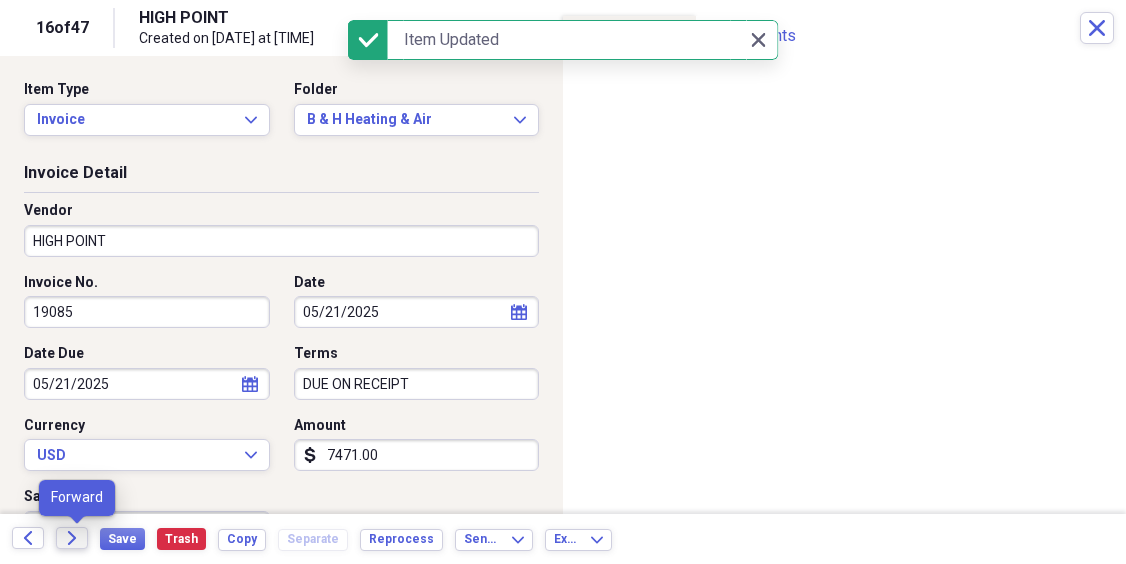 click on "Forward" 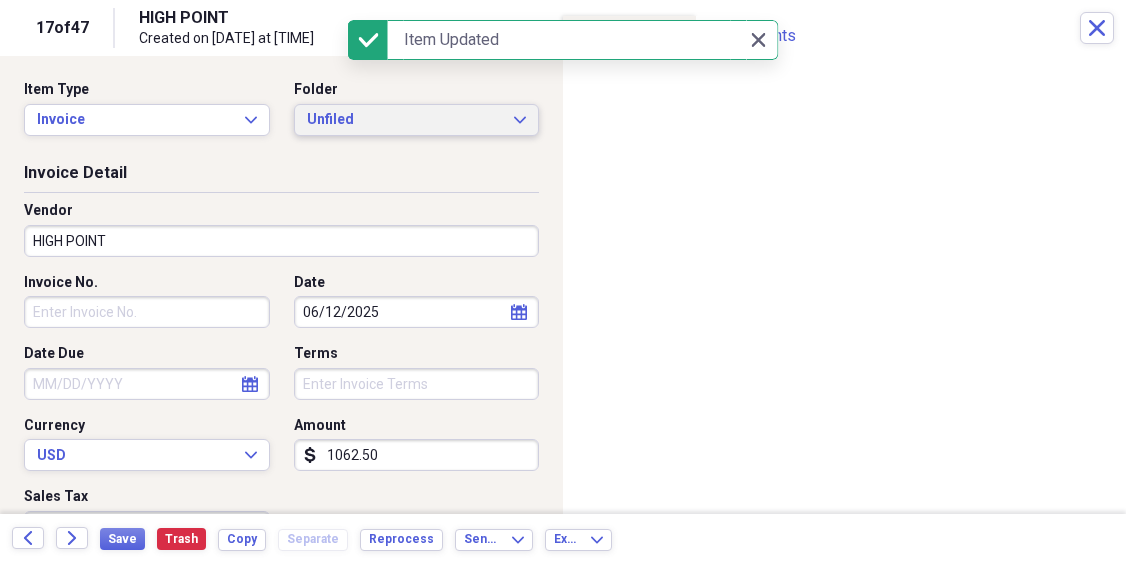 click on "Expand" 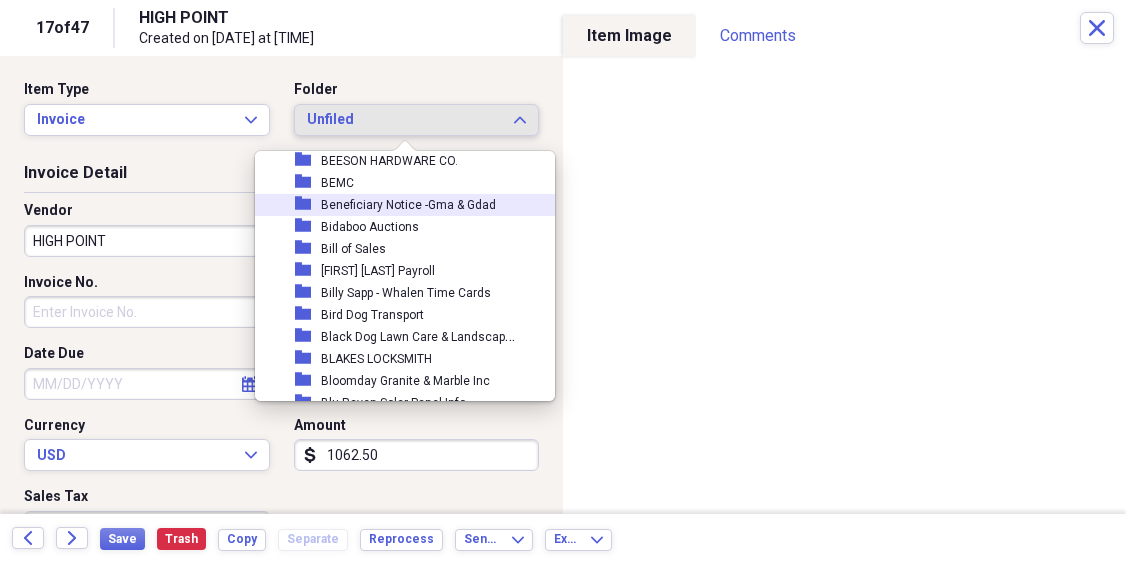scroll, scrollTop: 2628, scrollLeft: 0, axis: vertical 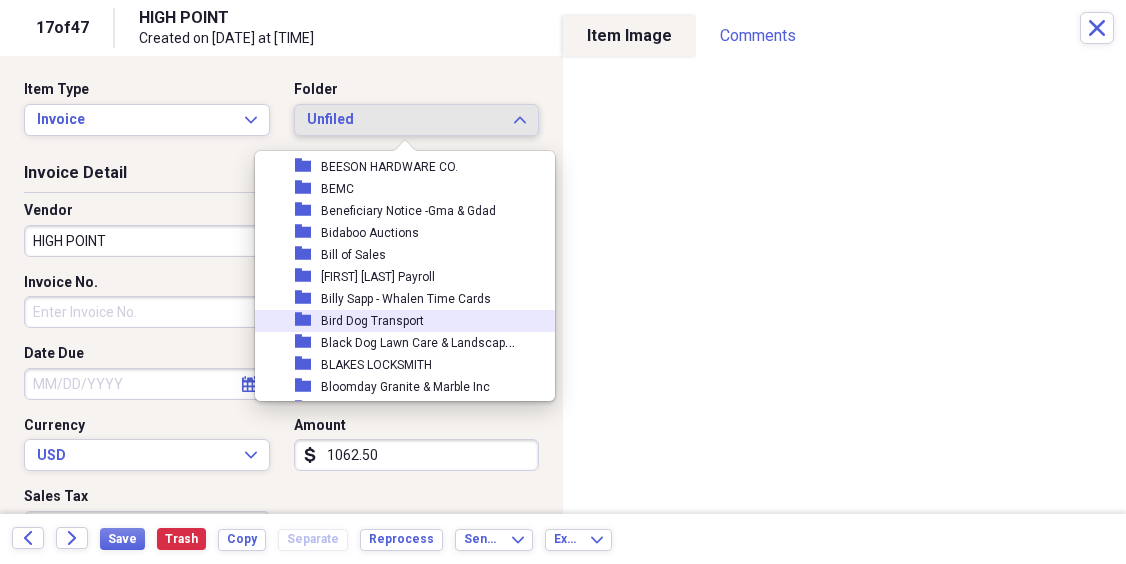 click on "Bird Dog Transport" at bounding box center [372, 321] 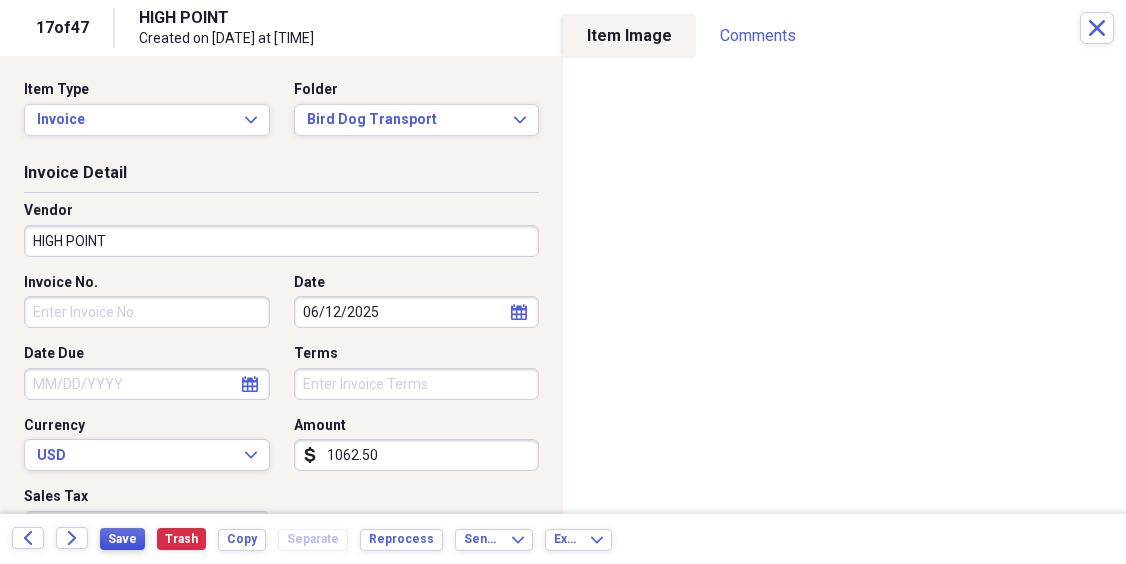 click on "Save" at bounding box center (122, 539) 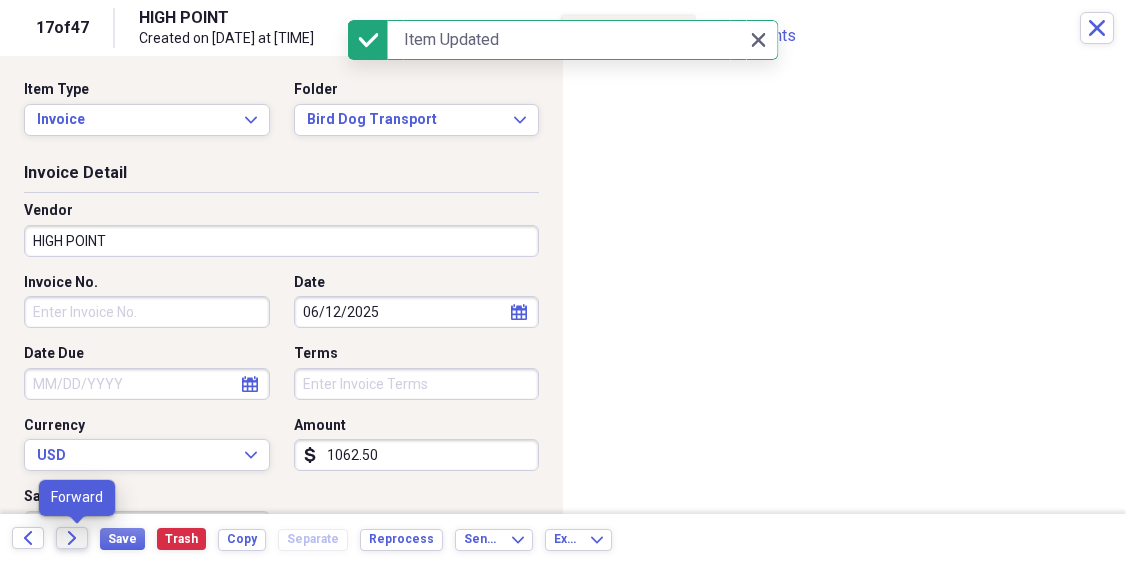 click on "Forward" 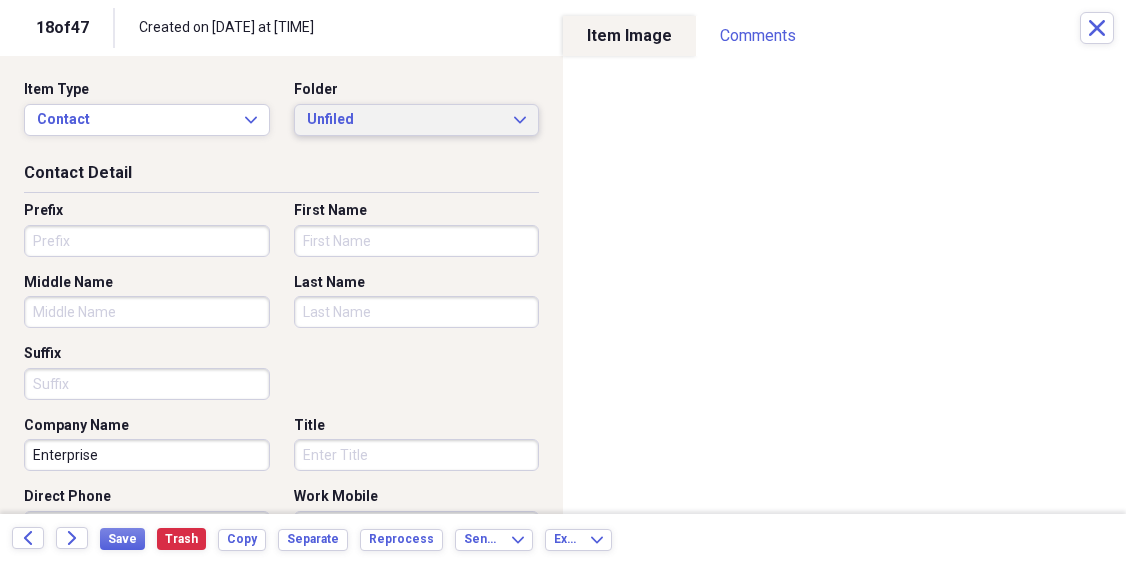 click on "Expand" 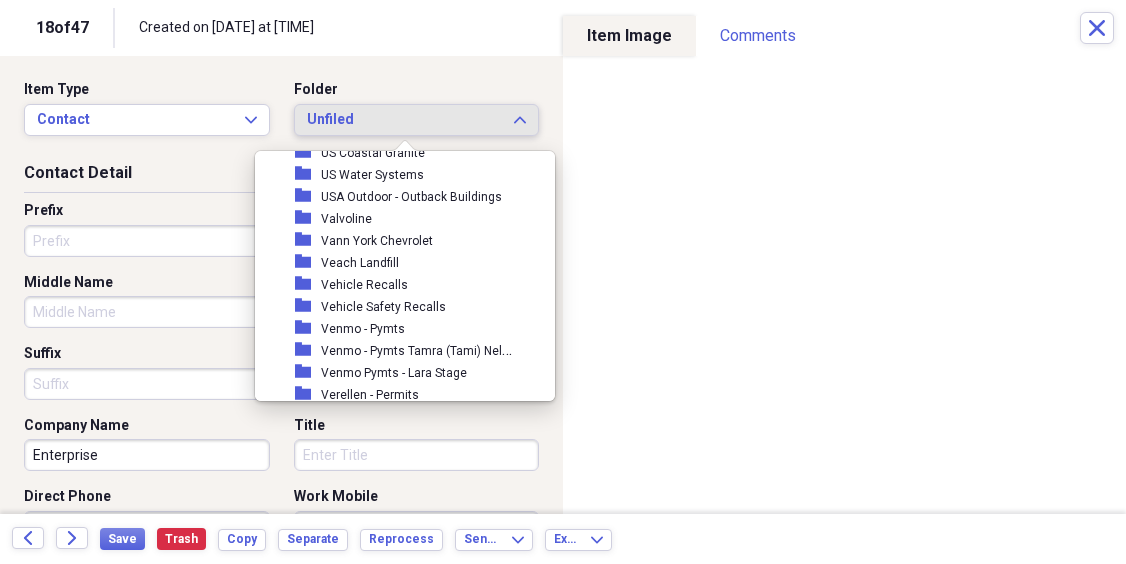 scroll, scrollTop: 17641, scrollLeft: 0, axis: vertical 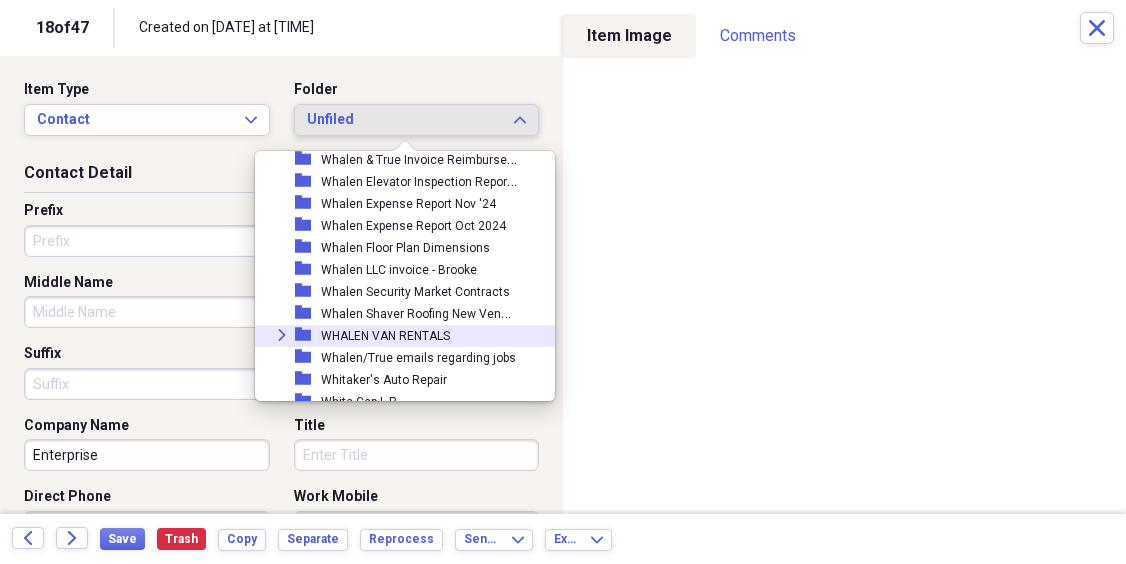 click on "WHALEN VAN RENTALS" at bounding box center [385, 336] 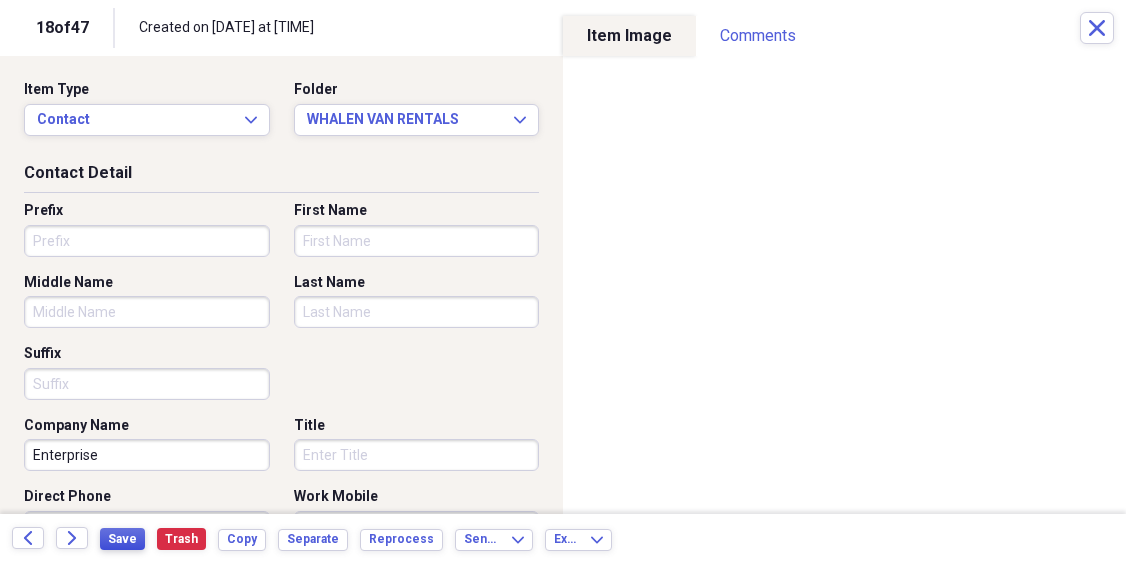 click on "Save" at bounding box center (122, 539) 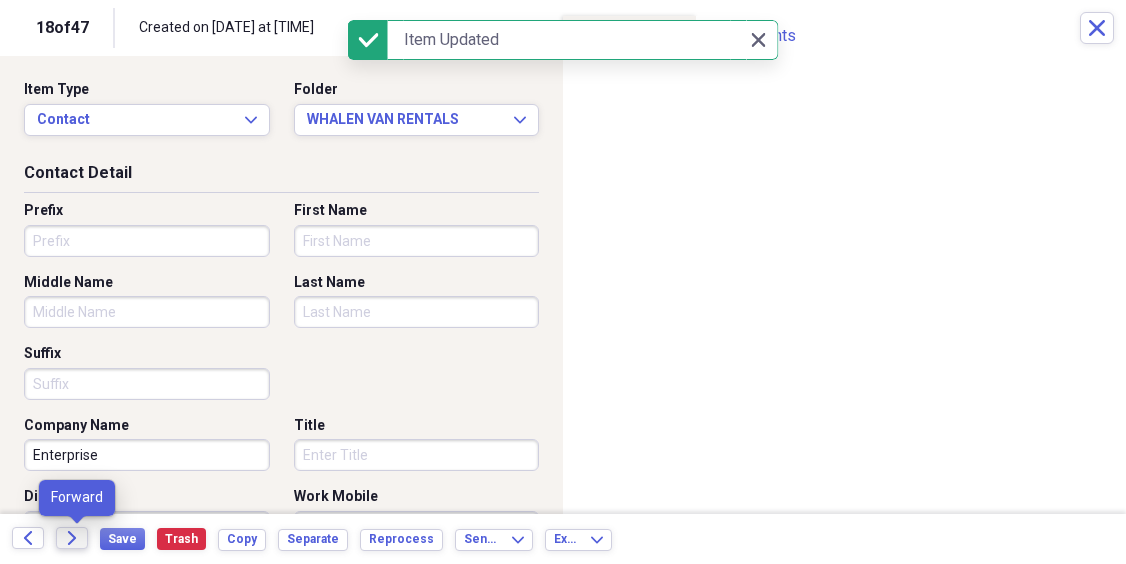 click on "Forward" 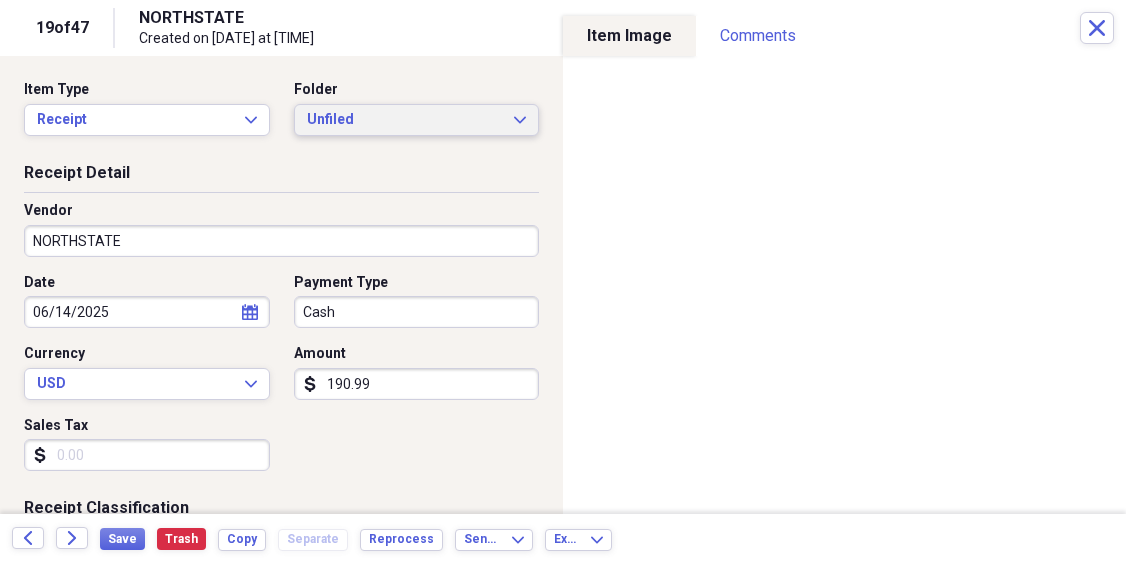click 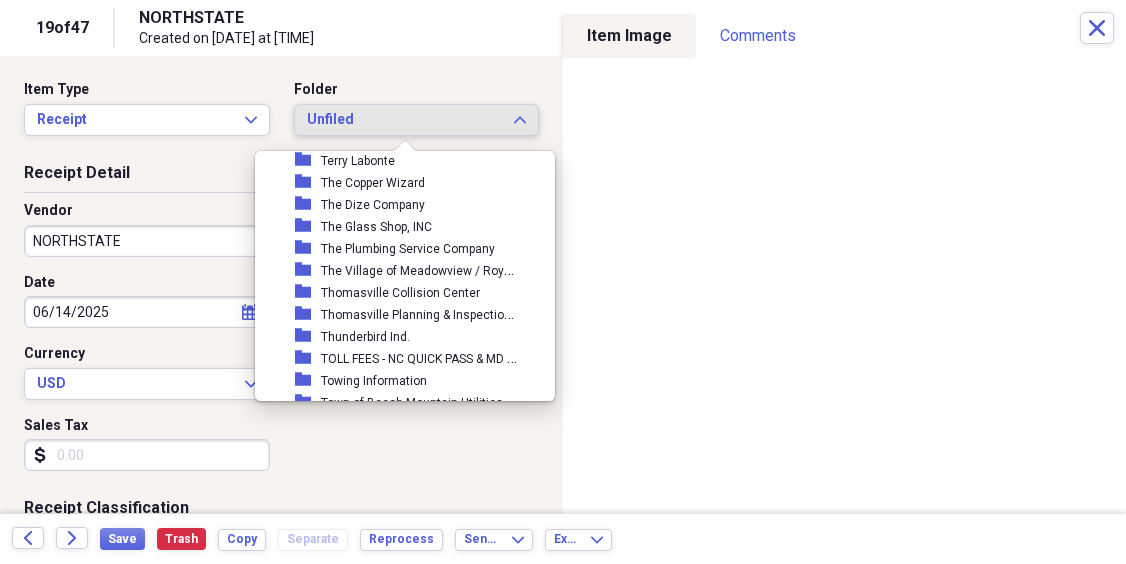 scroll, scrollTop: 16688, scrollLeft: 0, axis: vertical 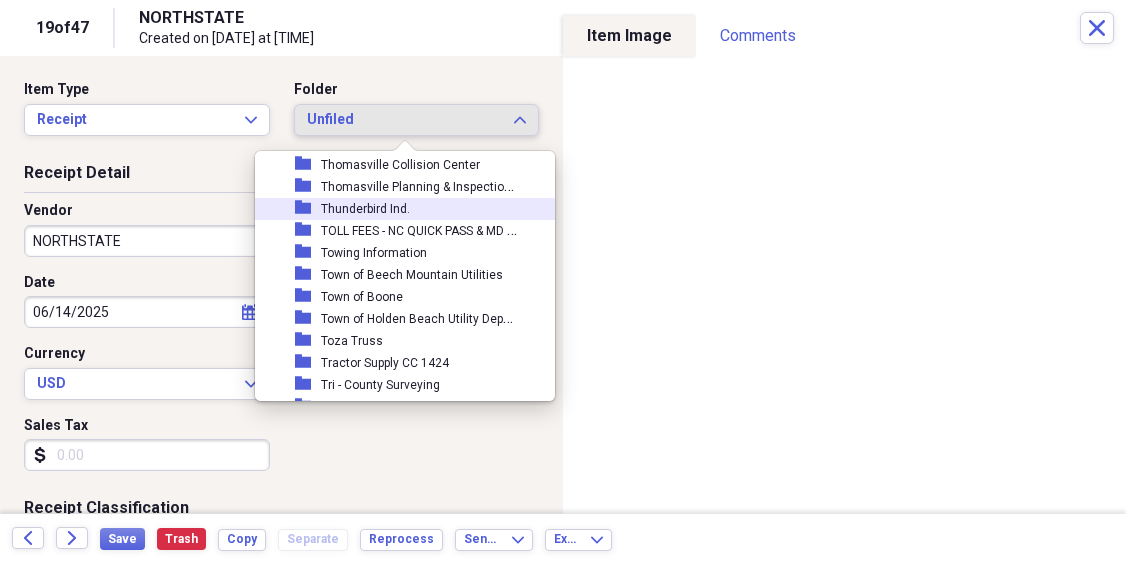 click on "folder Thunderbird Ind." at bounding box center [397, 209] 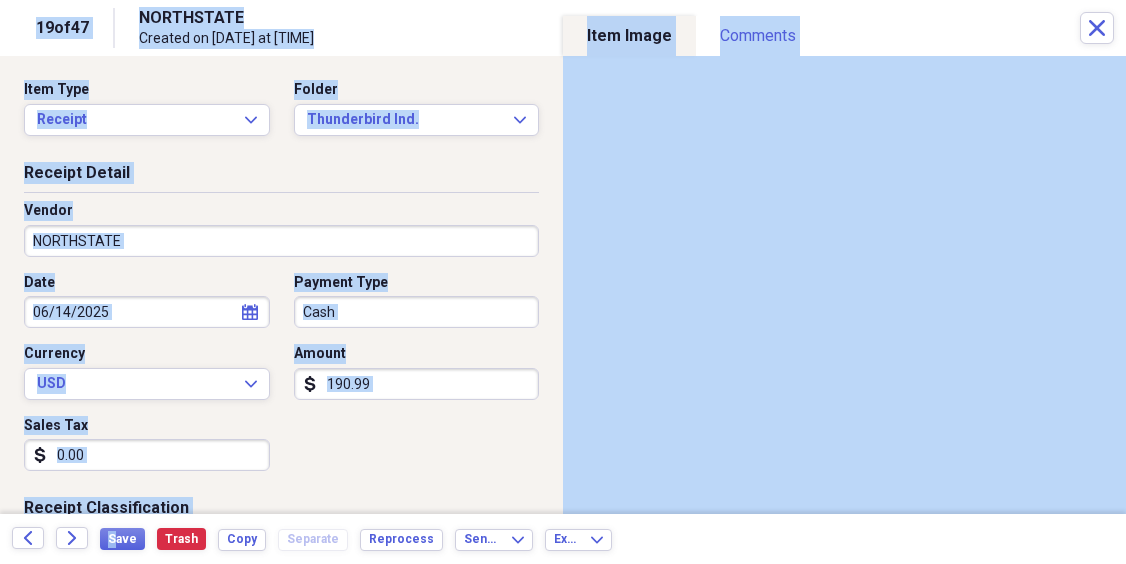 click on "Do My Books Collapse transactions Accounts / Transactions insights Insights reconciliation Monthly Review Organize My Files Collapse Unfiled Needs Review Unfiled All Files Unfiled Unfiled Unfiled Saved Reports Collapse My Cabinet My Cabinet Add Folder Folder 200 E Market Fire Sprinkler Add Folder Folder 2006 Caterpillar 924 Wheel Loader Add Folder Folder 2008 Tax Return Add Folder Folder 2011 Add Folder Folder 2011 Tax Return Add Folder Folder 2012 Tax Return Add Folder Folder 2019 Audi Info Add Folder Folder 2020 Tax Information Add Folder Folder 2021 Property Tax Bills Add Folder Folder 2021 Real Estate Assessed Values Add Folder Folder 2021 Real Property Listing Add Folder Folder 2021 Saintsing Investments LLC Tax Payment Add Folder Folder 2021 Tax Payments Add Folder Folder 2022 Real & Personal Property Listing Add Folder Folder 2022 REAL ESTATE REASSESSED VALUES Add Folder Folder 2022 TAX DOCUMENTS Add Folder Folder 2023 Add Folder Folder 2023 Car Inspections Add Folder Folder 2023 Equipment Purchases 25" at bounding box center (563, 282) 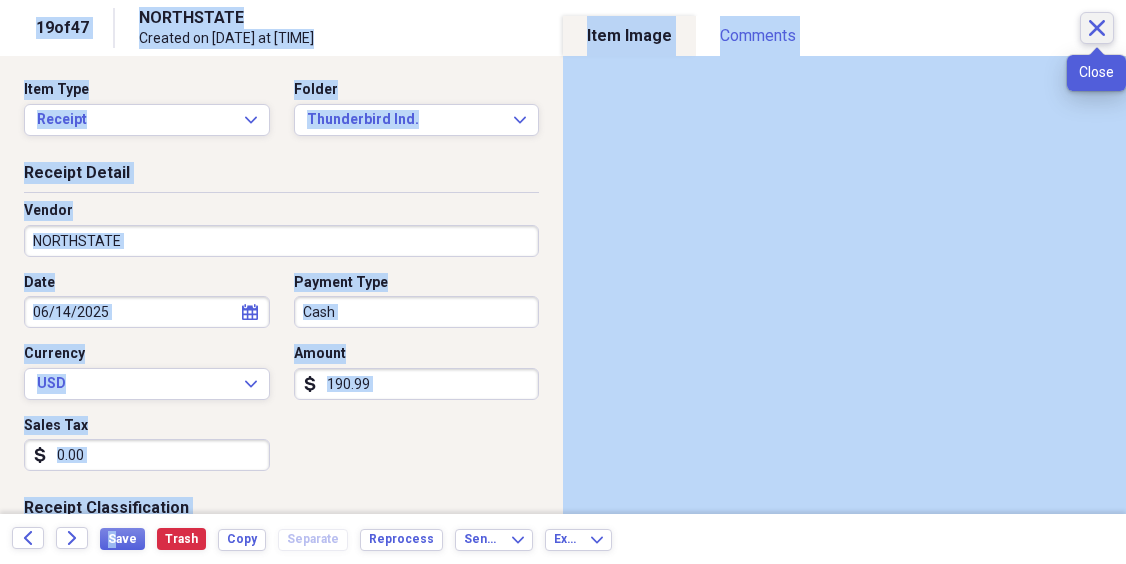 click 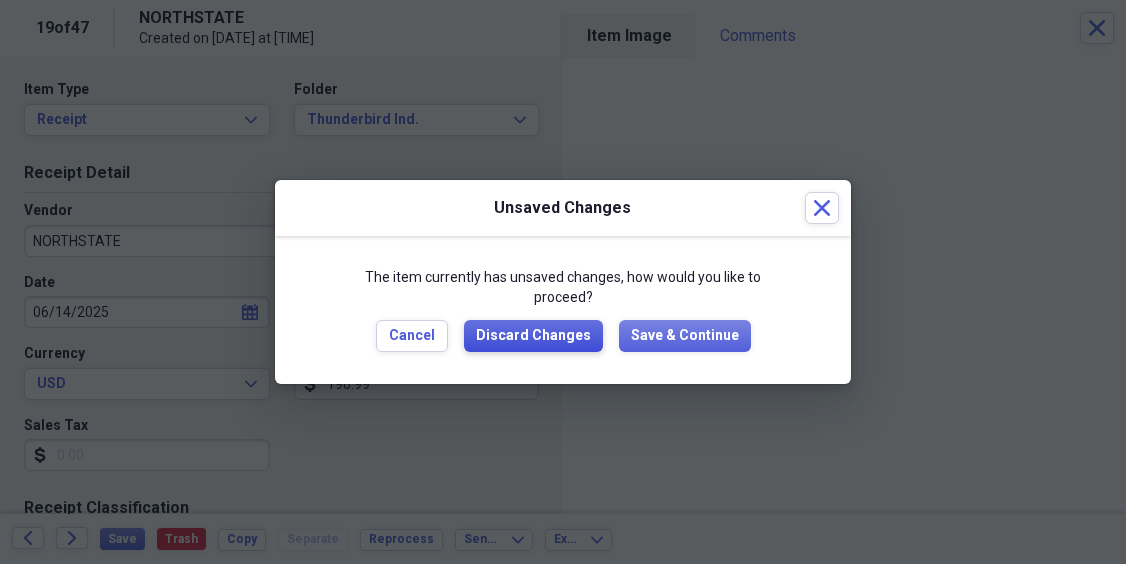 click on "Discard Changes" at bounding box center (533, 336) 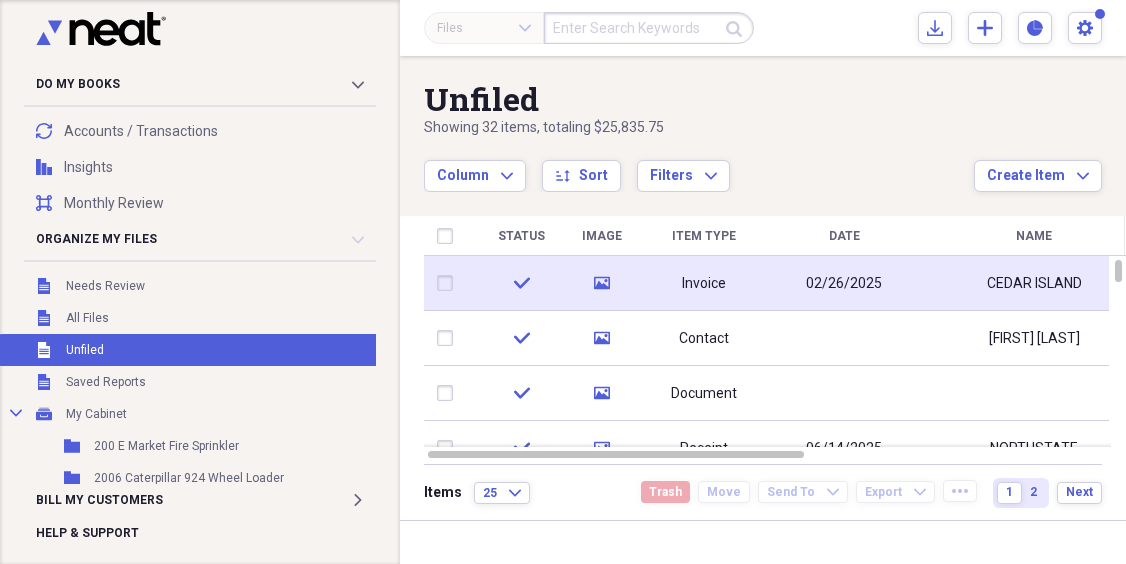 click on "Invoice" at bounding box center [704, 284] 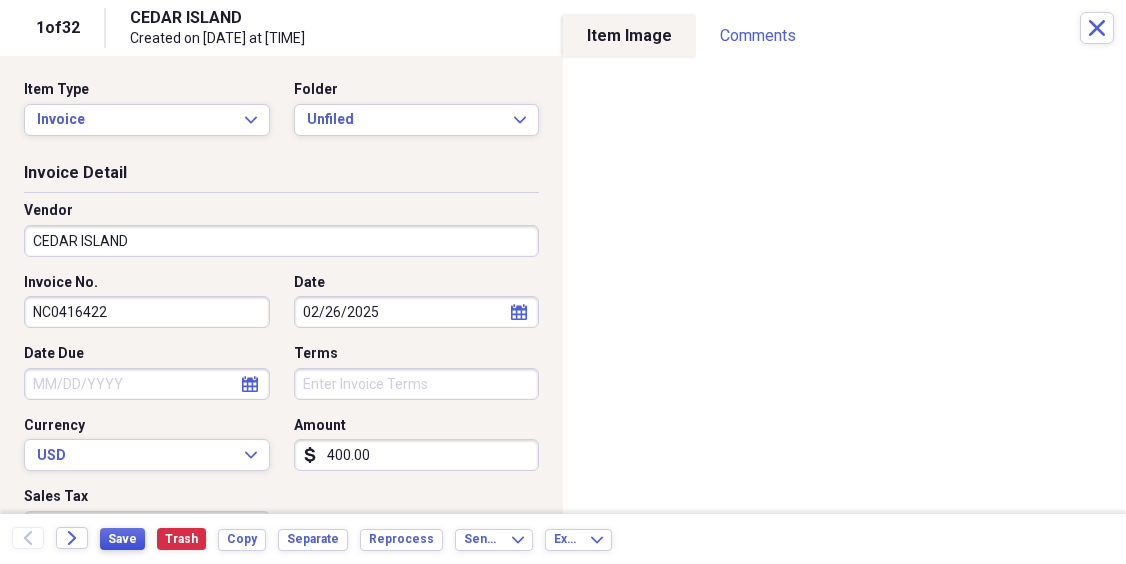 click on "Save" at bounding box center [122, 539] 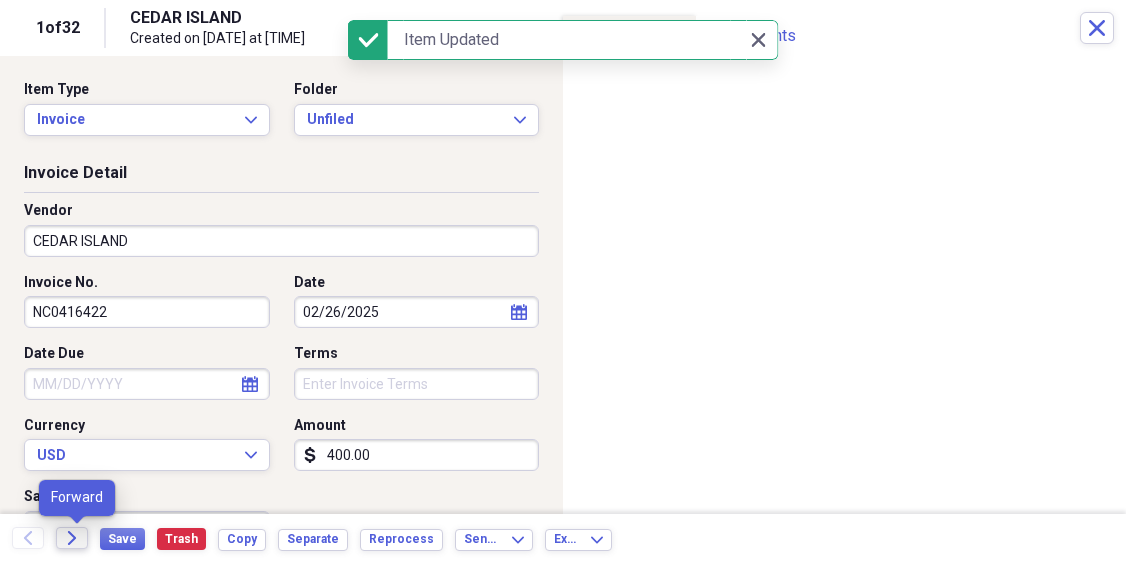 click on "Forward" at bounding box center [72, 538] 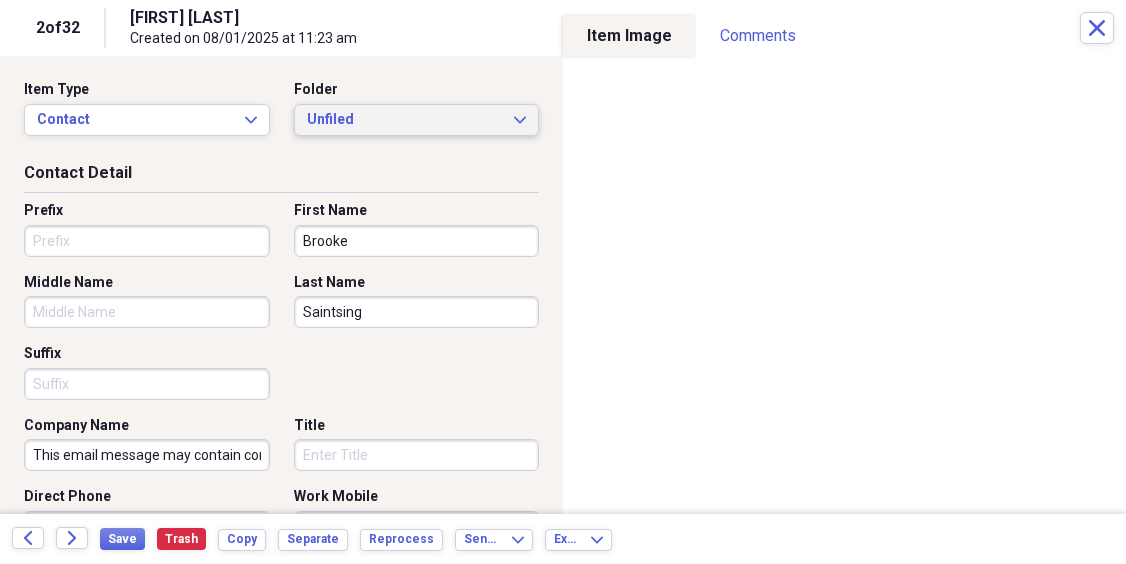 click on "Expand" 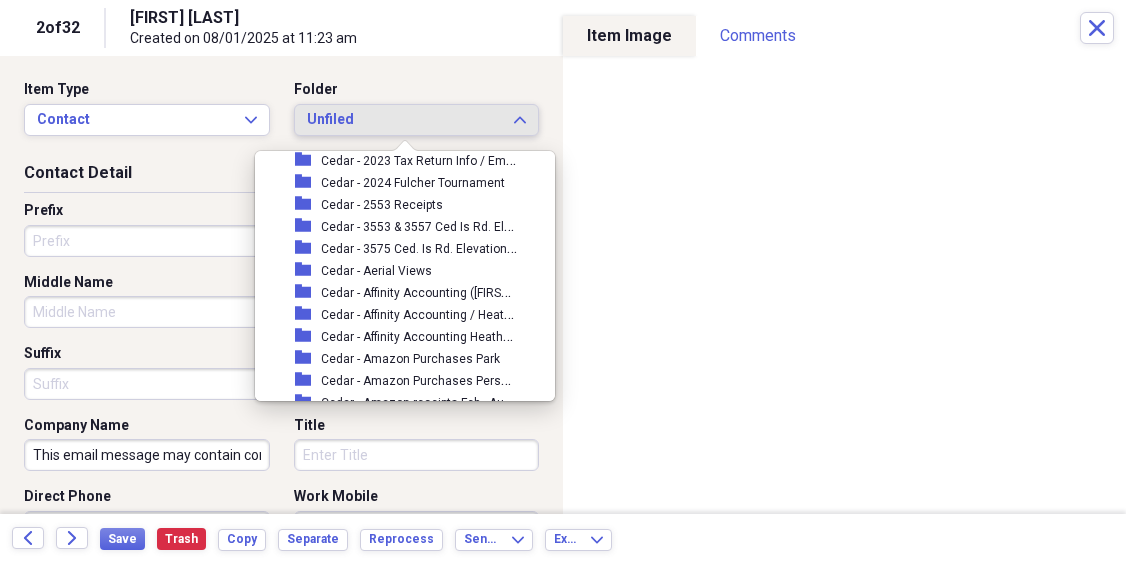 scroll, scrollTop: 3973, scrollLeft: 0, axis: vertical 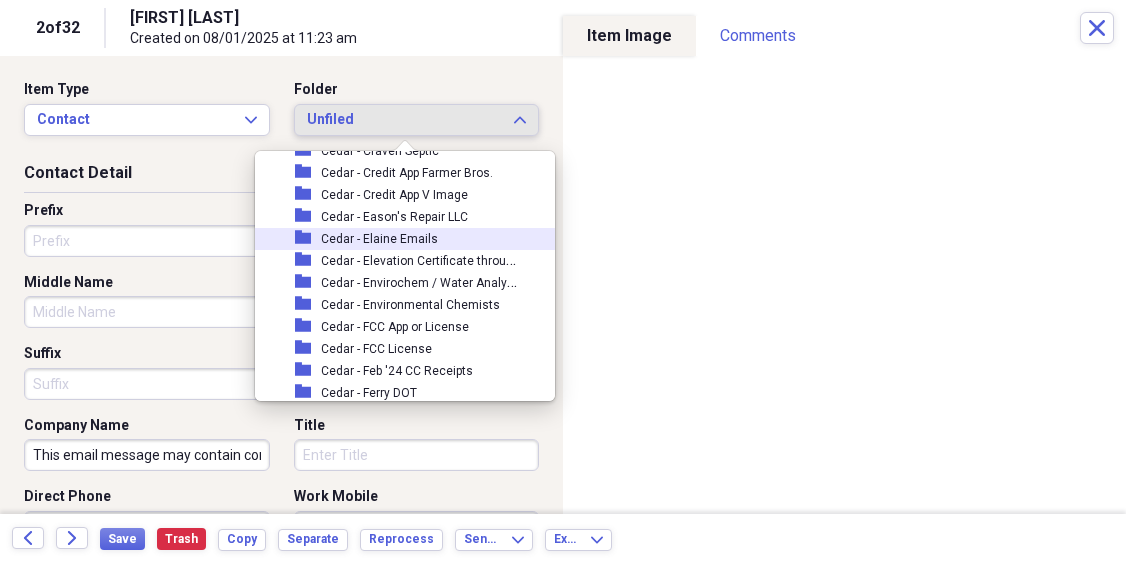 click on "Cedar - Elaine Emails" at bounding box center (379, 239) 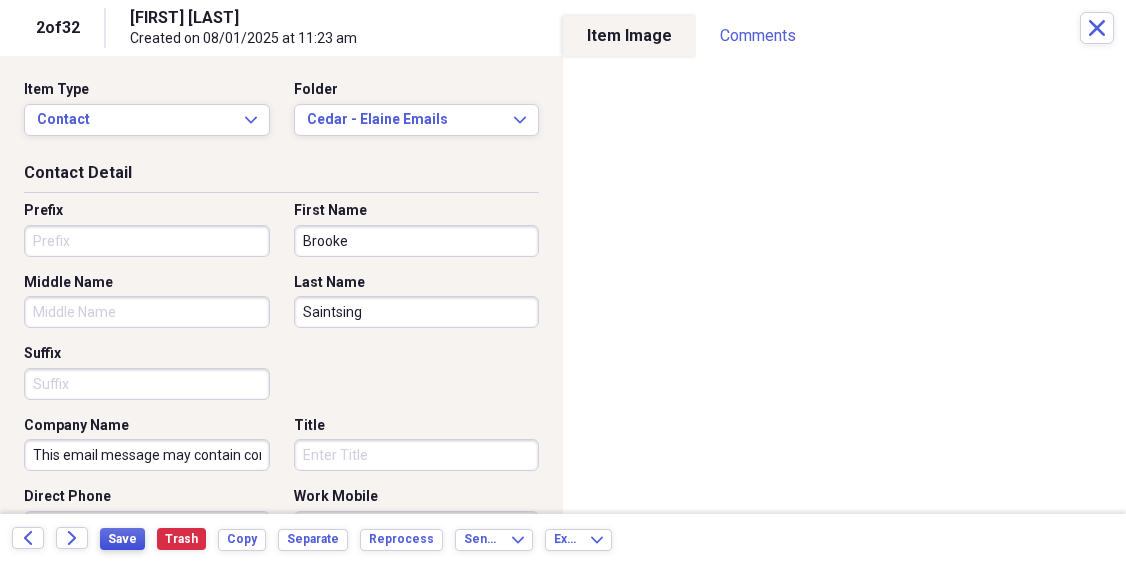click on "Save" at bounding box center (122, 539) 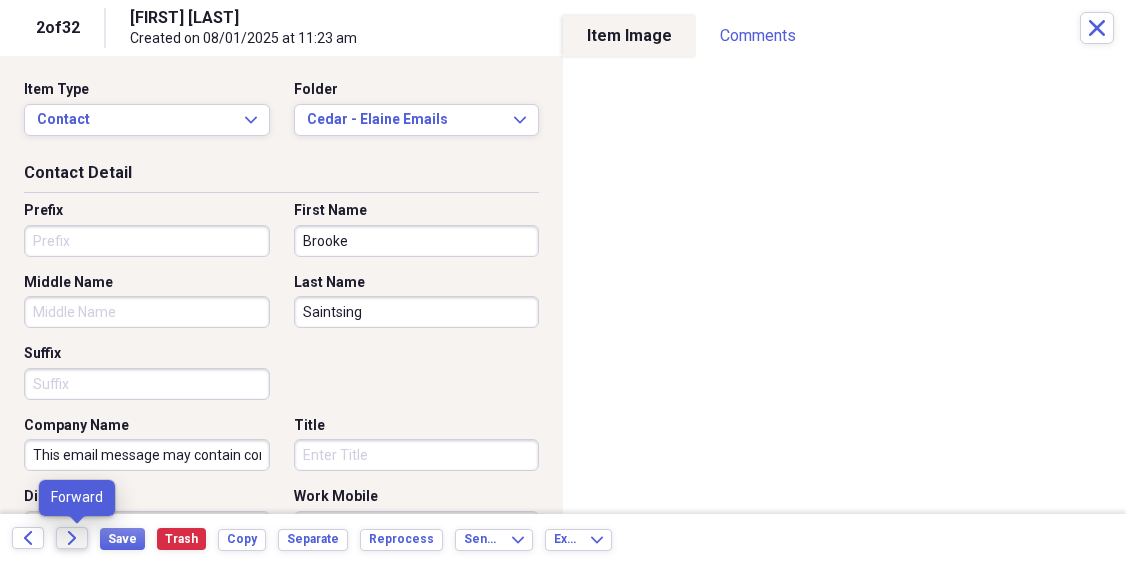 click on "Forward" 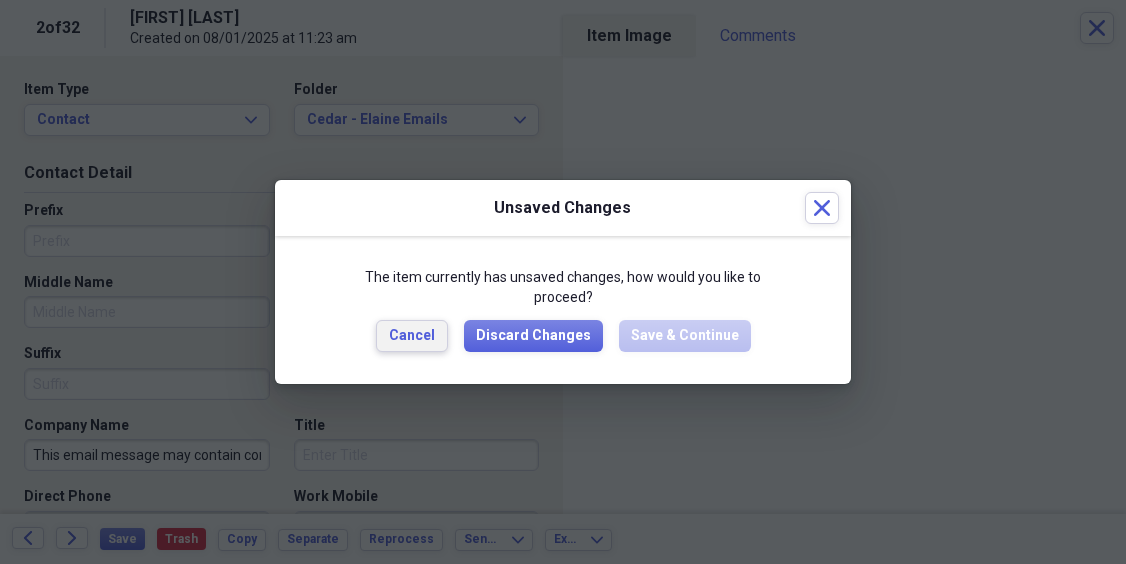 click on "Cancel" at bounding box center (412, 336) 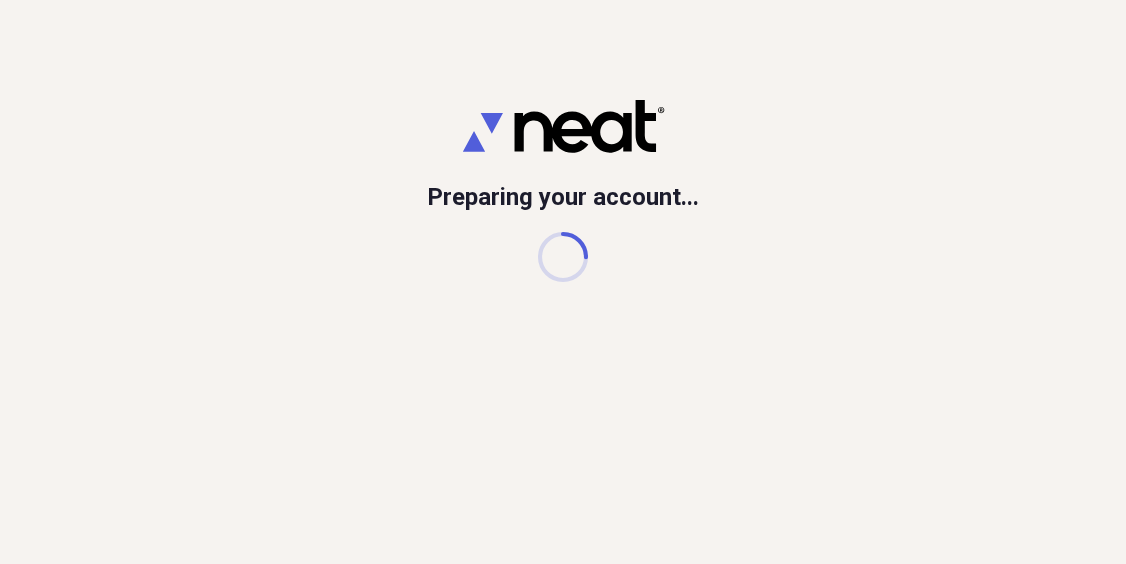 scroll, scrollTop: 0, scrollLeft: 0, axis: both 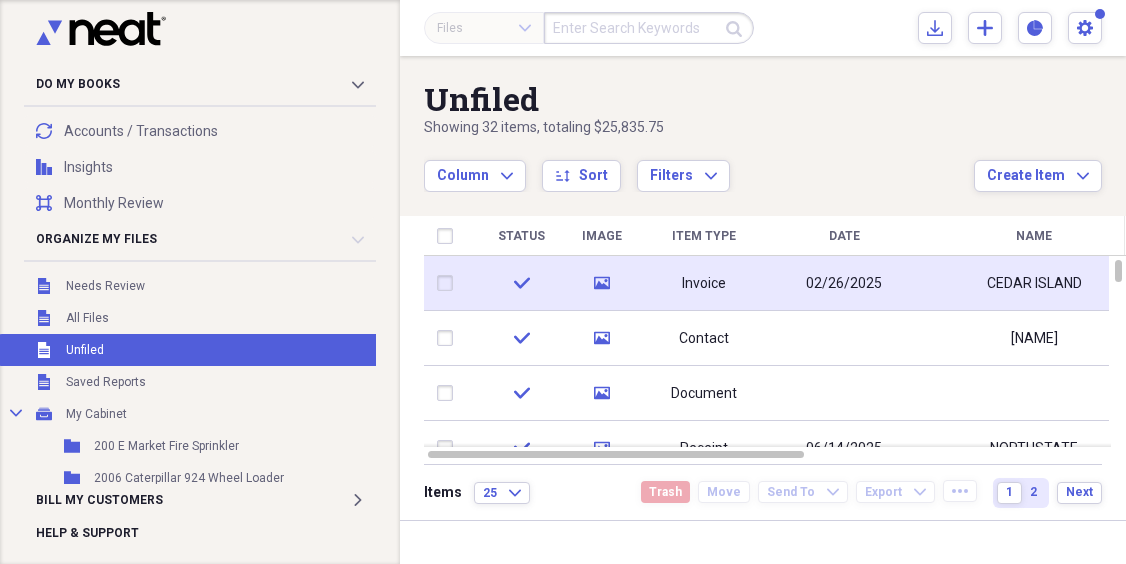 click on "Invoice" at bounding box center (704, 284) 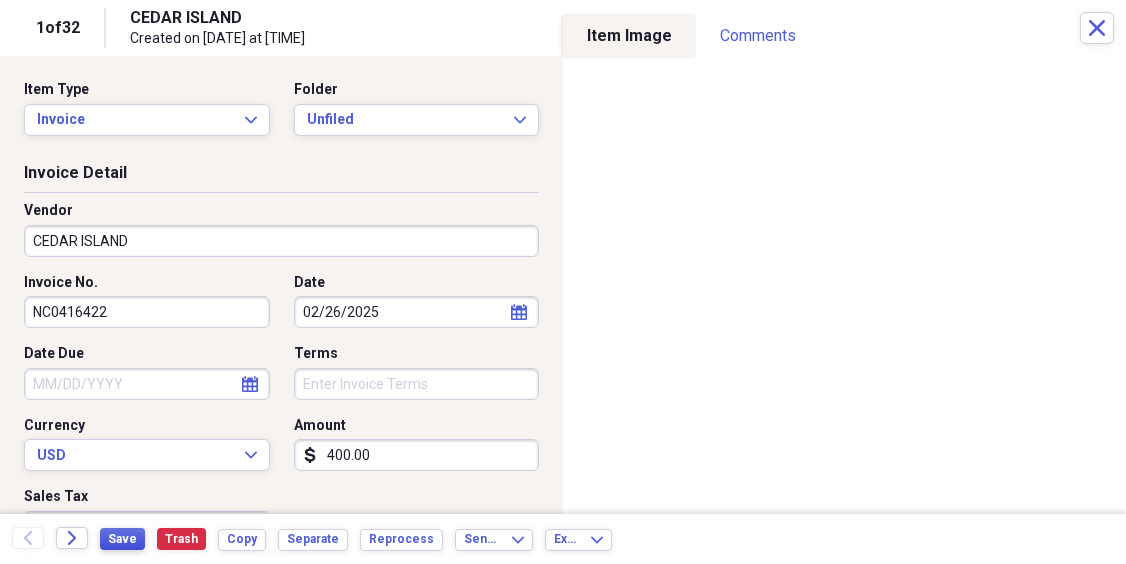 click on "Save" at bounding box center (122, 539) 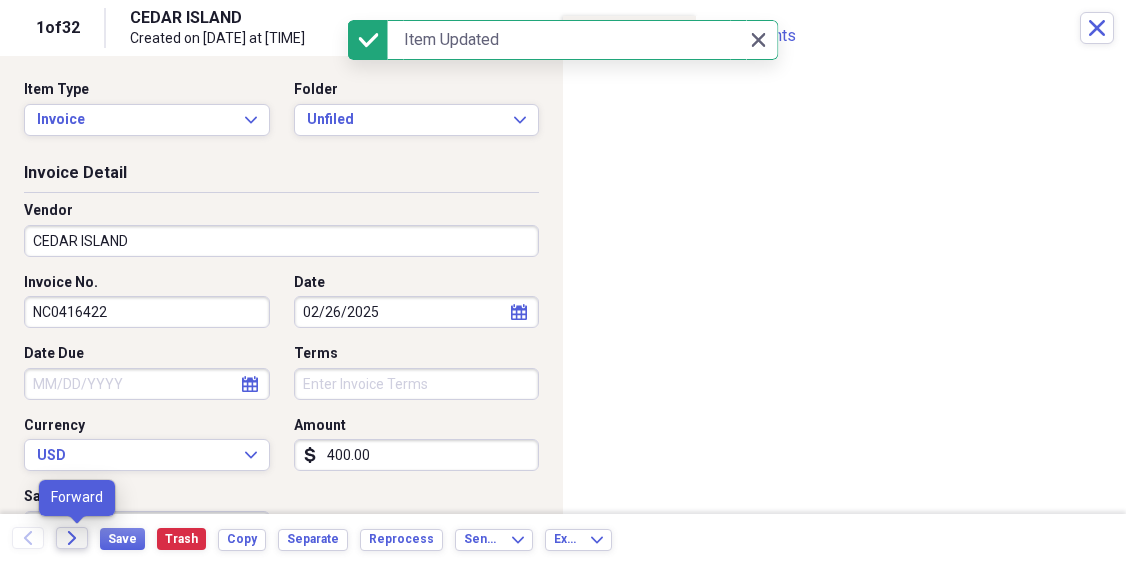 click on "Forward" 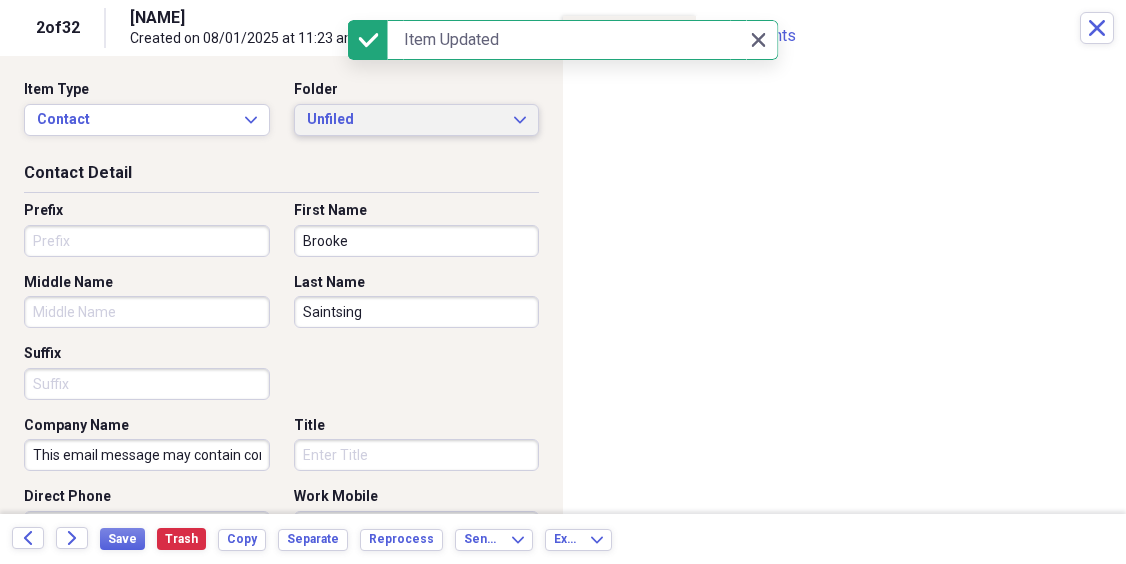 click on "Expand" 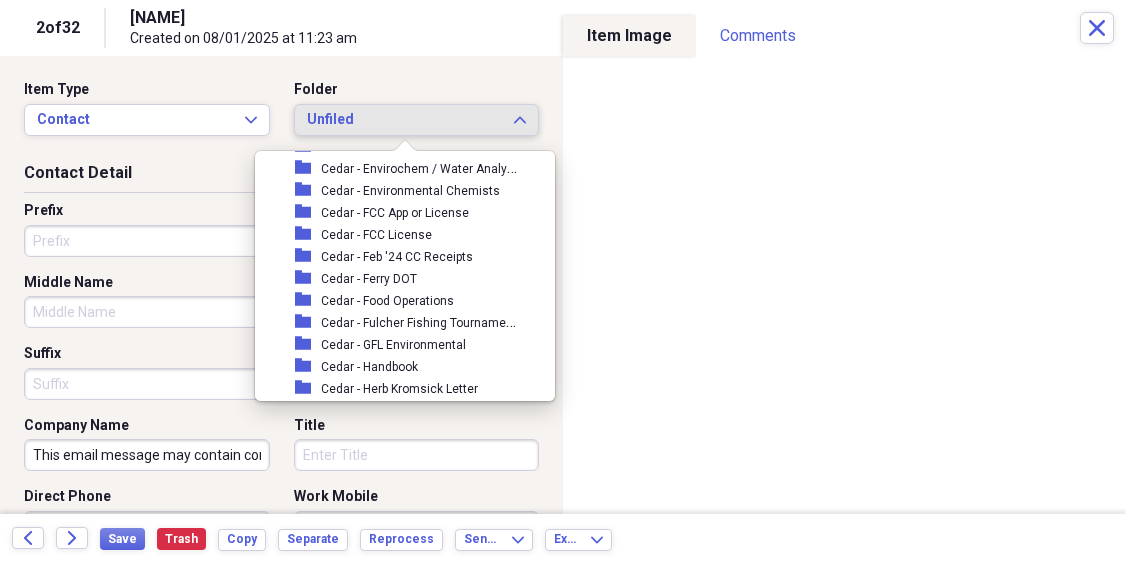 scroll, scrollTop: 4354, scrollLeft: 0, axis: vertical 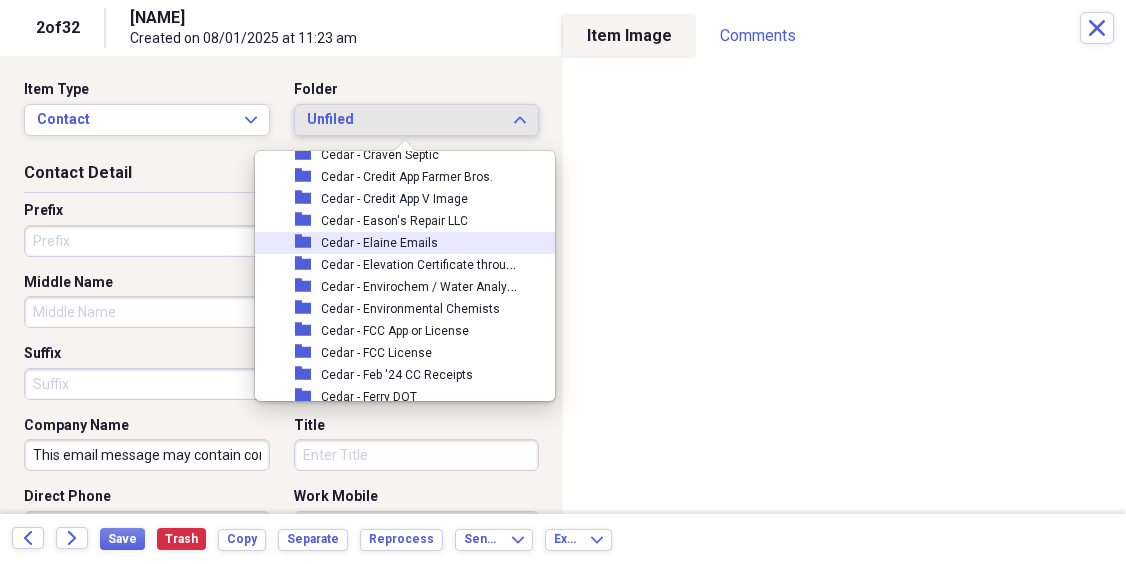 click on "folder Cedar - [NAME] Emails" at bounding box center (397, 243) 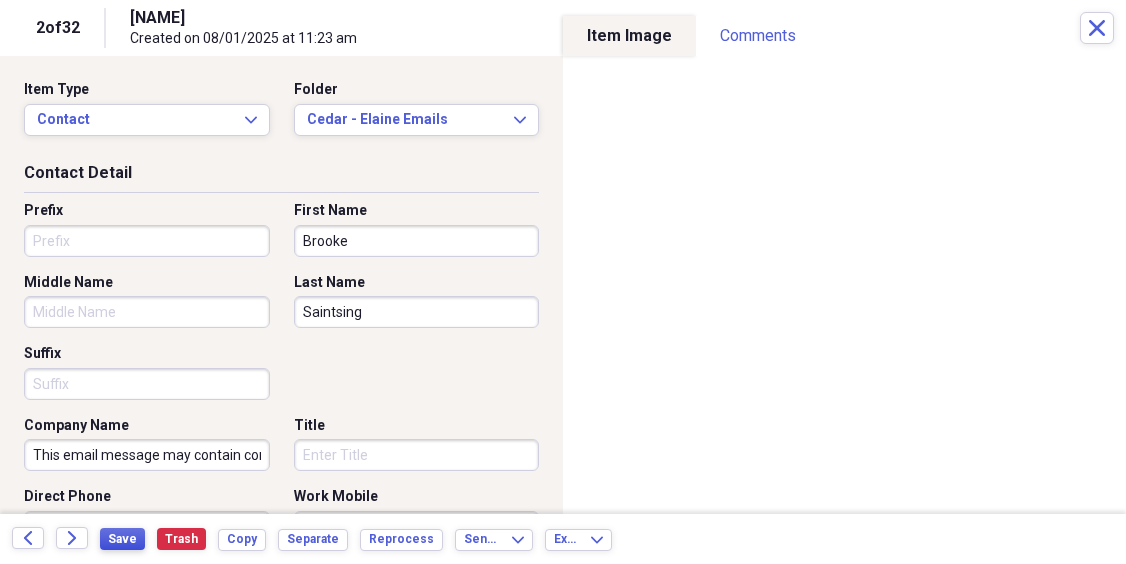 click on "Save" at bounding box center [122, 539] 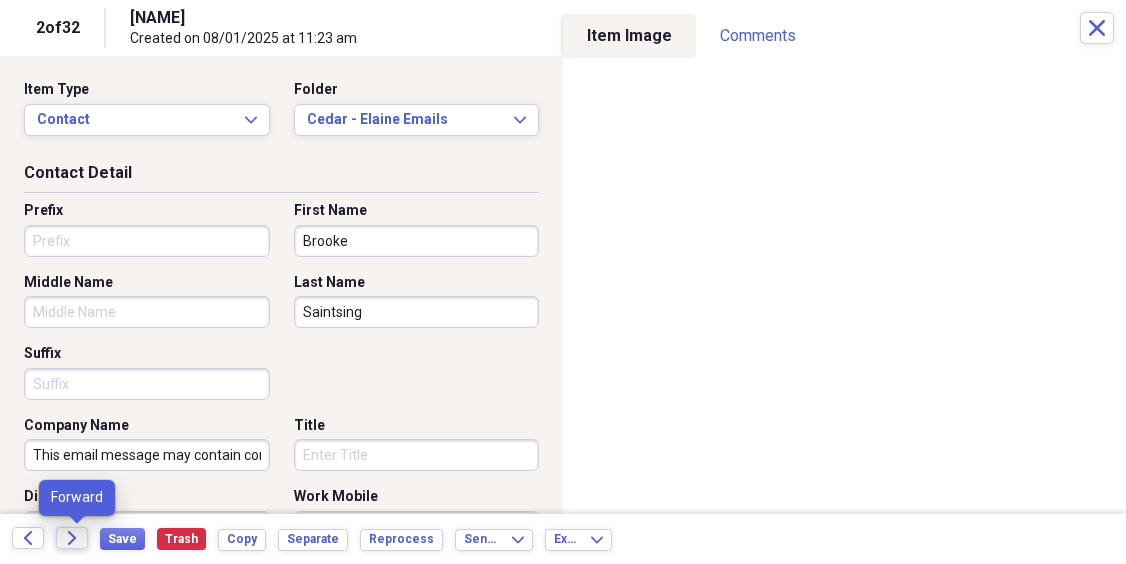 click on "Forward" 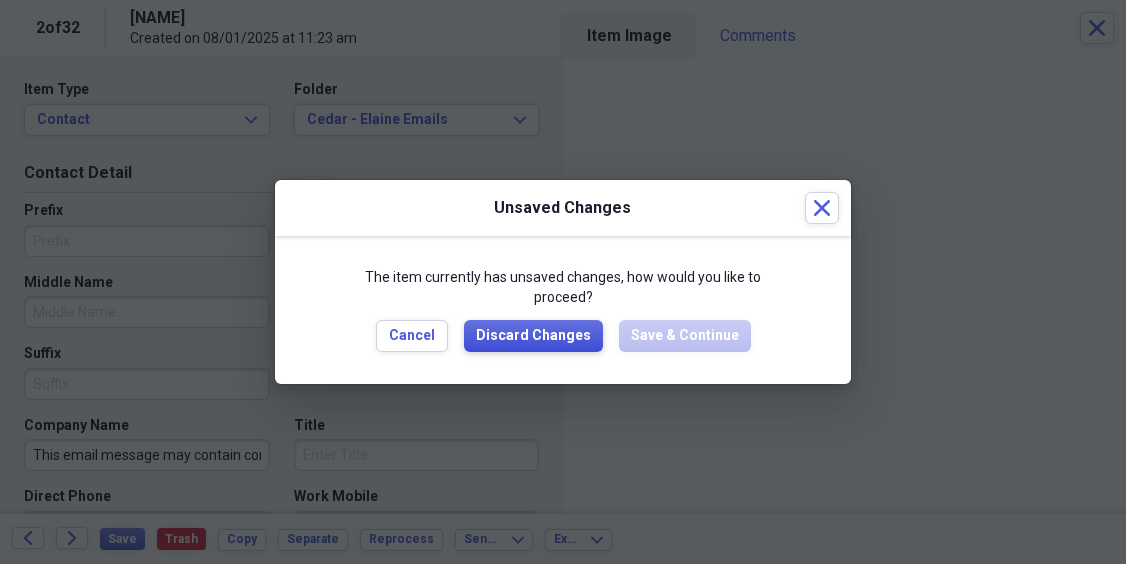 click on "Discard Changes" at bounding box center [533, 336] 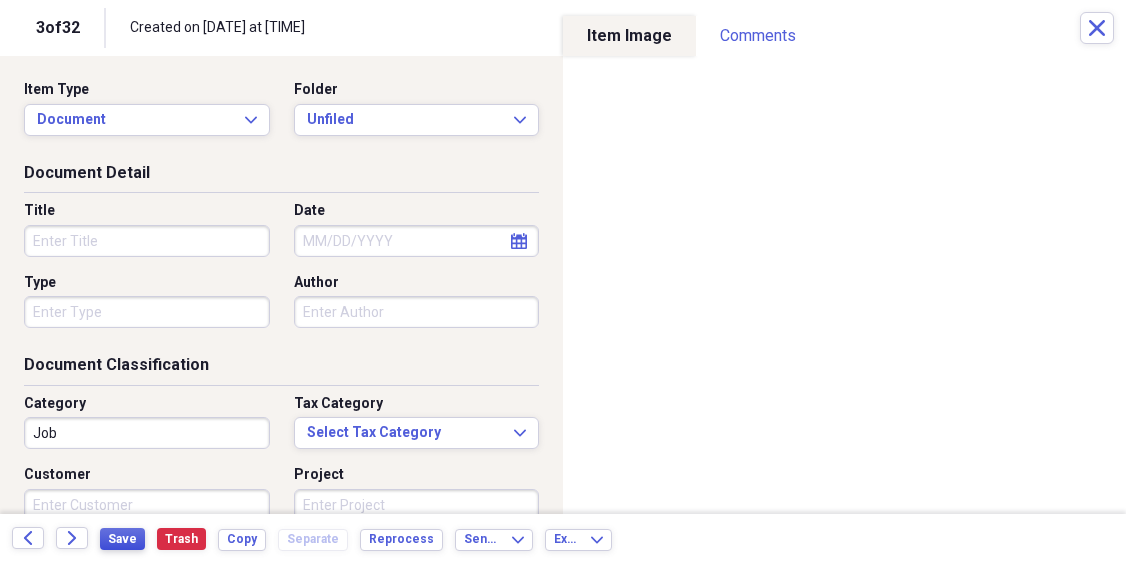 click on "Save" at bounding box center [122, 539] 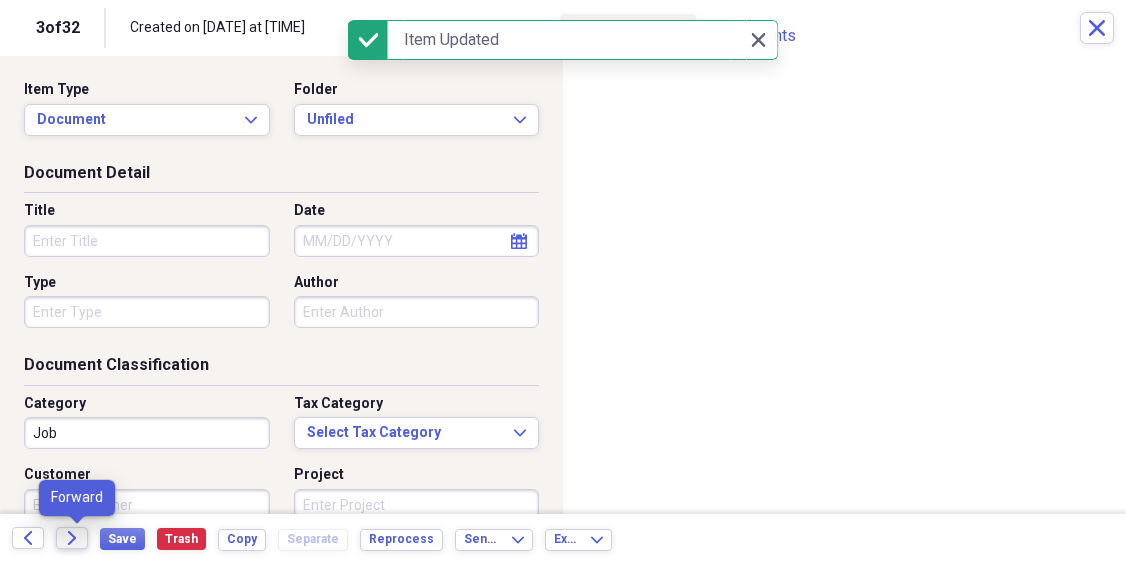 click on "Forward" 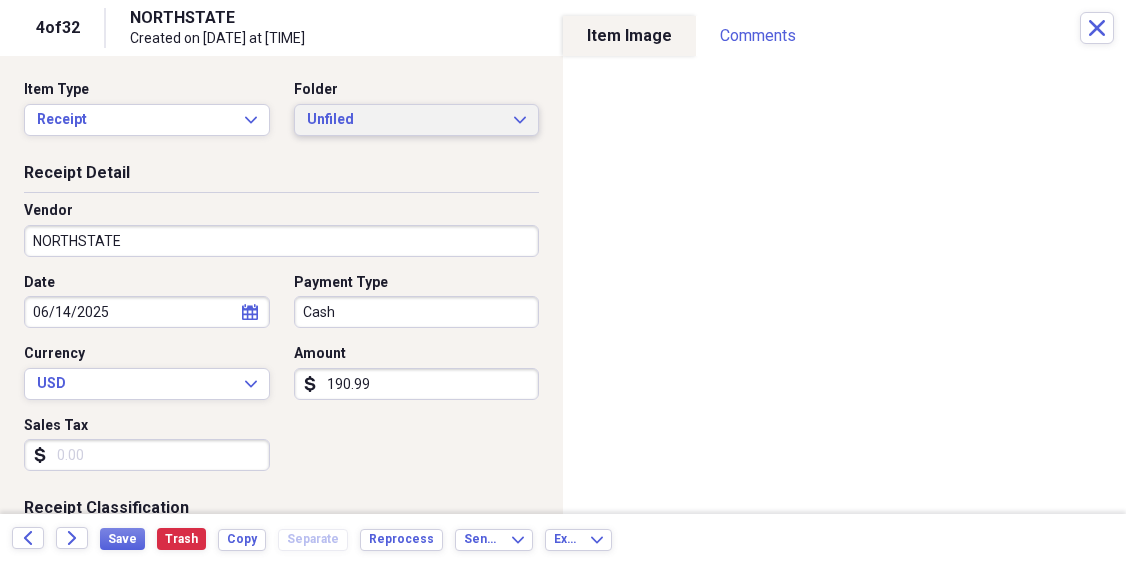 click on "Expand" 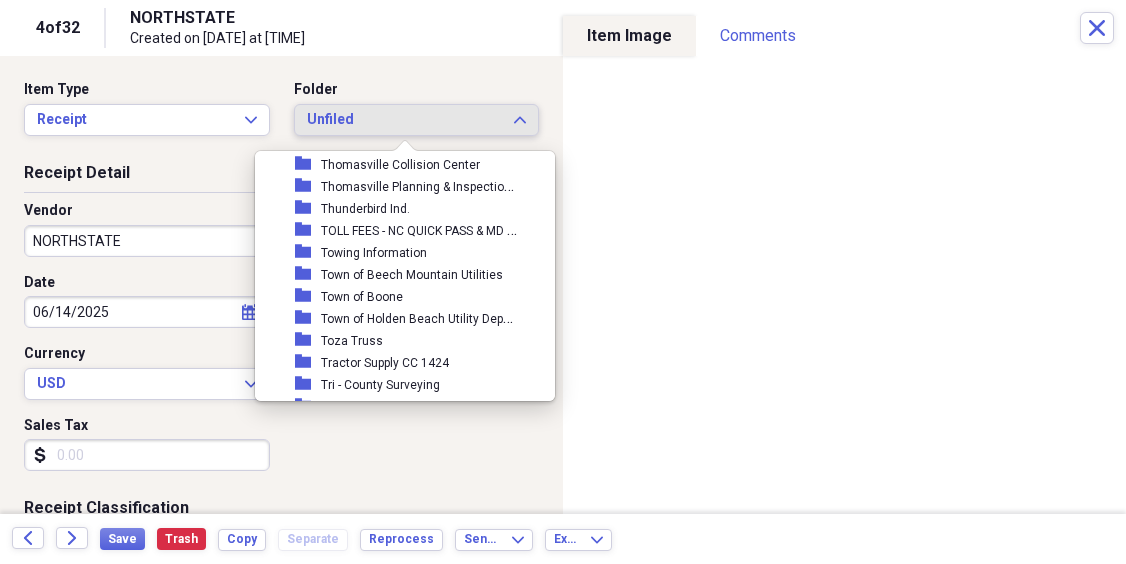 scroll, scrollTop: 16751, scrollLeft: 0, axis: vertical 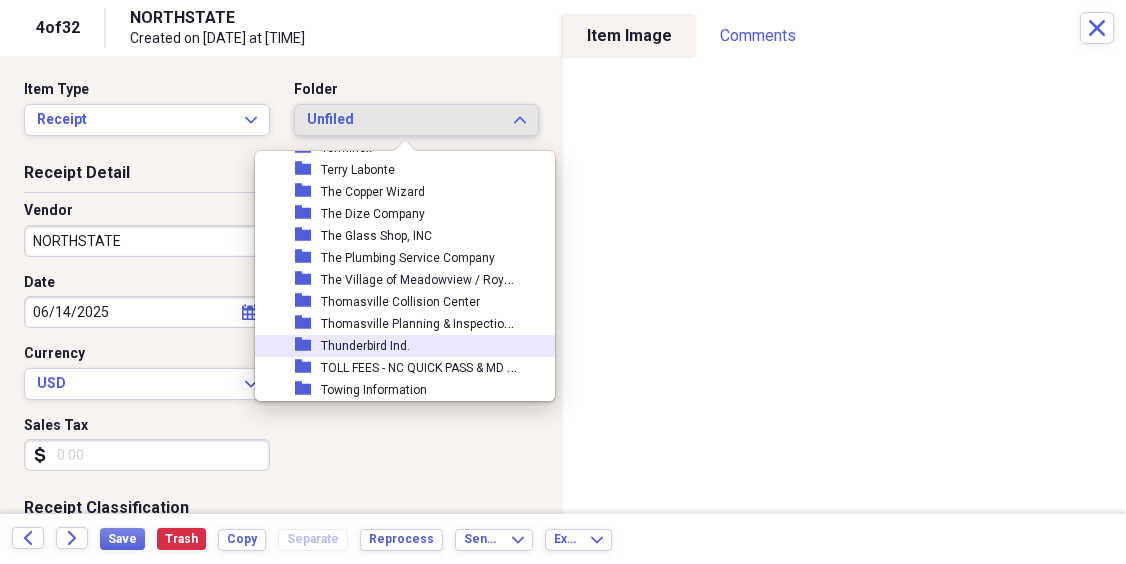click on "Thunderbird Ind." at bounding box center (365, 346) 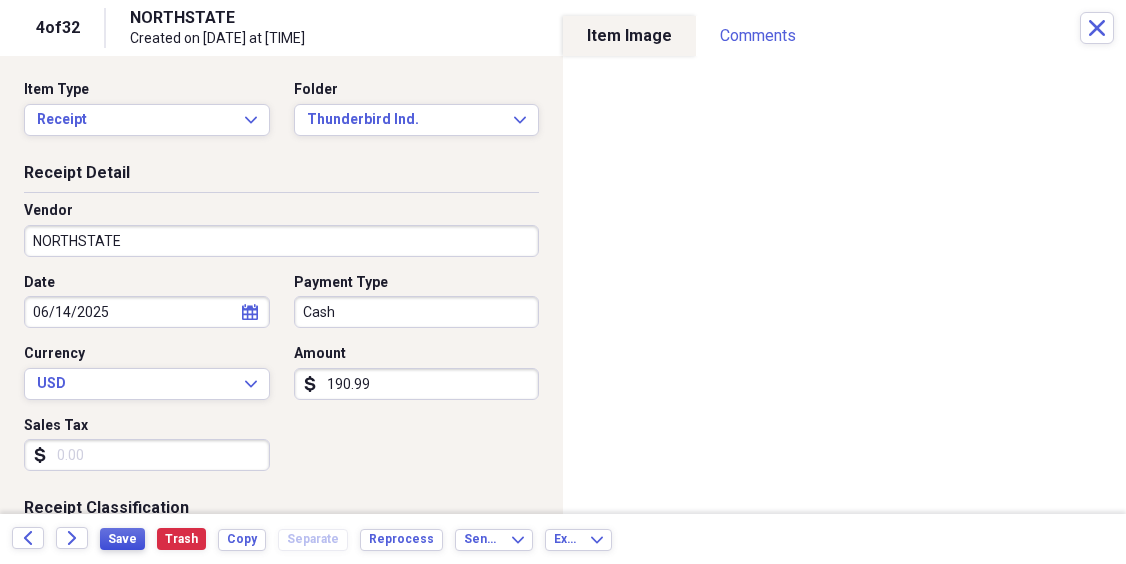 click on "Save" at bounding box center [122, 539] 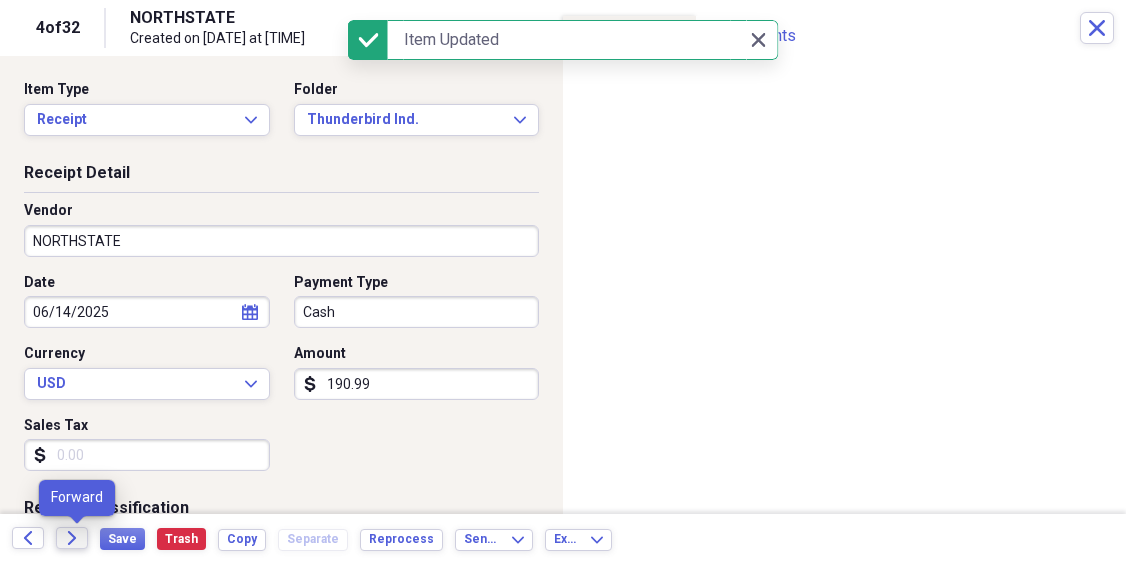 click on "Forward" 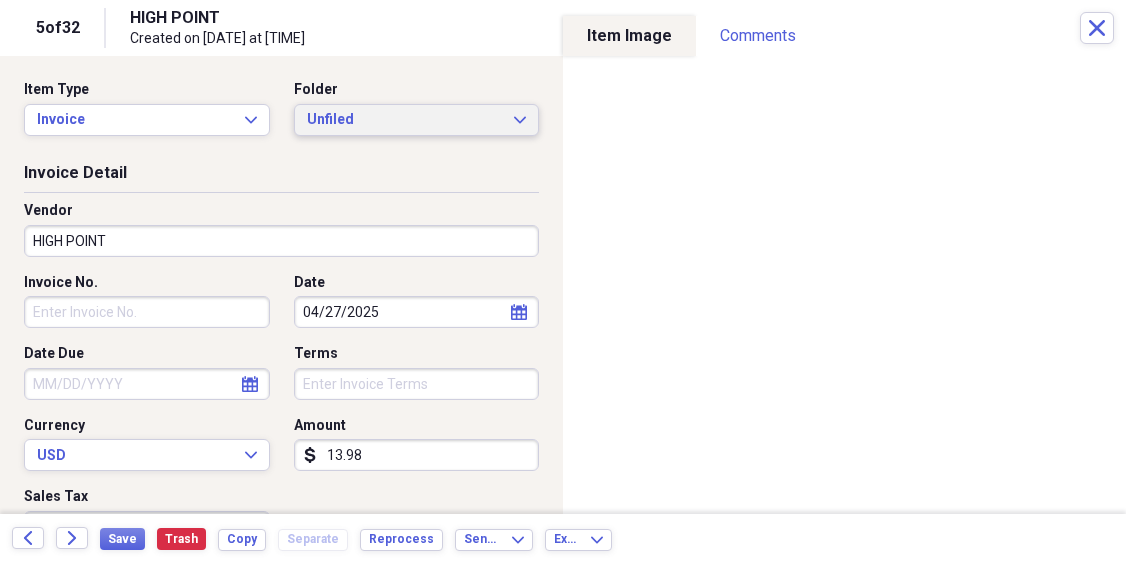click on "Expand" 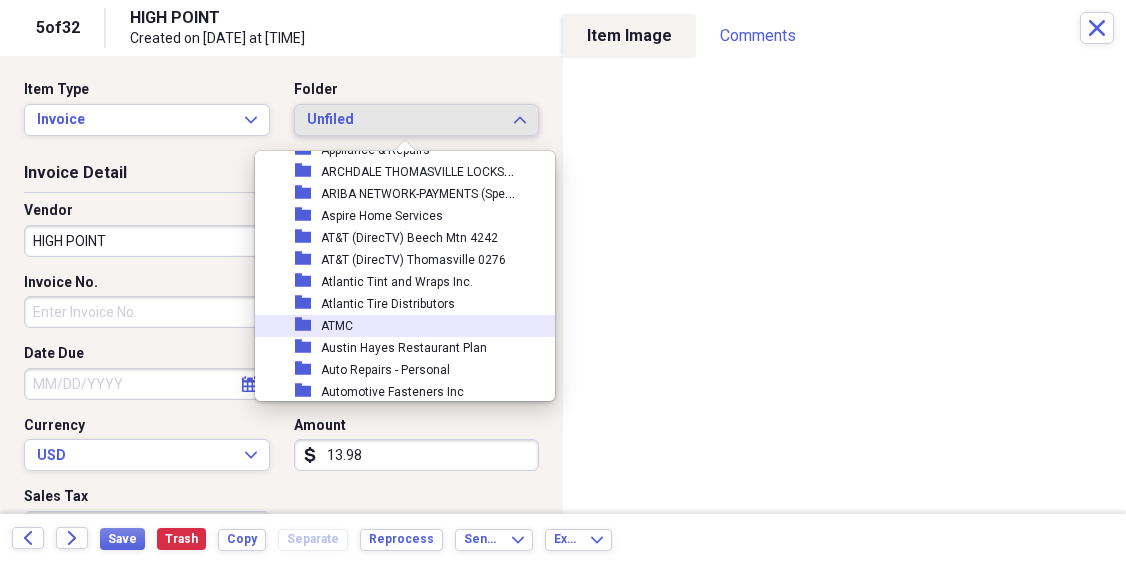 scroll, scrollTop: 1975, scrollLeft: 0, axis: vertical 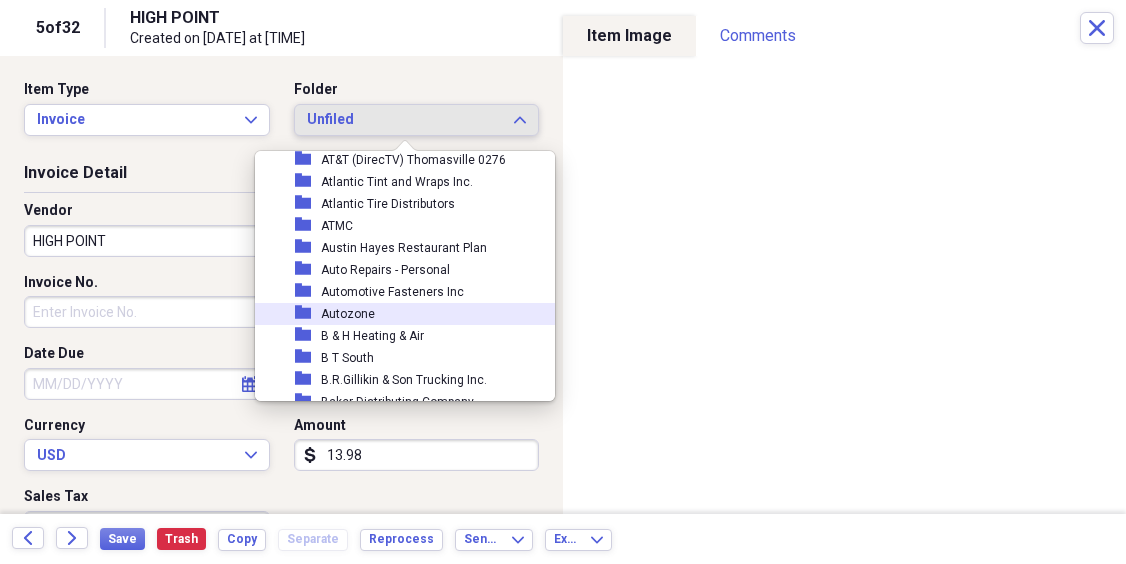 click on "Autozone" at bounding box center (348, 314) 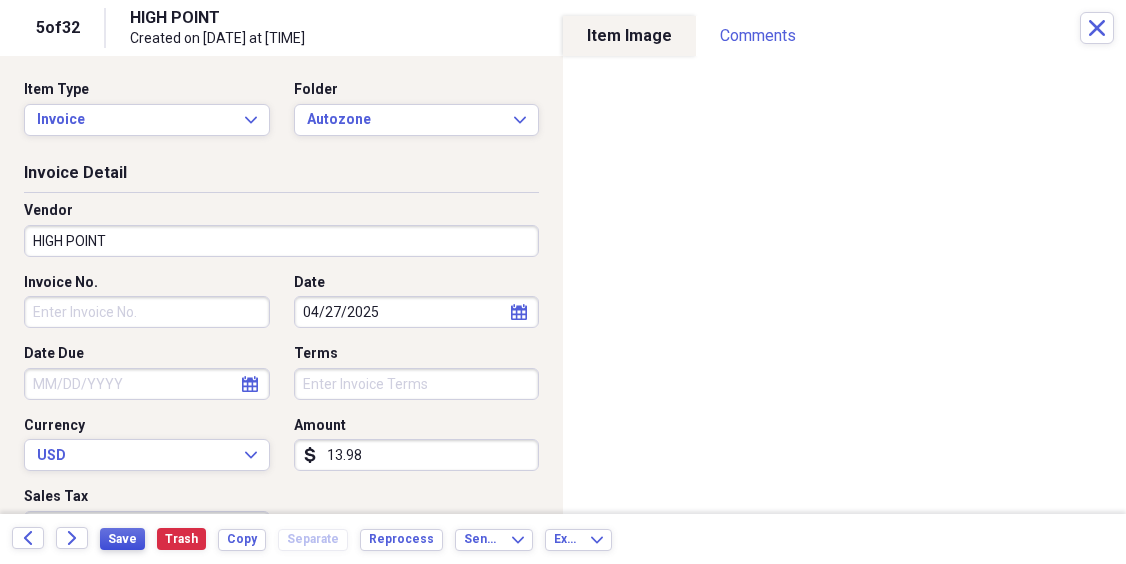 click on "Save" at bounding box center (122, 539) 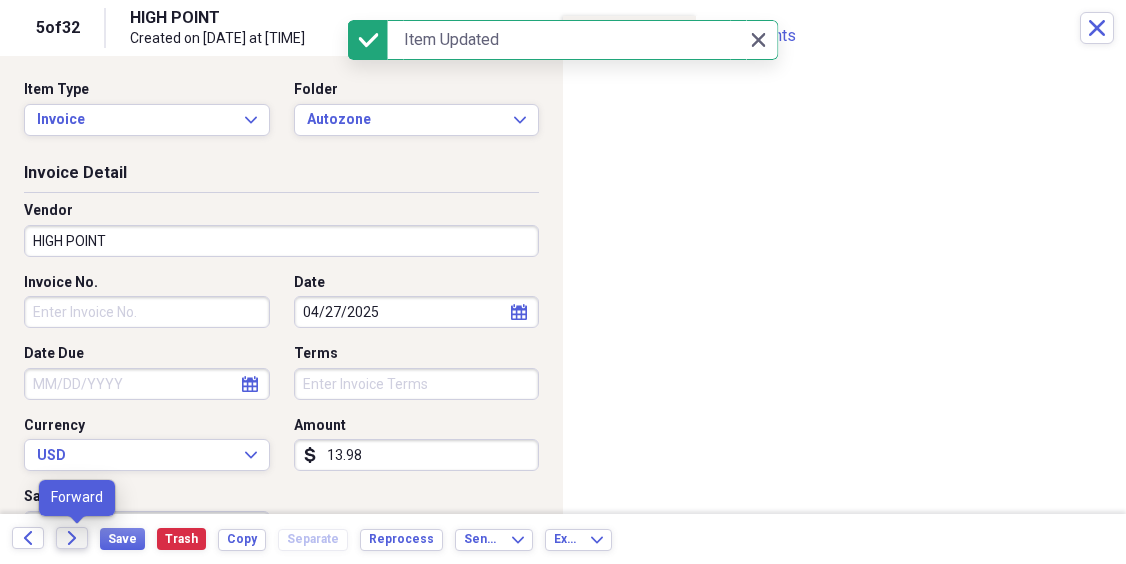 click on "Forward" 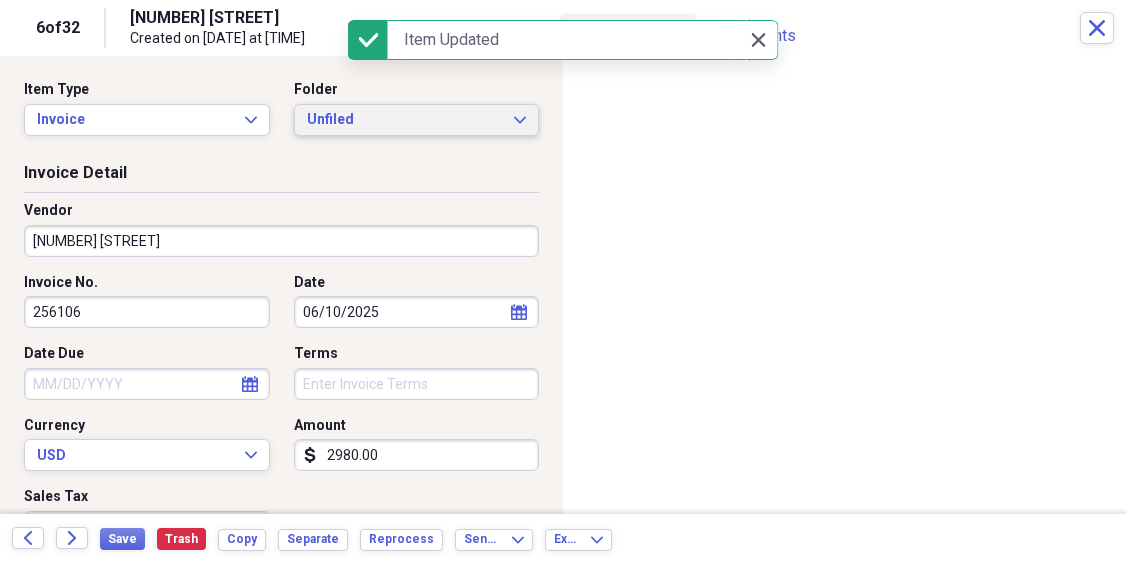 click 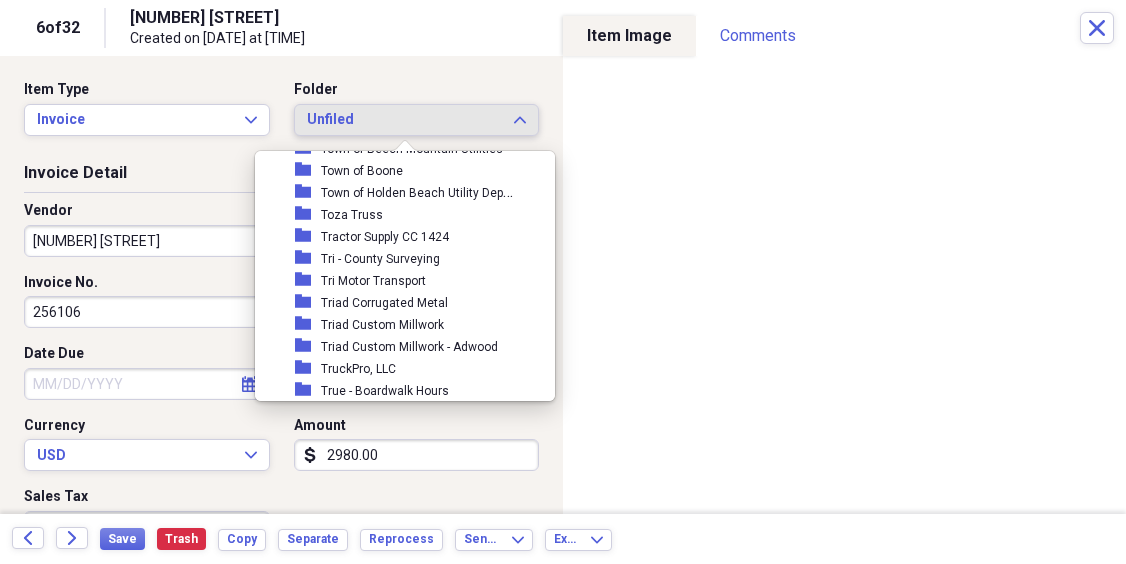 scroll, scrollTop: 16878, scrollLeft: 0, axis: vertical 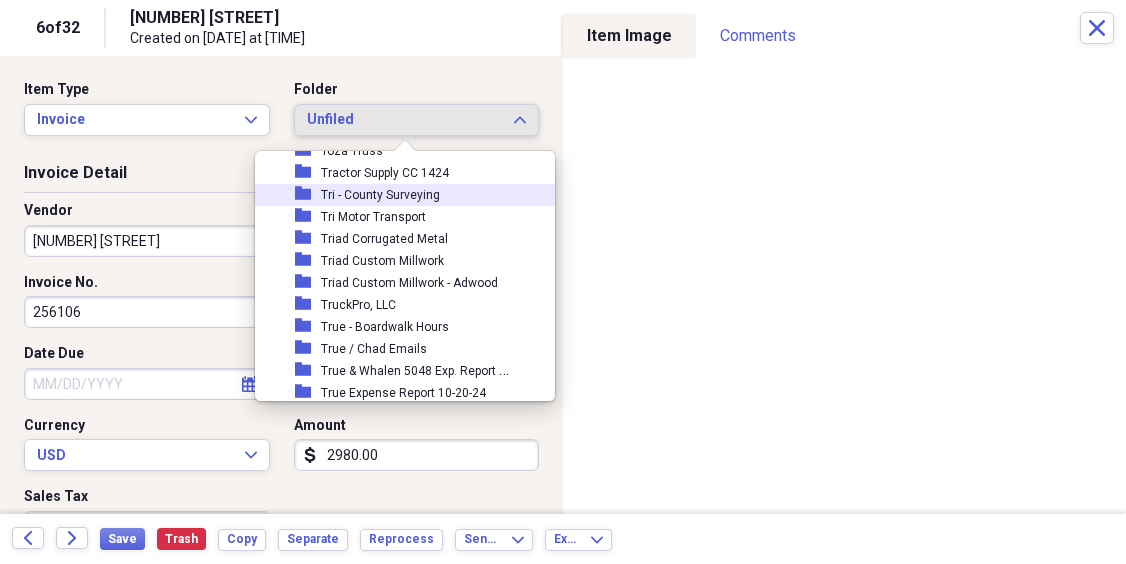 click on "Tri - County Surveying" at bounding box center [380, 195] 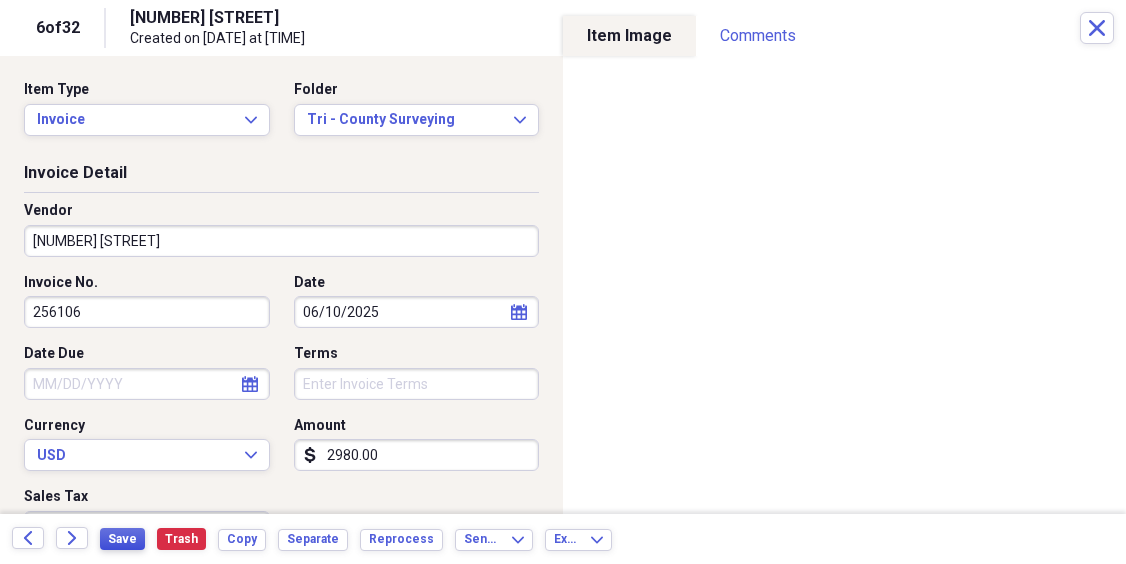 click on "Save" at bounding box center [122, 539] 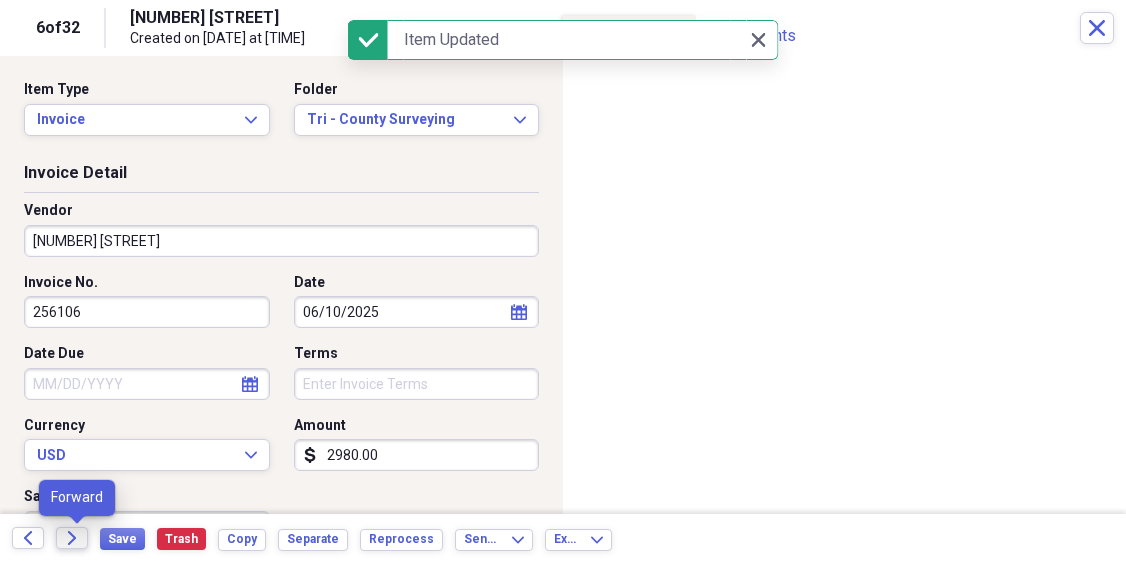 click on "Forward" 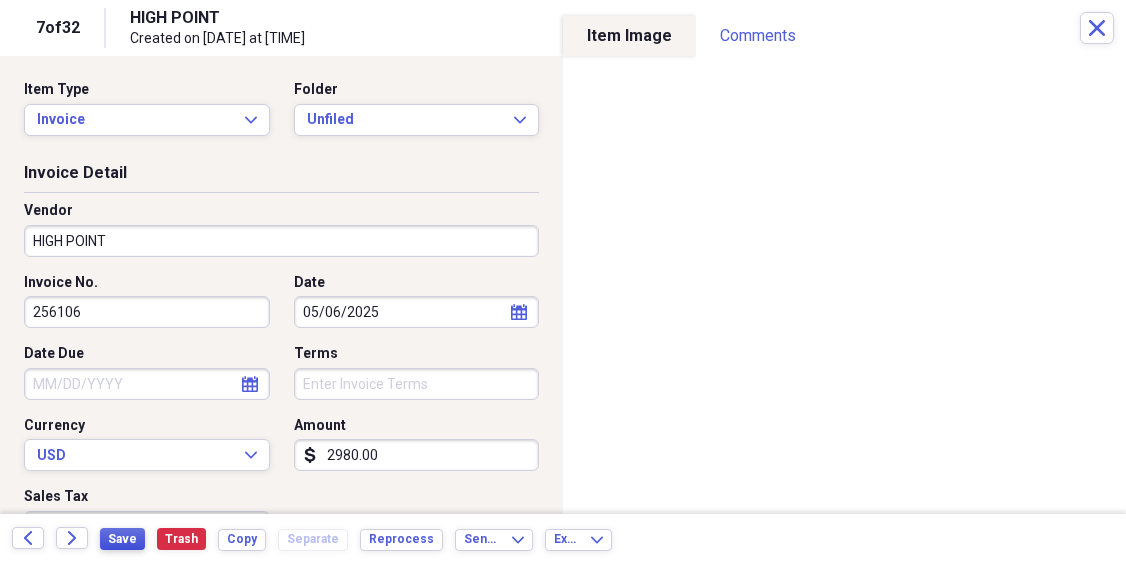 click on "Save" at bounding box center [122, 539] 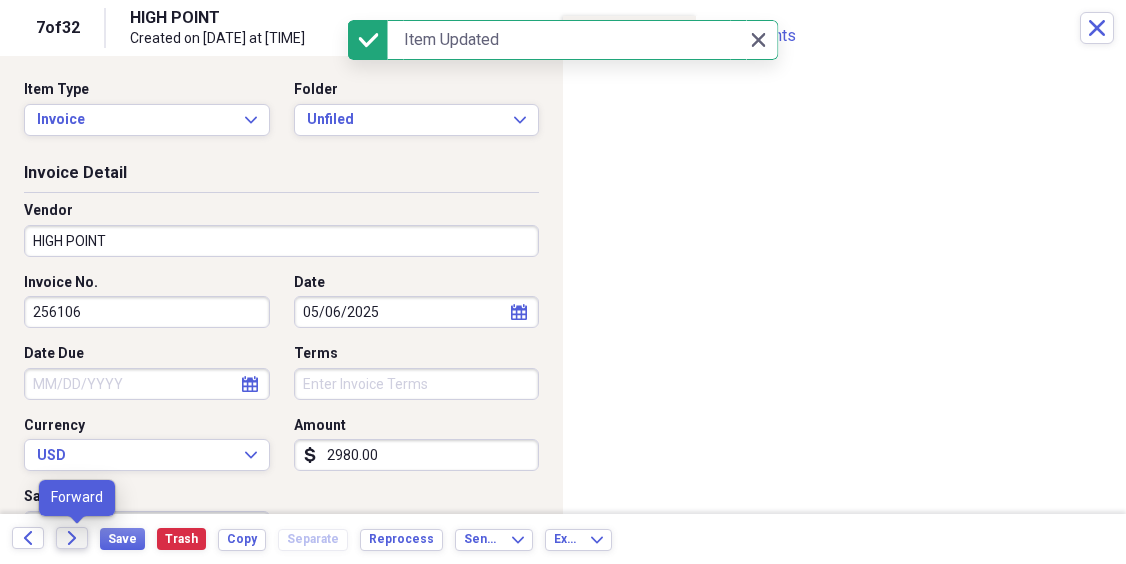 click on "Forward" 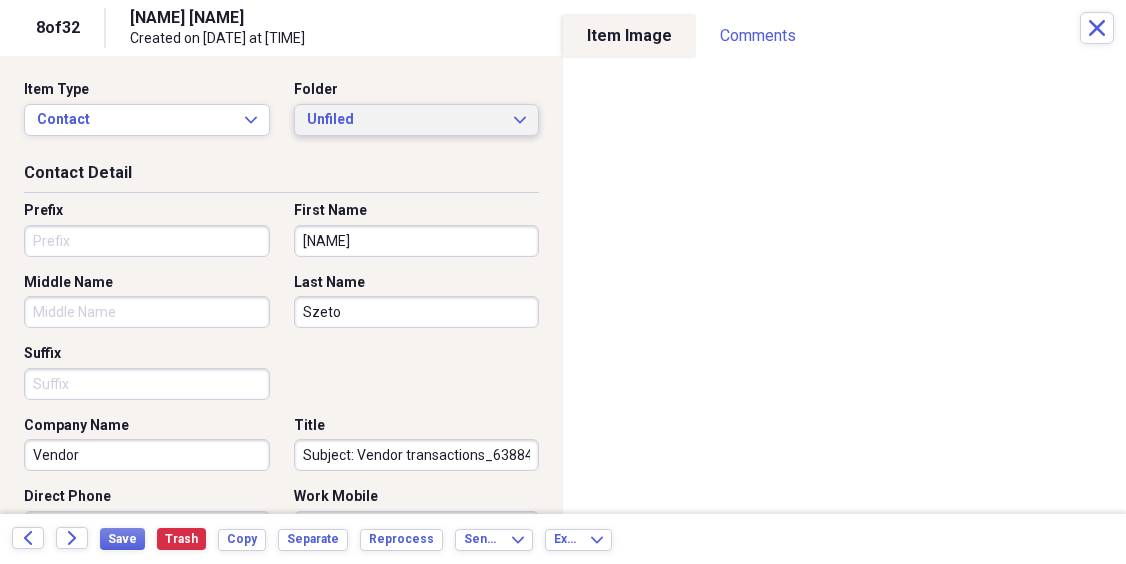 click on "Expand" 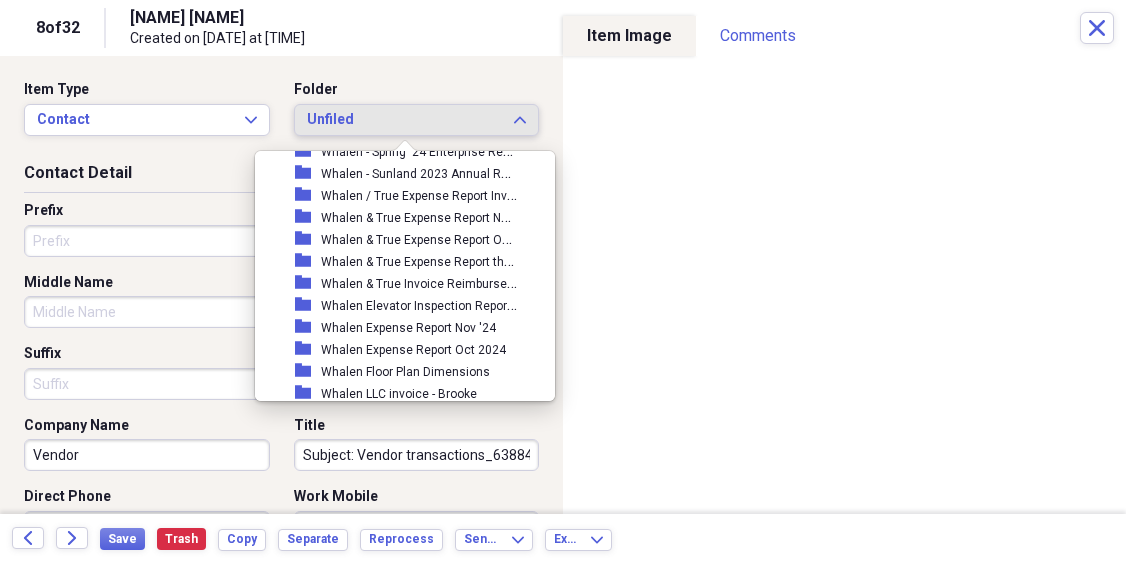 scroll, scrollTop: 18317, scrollLeft: 0, axis: vertical 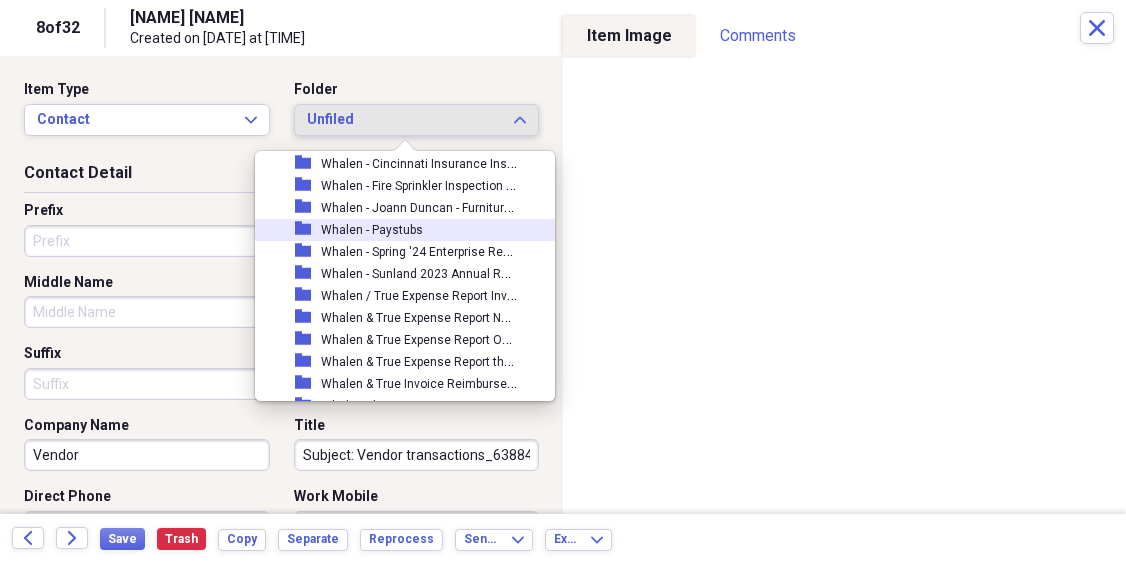 click on "Whalen - Paystubs" at bounding box center (372, 230) 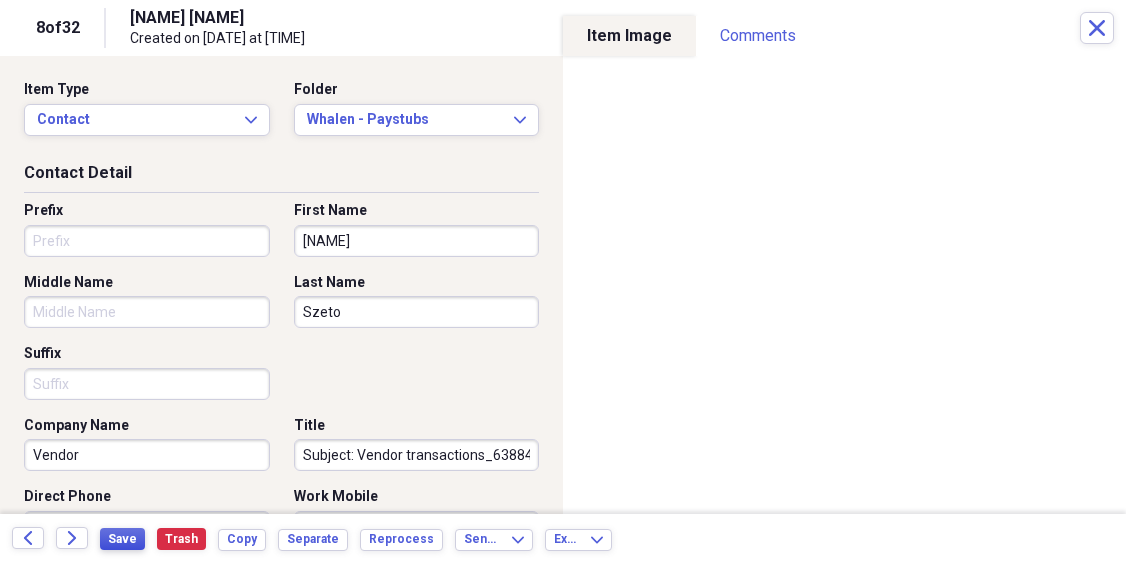 click on "Save" at bounding box center [122, 539] 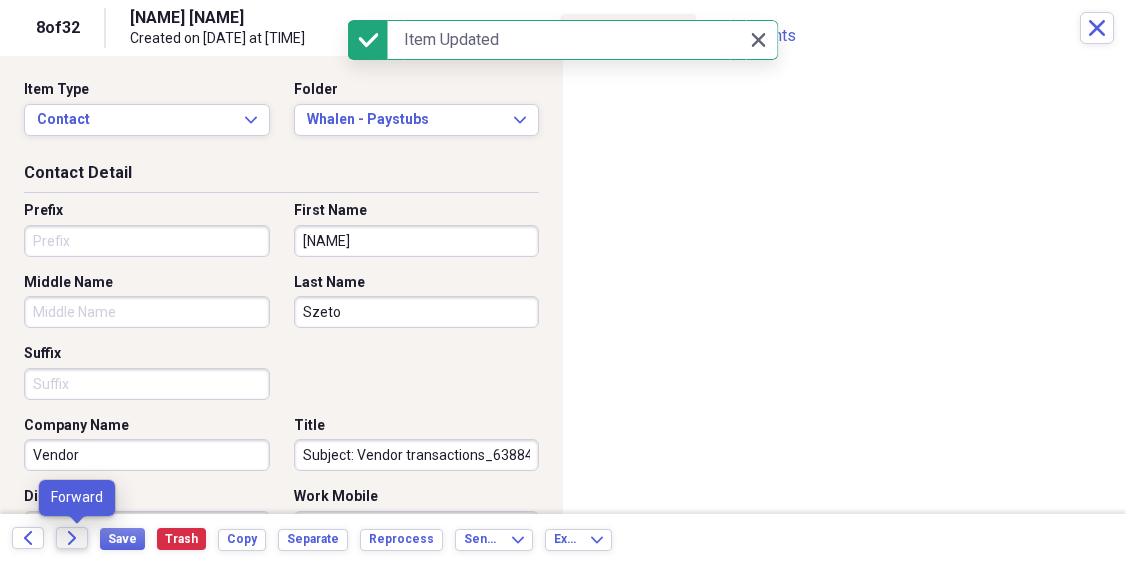 click on "Forward" 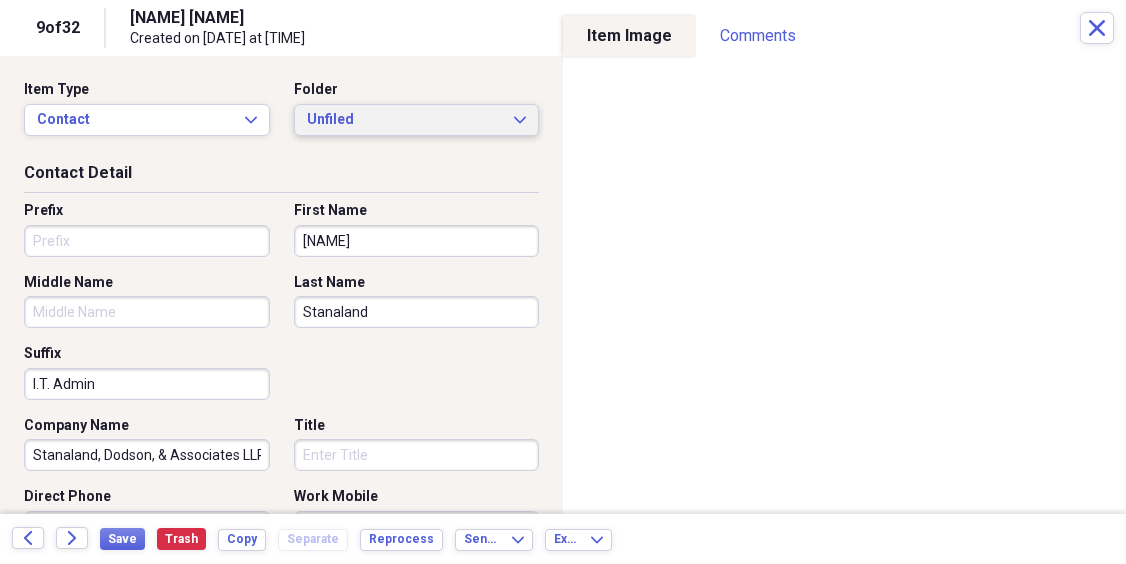 click on "Expand" 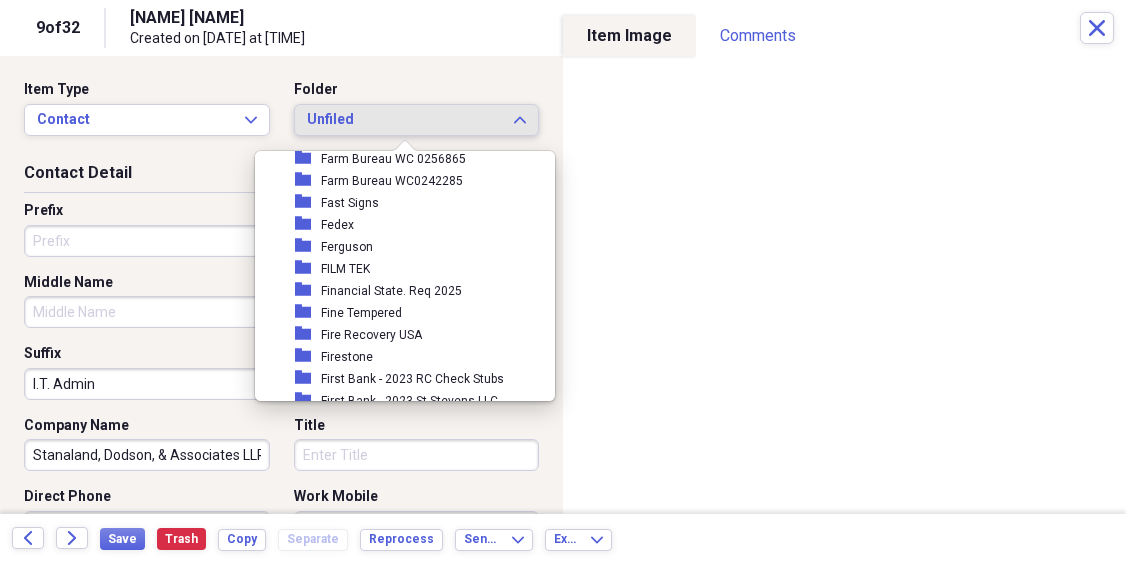 scroll, scrollTop: 8922, scrollLeft: 0, axis: vertical 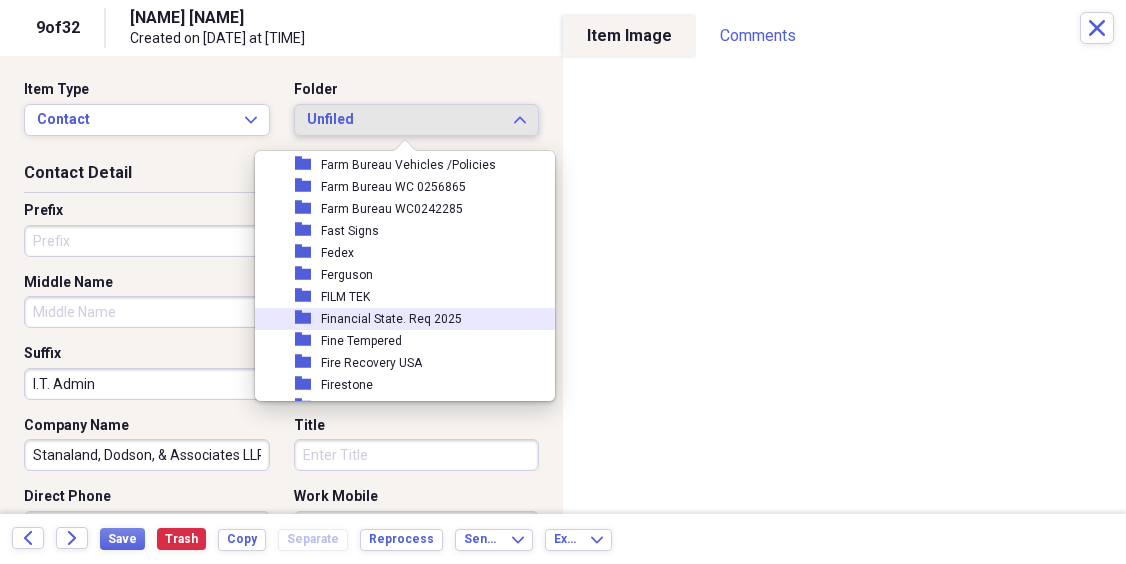 click on "Financial State. Req 2025" at bounding box center [391, 319] 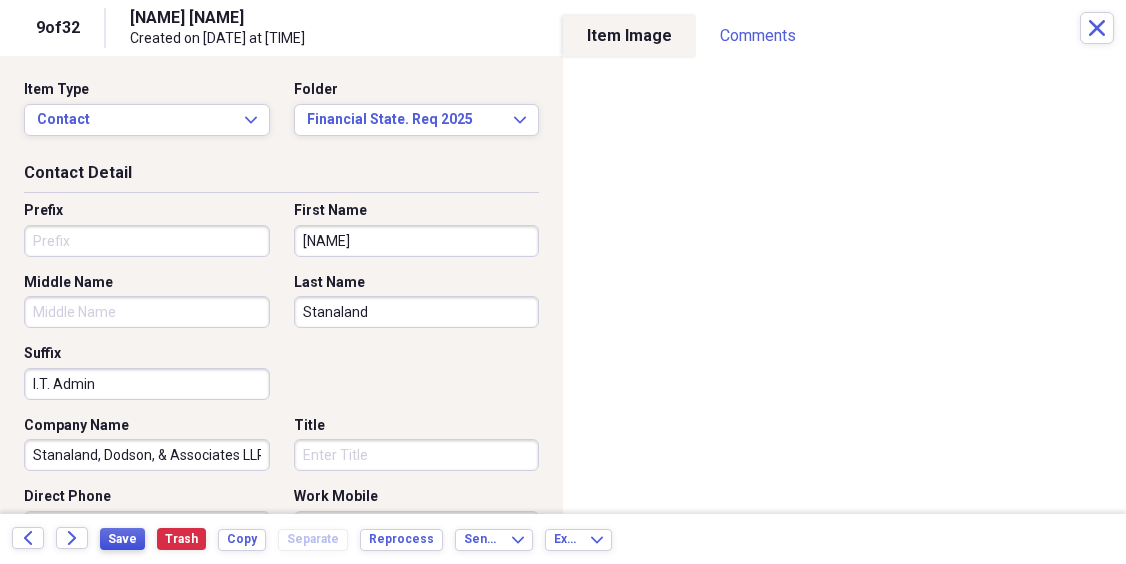 click on "Save" at bounding box center [122, 539] 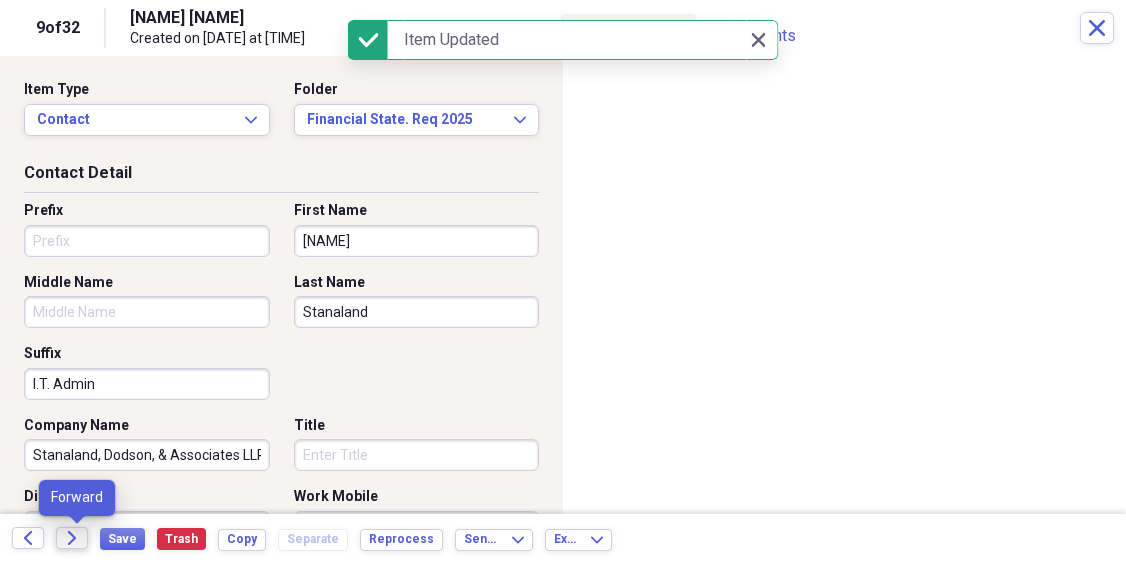 click on "Forward" 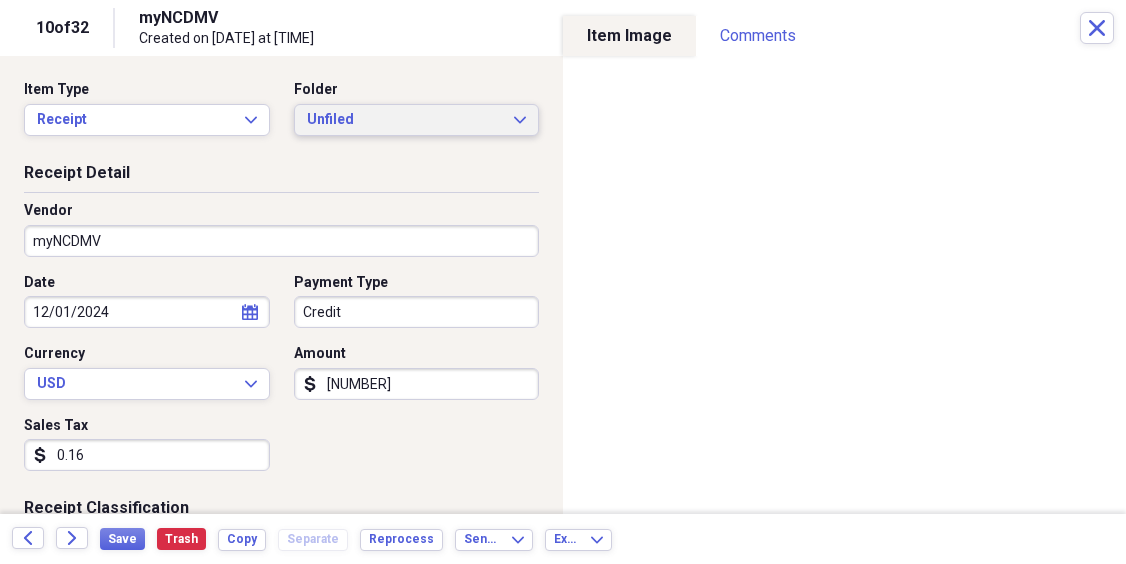 click on "Expand" 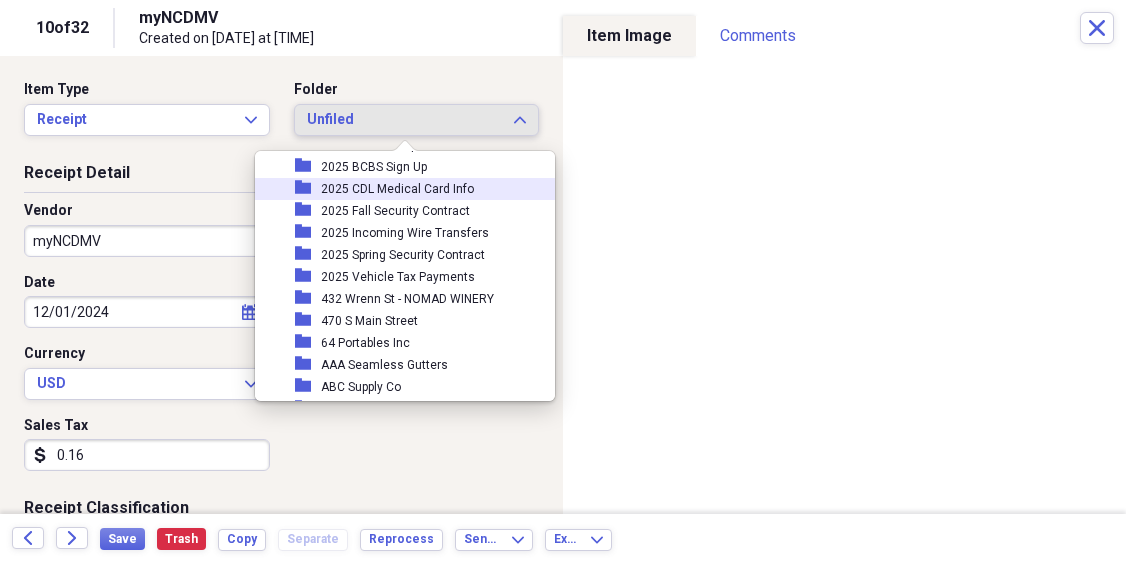 scroll, scrollTop: 1076, scrollLeft: 0, axis: vertical 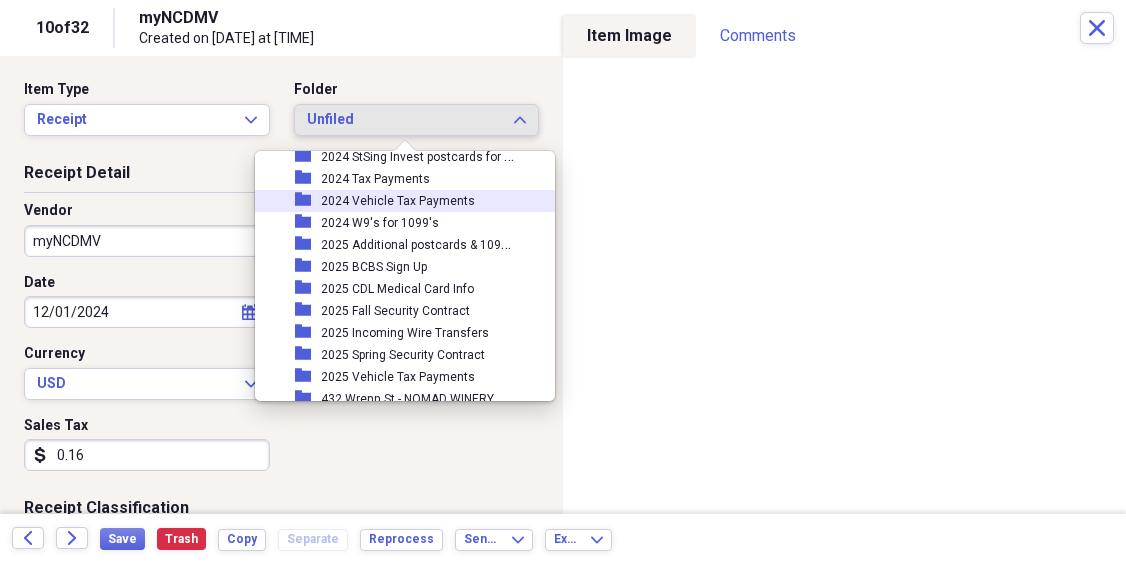 click on "2024 Vehicle Tax Payments" at bounding box center [398, 201] 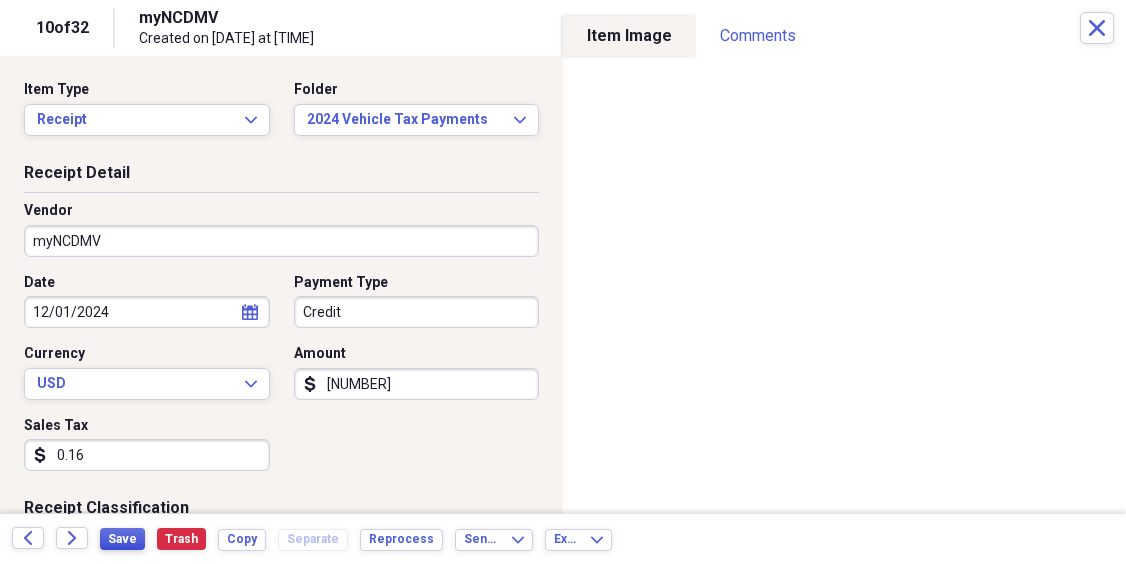 click on "Save" at bounding box center (122, 539) 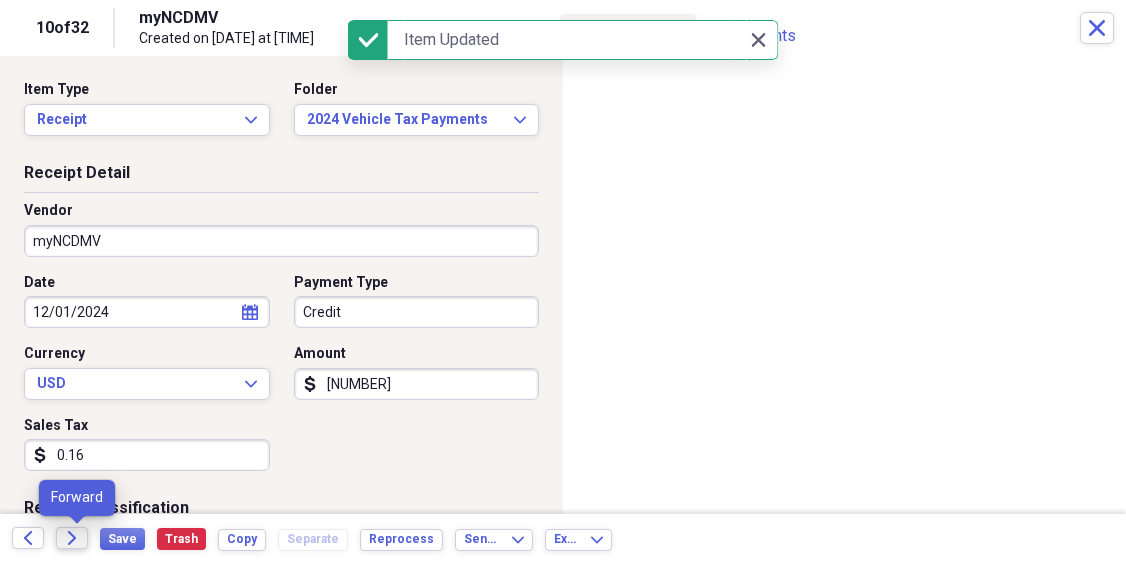 click on "Forward" 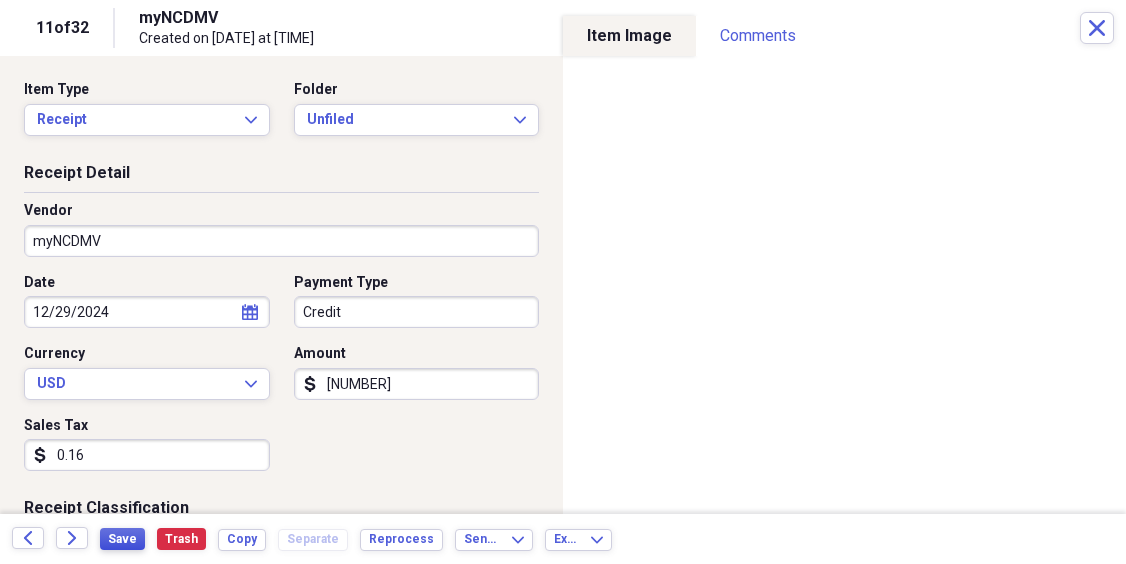 click on "Save" at bounding box center (122, 539) 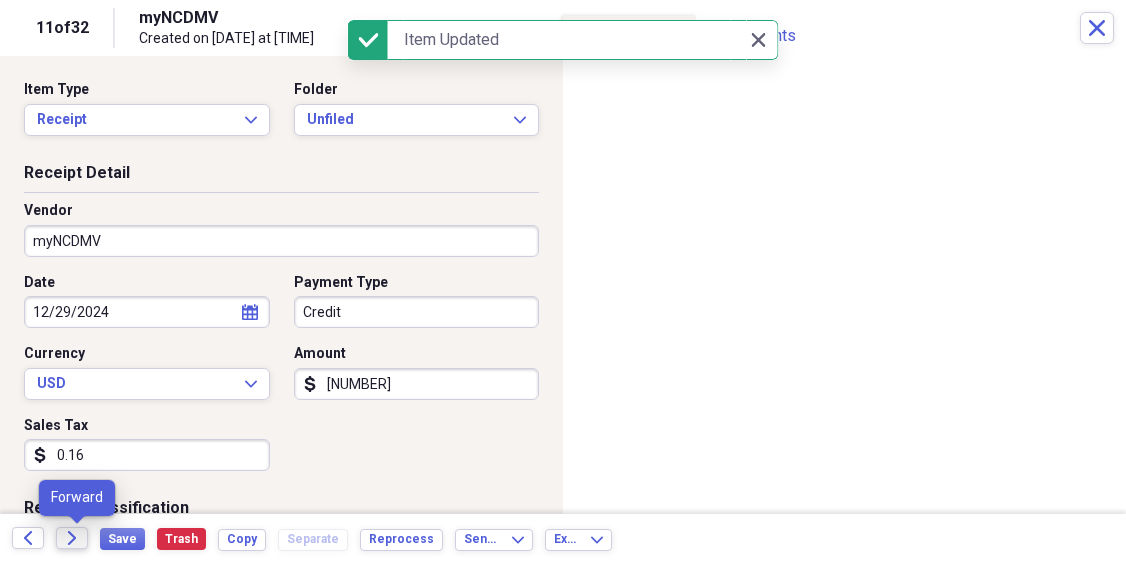 click 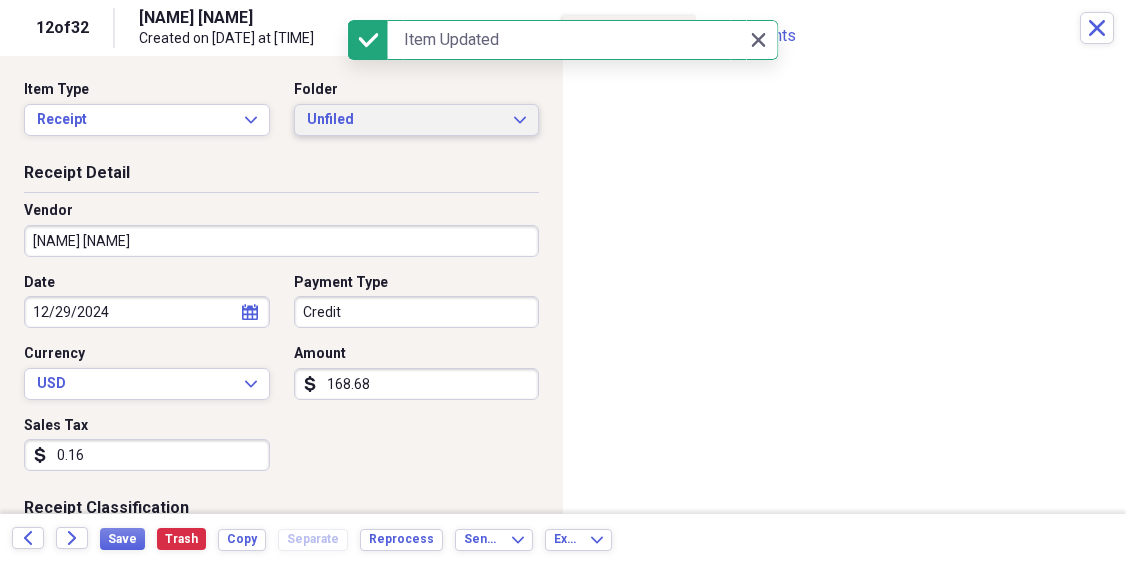 click on "Unfiled Expand" at bounding box center (417, 120) 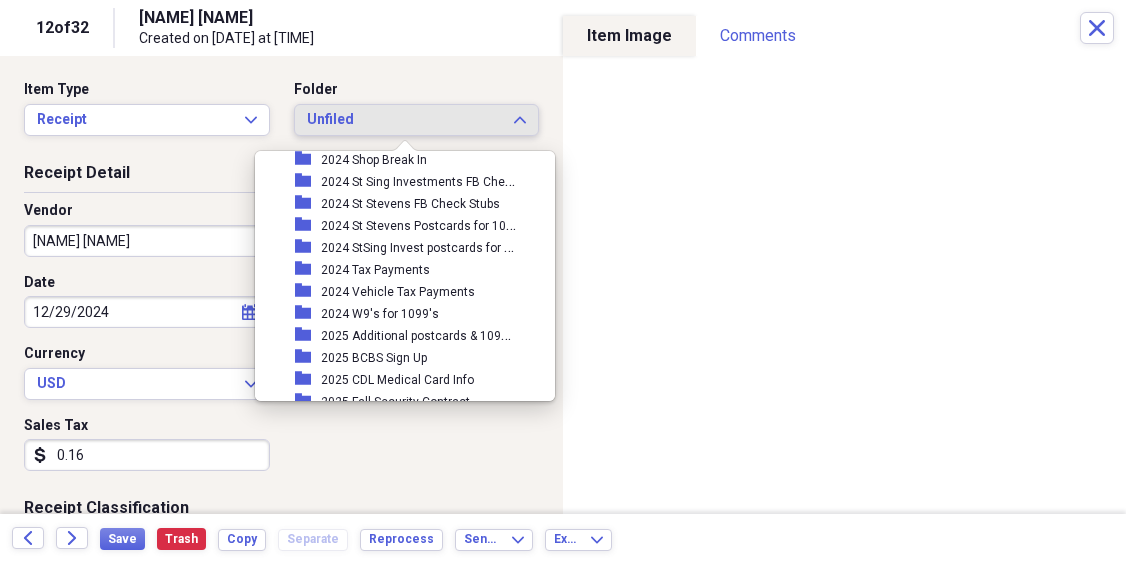 scroll, scrollTop: 1176, scrollLeft: 0, axis: vertical 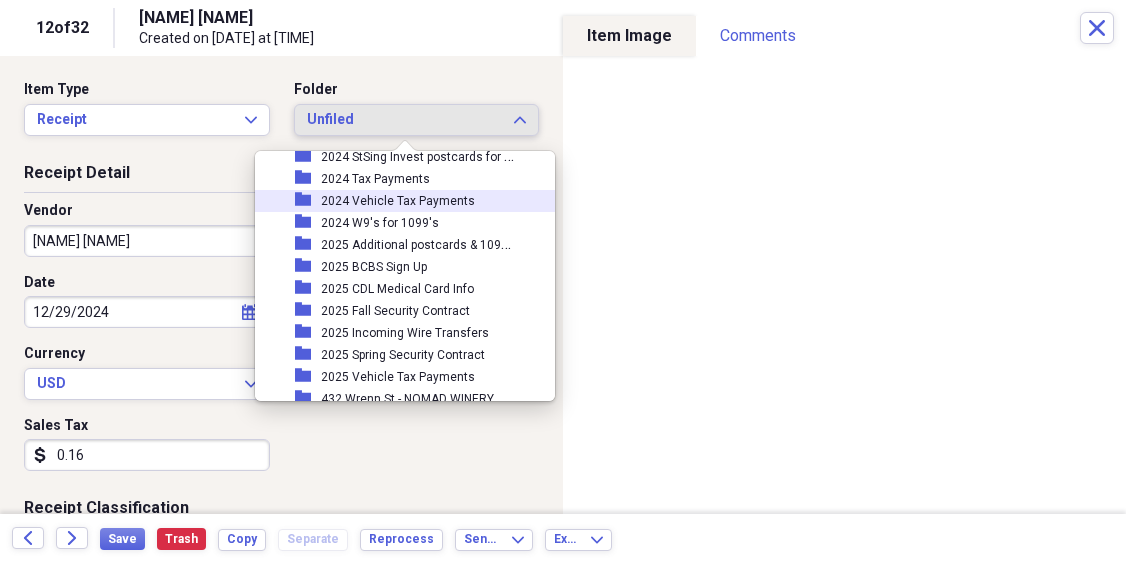 click on "2024 Vehicle Tax Payments" at bounding box center [398, 201] 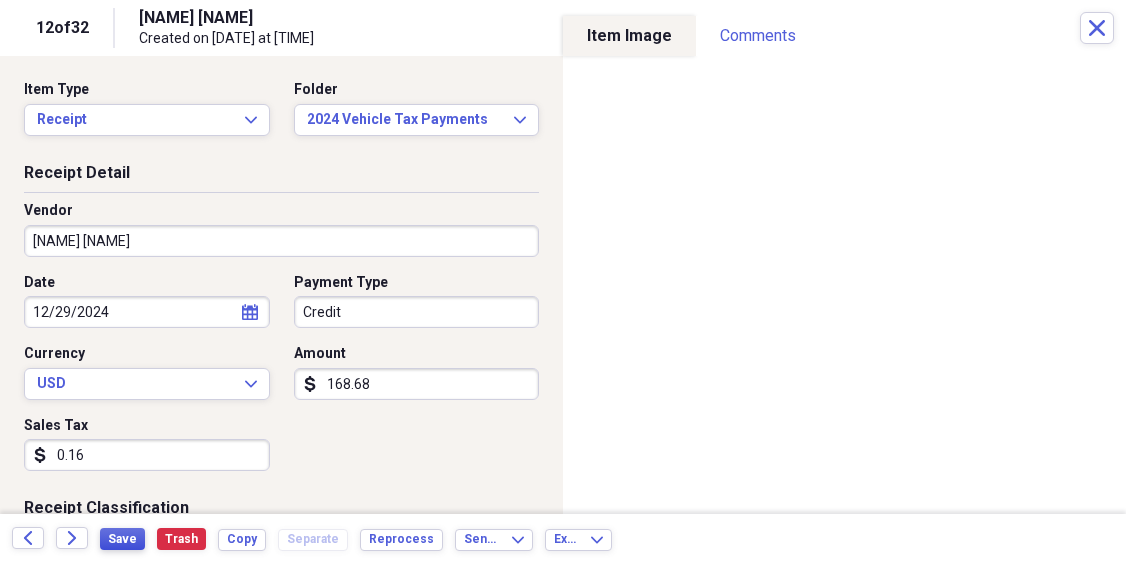 click on "Save" at bounding box center (122, 539) 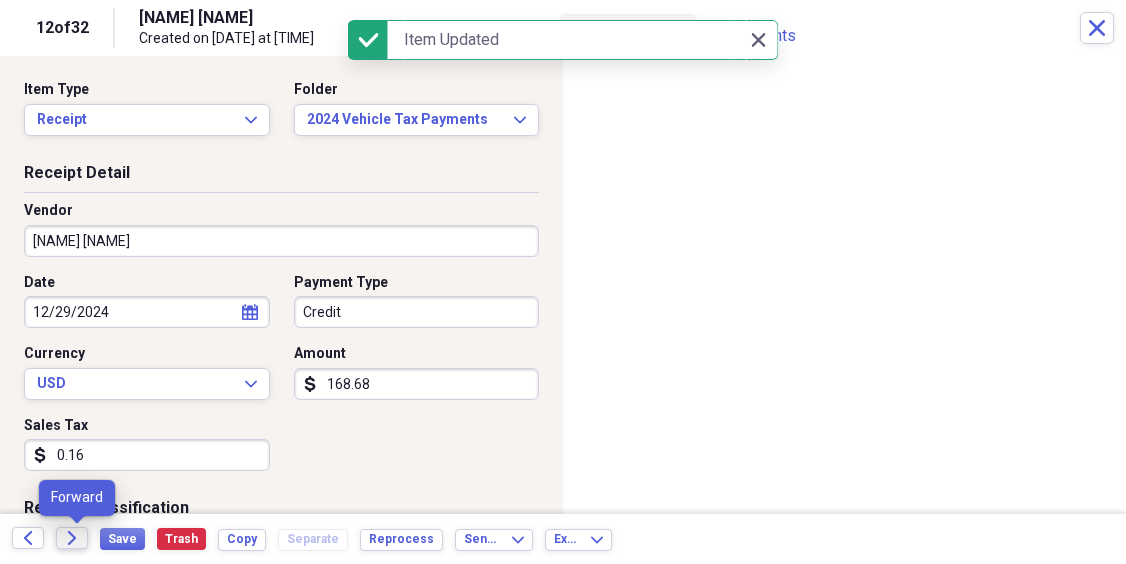 click on "Forward" 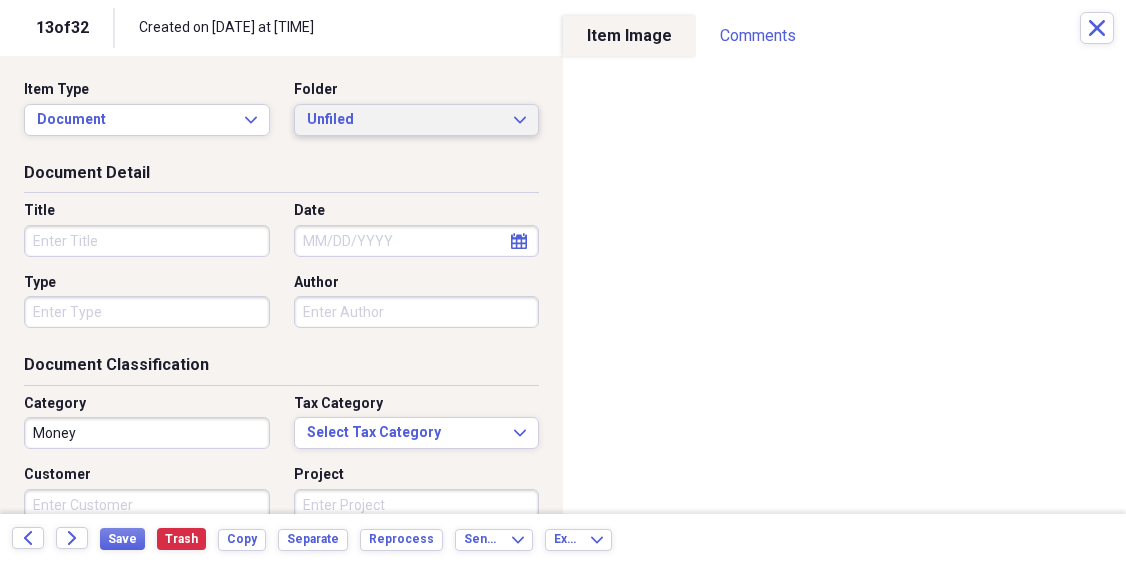 click on "Expand" 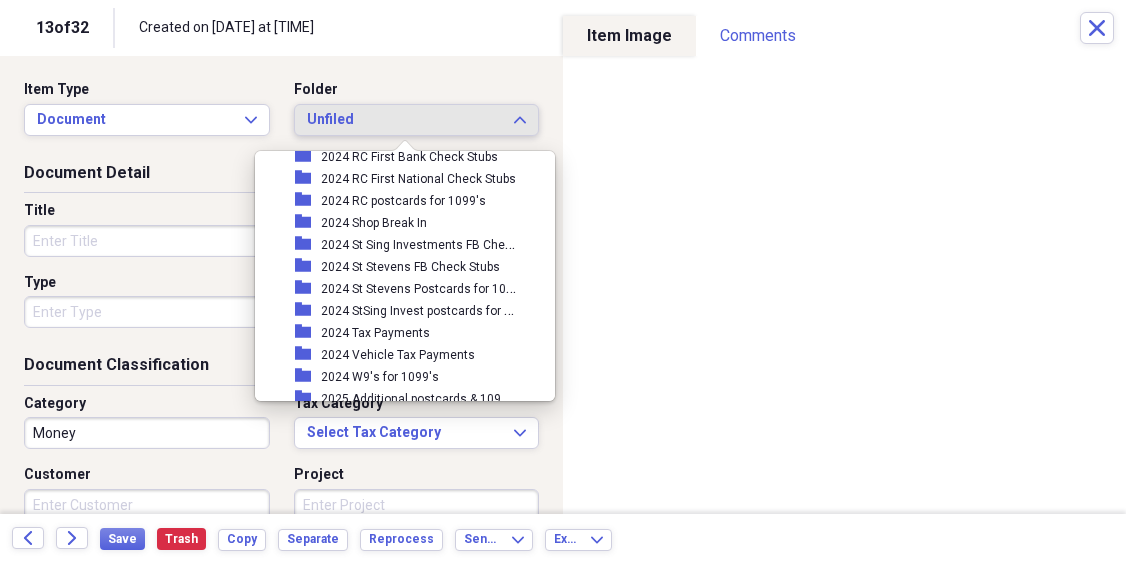 scroll, scrollTop: 667, scrollLeft: 0, axis: vertical 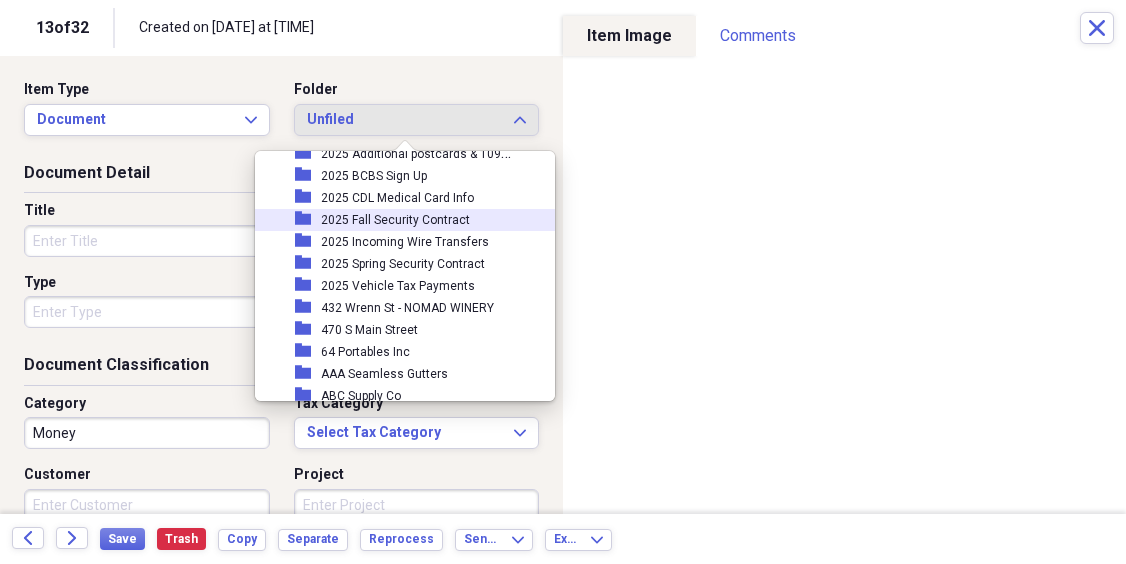 click on "Folder" at bounding box center (417, 90) 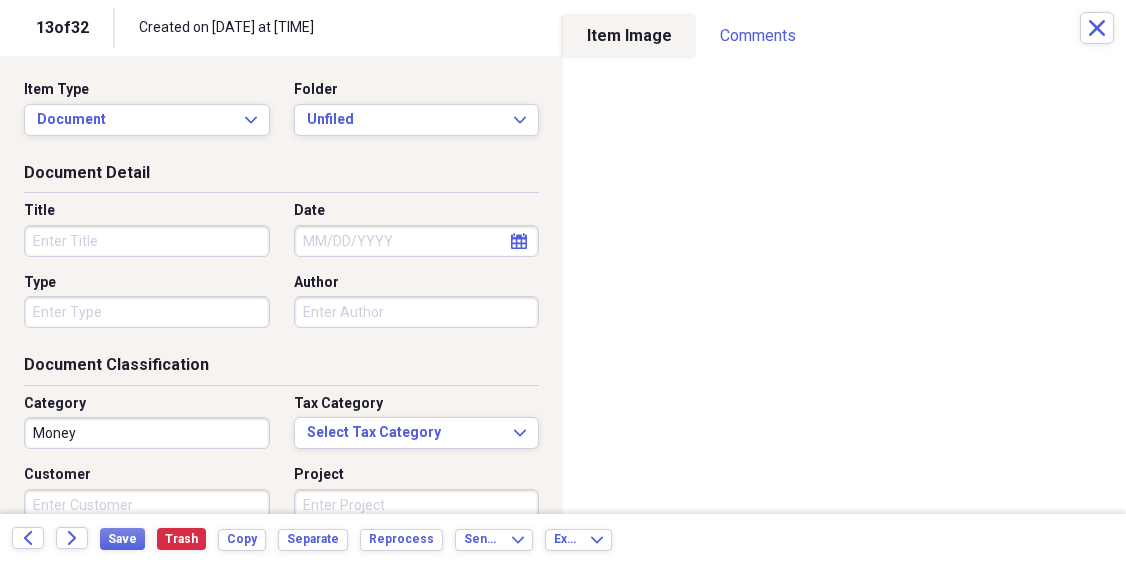 scroll, scrollTop: 0, scrollLeft: 0, axis: both 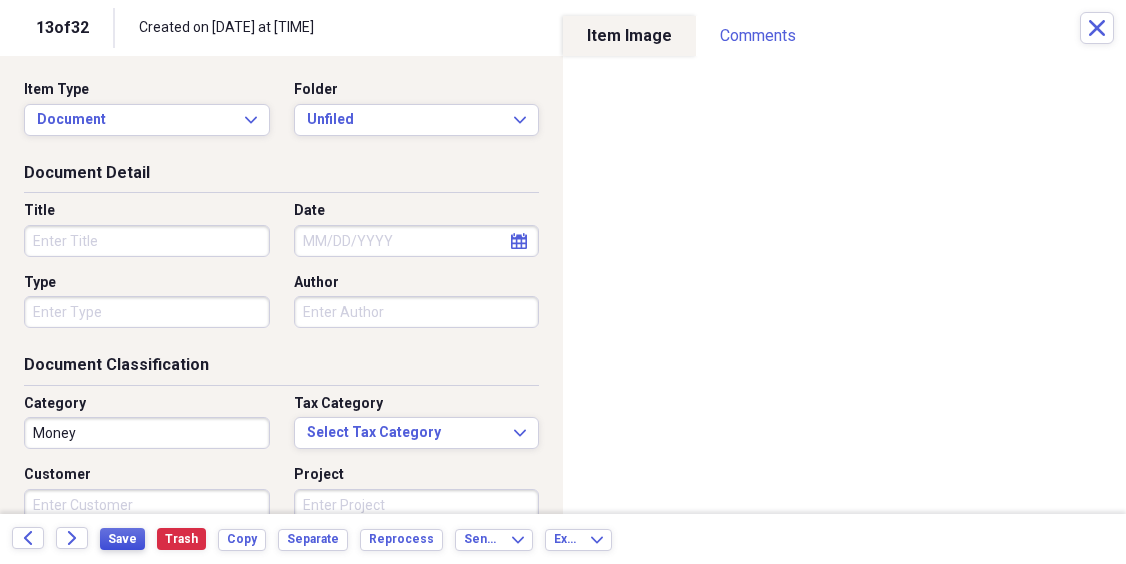 click on "Save" at bounding box center (122, 539) 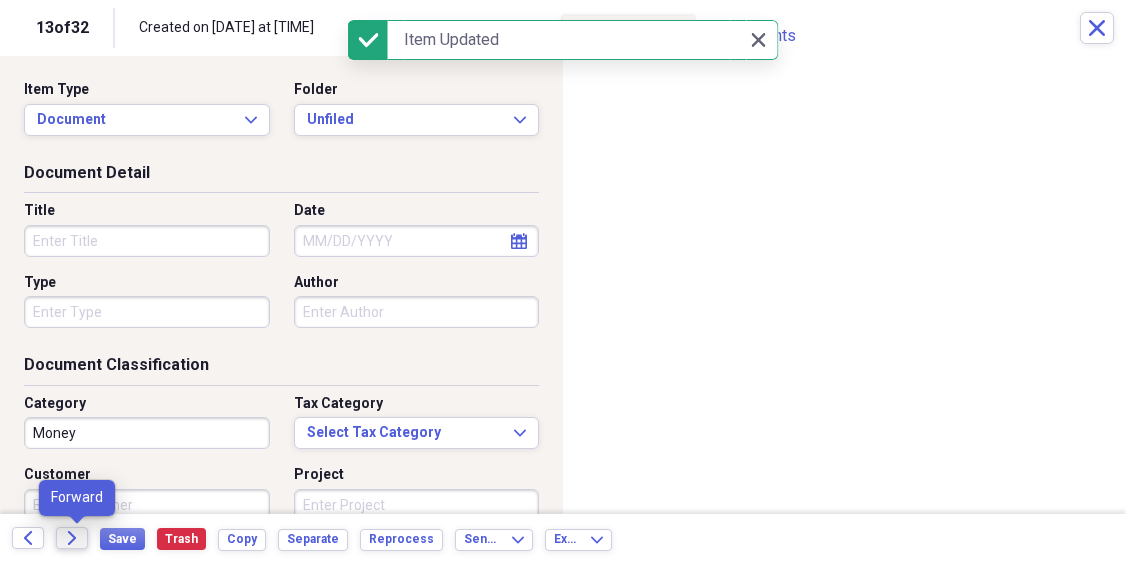 click on "Forward" 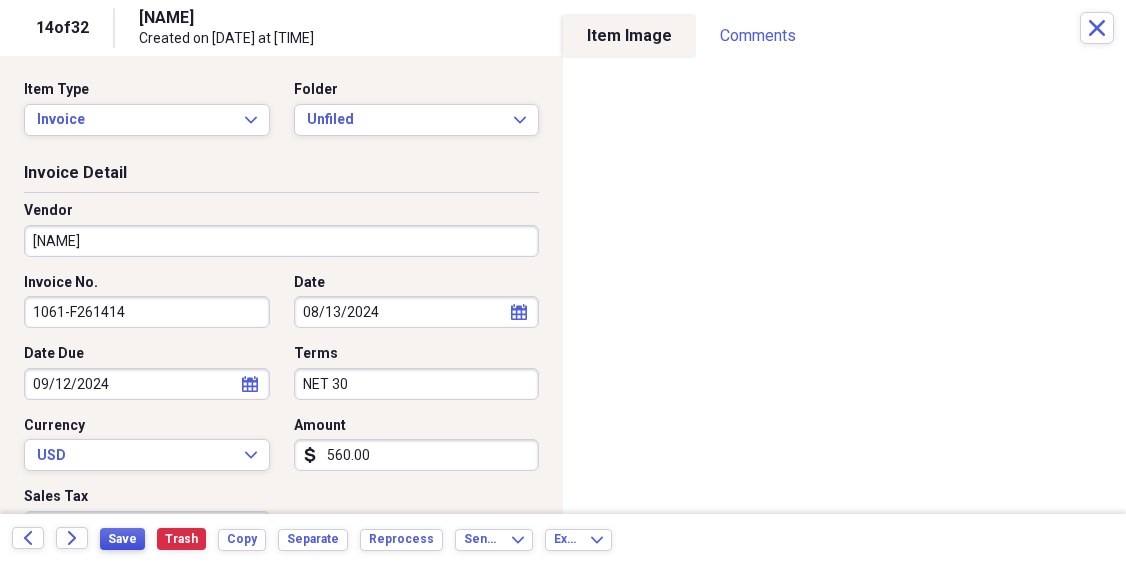 click on "Save" at bounding box center [122, 539] 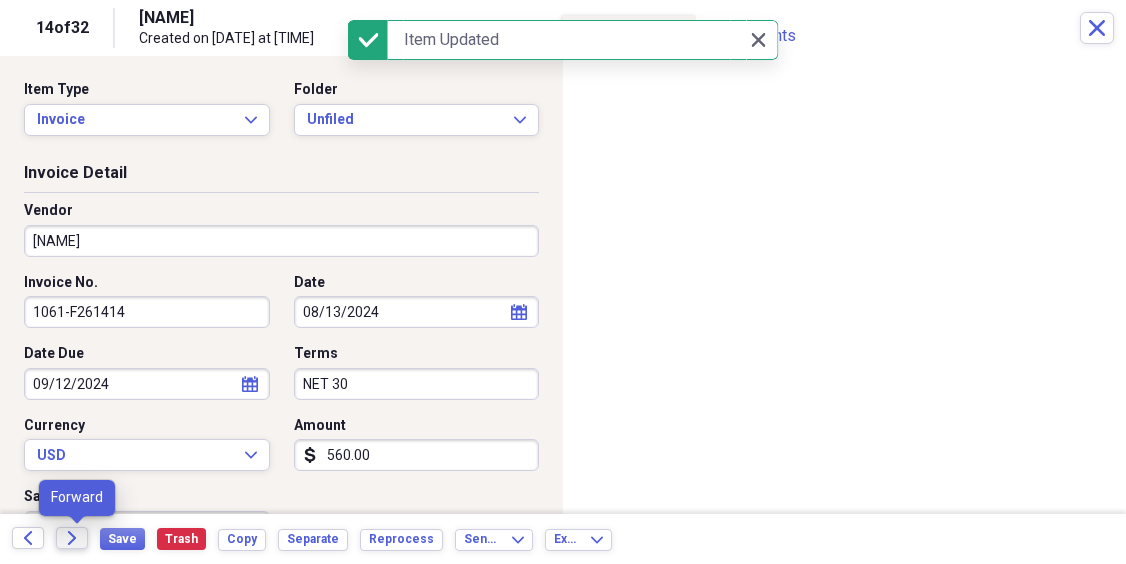 click on "Forward" 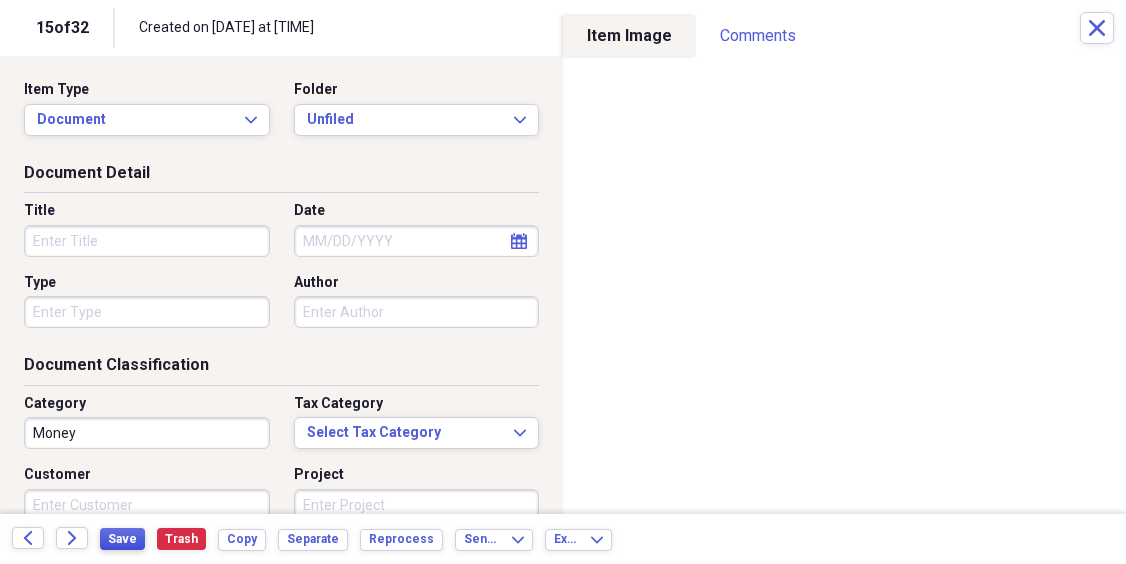 click on "Save" at bounding box center [122, 539] 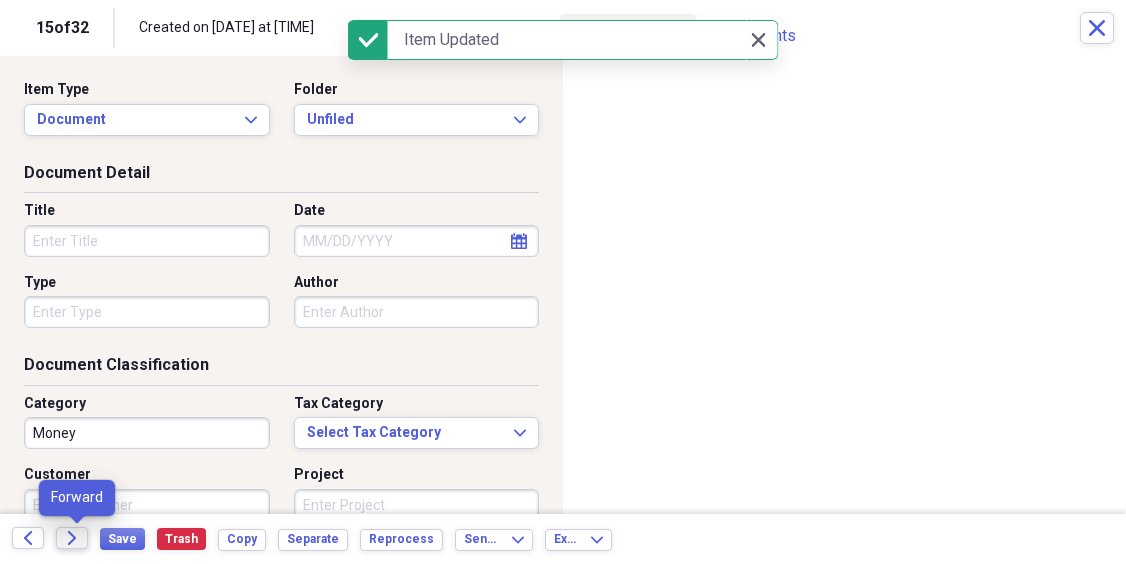 click on "Forward" 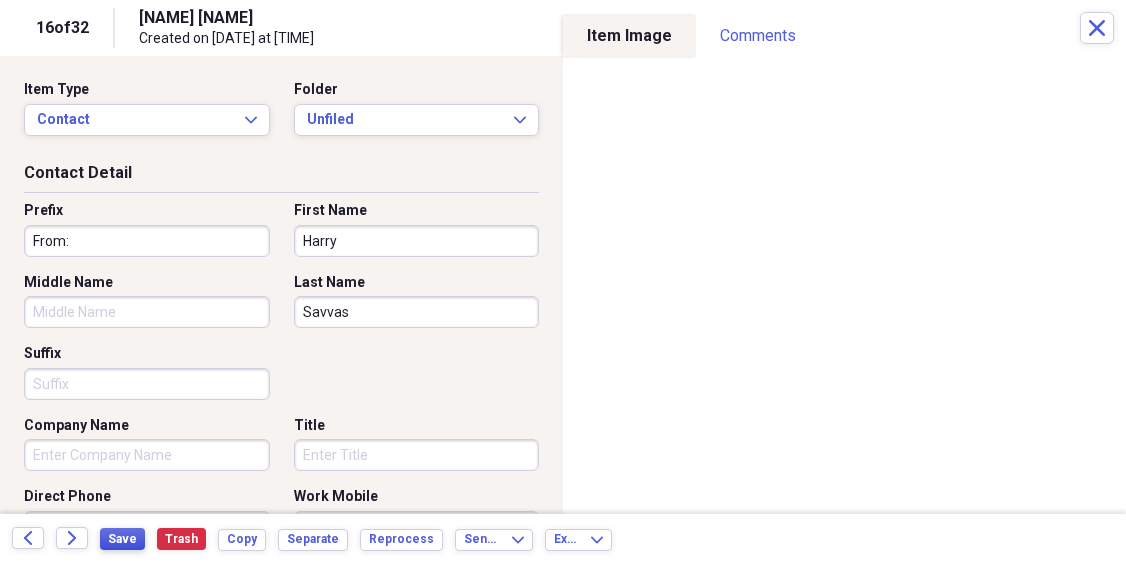 click on "Save" at bounding box center (122, 539) 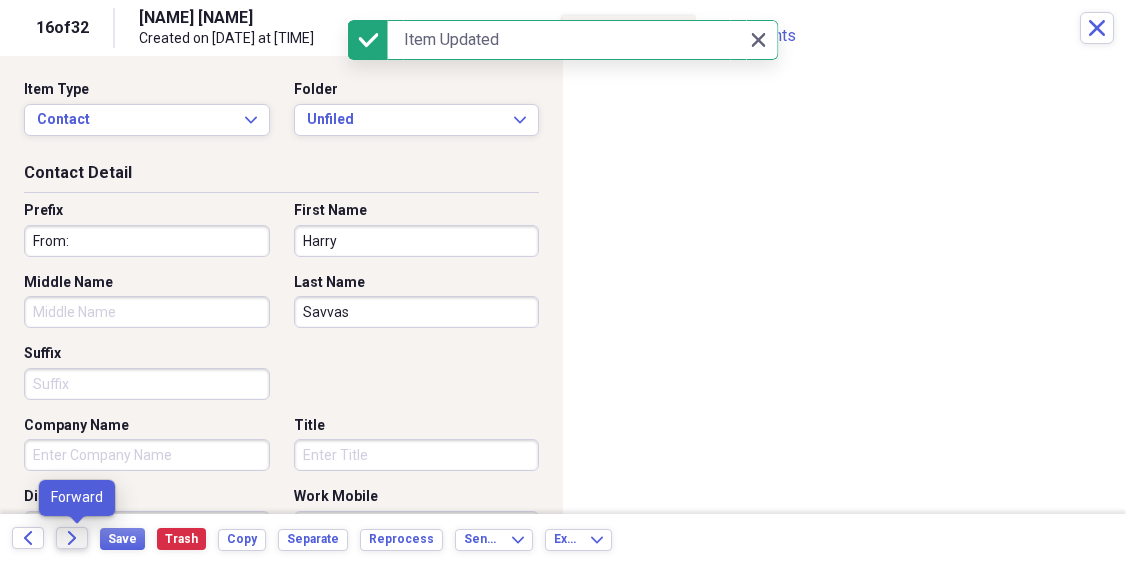 click 